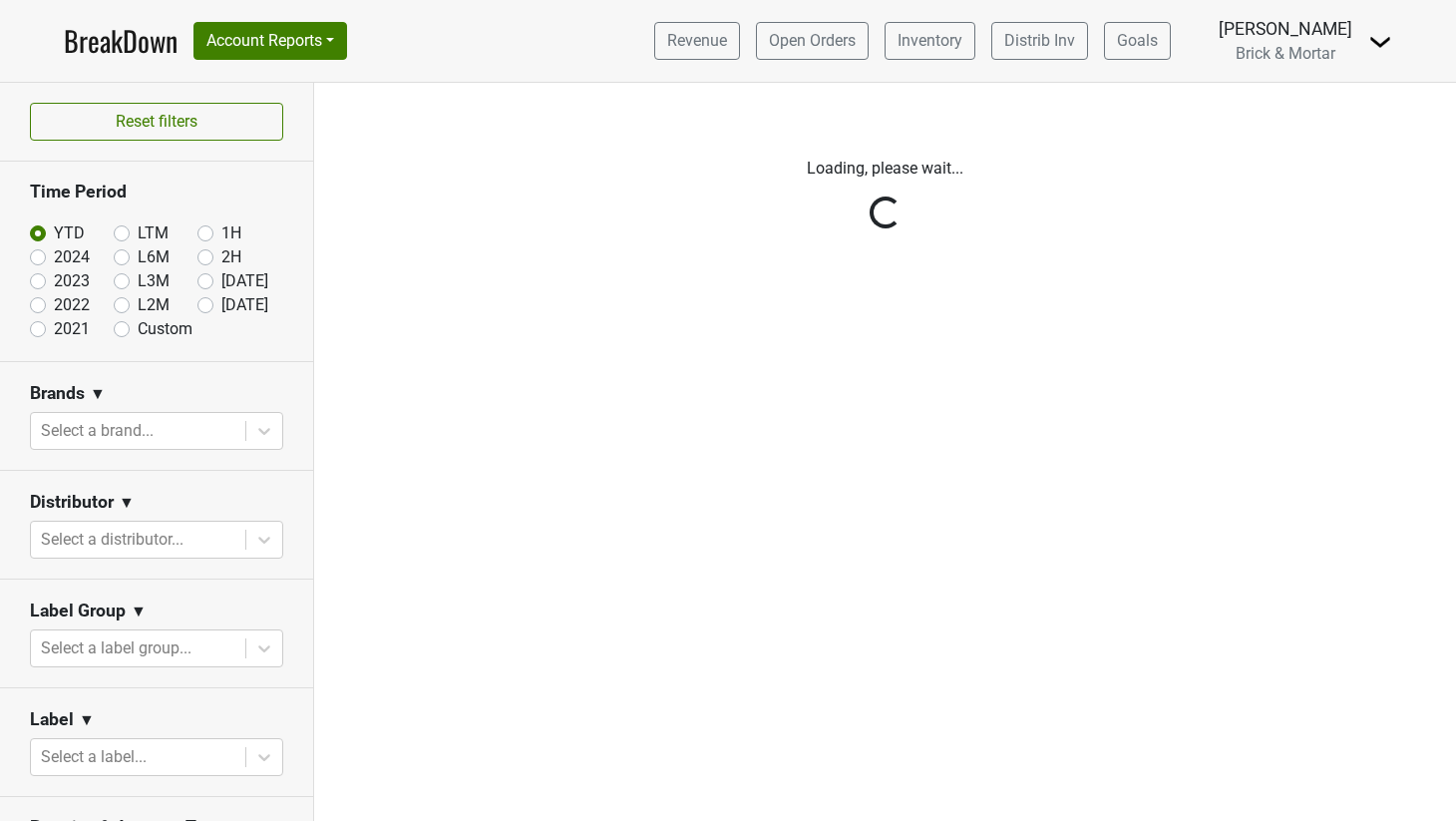 scroll, scrollTop: 0, scrollLeft: 0, axis: both 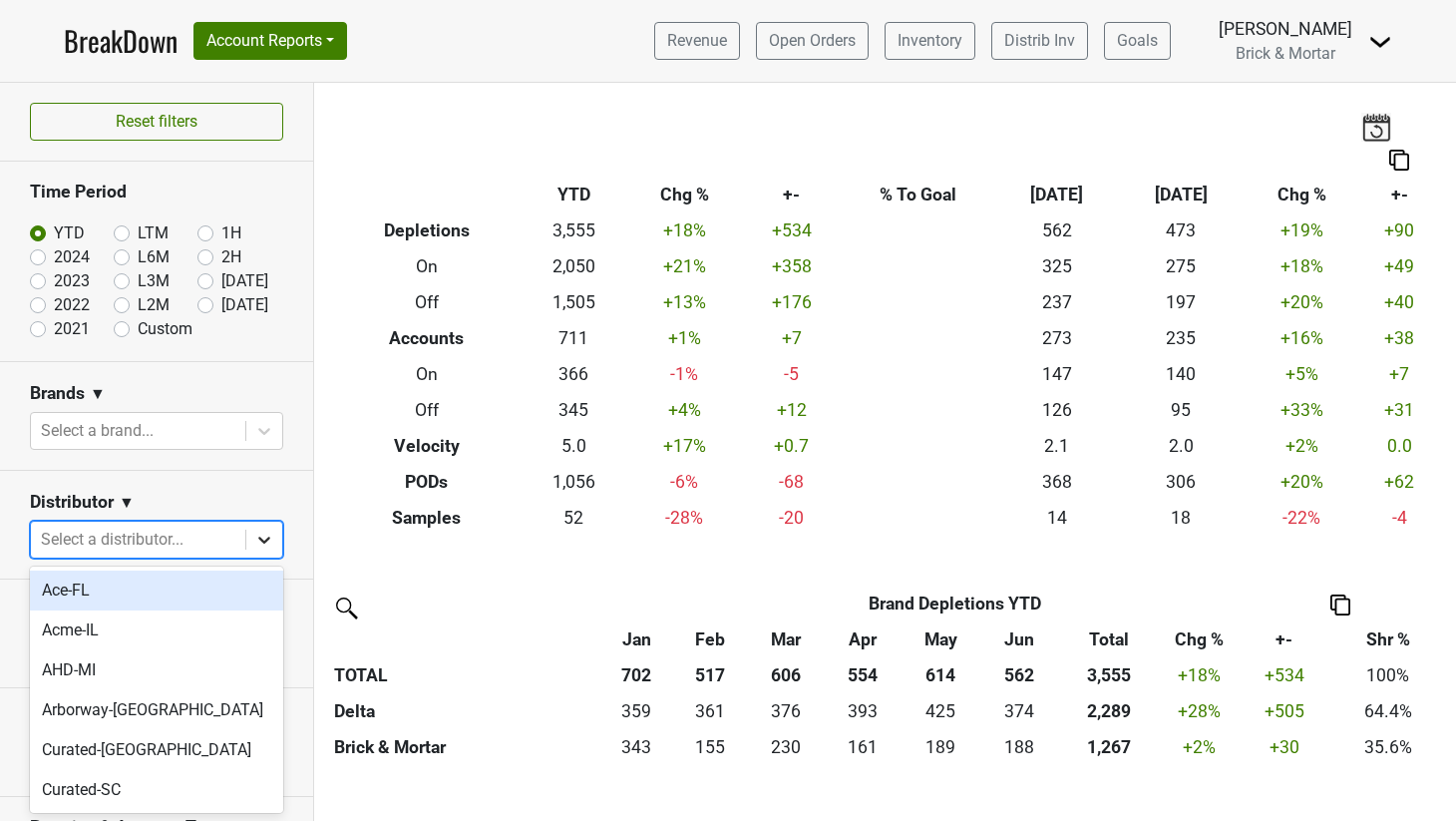 click 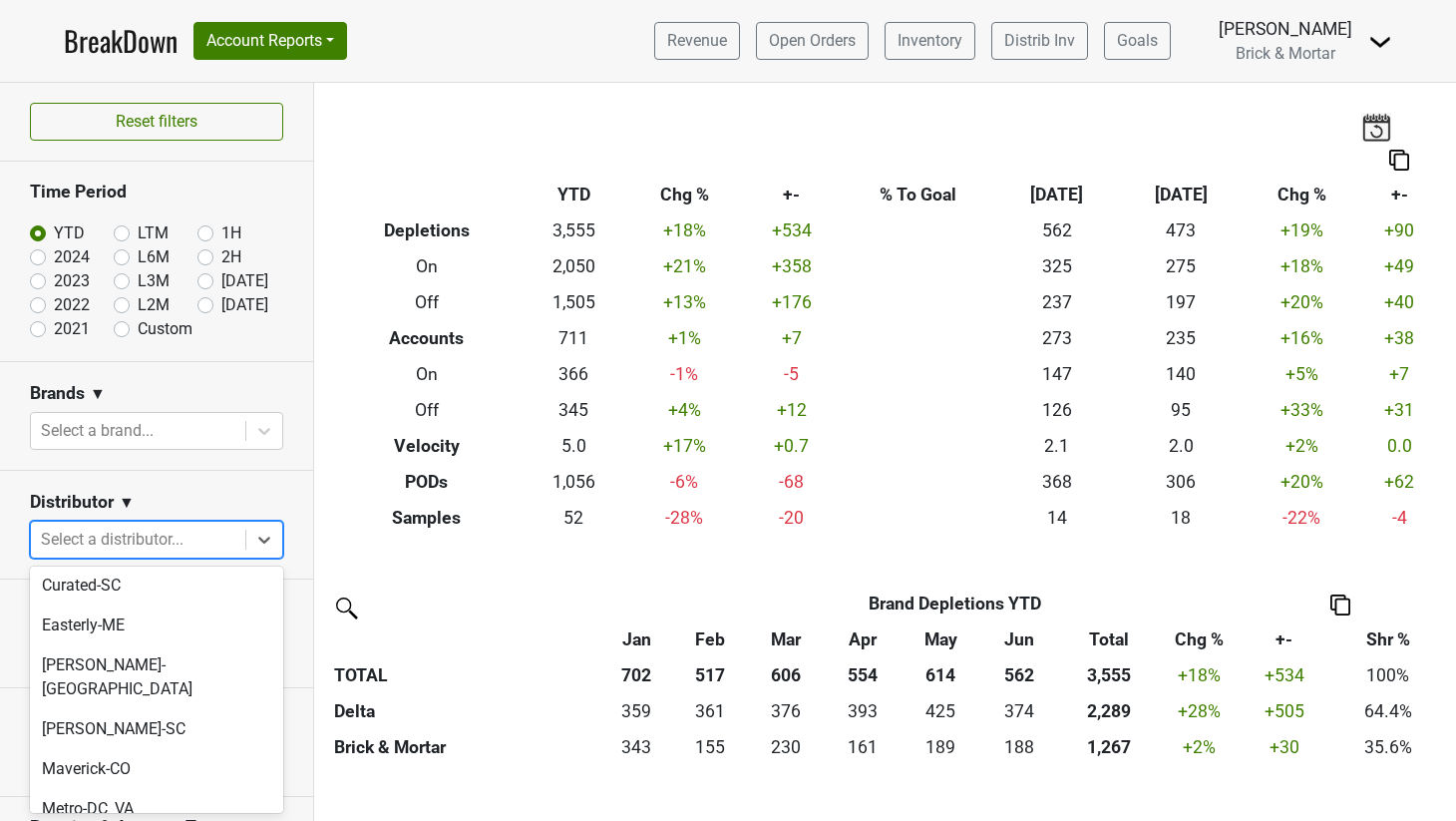 scroll, scrollTop: 204, scrollLeft: 0, axis: vertical 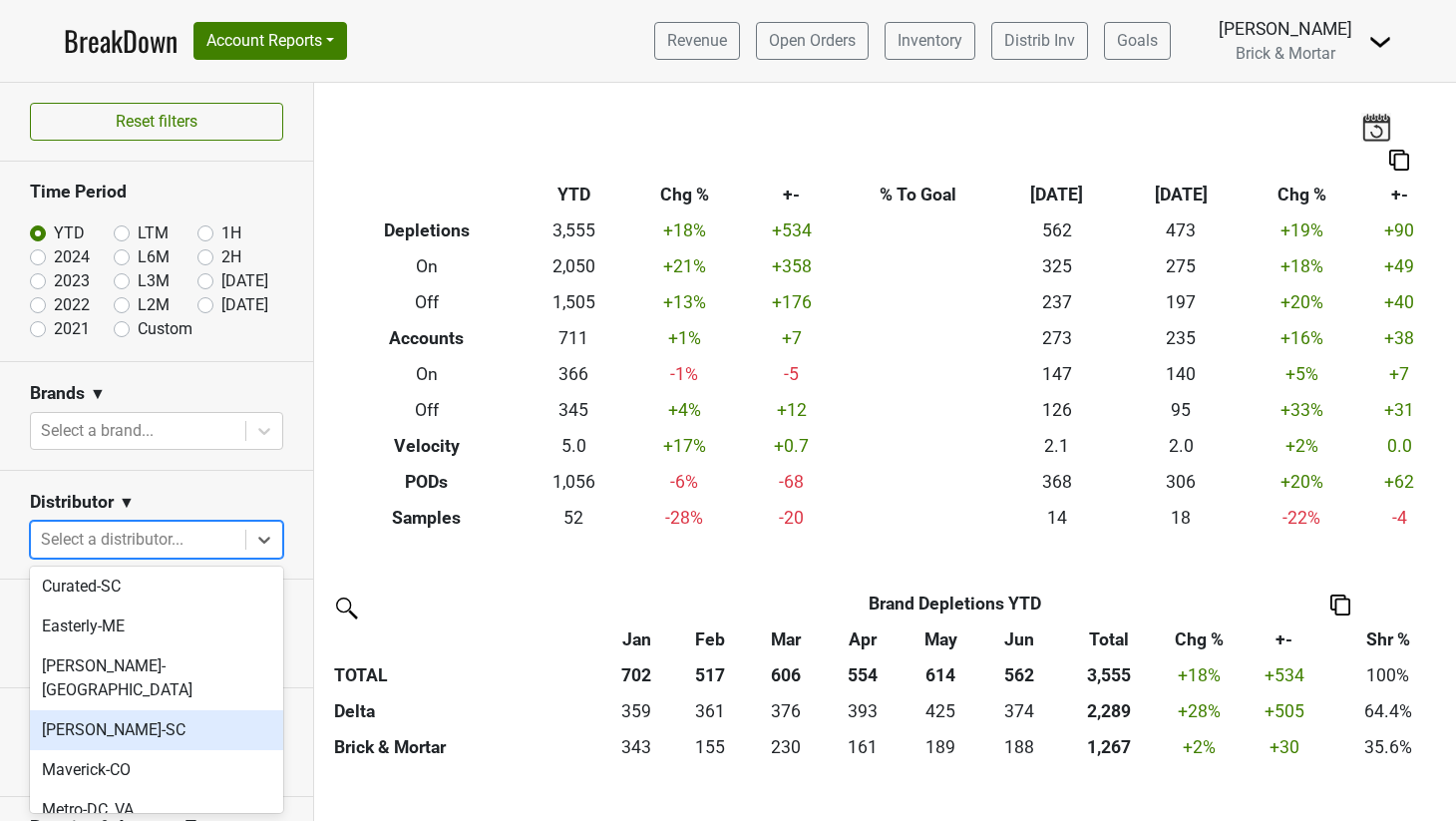 click on "[PERSON_NAME]-SC" at bounding box center [157, 730] 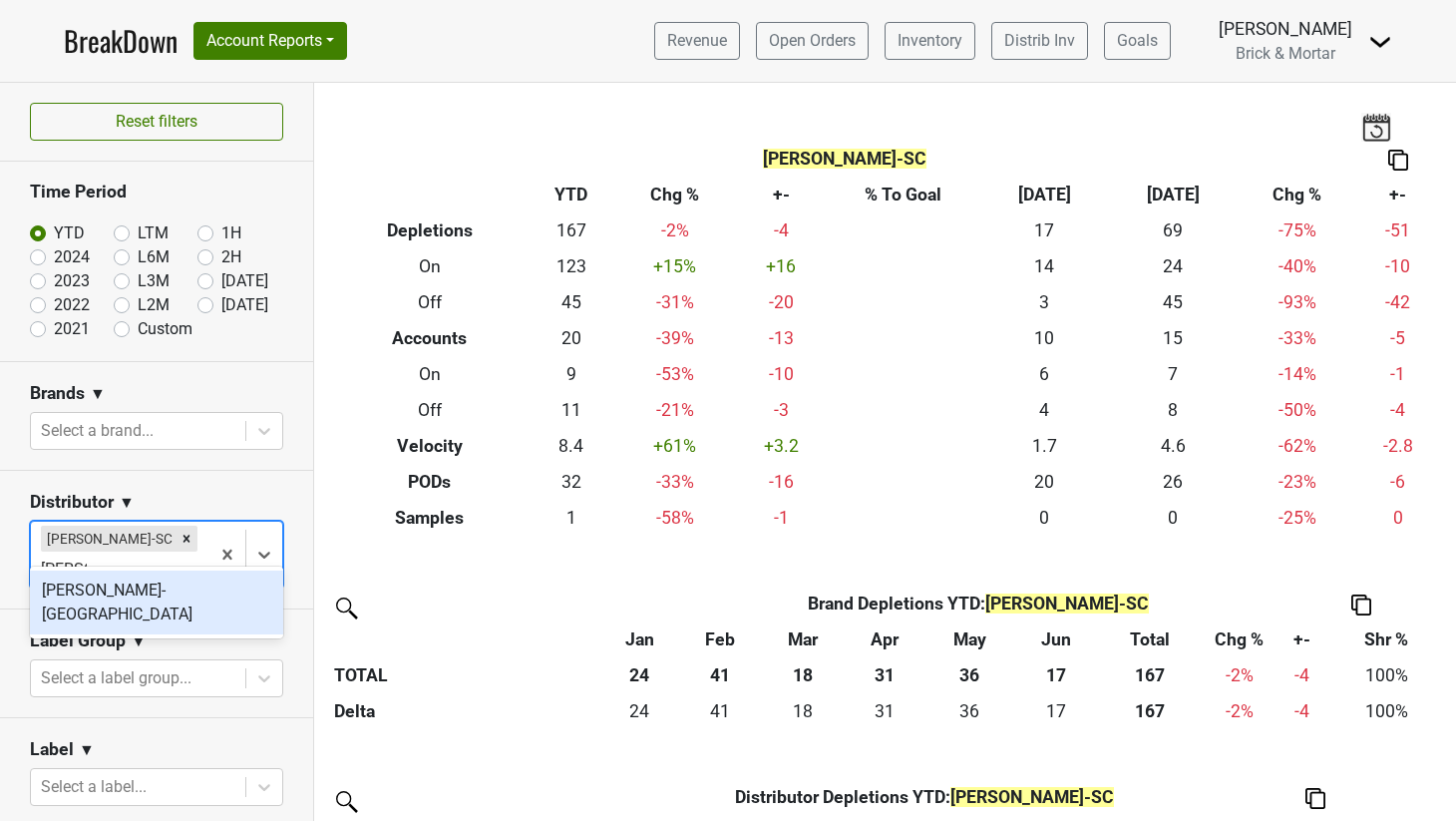type on "kellogg" 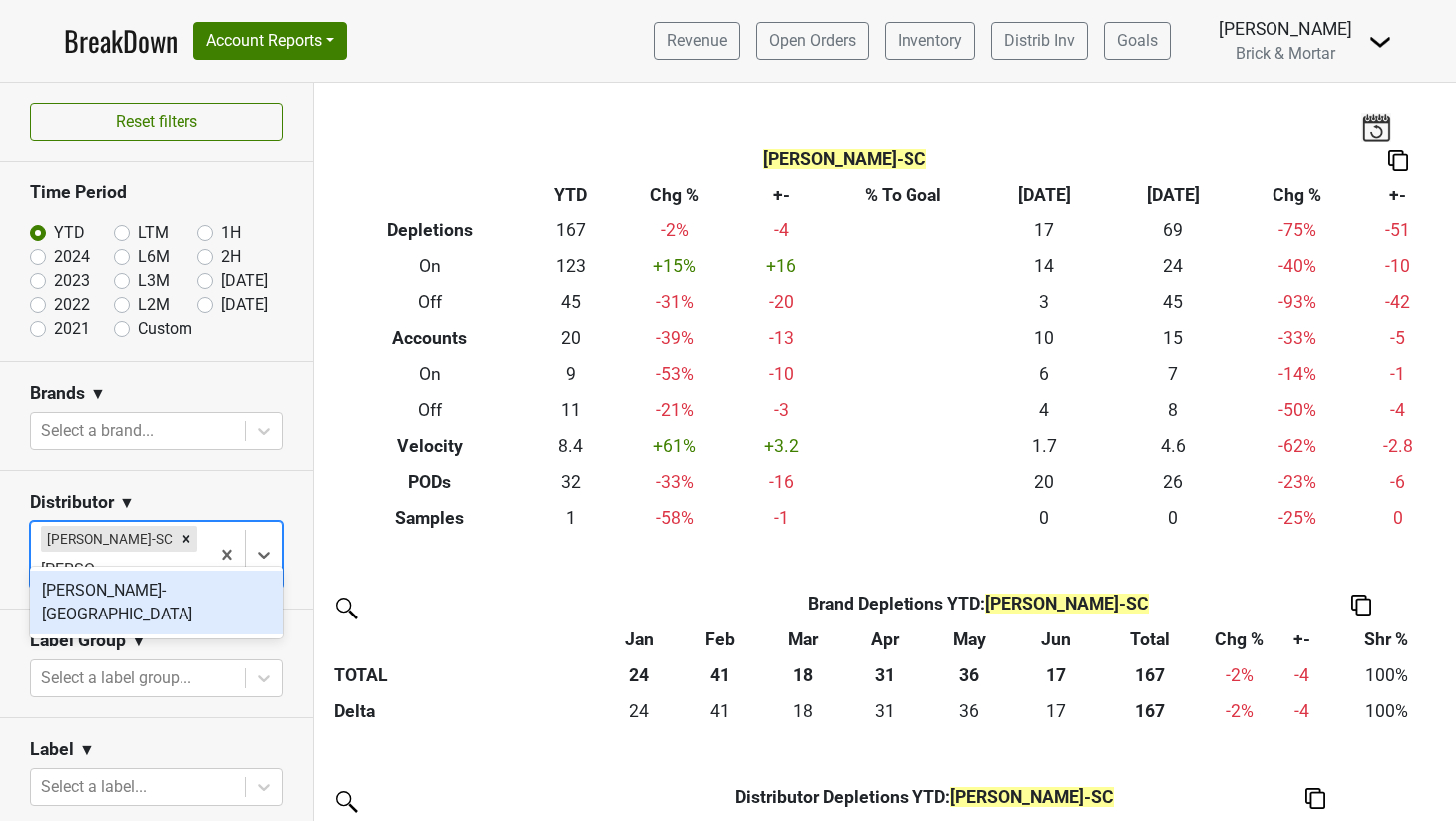 click on "[PERSON_NAME]-[GEOGRAPHIC_DATA]" at bounding box center (157, 603) 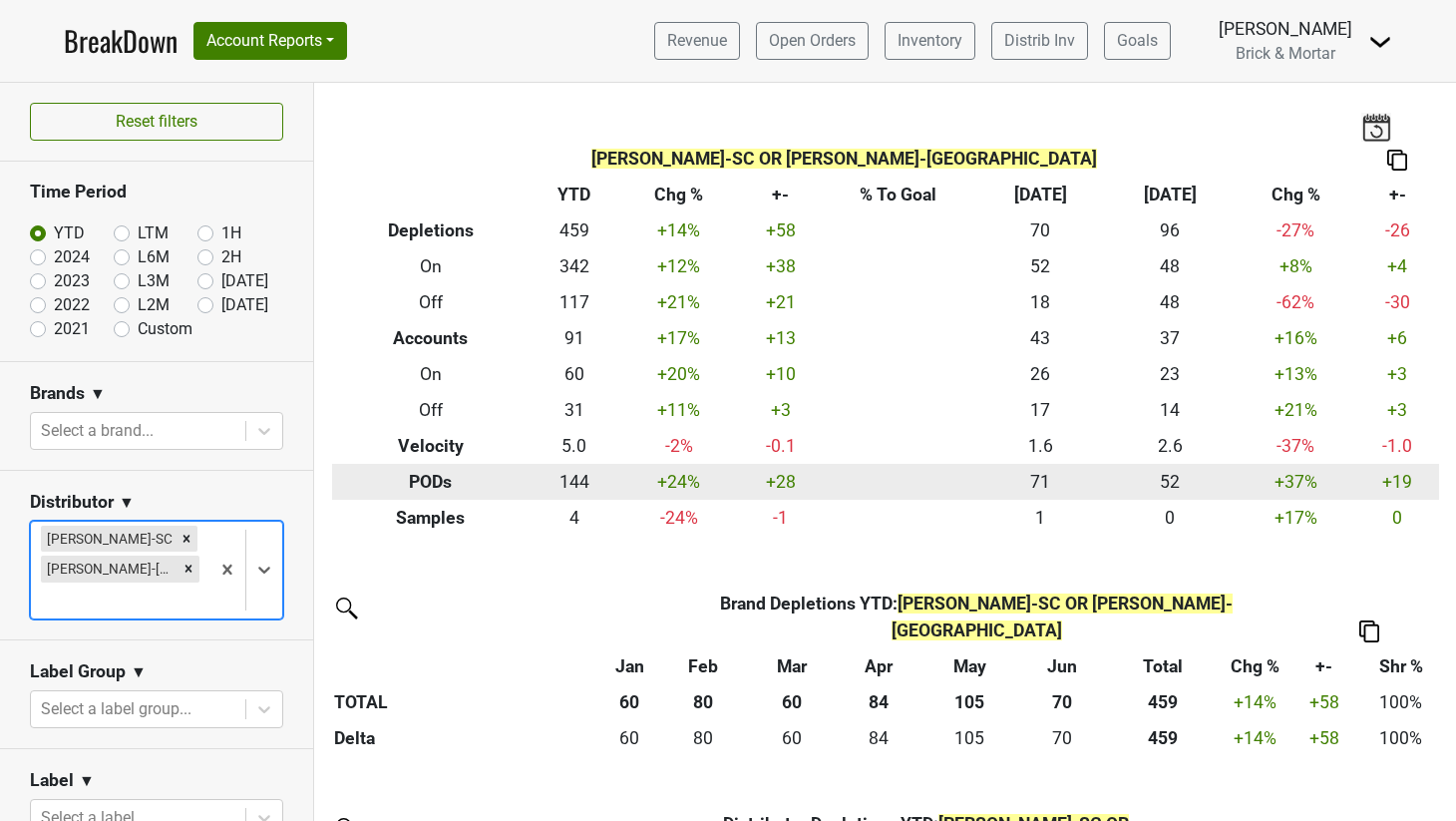 scroll, scrollTop: 720, scrollLeft: 0, axis: vertical 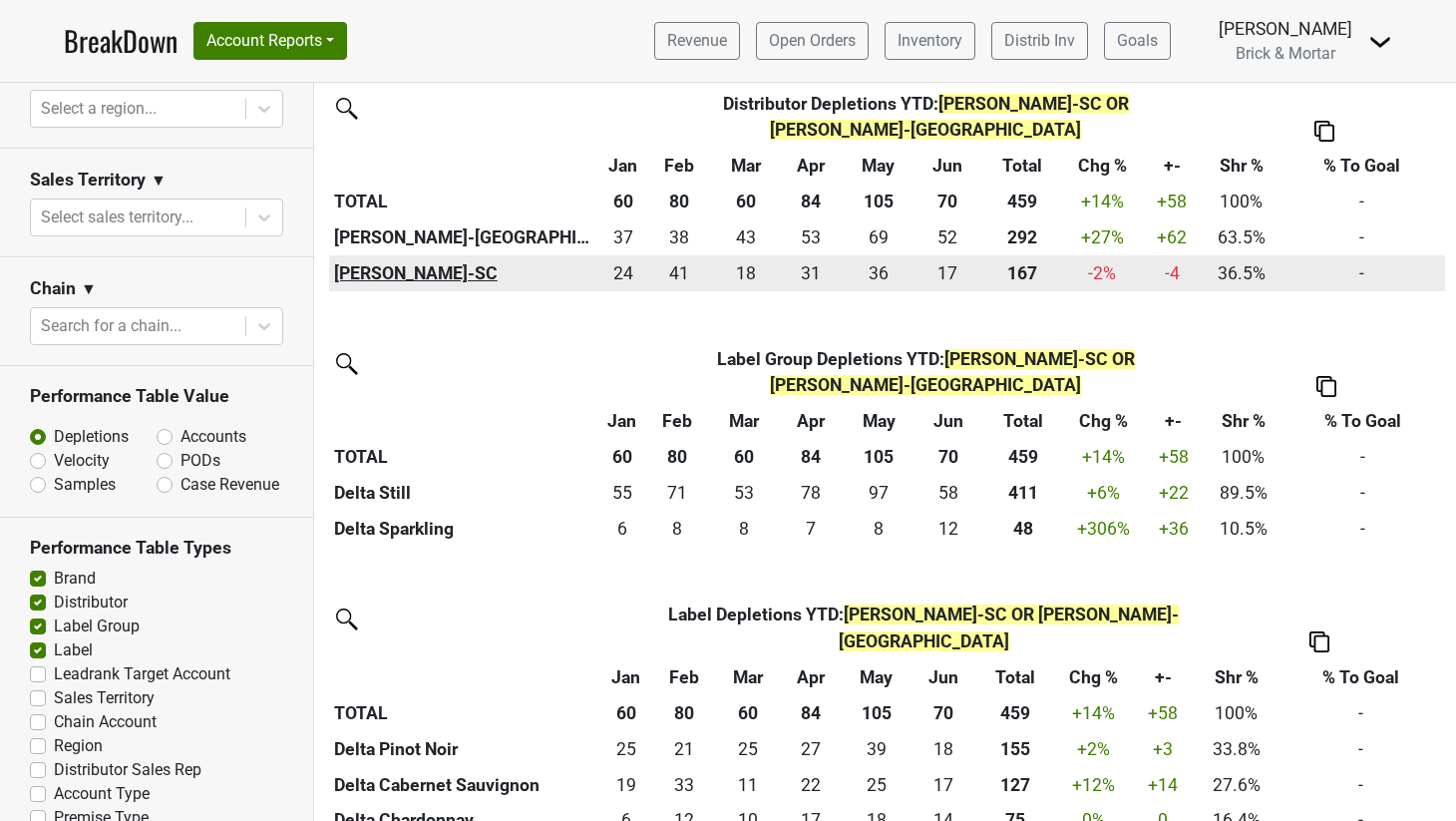 click on "Kellogg-SC" at bounding box center [464, 273] 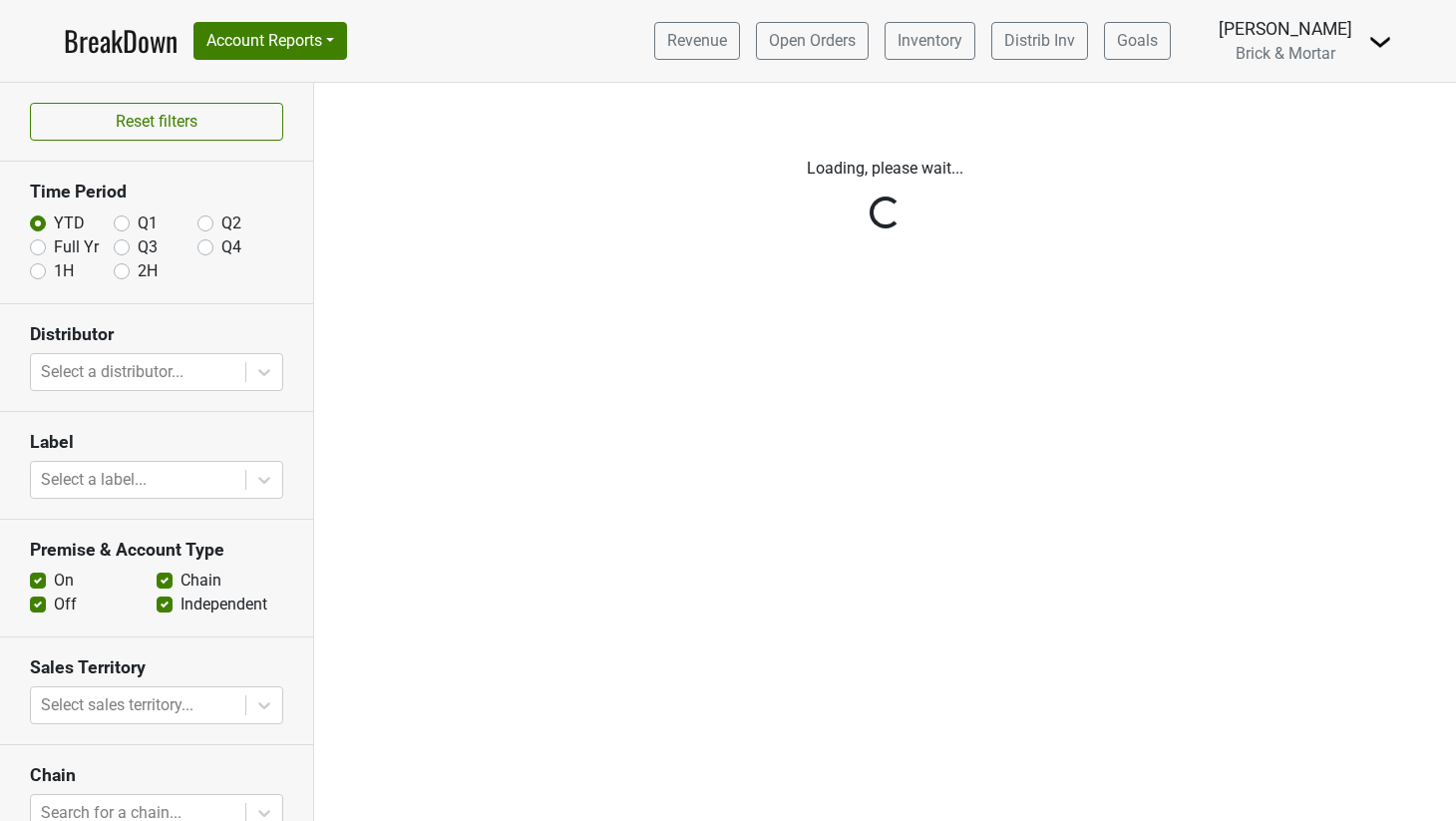 scroll, scrollTop: 0, scrollLeft: 0, axis: both 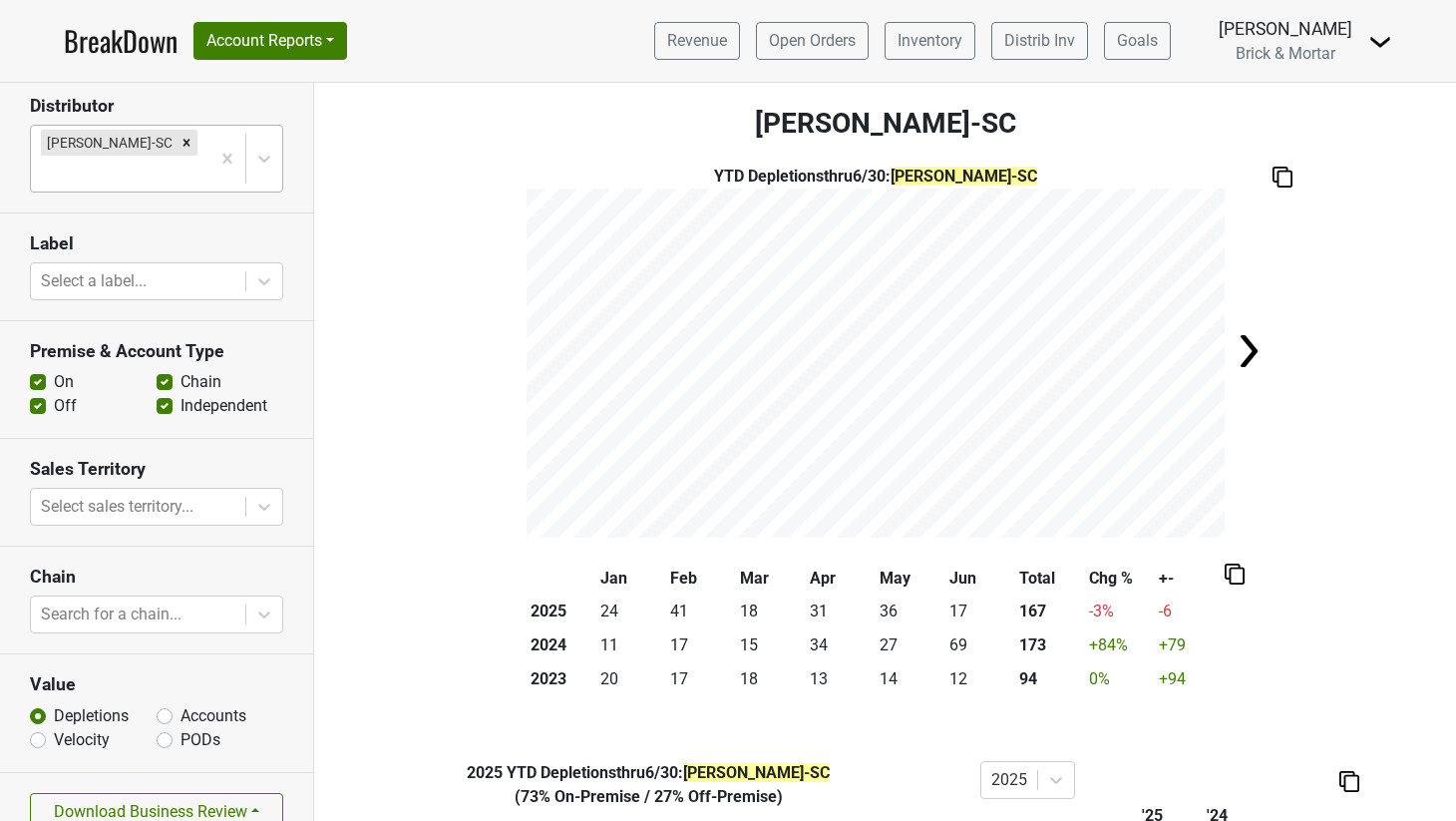 click on "[PERSON_NAME]-SC" at bounding box center (120, 159) 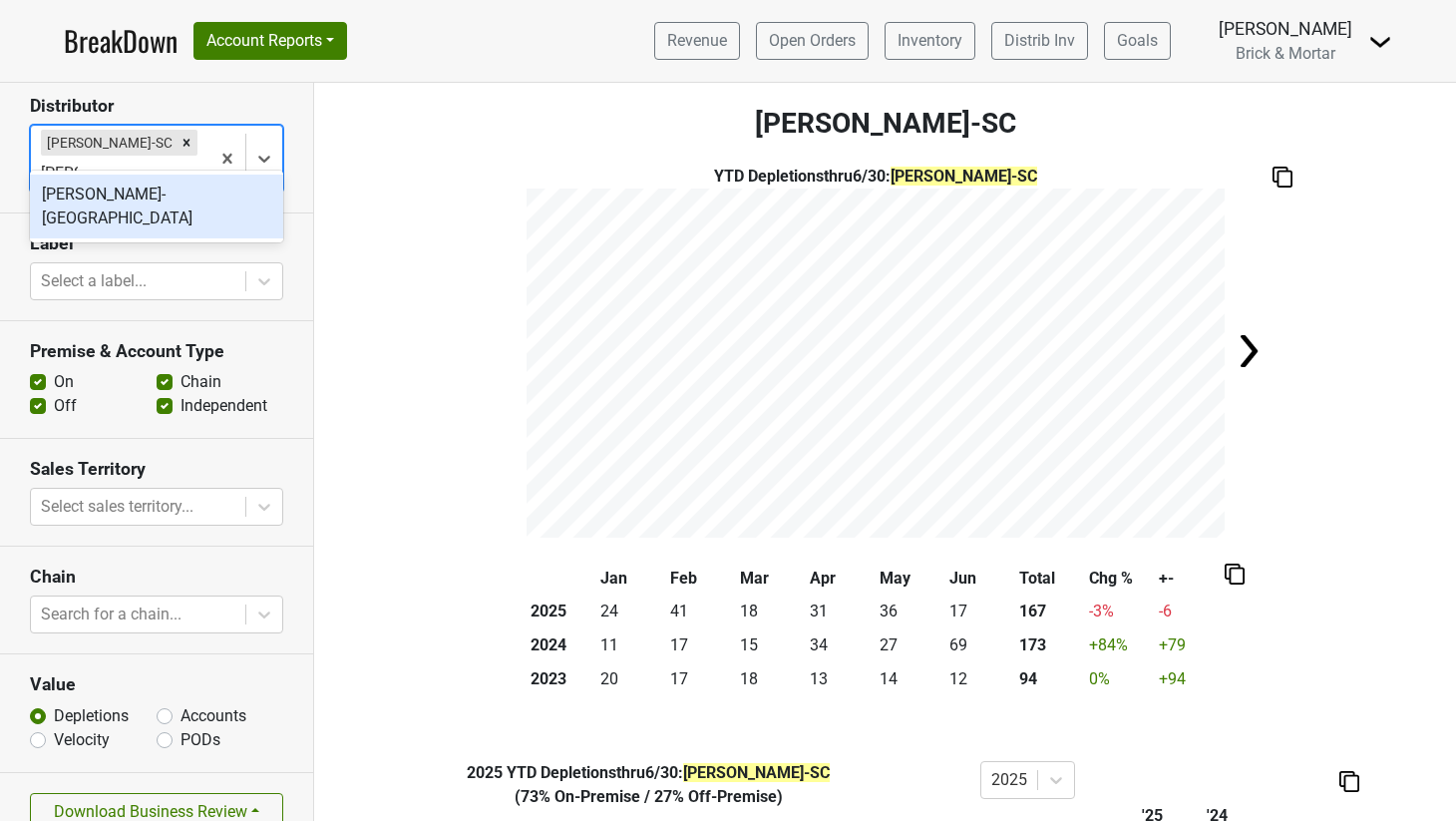 type on "kellogg" 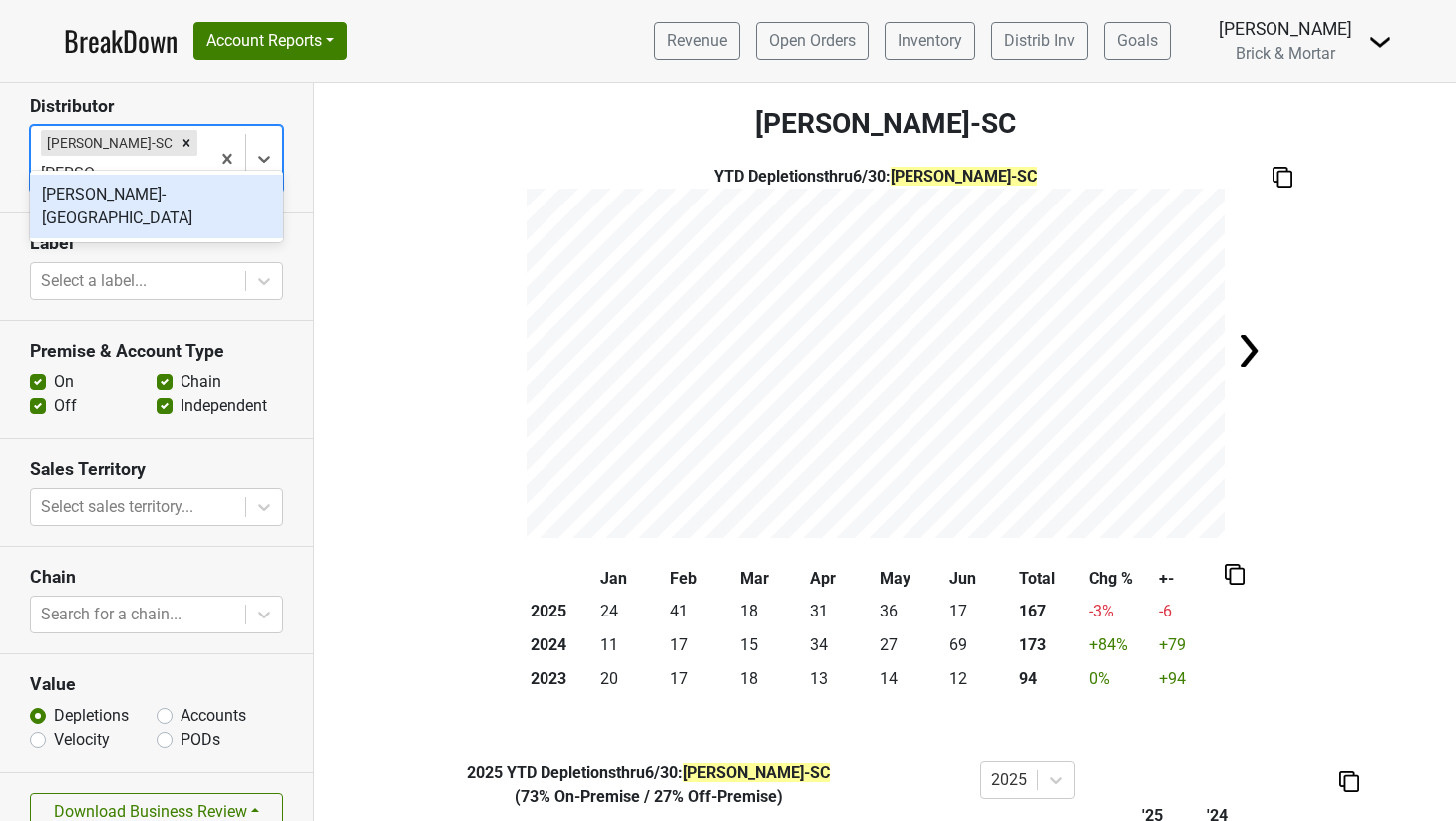 click on "[PERSON_NAME]-[GEOGRAPHIC_DATA]" at bounding box center [157, 206] 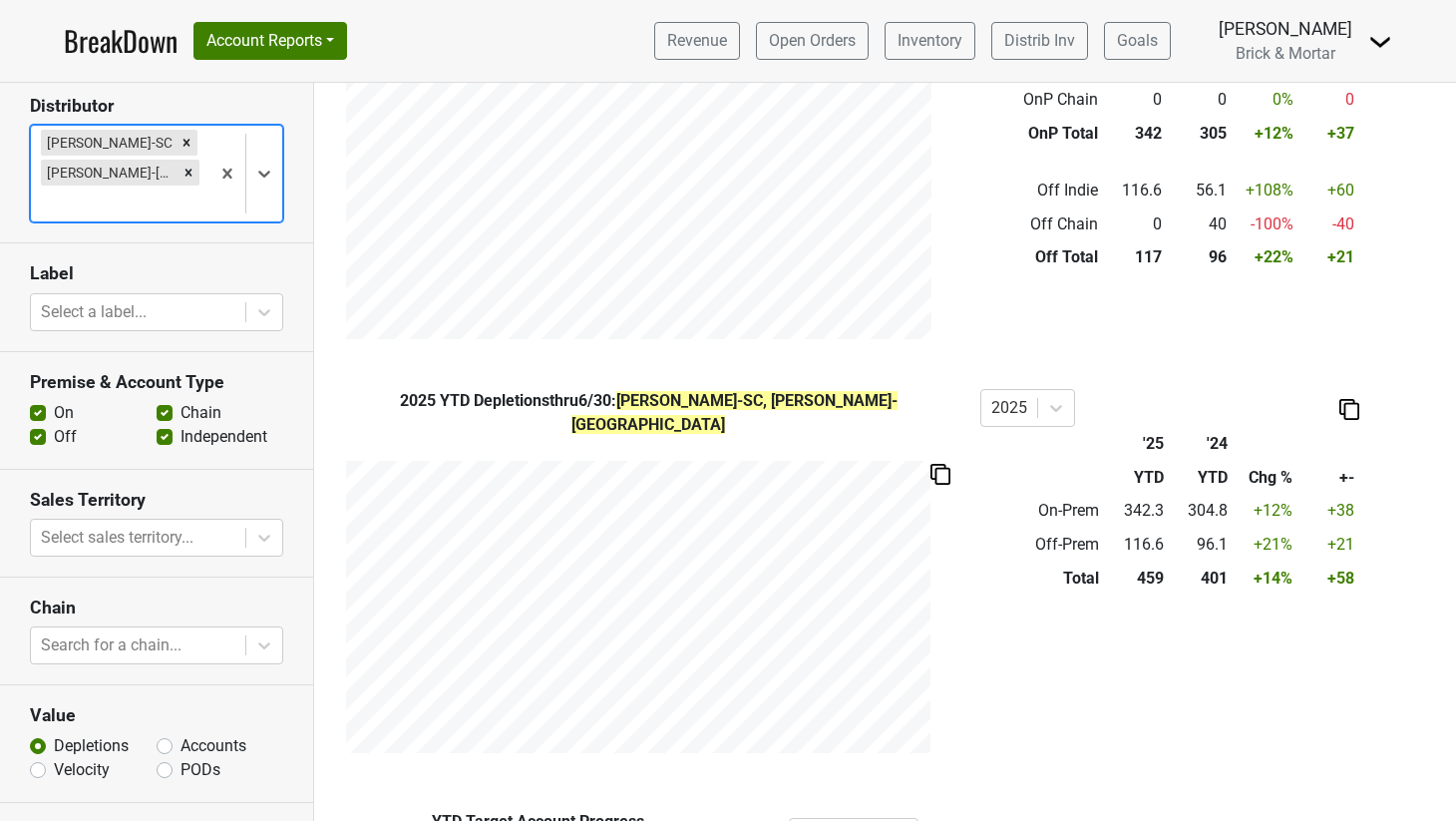 scroll, scrollTop: 1020, scrollLeft: 0, axis: vertical 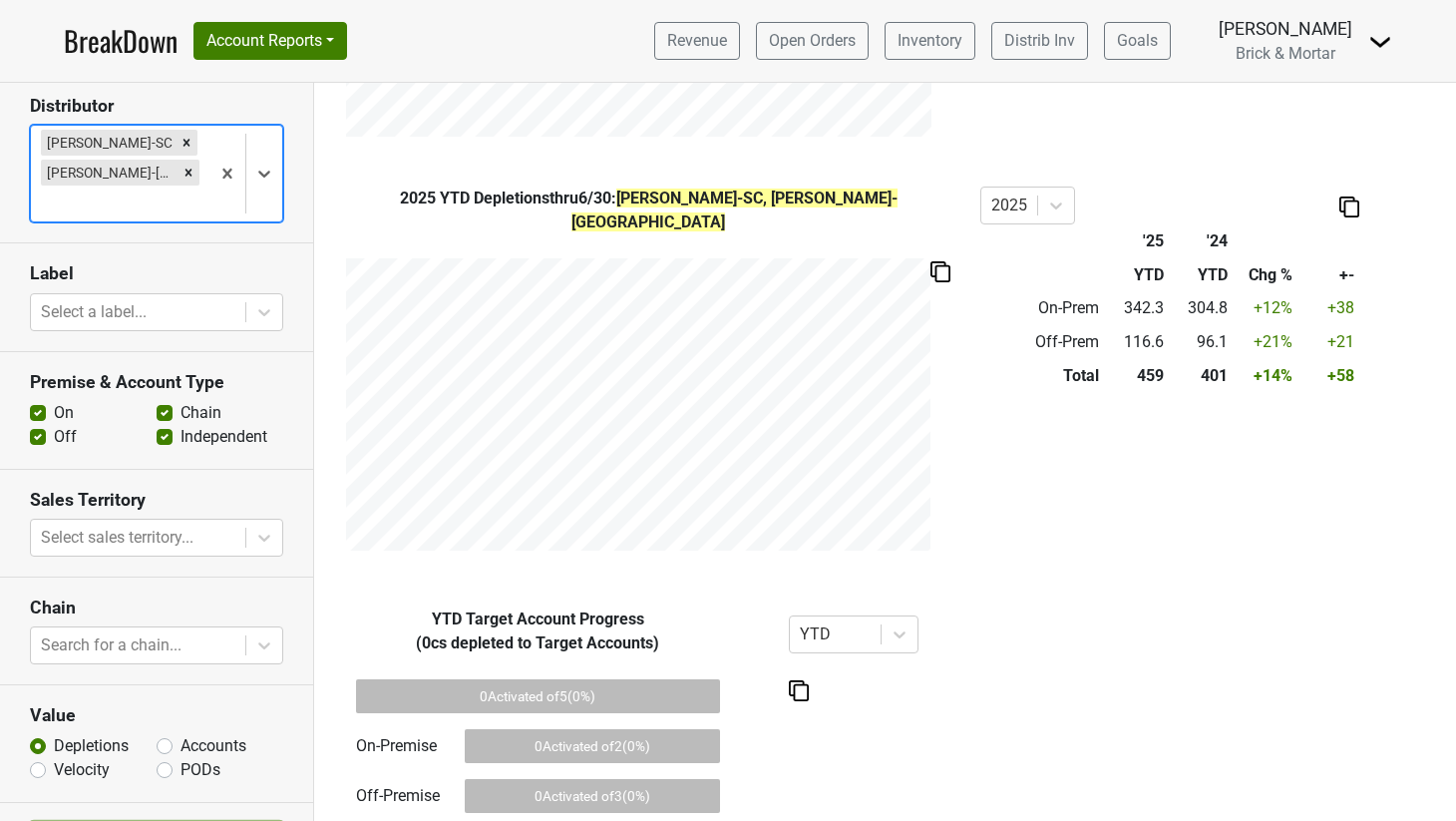 click on "Download Business Review" at bounding box center (157, 842) 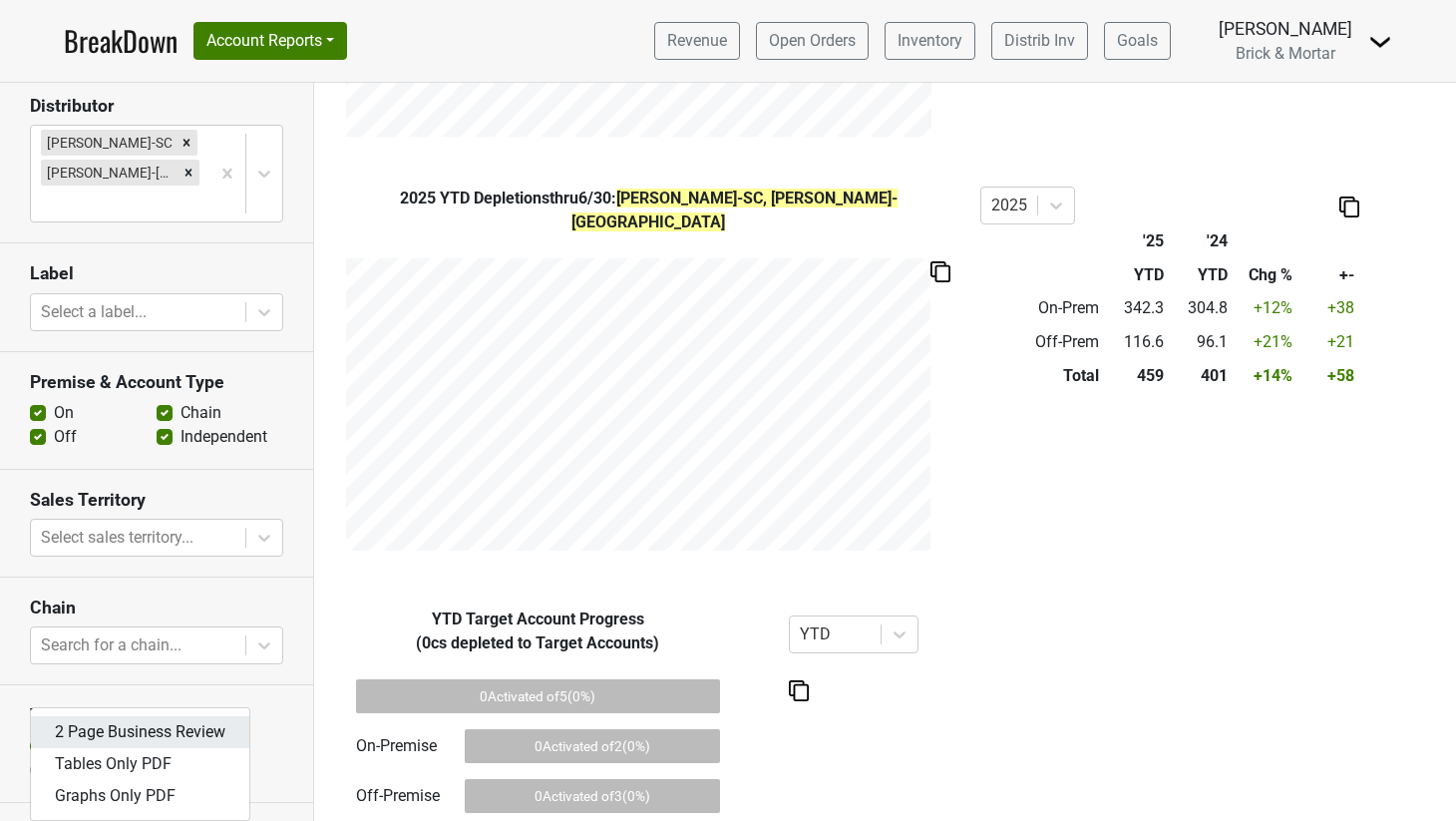click on "2 Page Business Review" at bounding box center [140, 732] 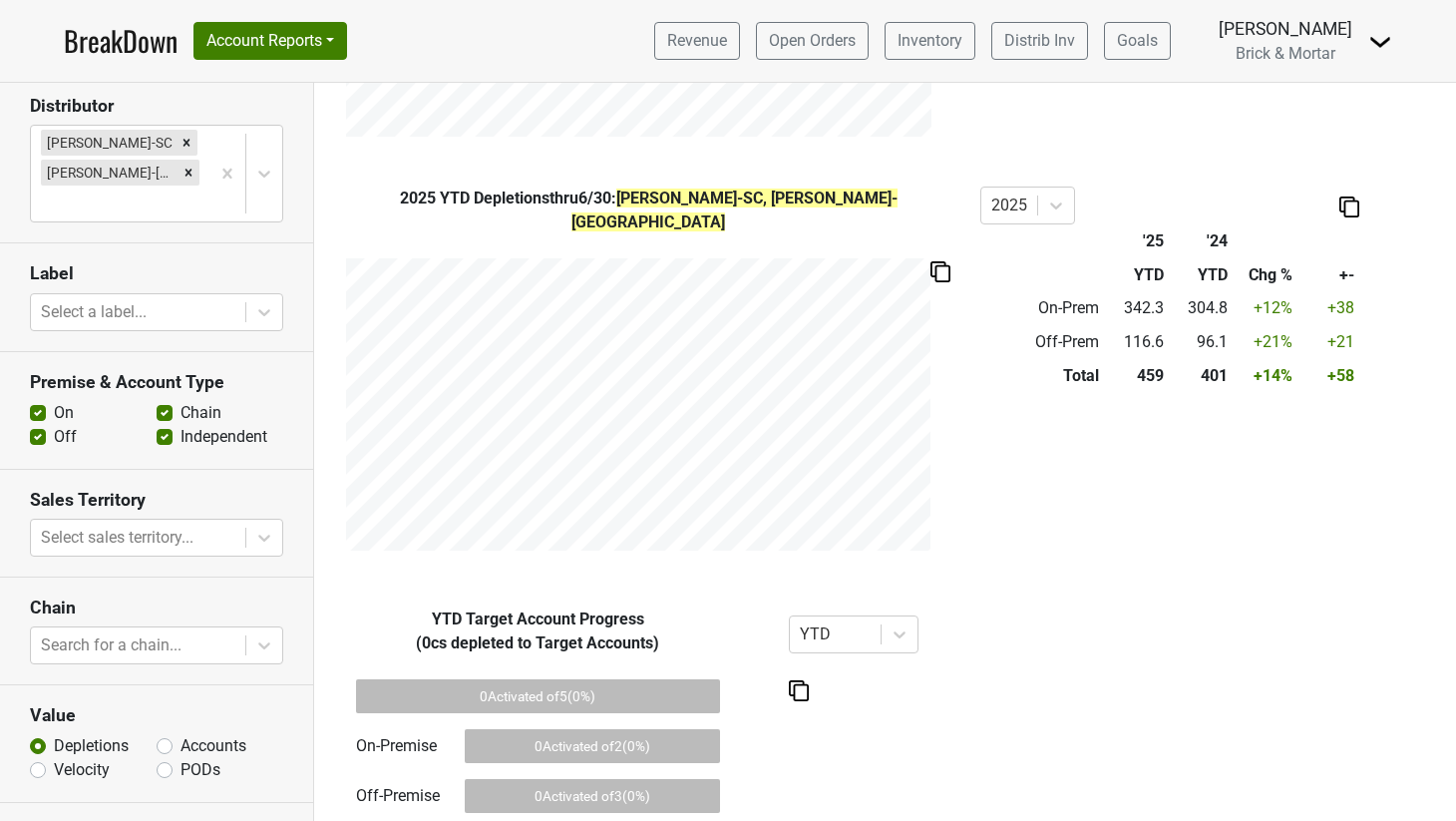 scroll, scrollTop: 0, scrollLeft: 0, axis: both 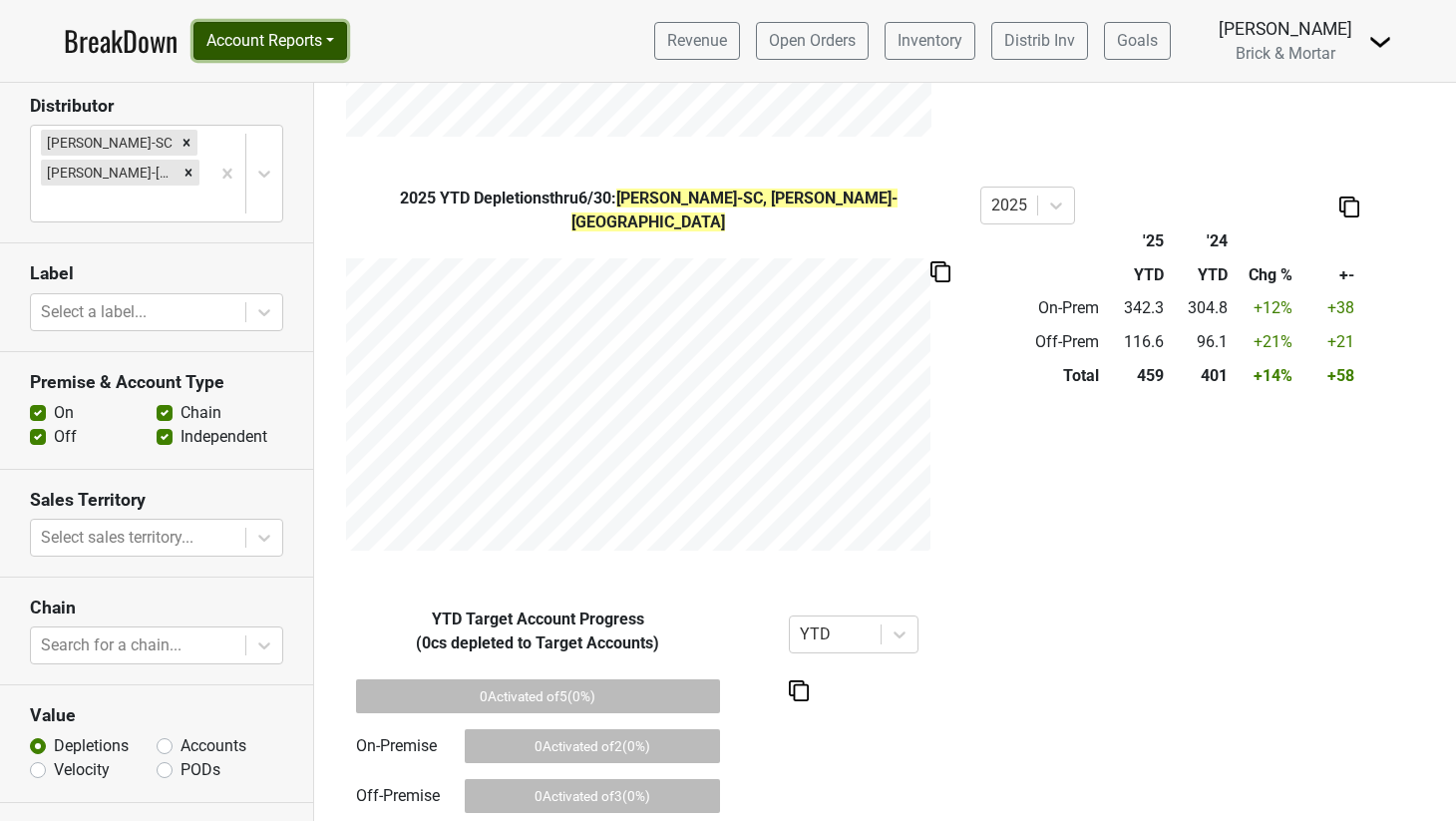 click on "Account Reports" at bounding box center [270, 41] 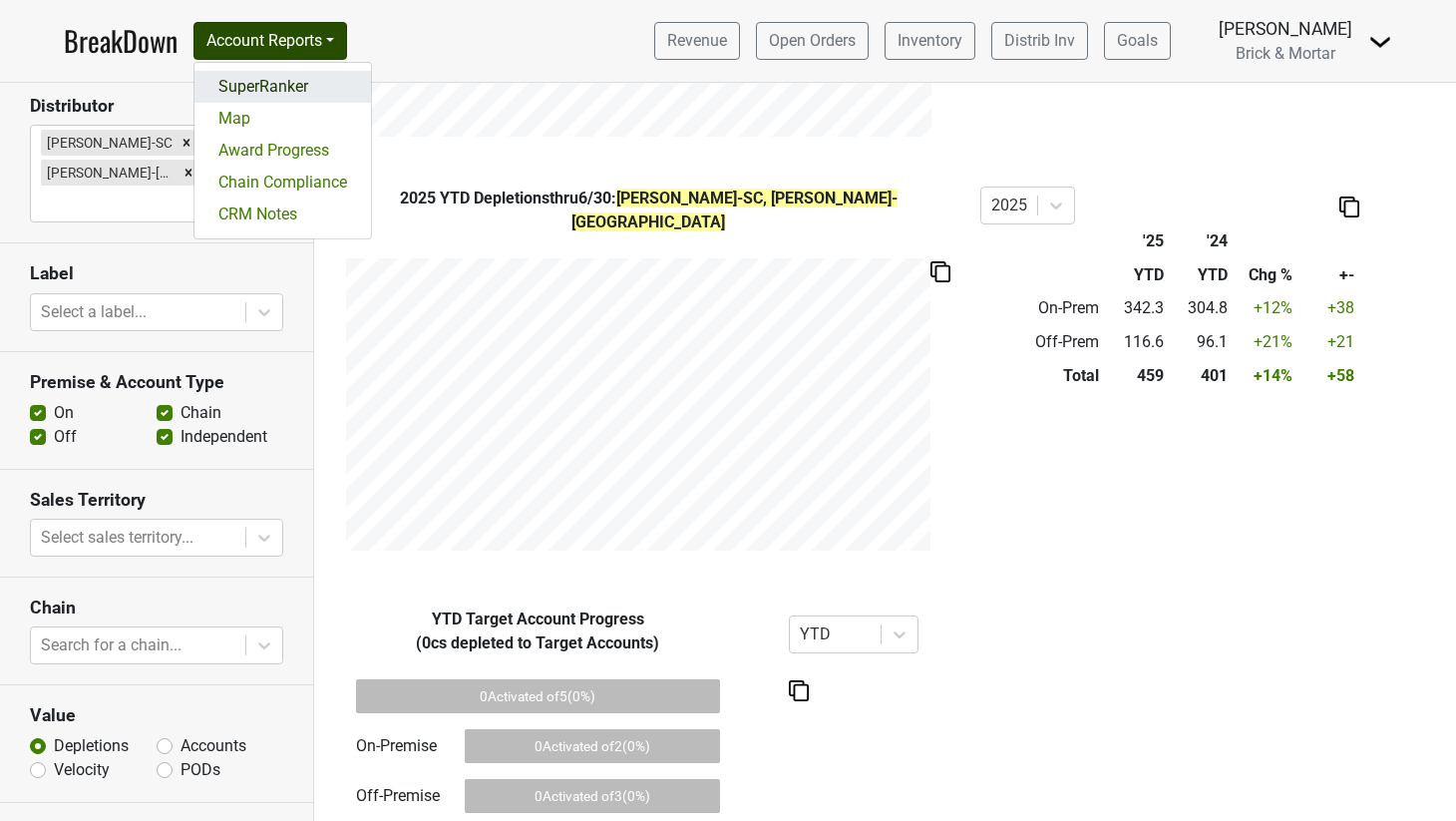 click on "SuperRanker" at bounding box center [282, 87] 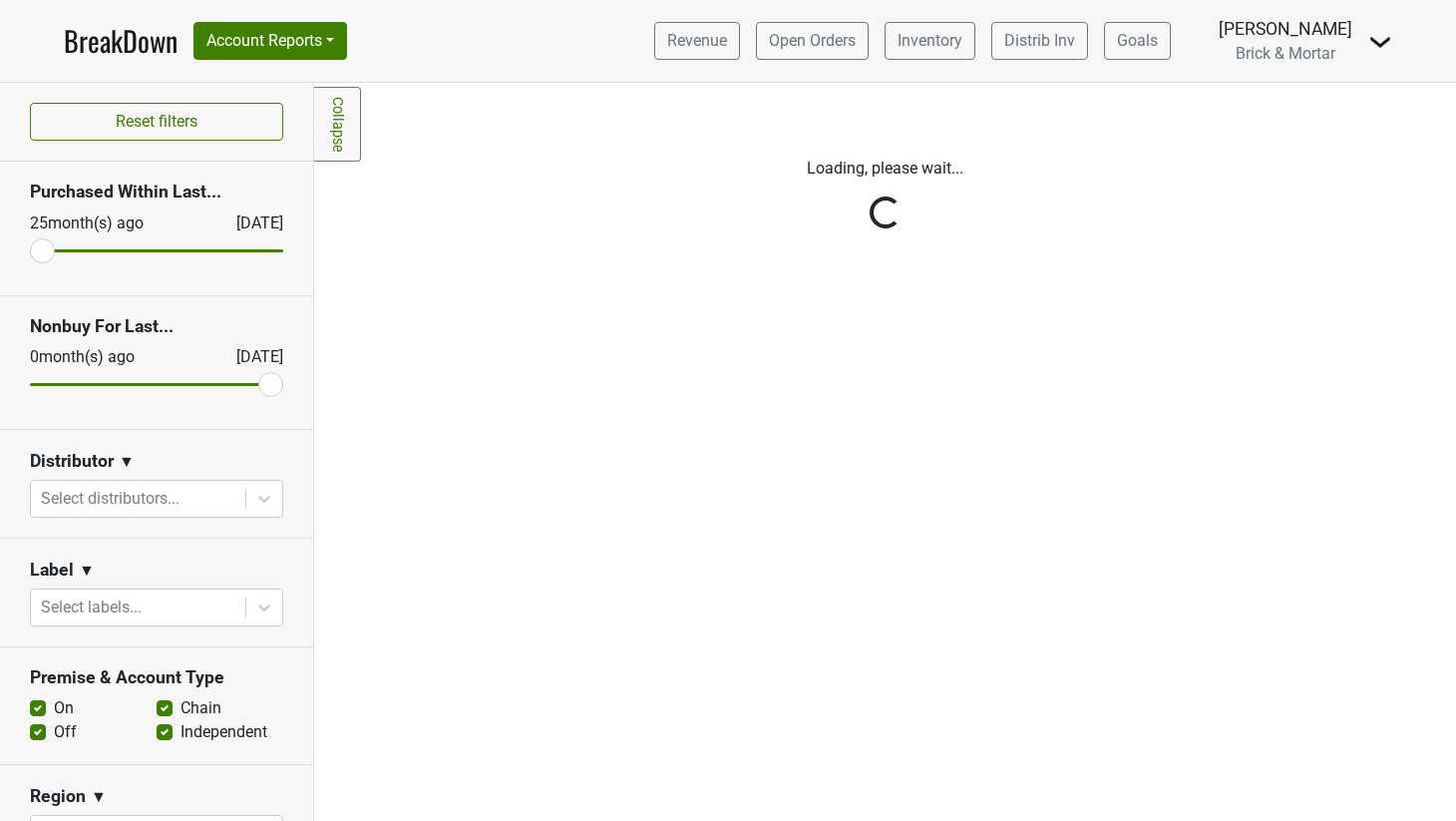 scroll, scrollTop: 0, scrollLeft: 0, axis: both 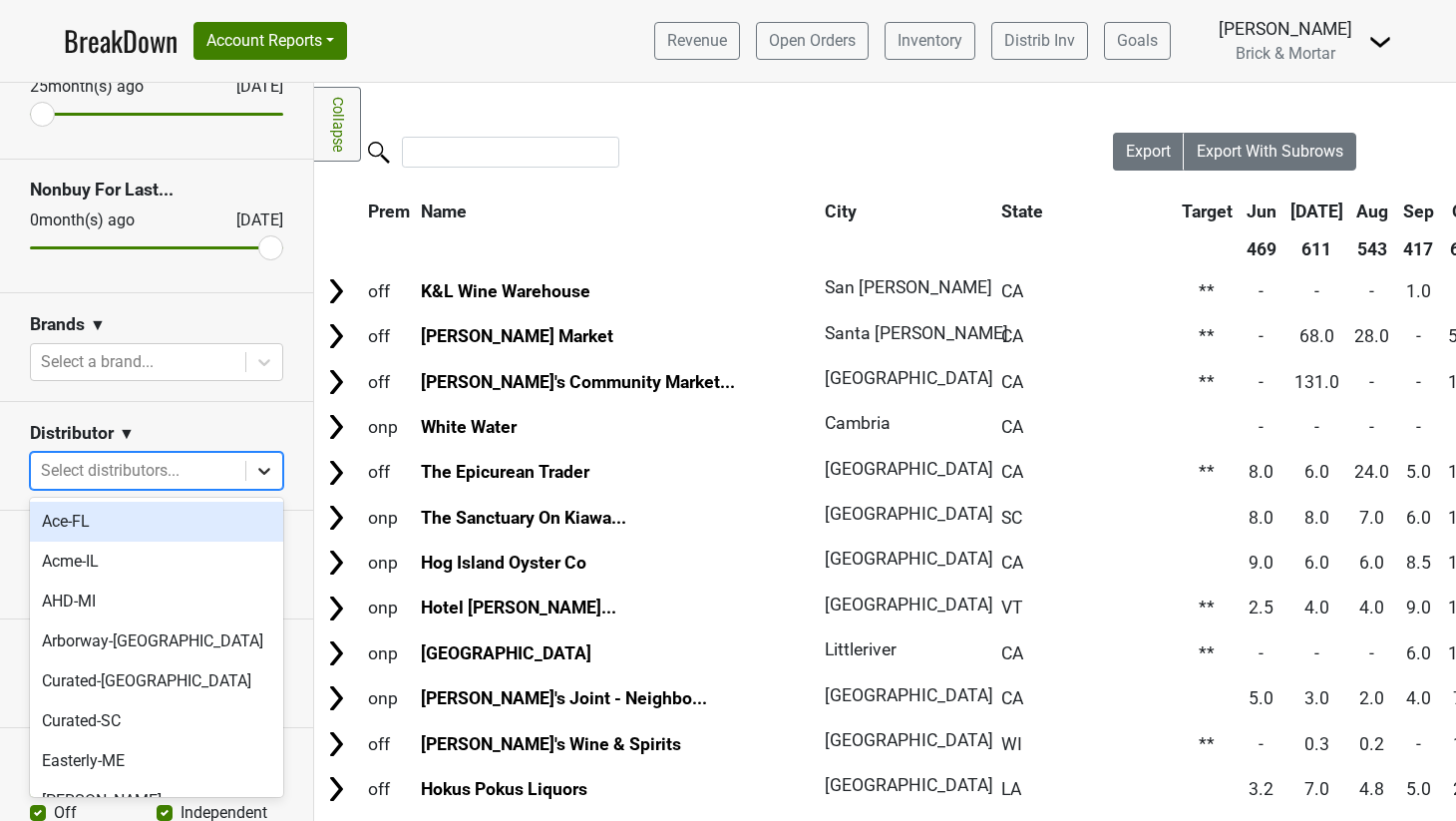 click 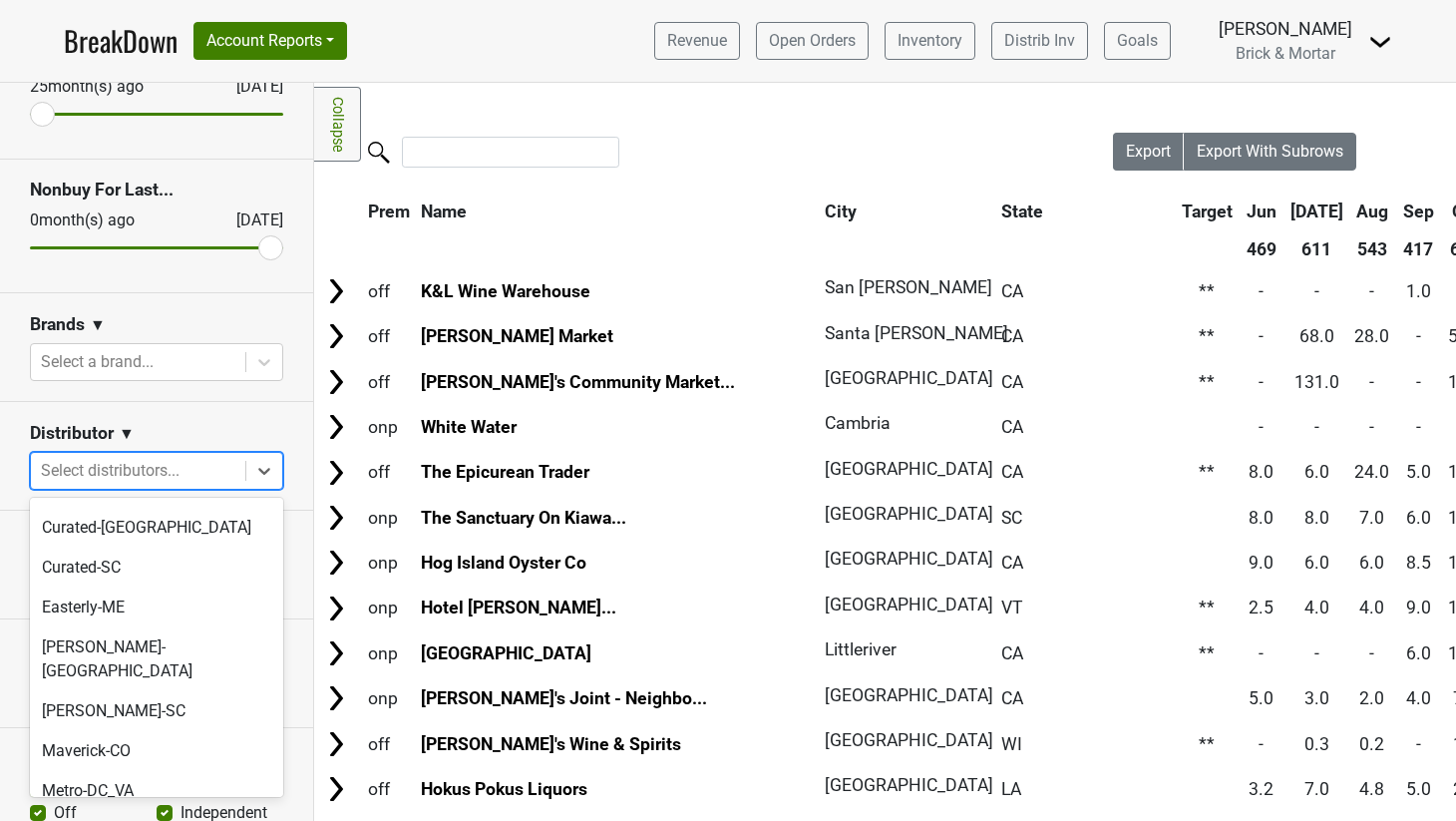 scroll, scrollTop: 147, scrollLeft: 0, axis: vertical 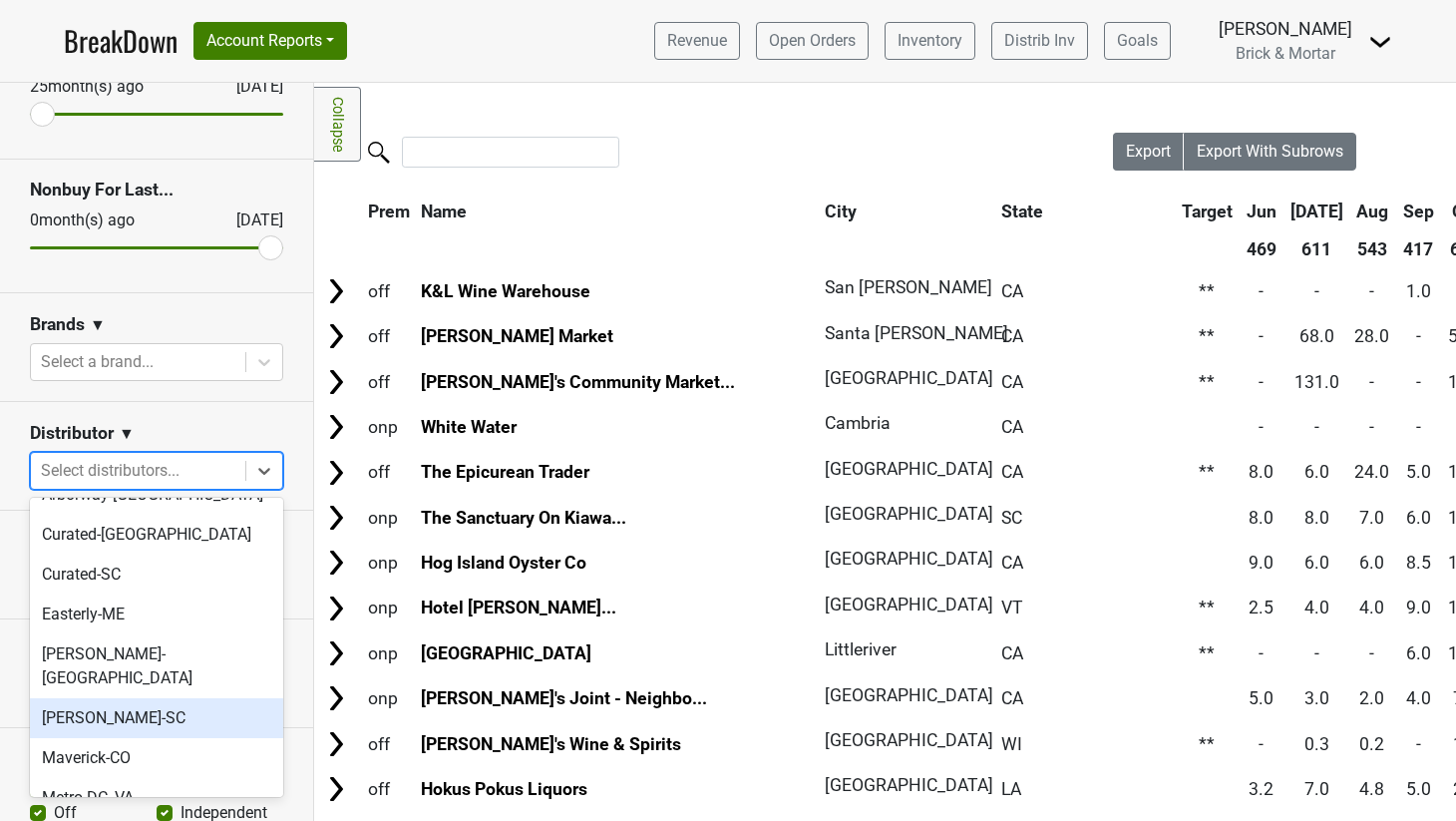 click on "[PERSON_NAME]-SC" at bounding box center [157, 718] 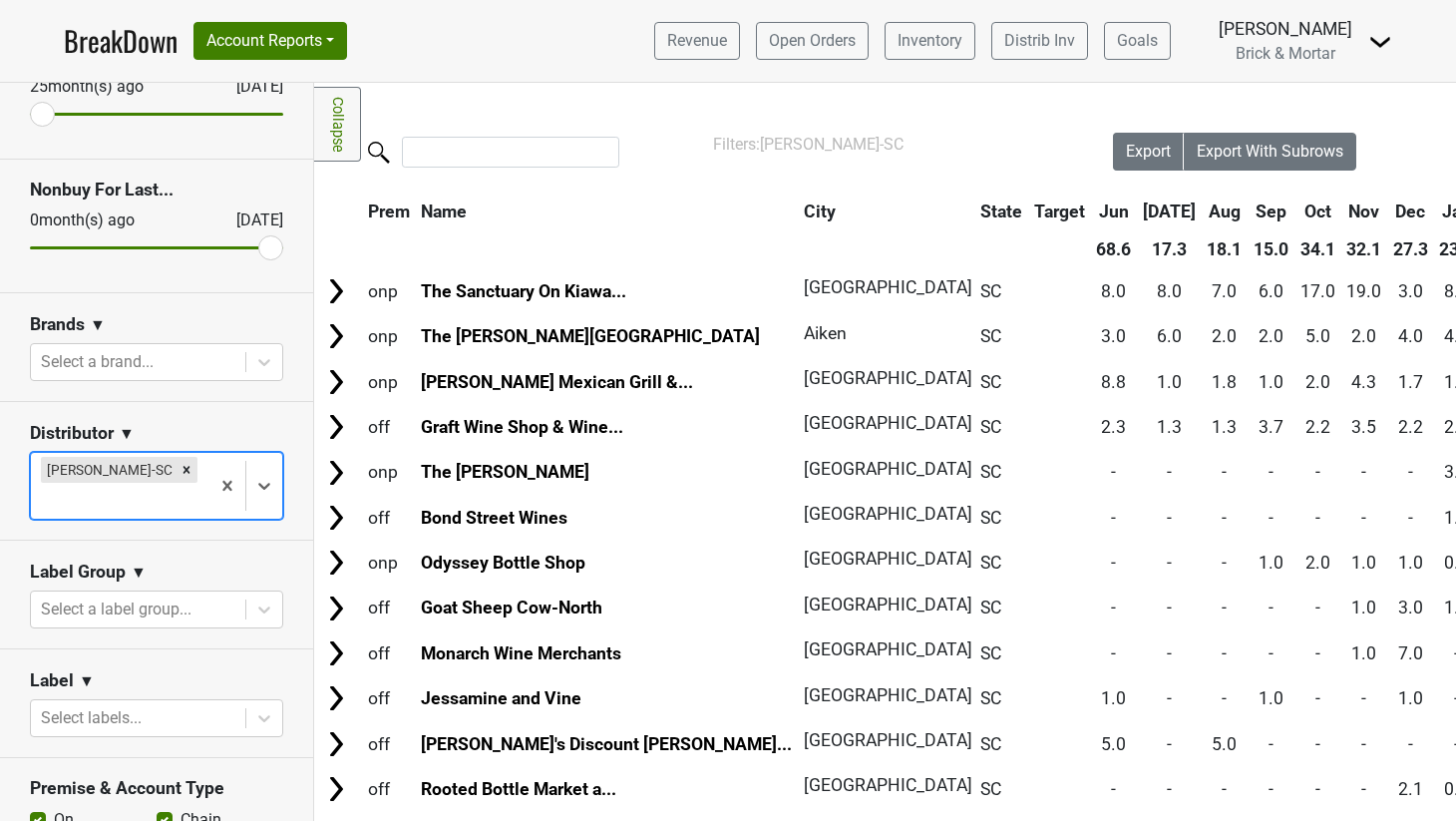 click at bounding box center [120, 501] 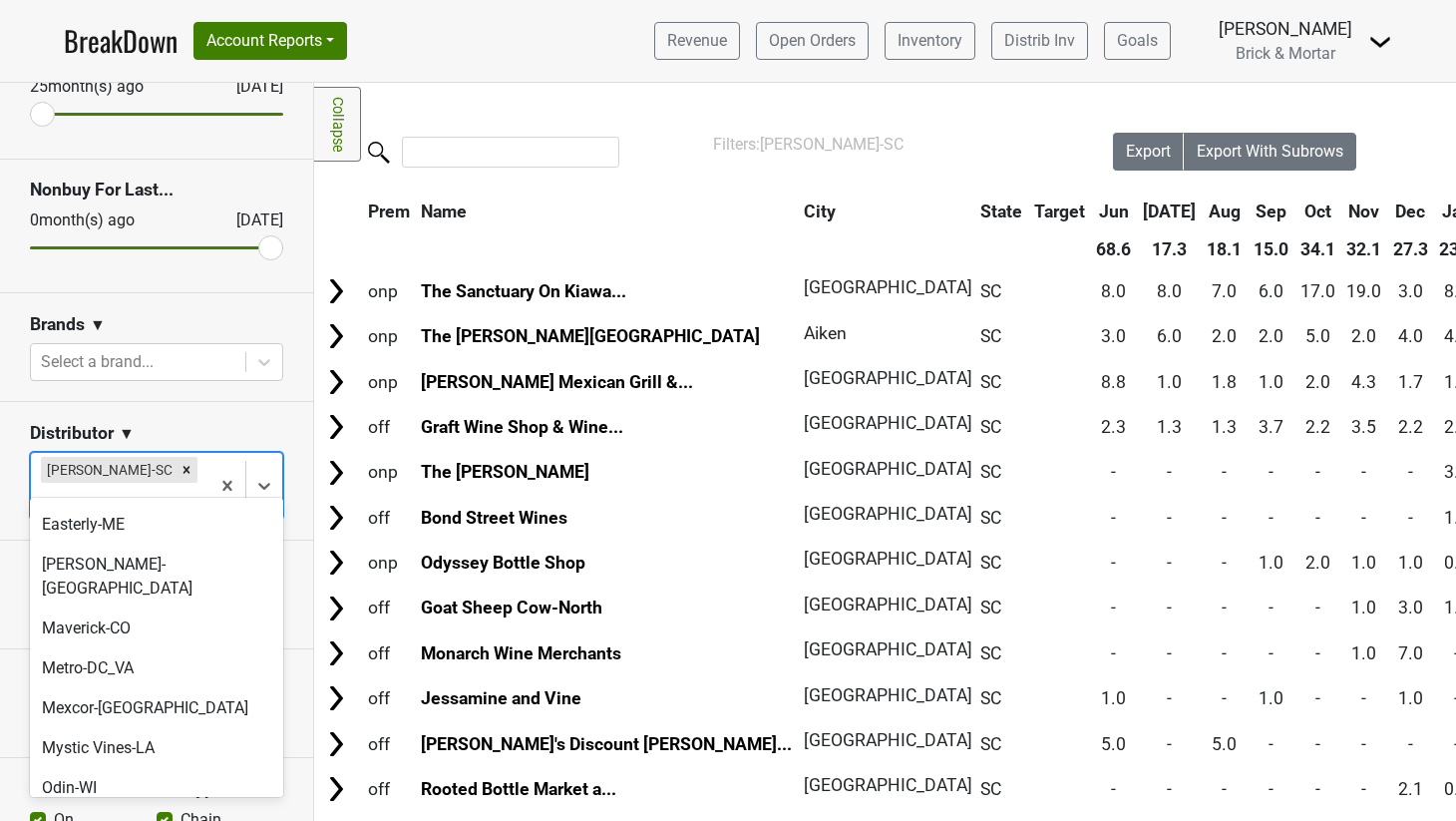 scroll, scrollTop: 235, scrollLeft: 0, axis: vertical 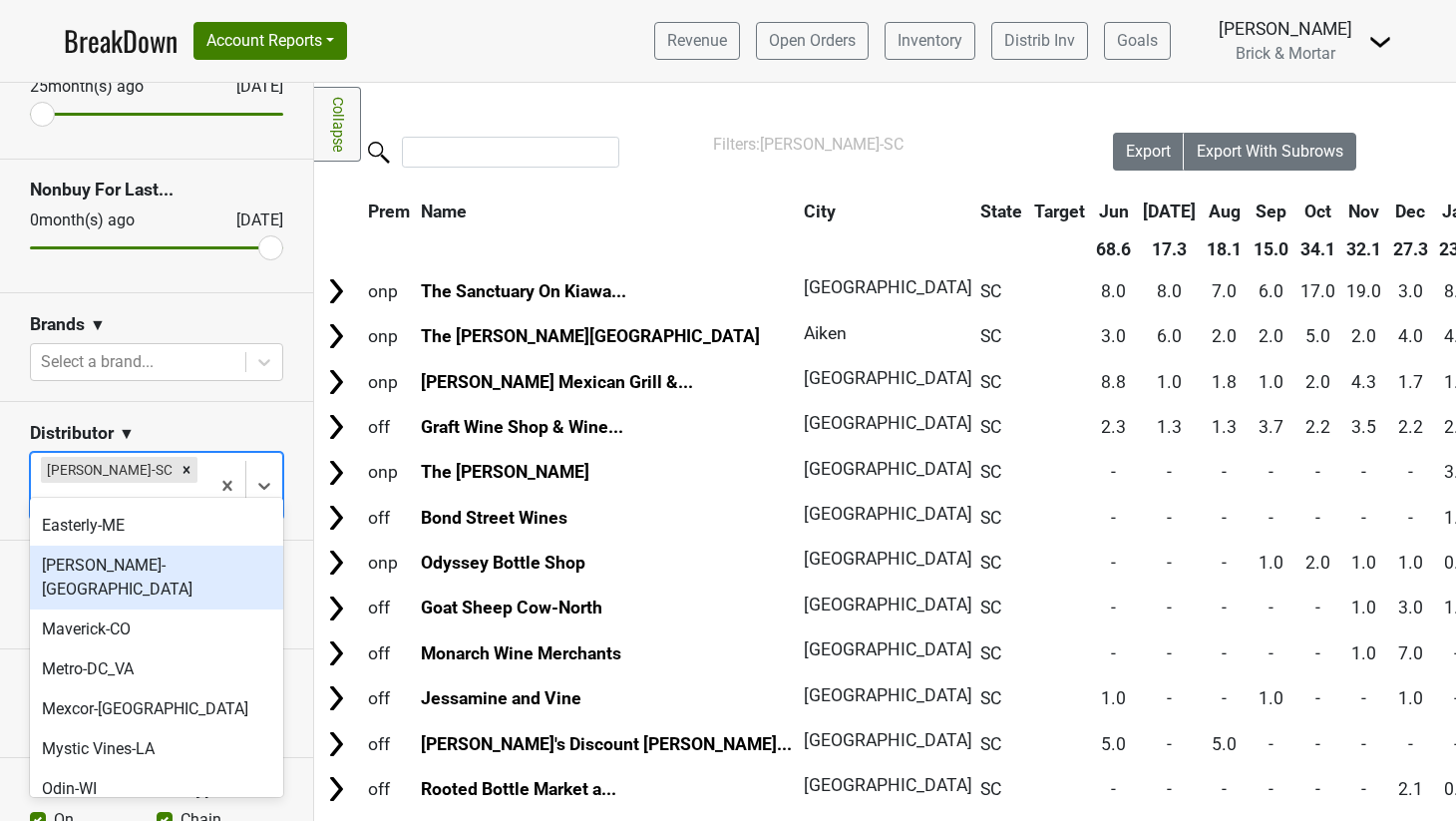 click on "[PERSON_NAME]-[GEOGRAPHIC_DATA]" at bounding box center (157, 578) 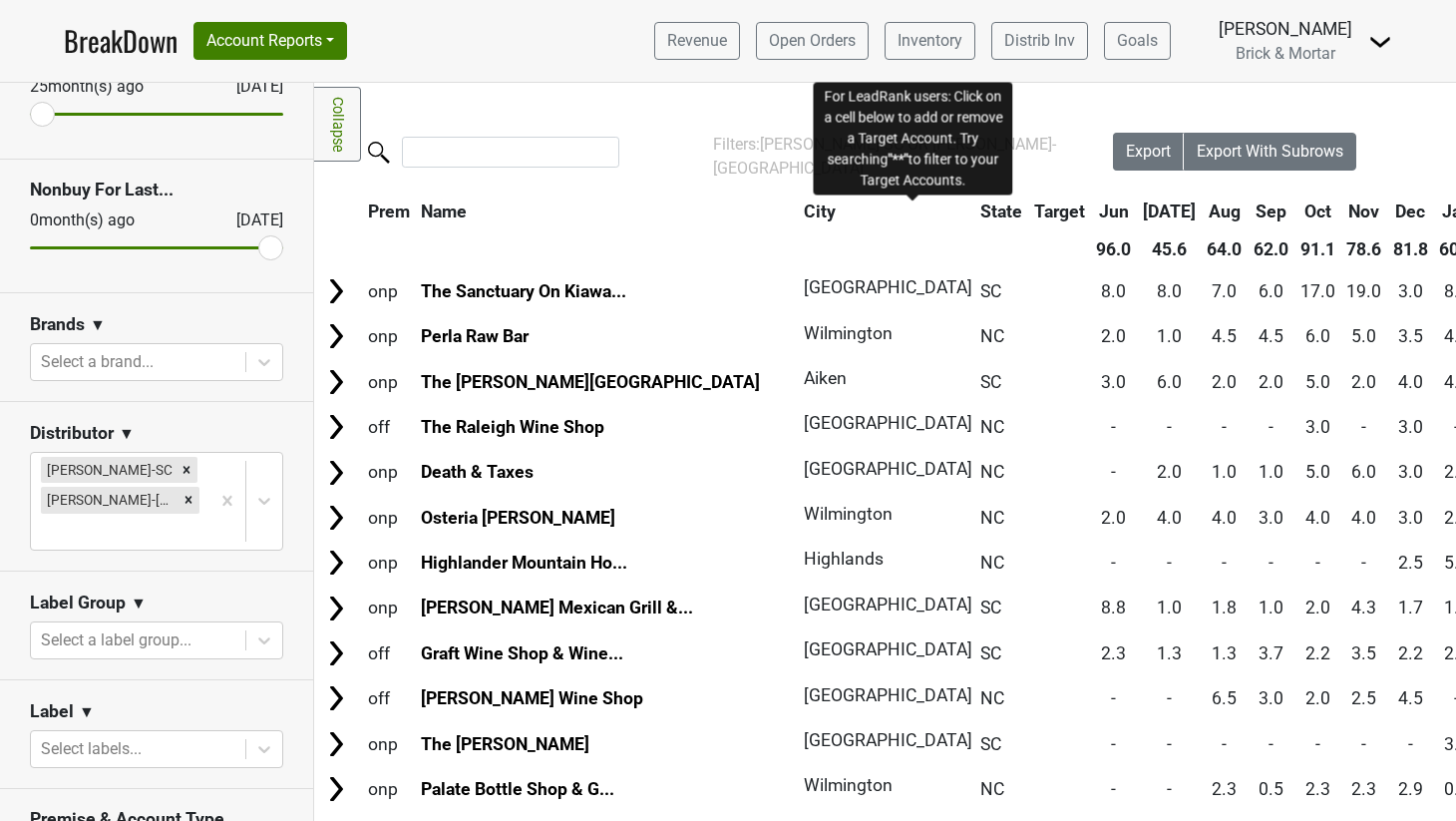 click on "Target" at bounding box center (1059, 211) 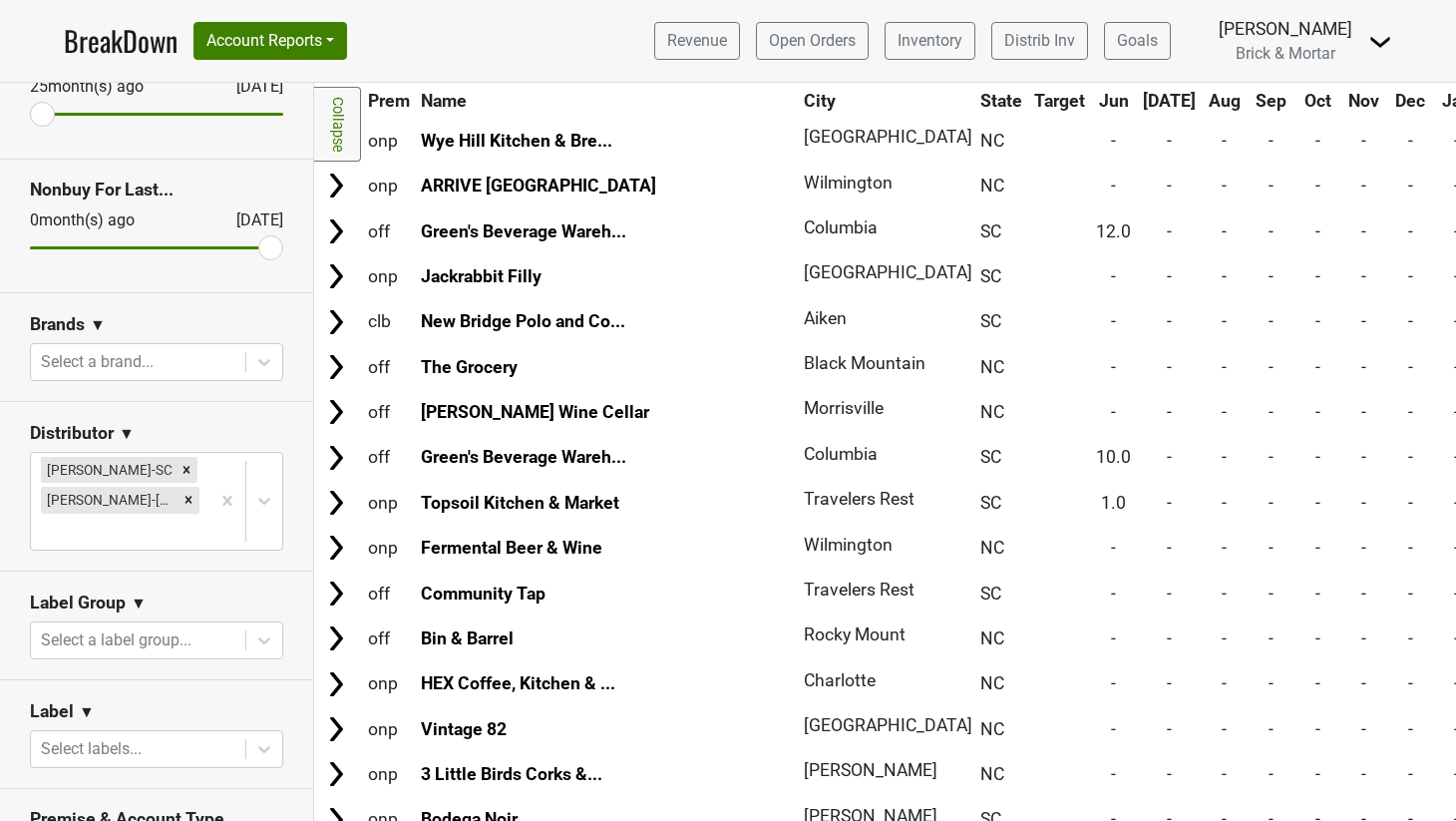 scroll, scrollTop: 7346, scrollLeft: 0, axis: vertical 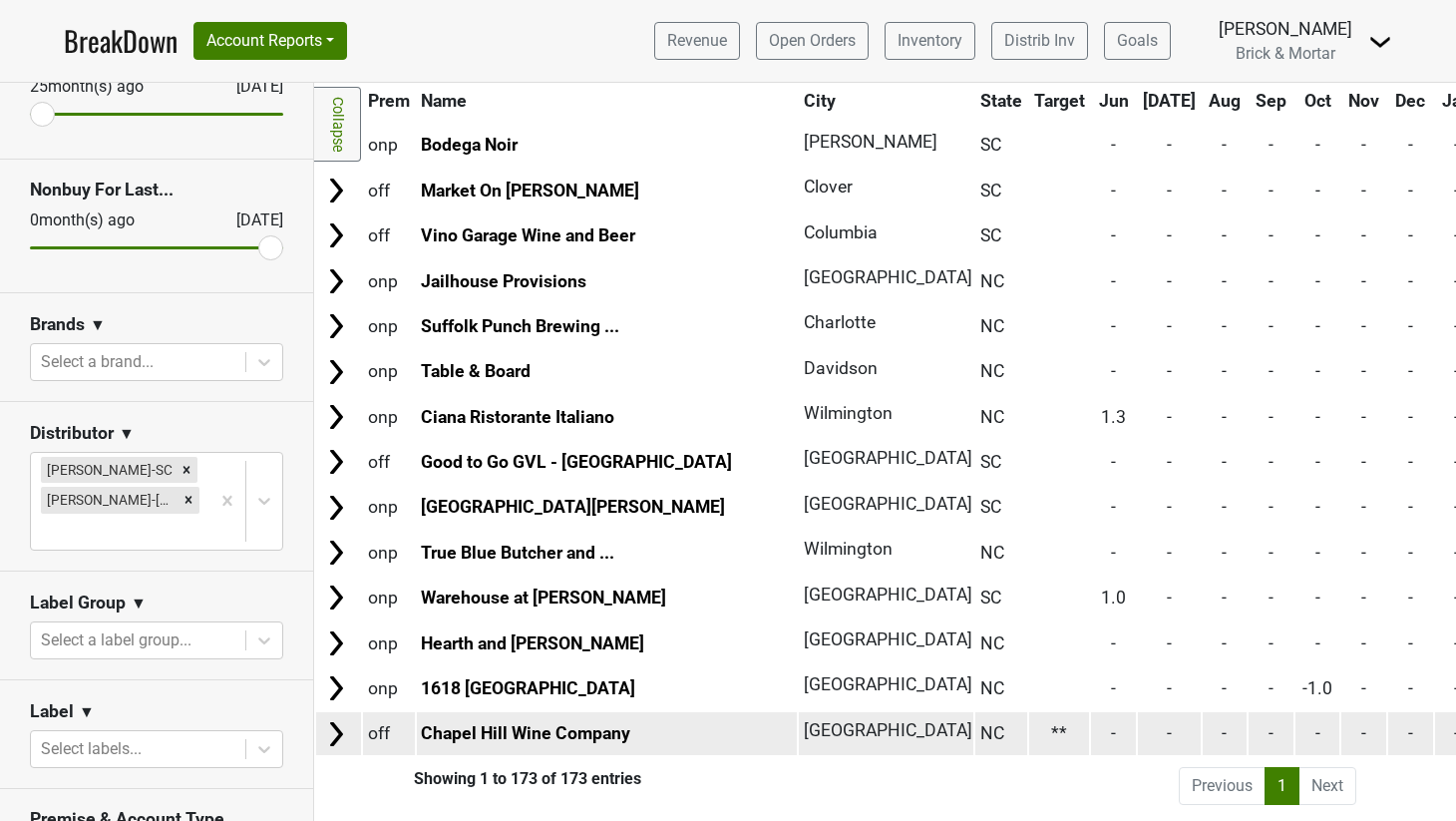 click on "**" at bounding box center (1059, 733) 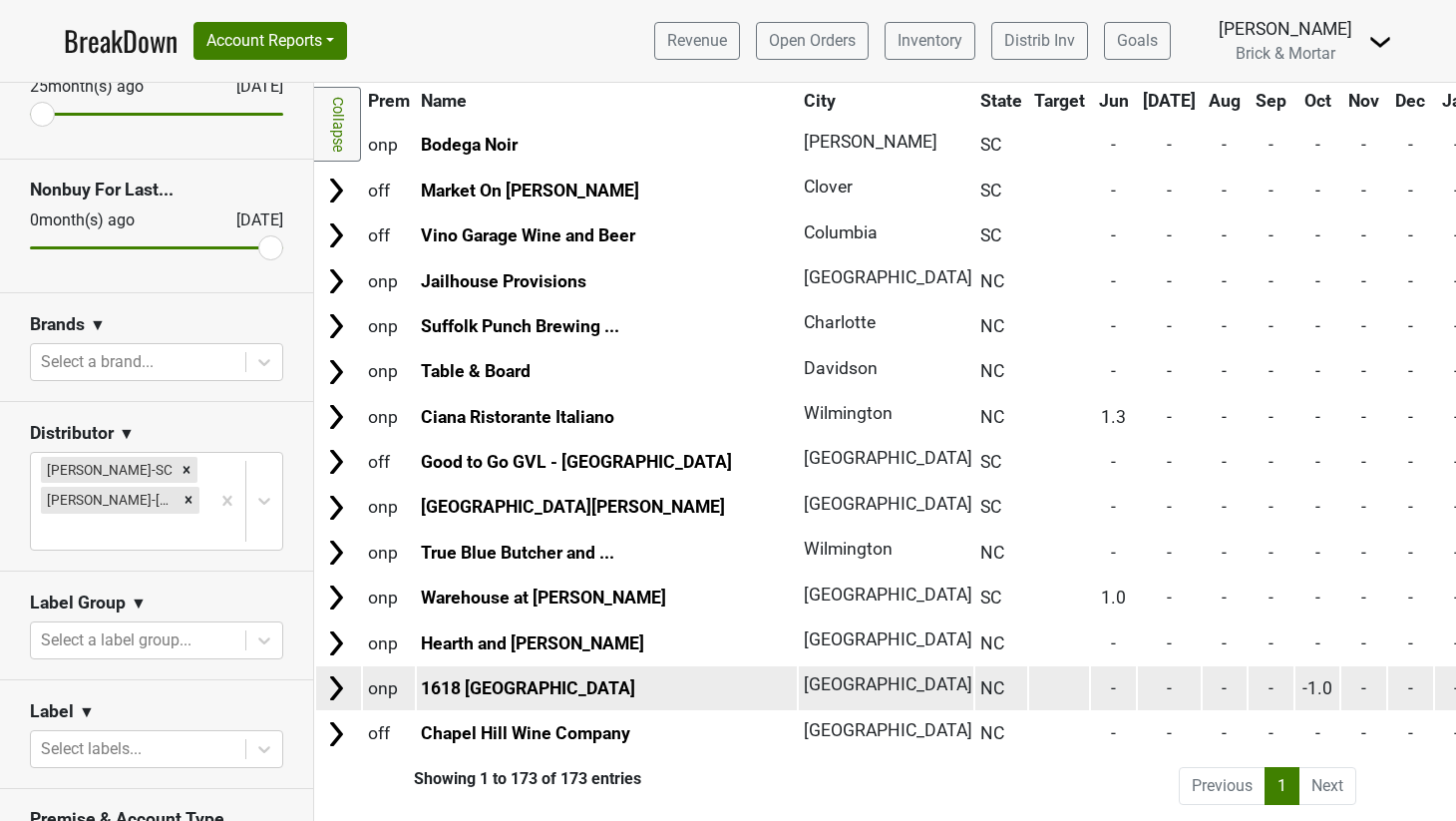 click at bounding box center [1059, 687] 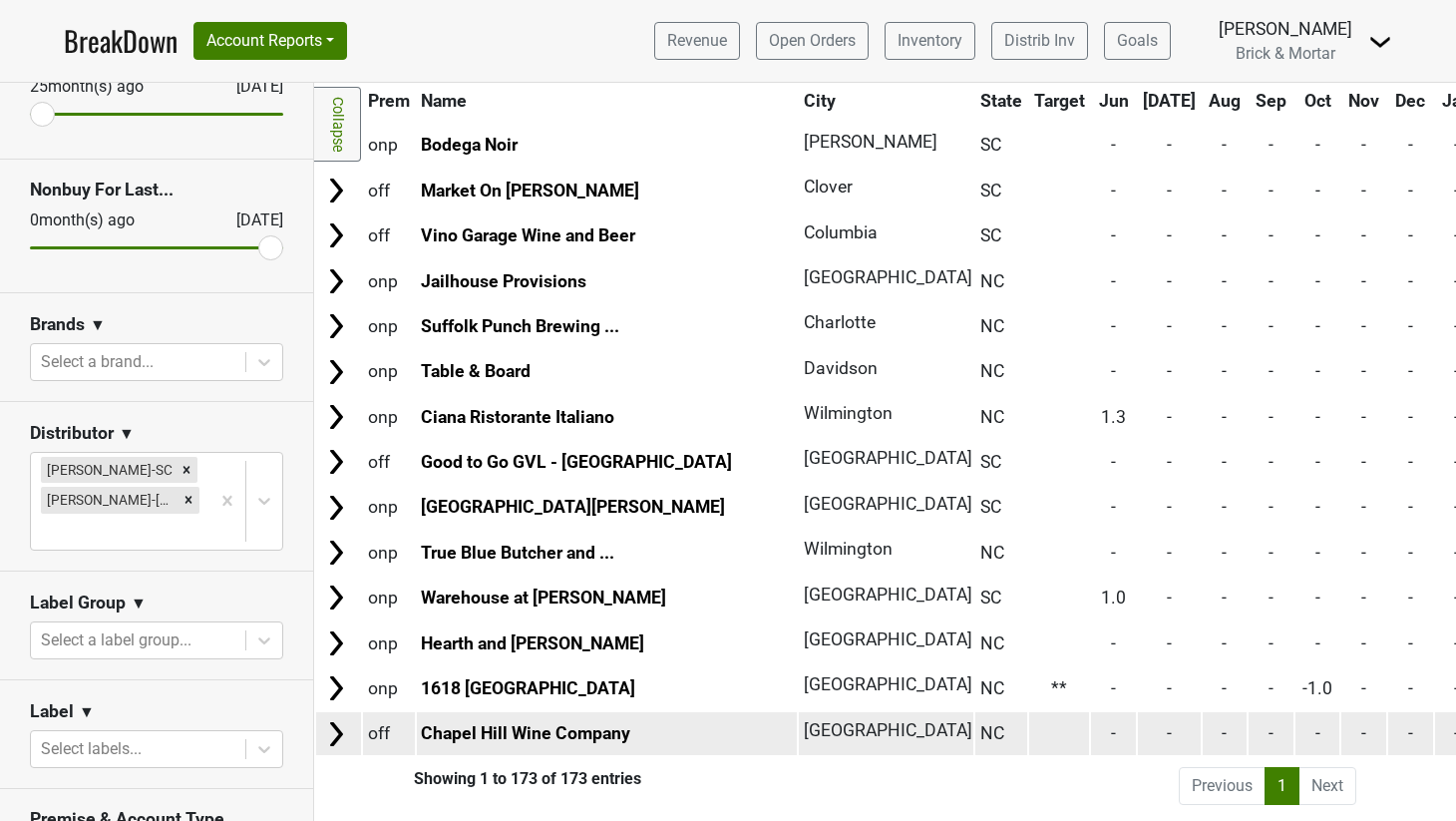 click at bounding box center [1059, 733] 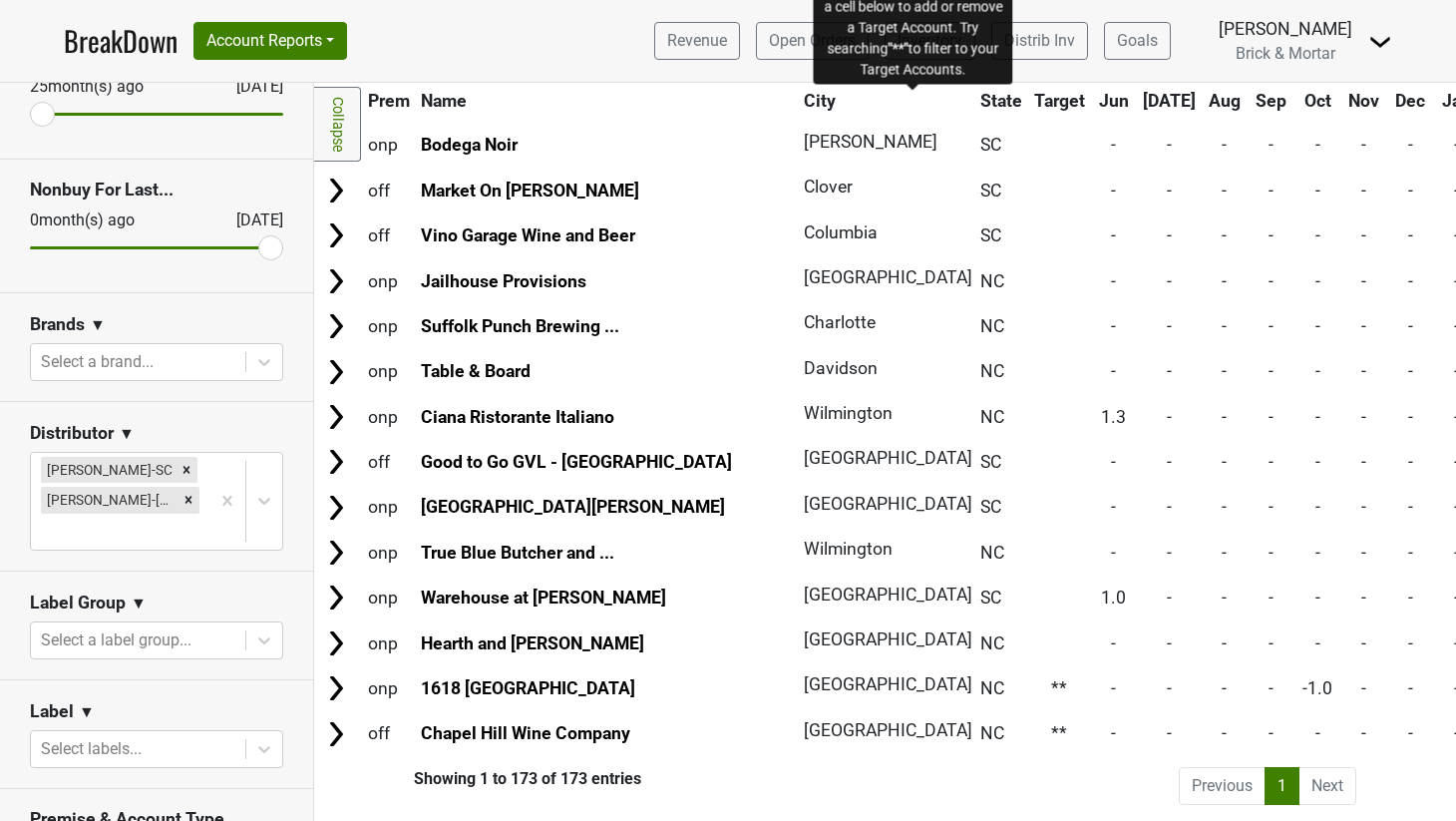 click on "Target" at bounding box center (1059, 101) 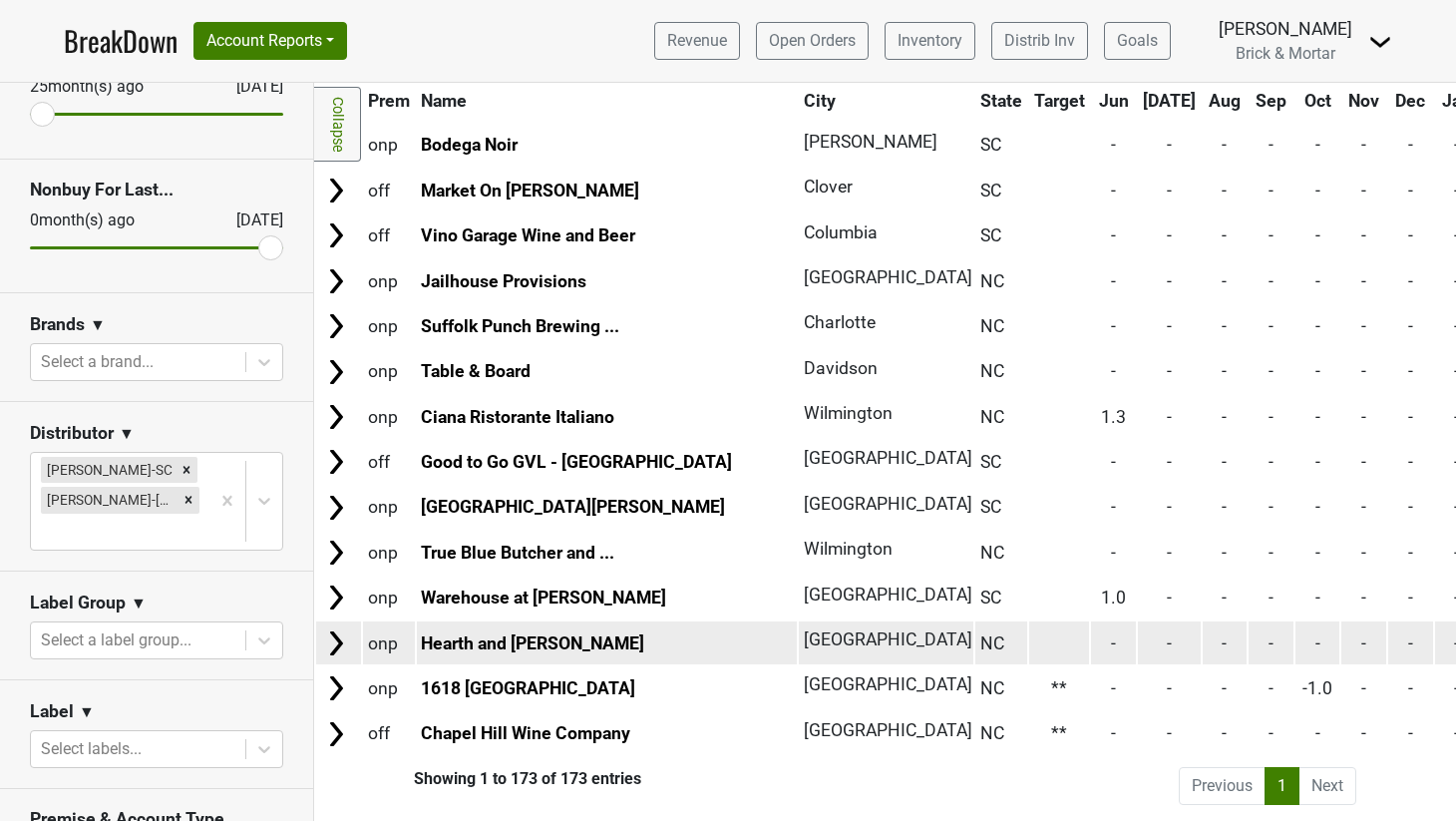 click at bounding box center [1059, 642] 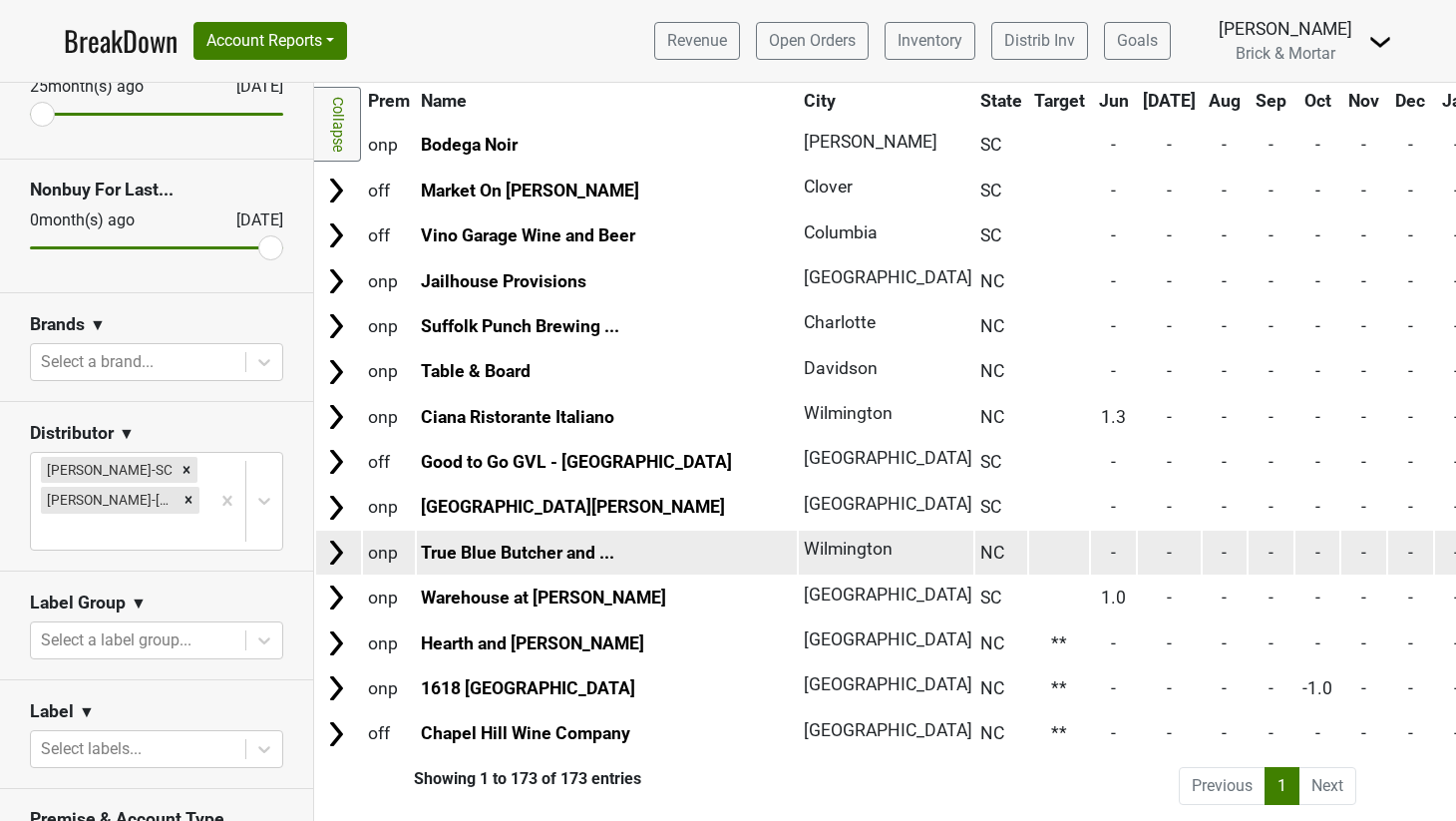 click at bounding box center [1059, 552] 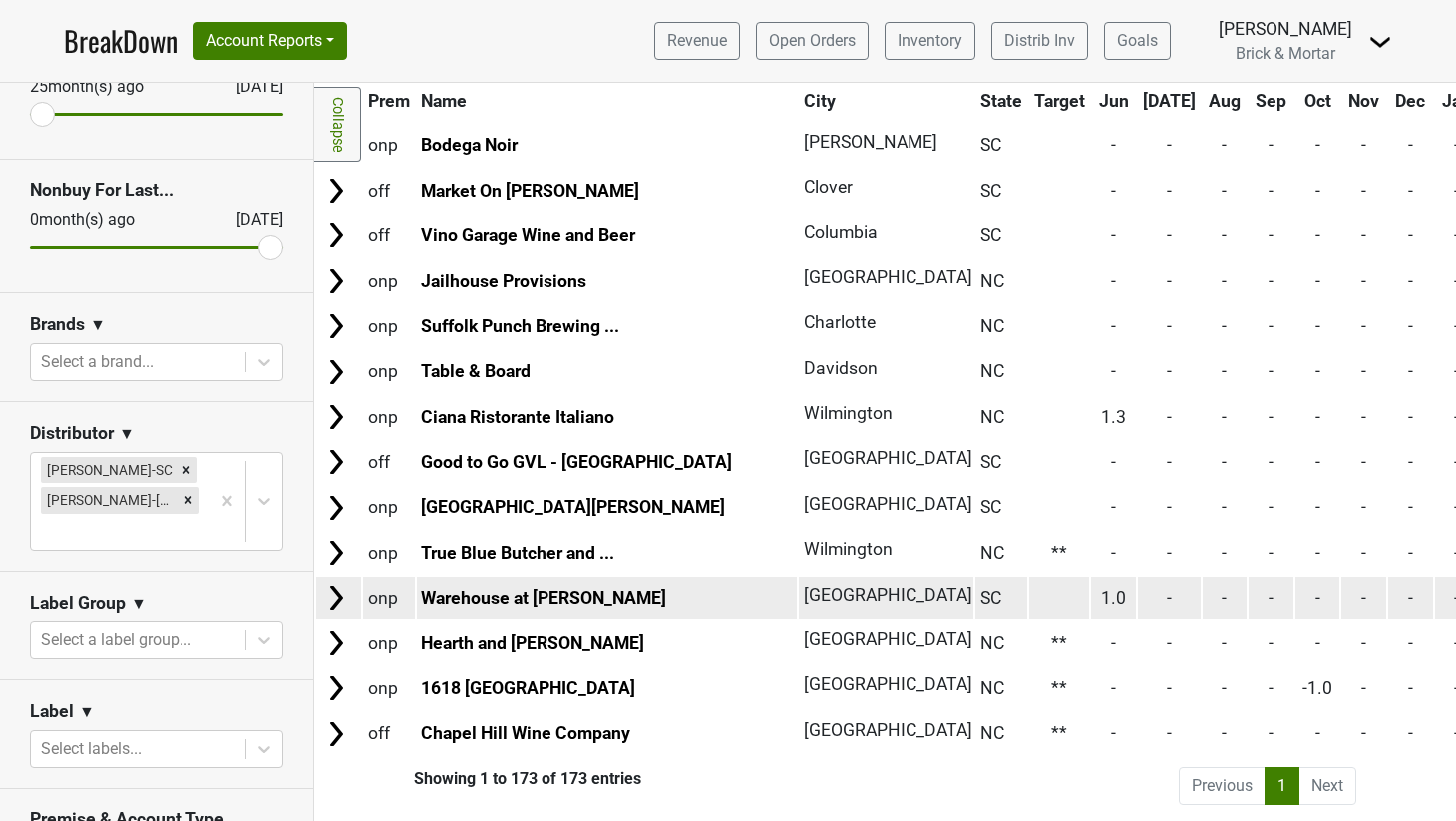 click at bounding box center (1059, 598) 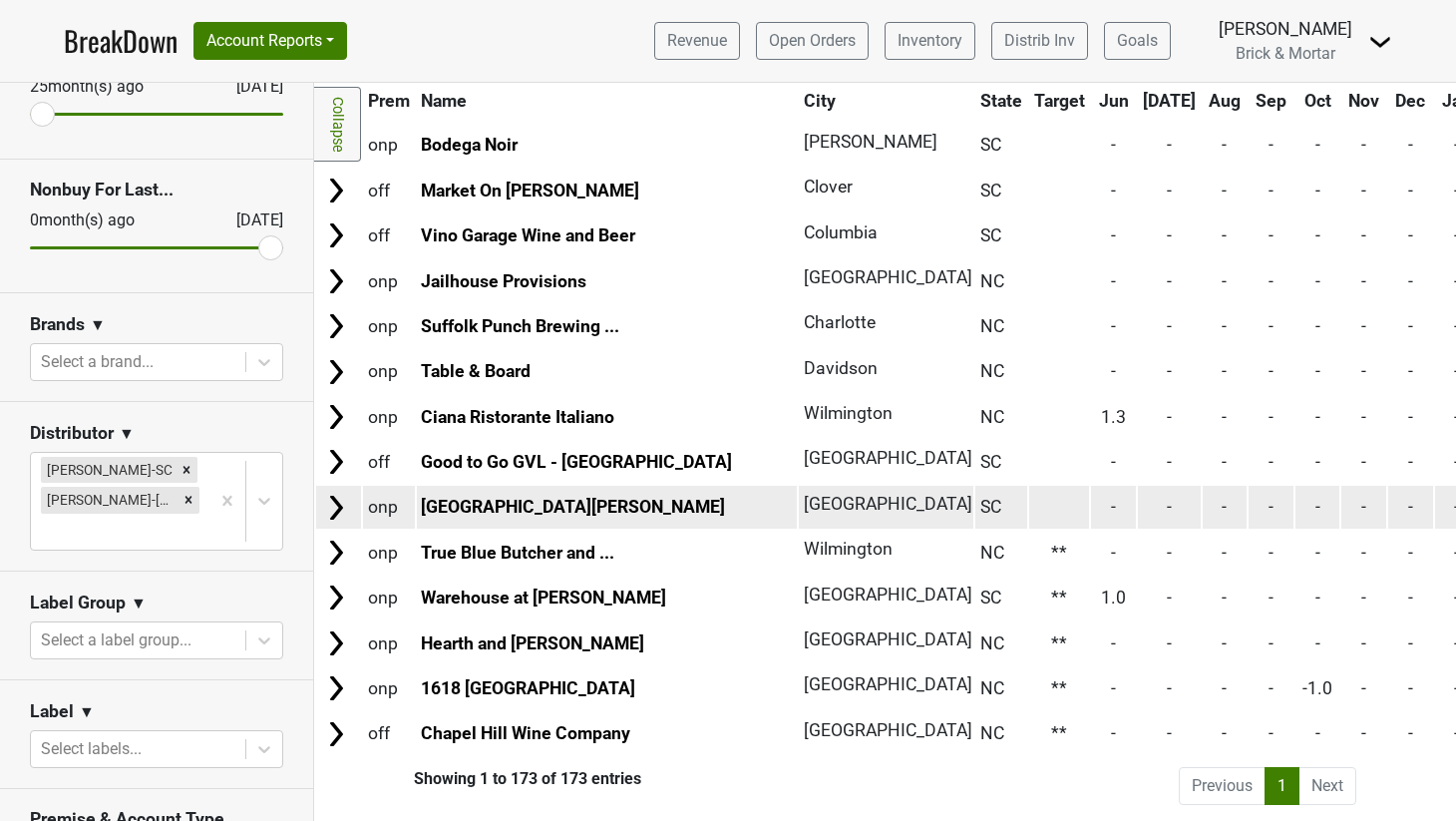 click at bounding box center [1059, 507] 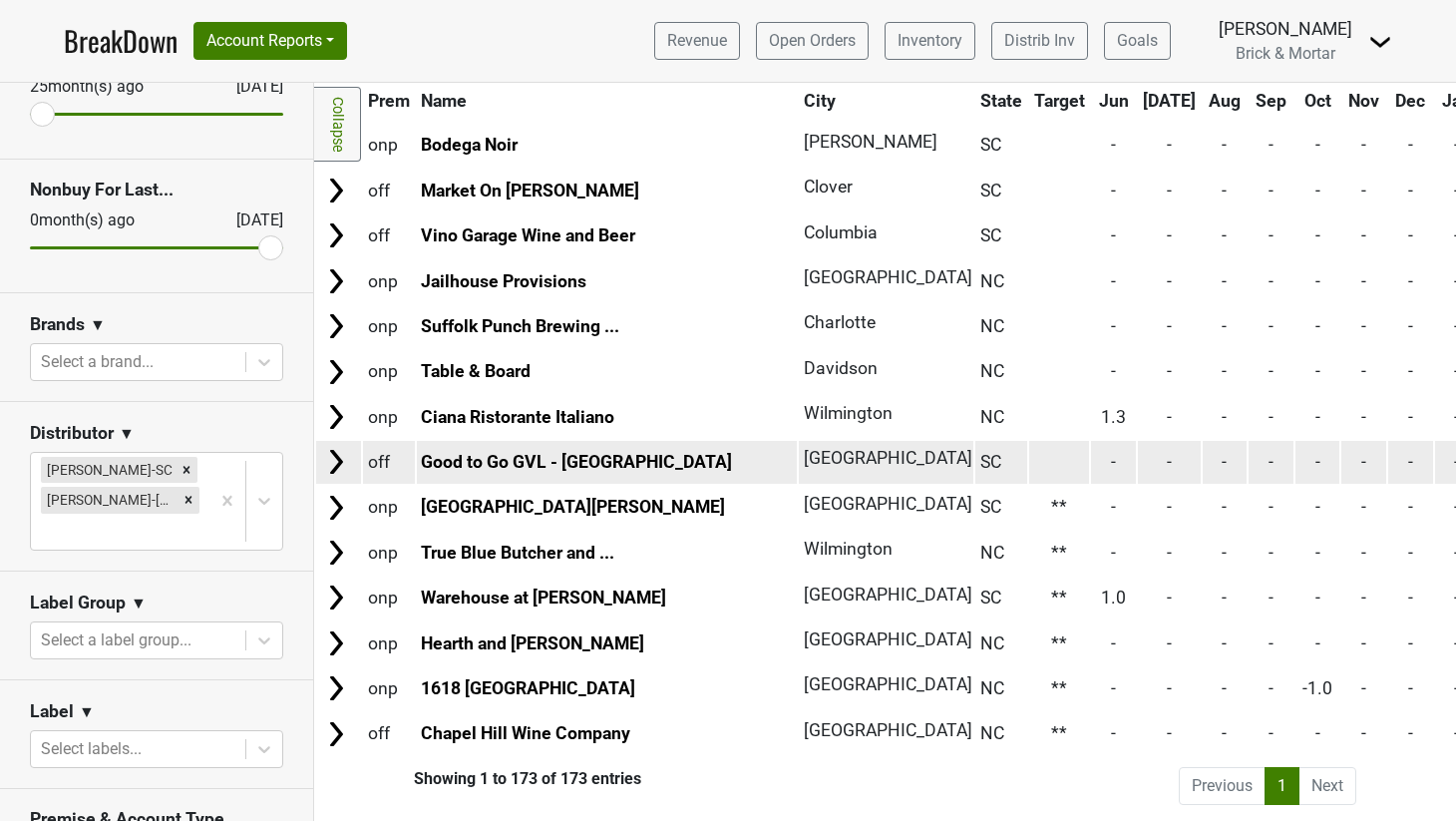 click at bounding box center [1059, 462] 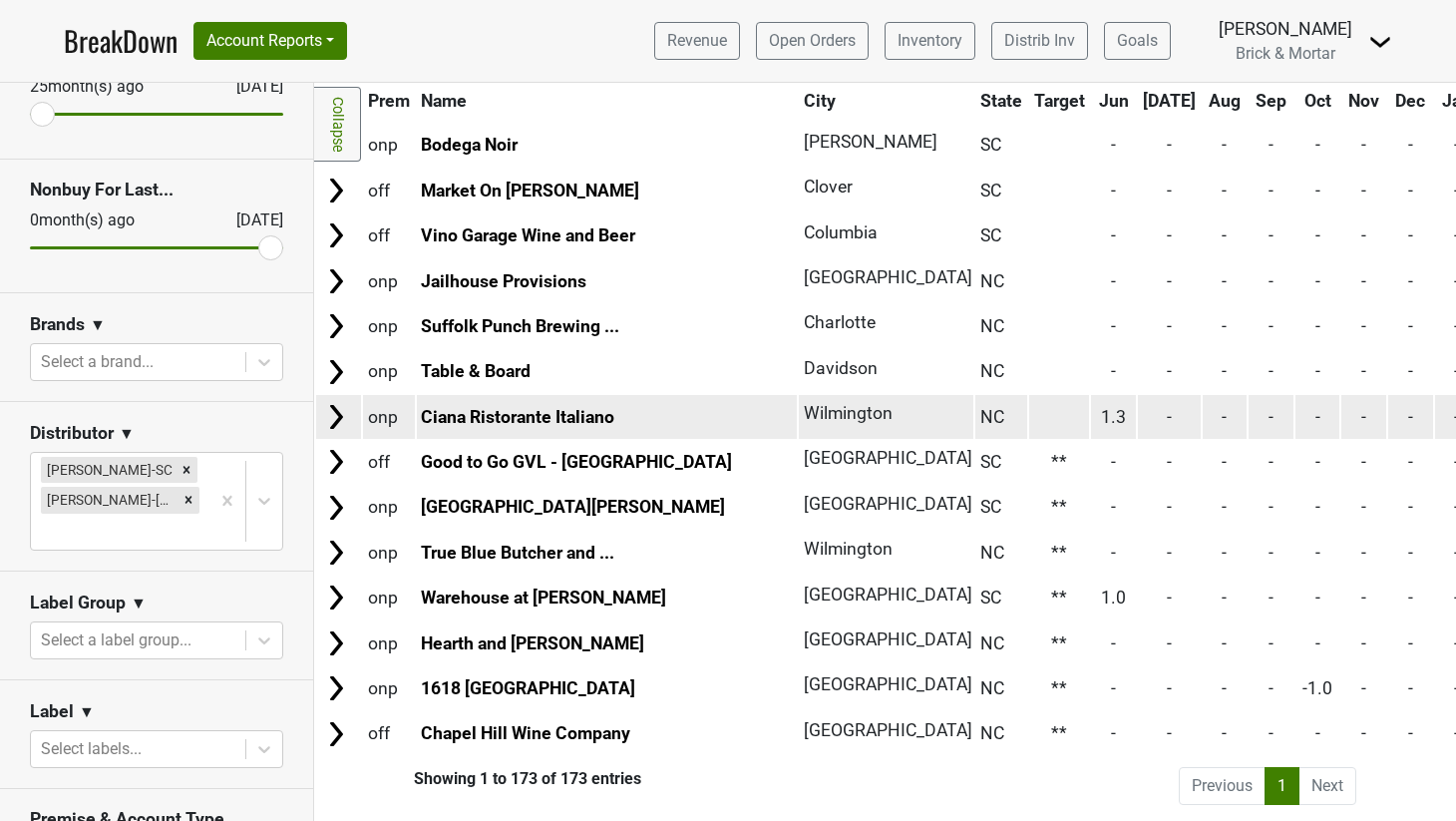 click at bounding box center (1059, 416) 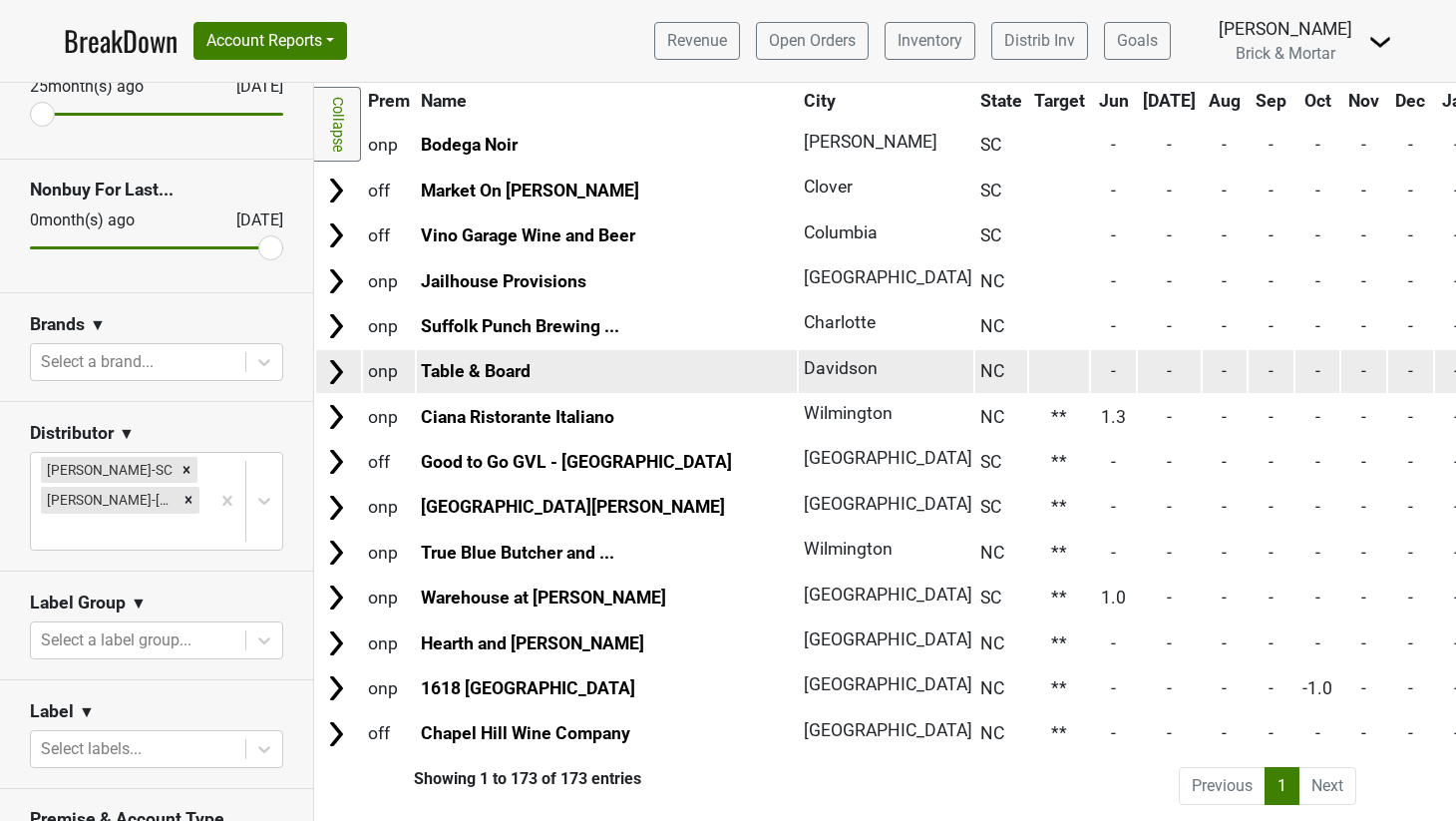 click at bounding box center (1059, 371) 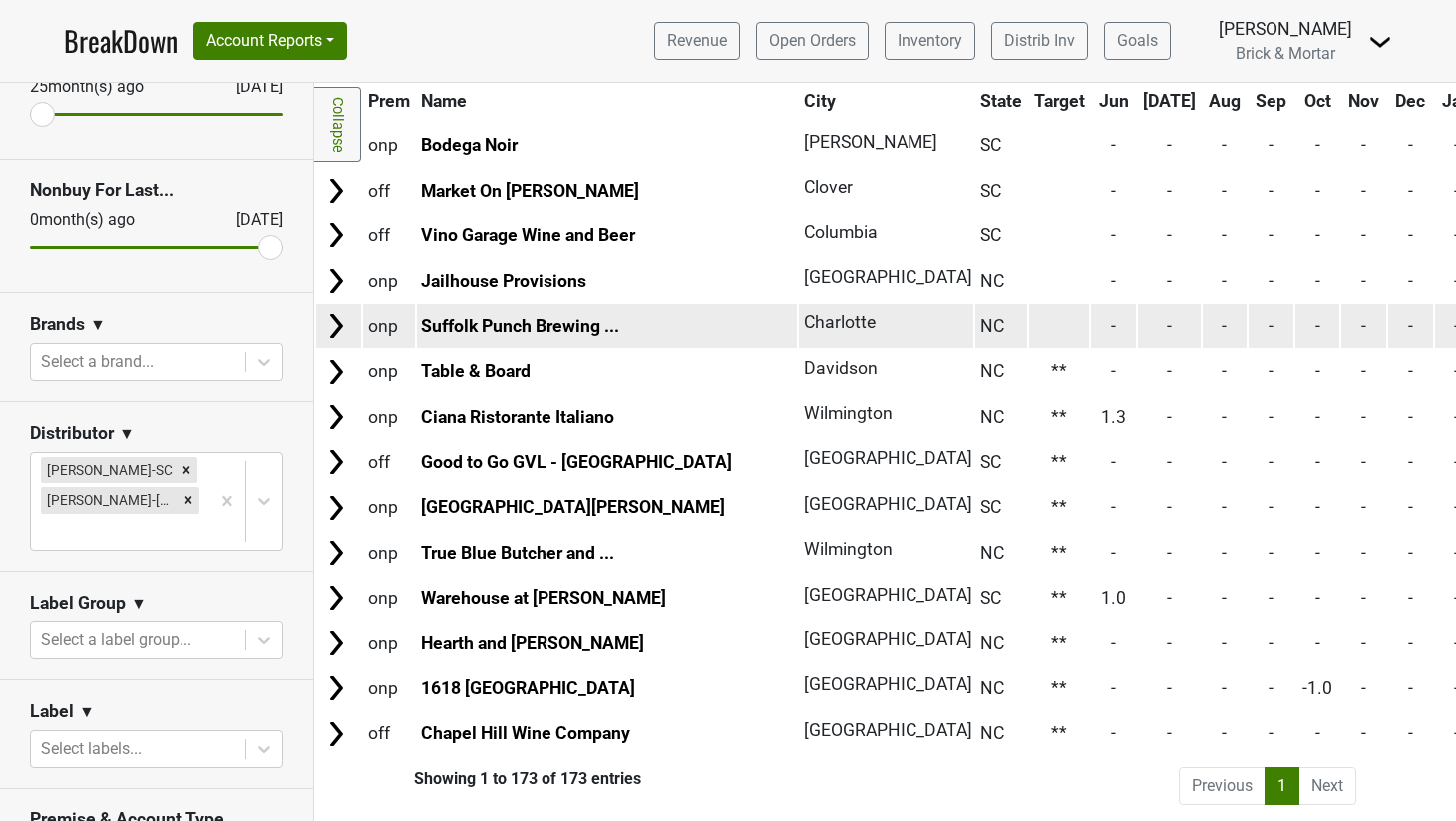 click at bounding box center (1059, 325) 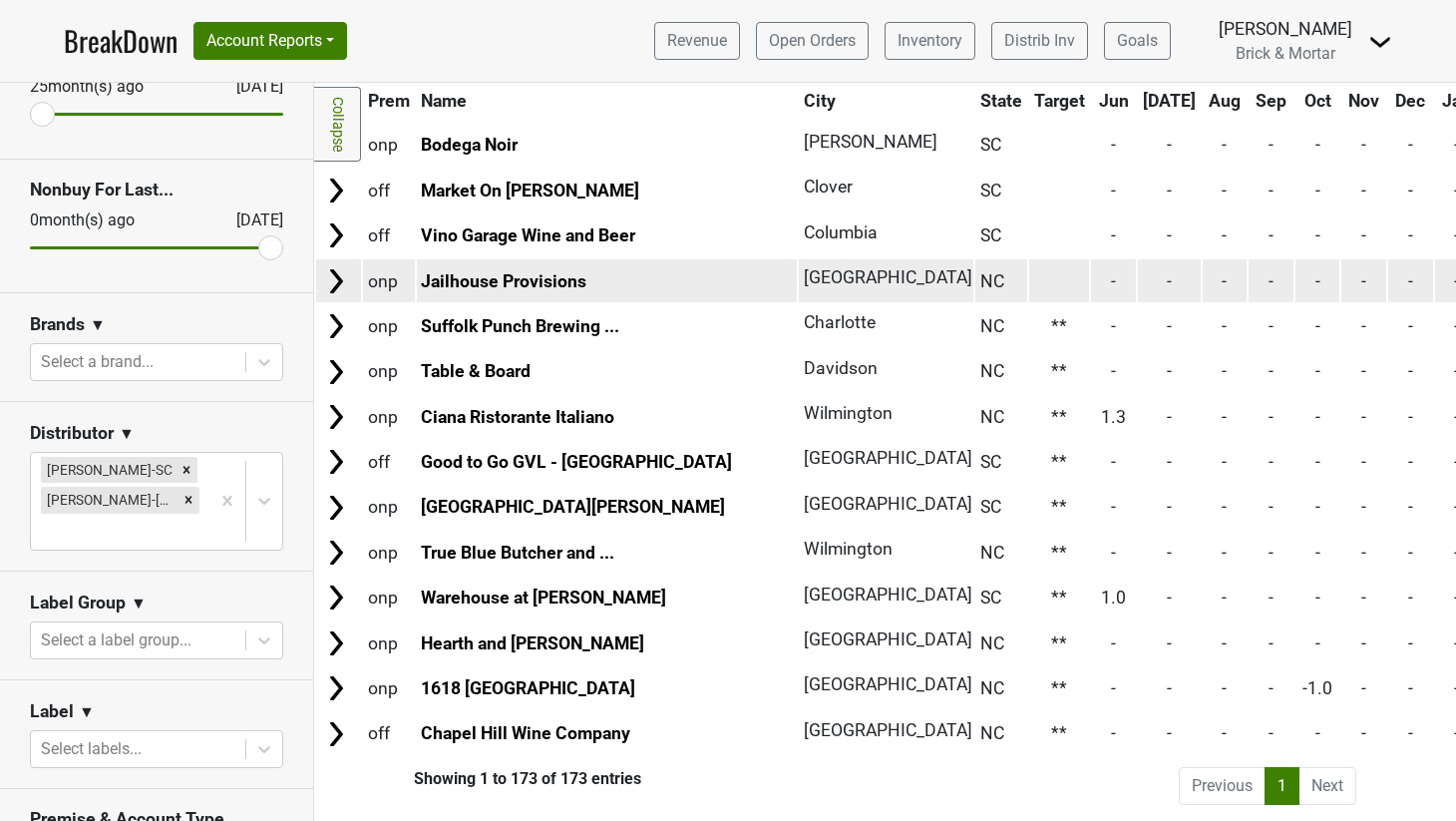 click at bounding box center [1059, 280] 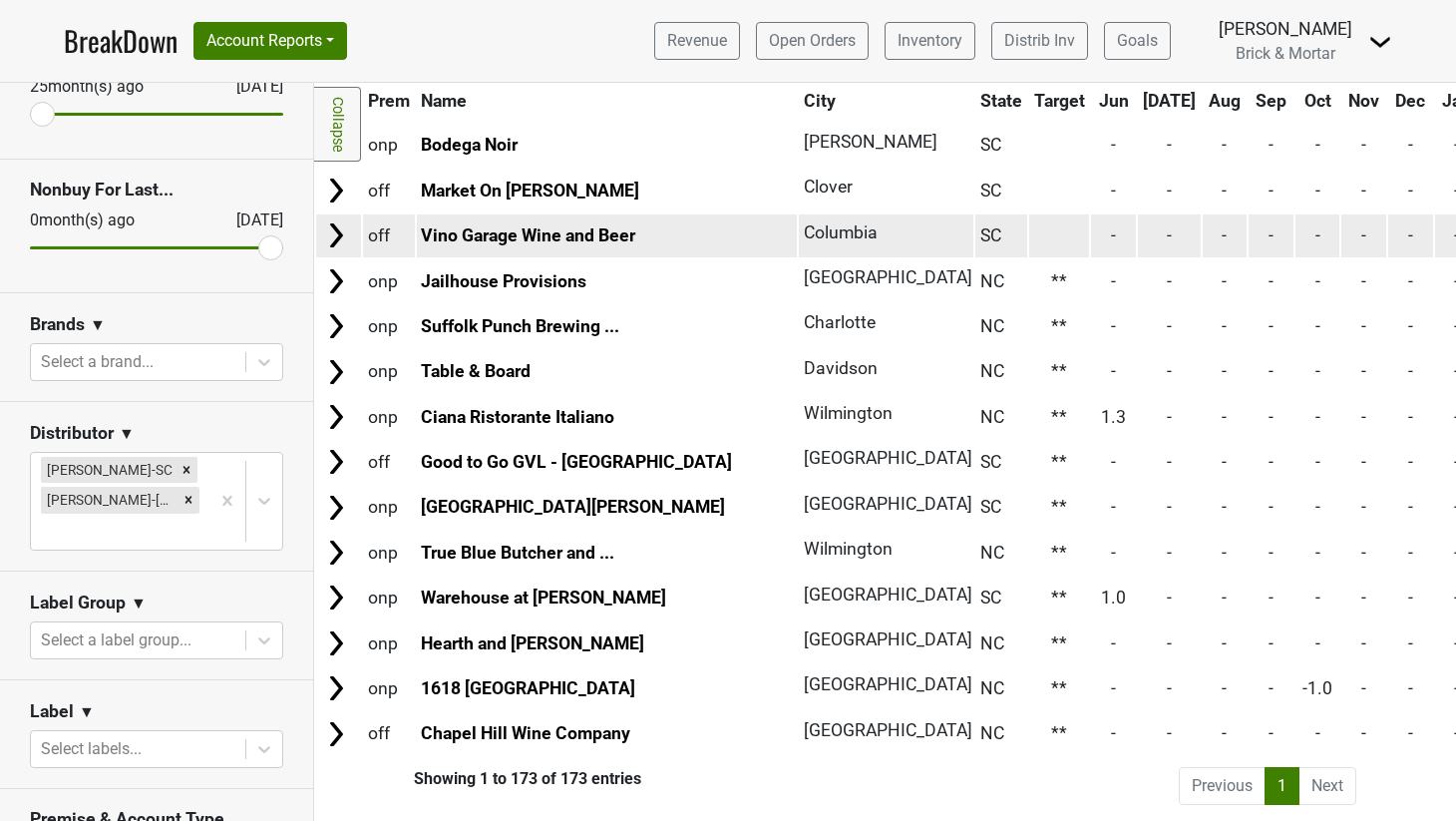 click at bounding box center [1059, 235] 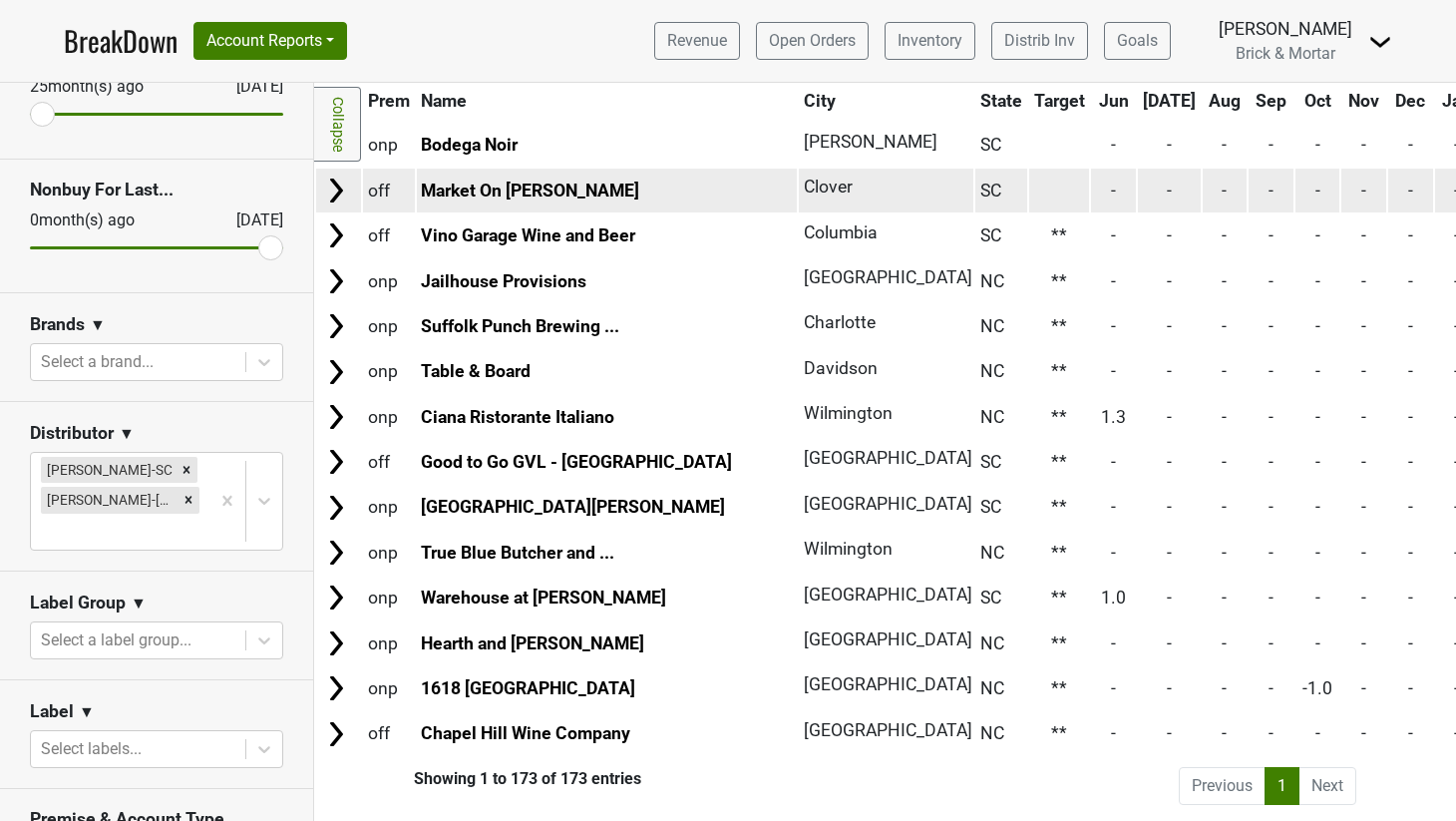 click at bounding box center [1059, 190] 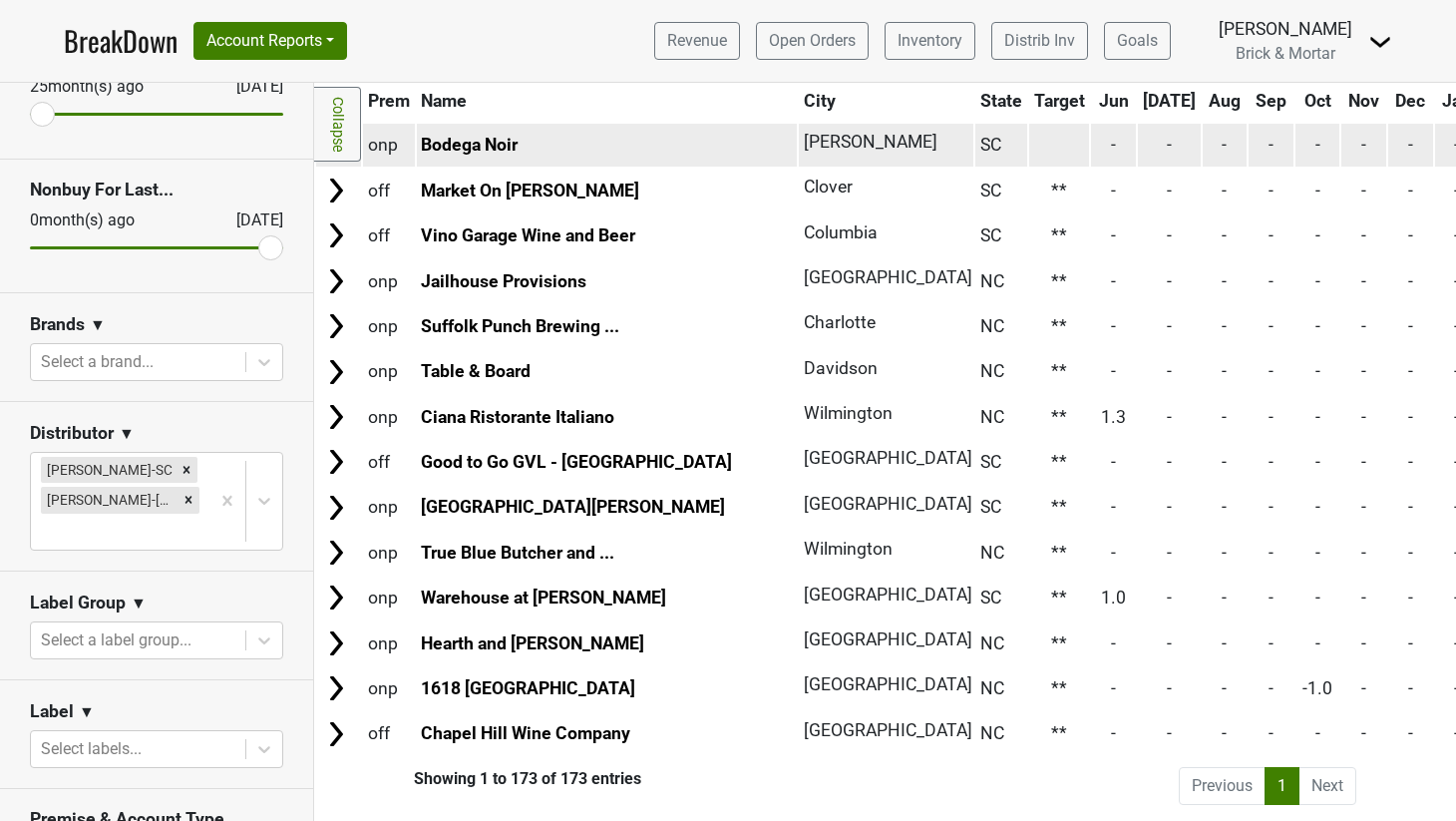 click at bounding box center [1059, 145] 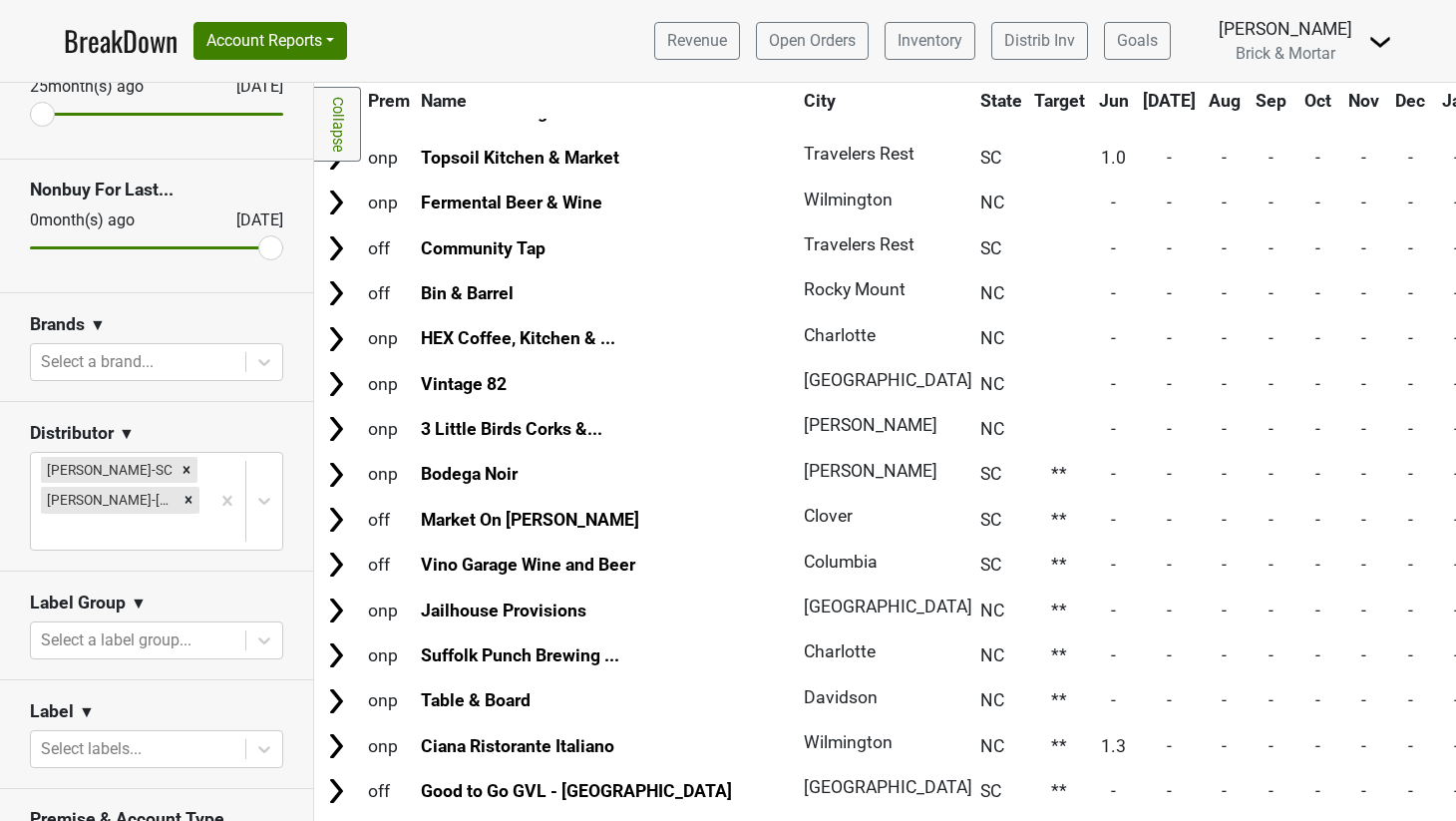 scroll, scrollTop: 6991, scrollLeft: 0, axis: vertical 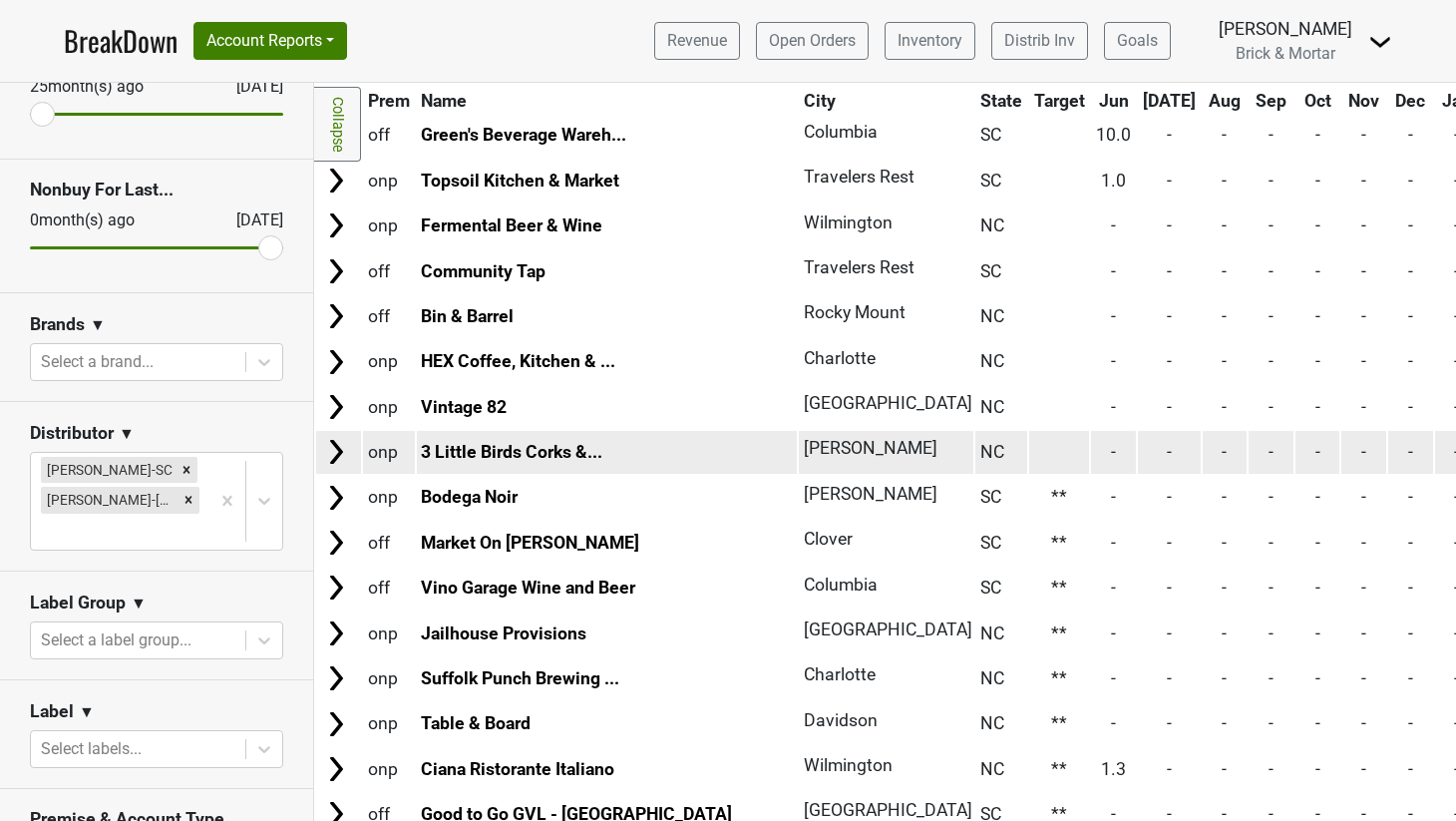 click at bounding box center (1059, 452) 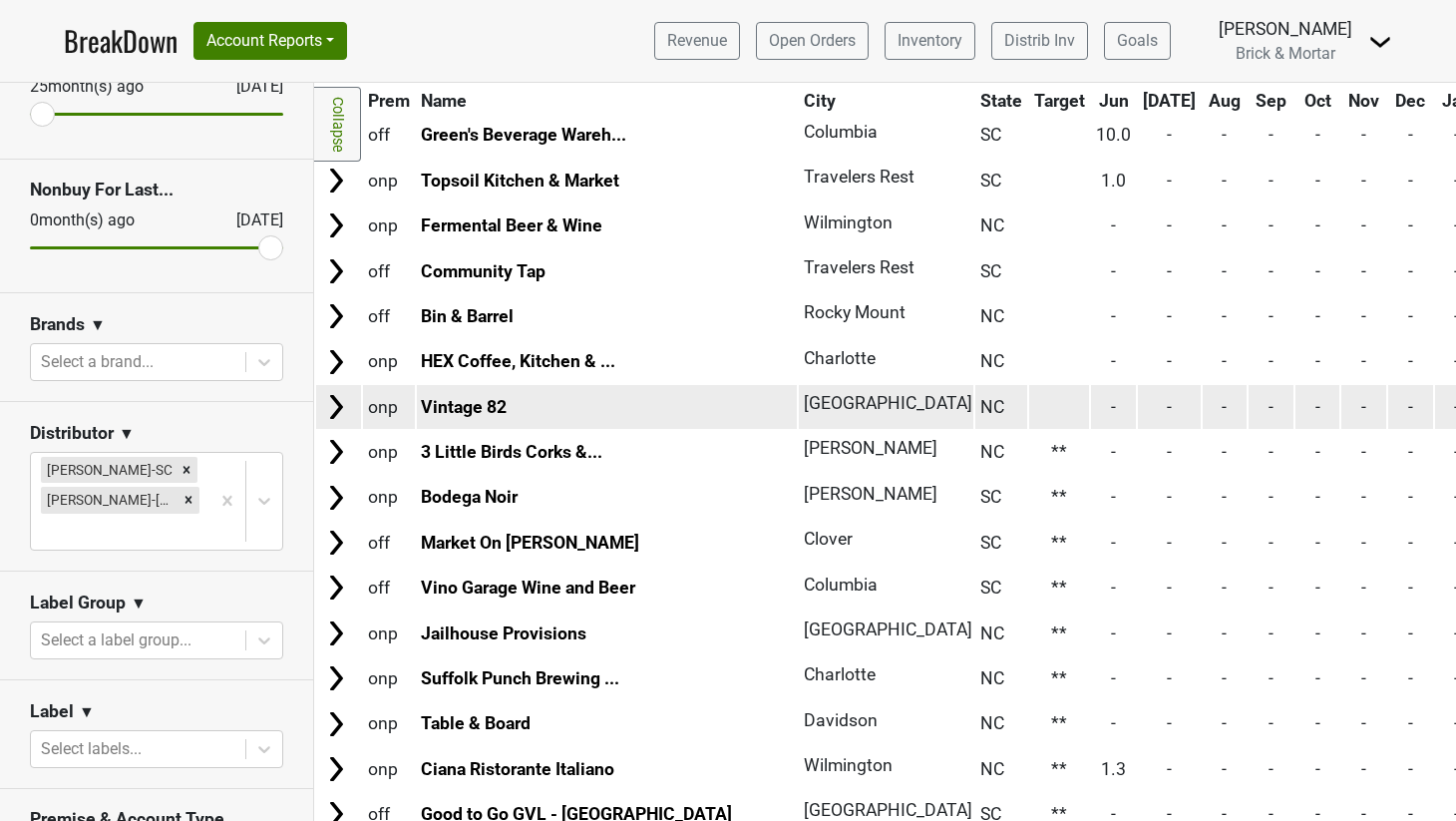 click at bounding box center [1059, 406] 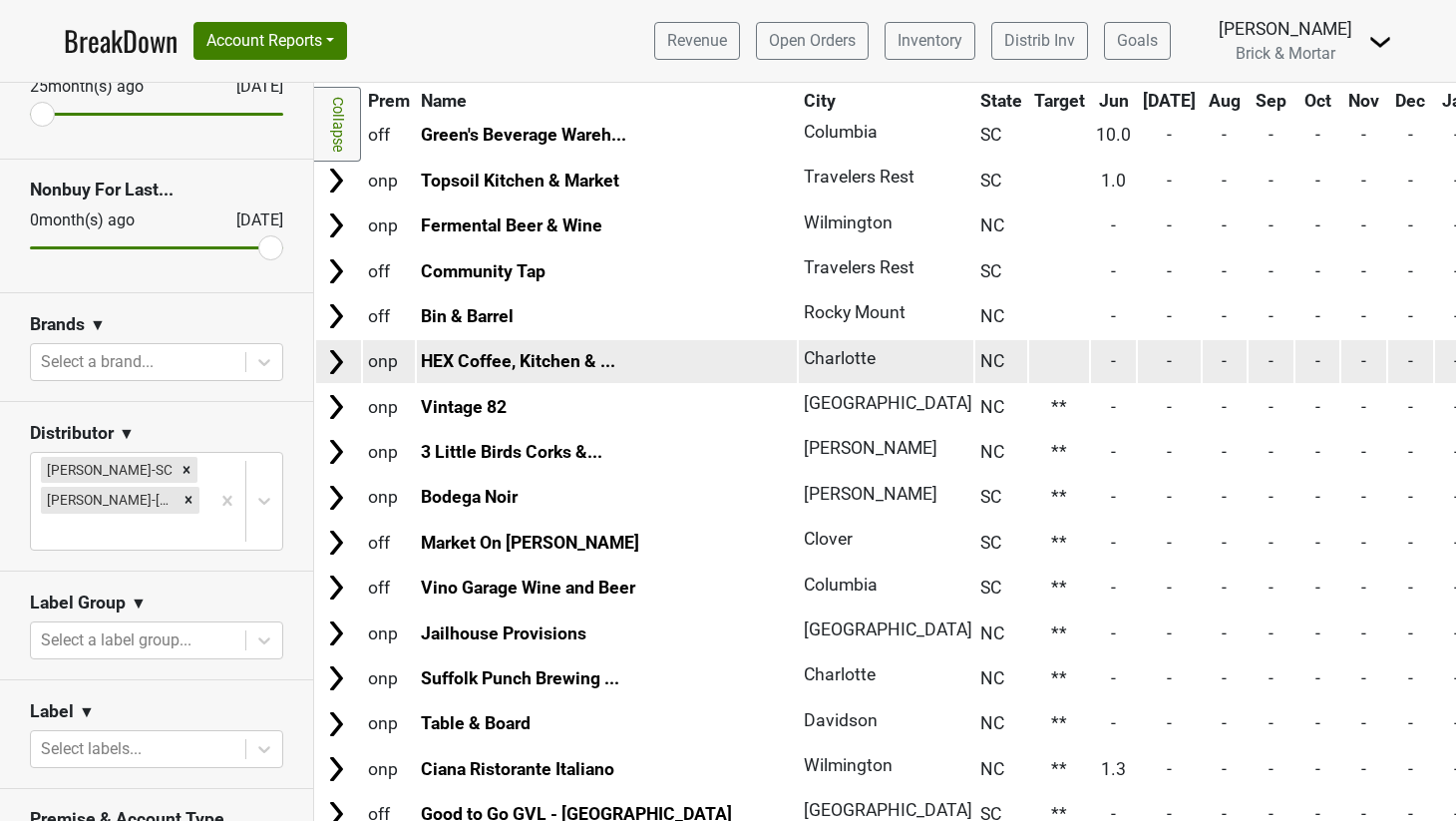 click at bounding box center (1059, 361) 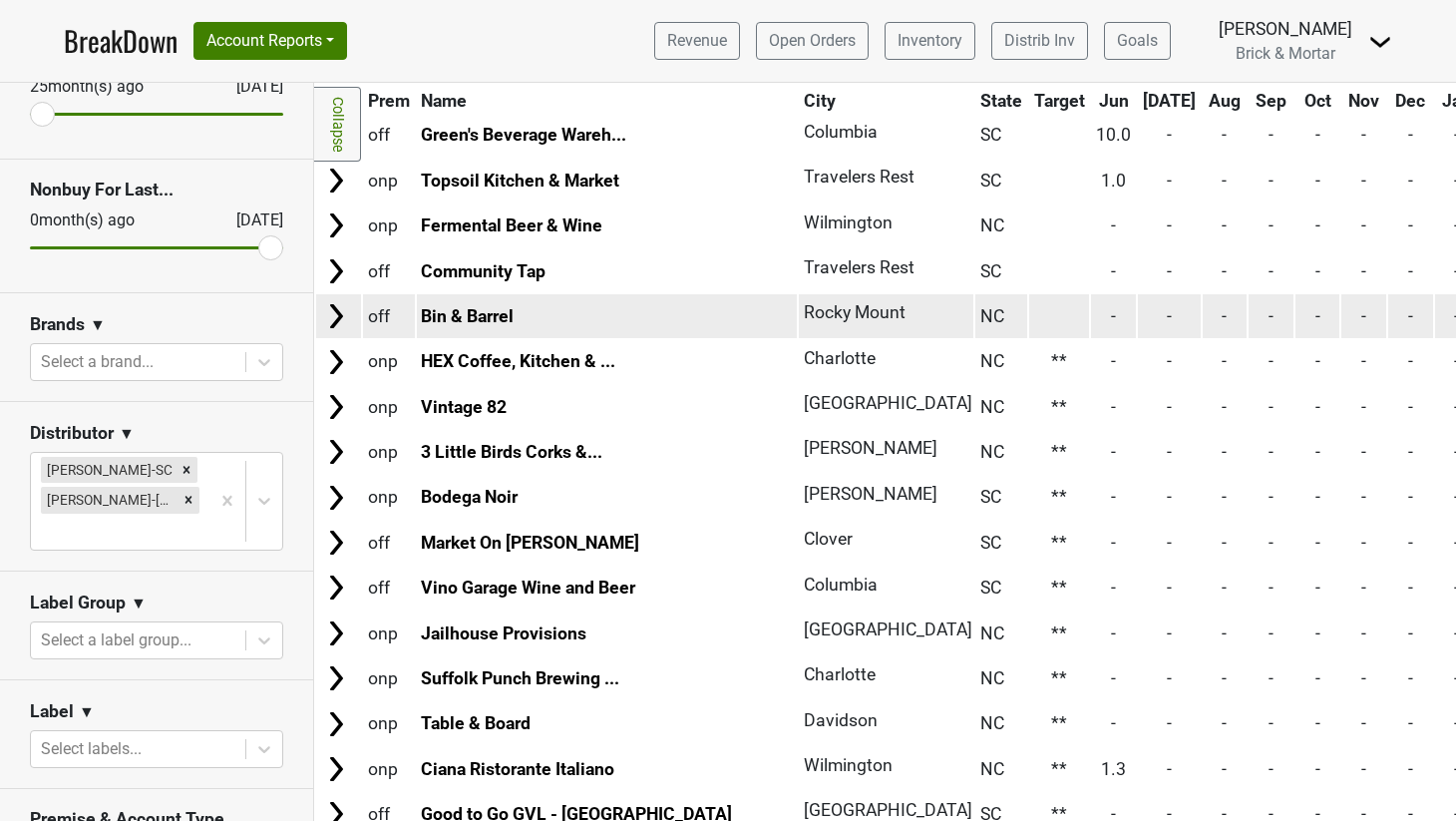 click at bounding box center [1059, 315] 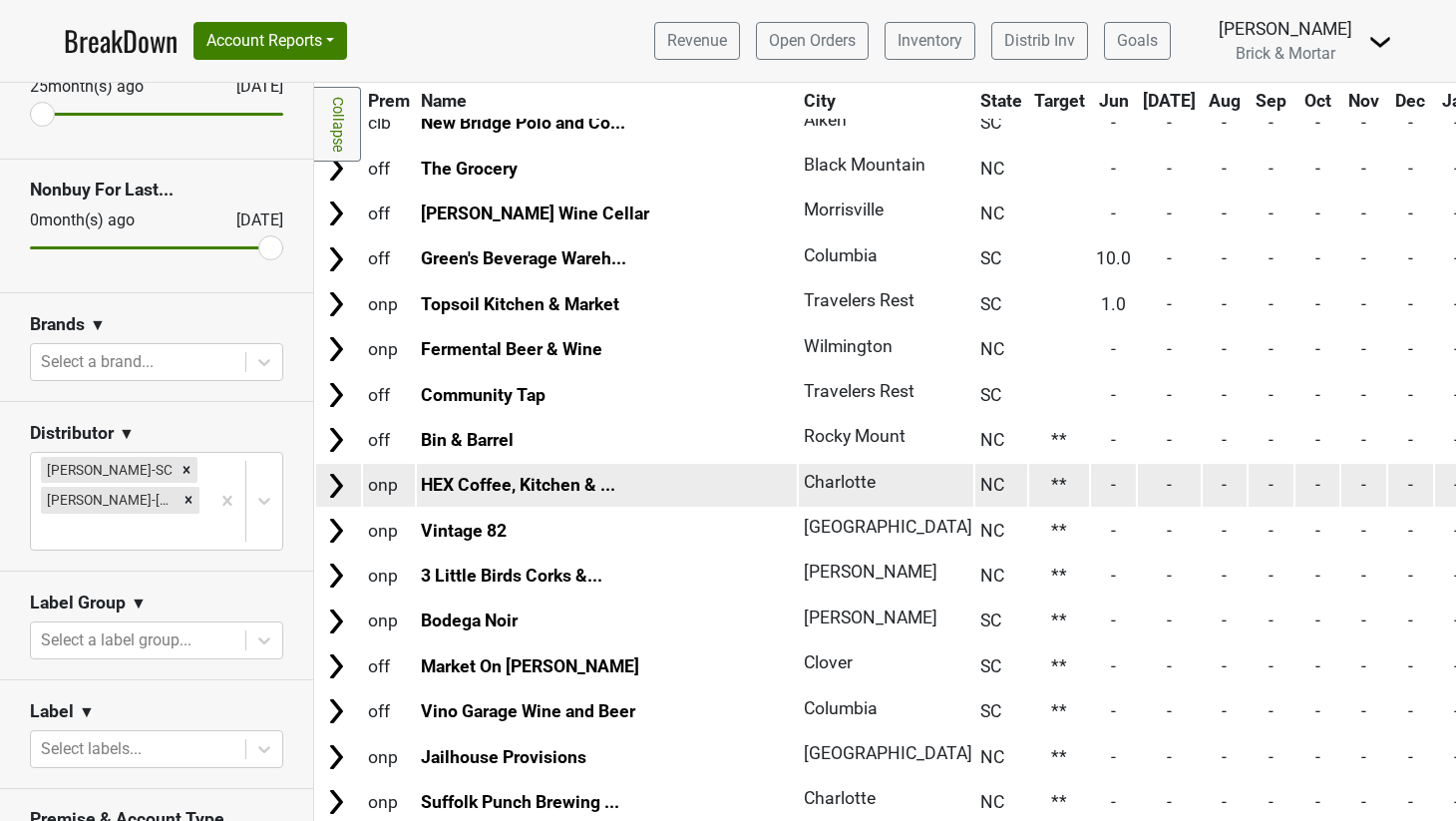 scroll, scrollTop: 6866, scrollLeft: 0, axis: vertical 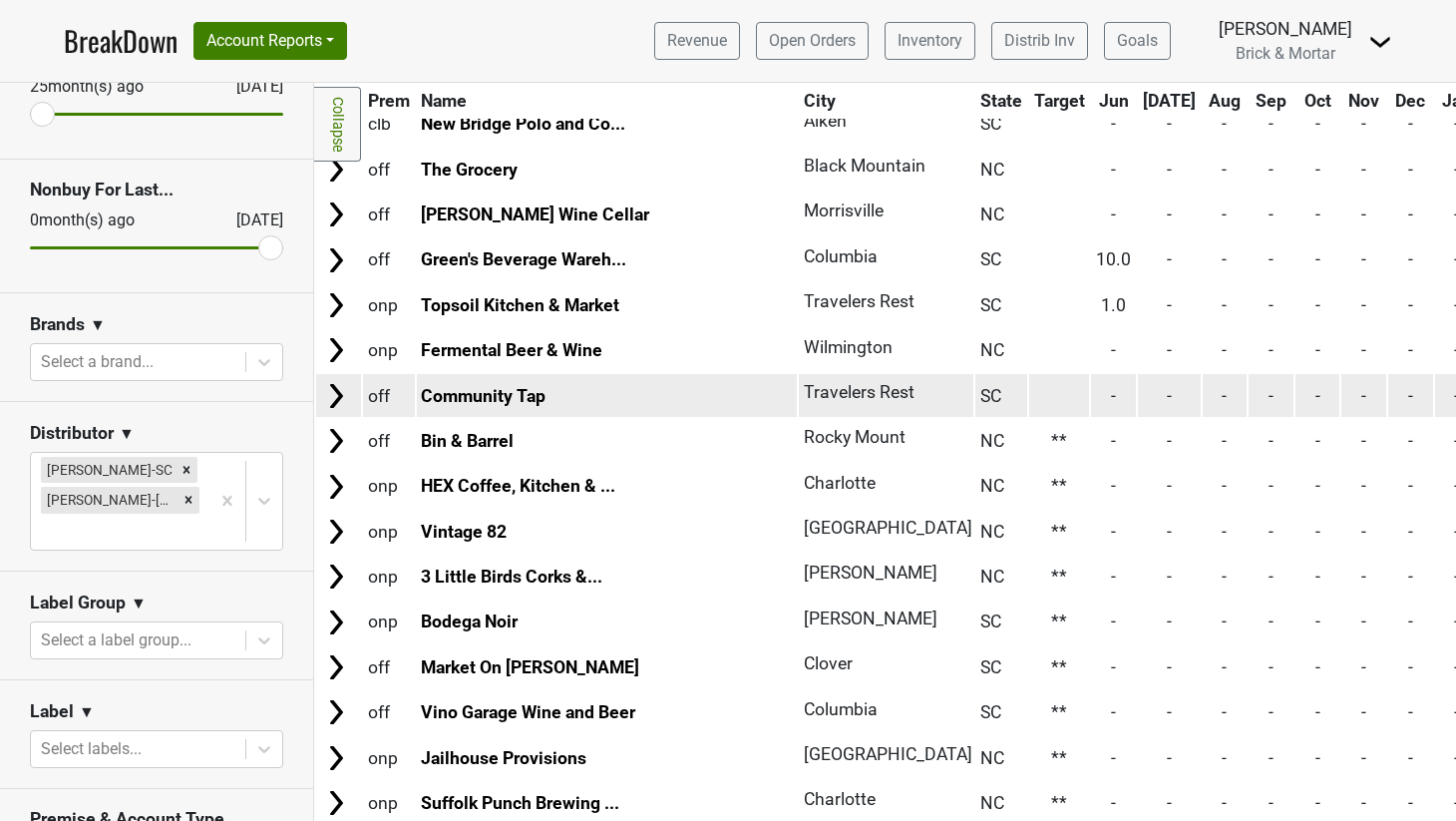 click at bounding box center [1059, 395] 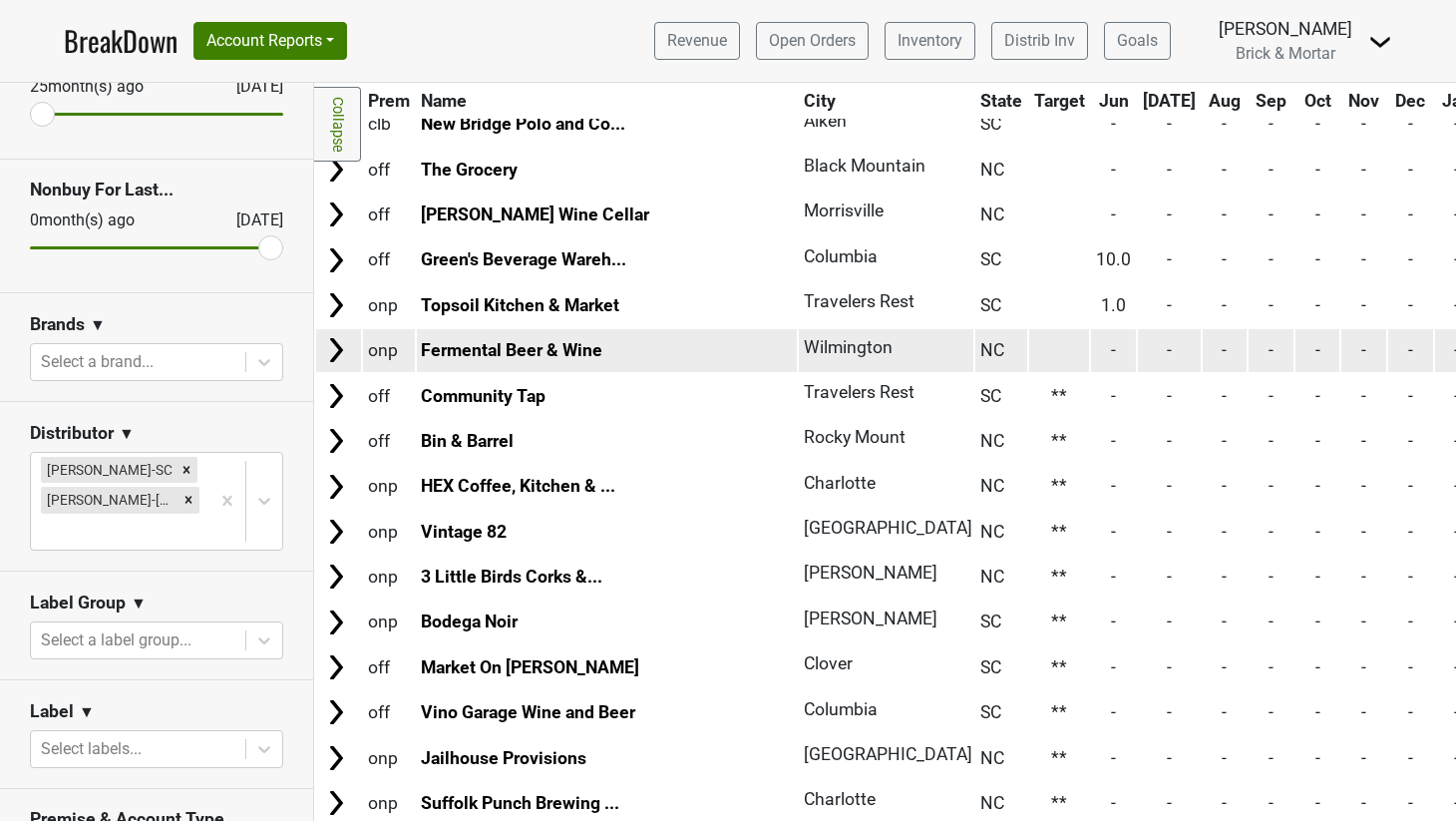 click at bounding box center [1059, 350] 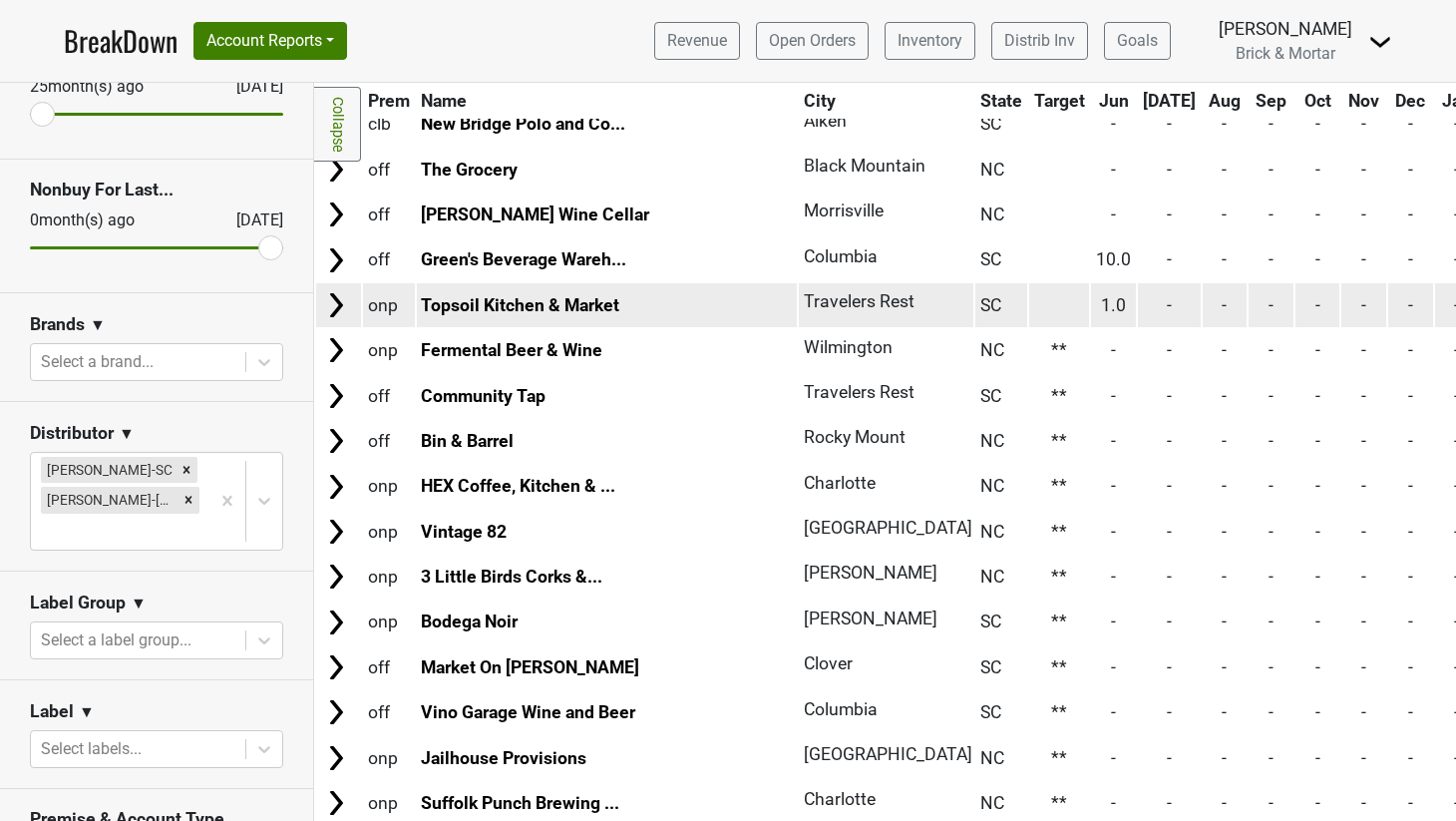 click at bounding box center (1059, 304) 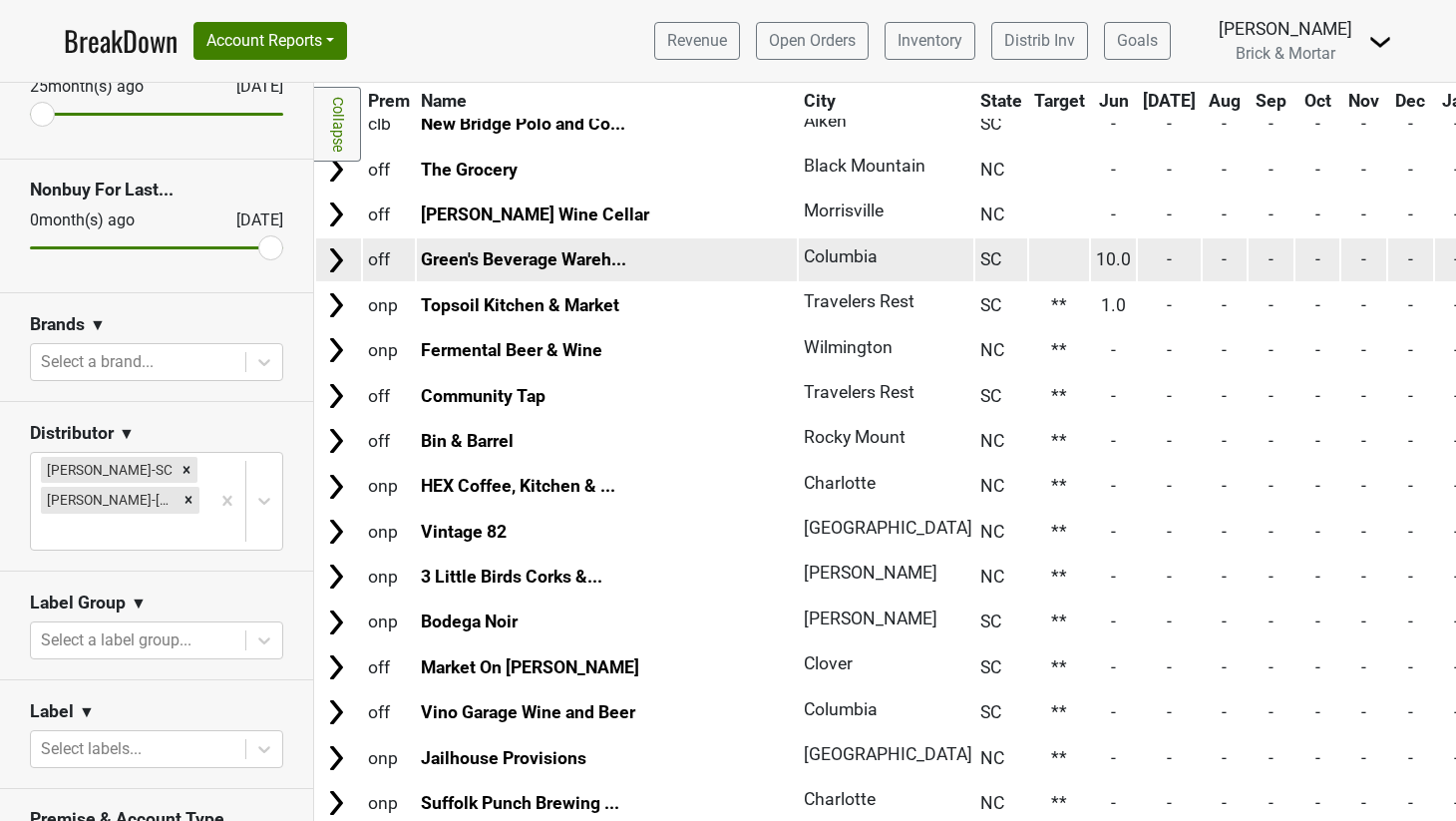 click at bounding box center (1059, 259) 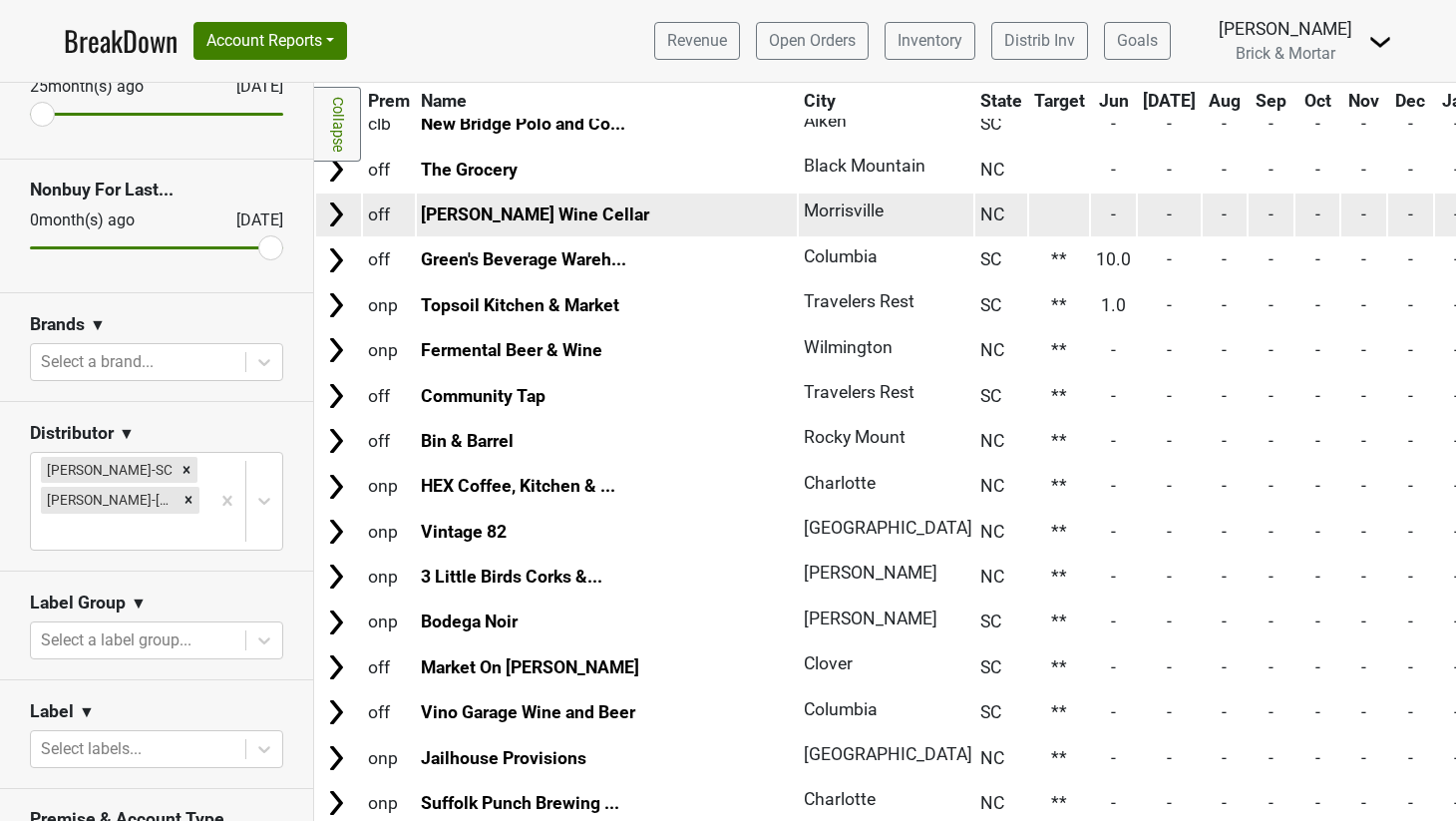 click at bounding box center (1059, 214) 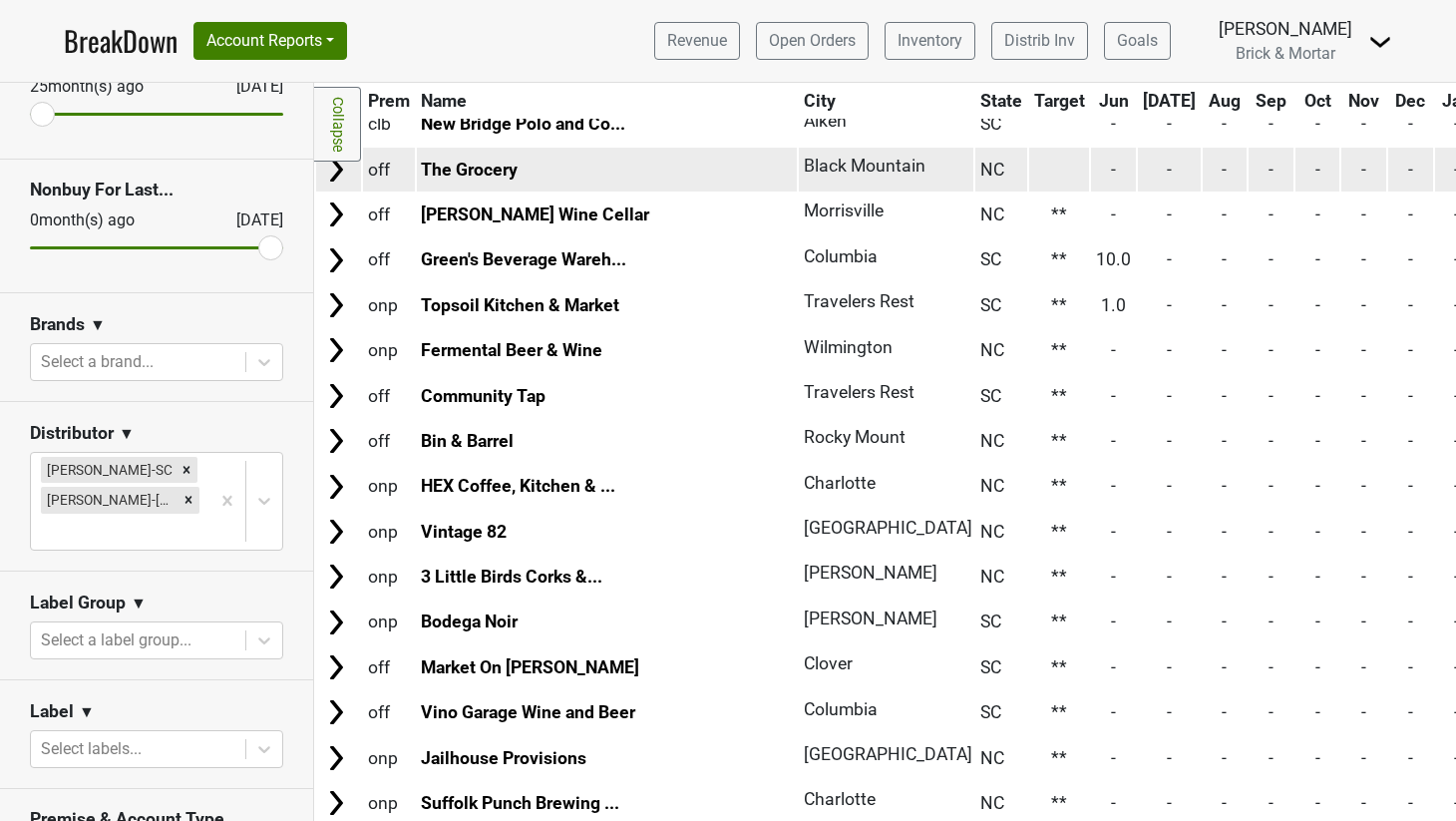 click at bounding box center [1059, 169] 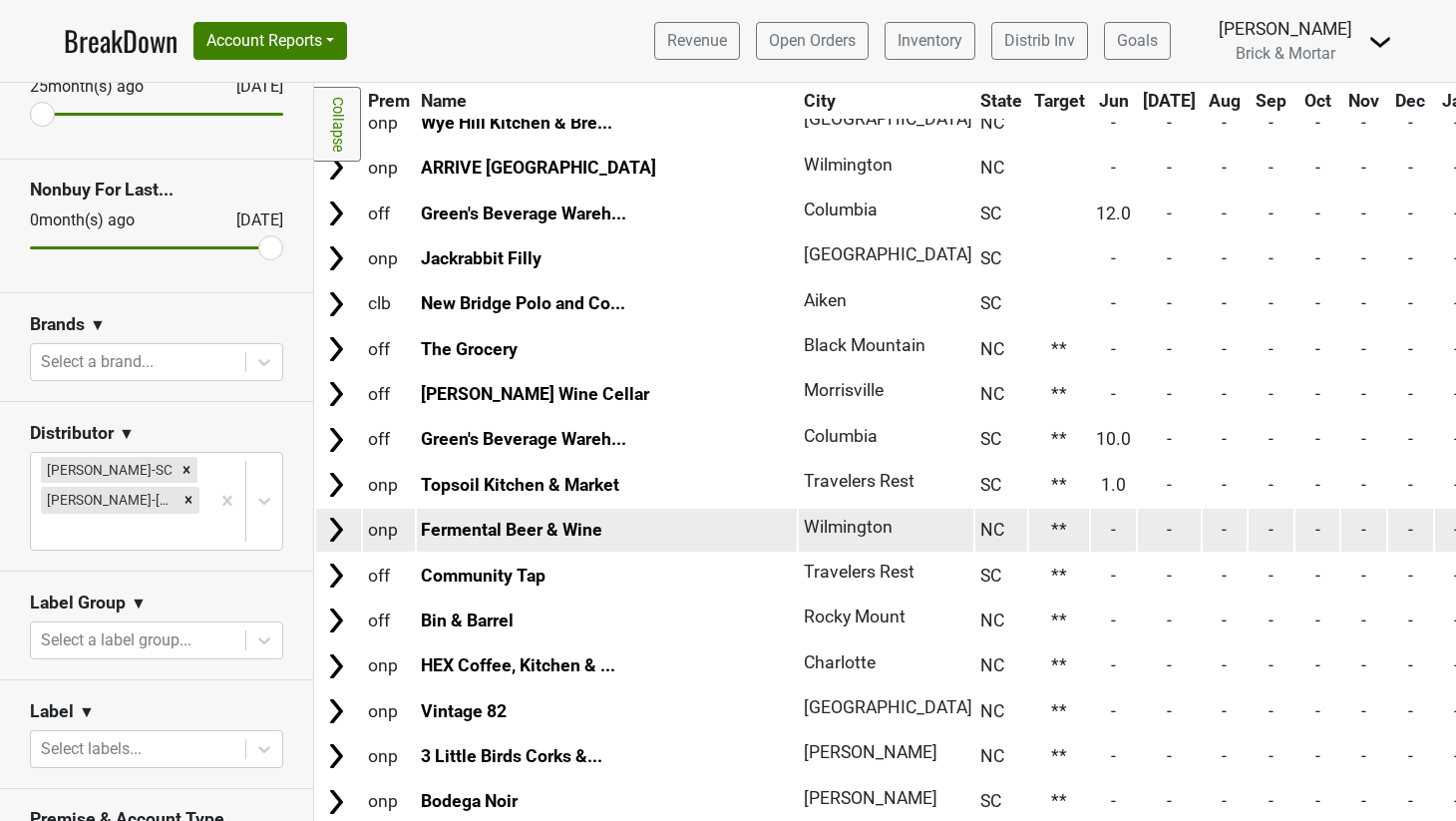 scroll, scrollTop: 6686, scrollLeft: 0, axis: vertical 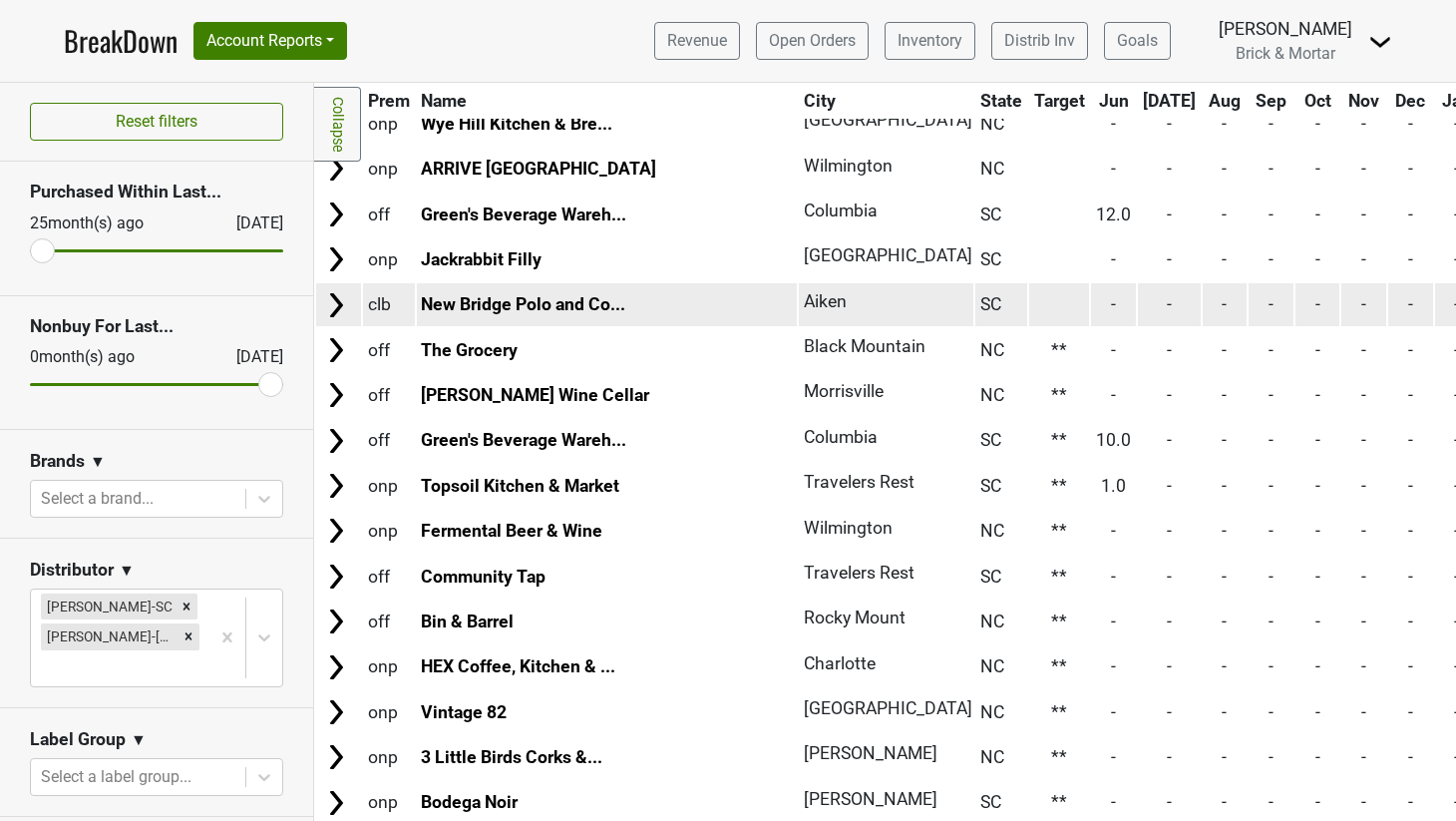 click at bounding box center (1059, 304) 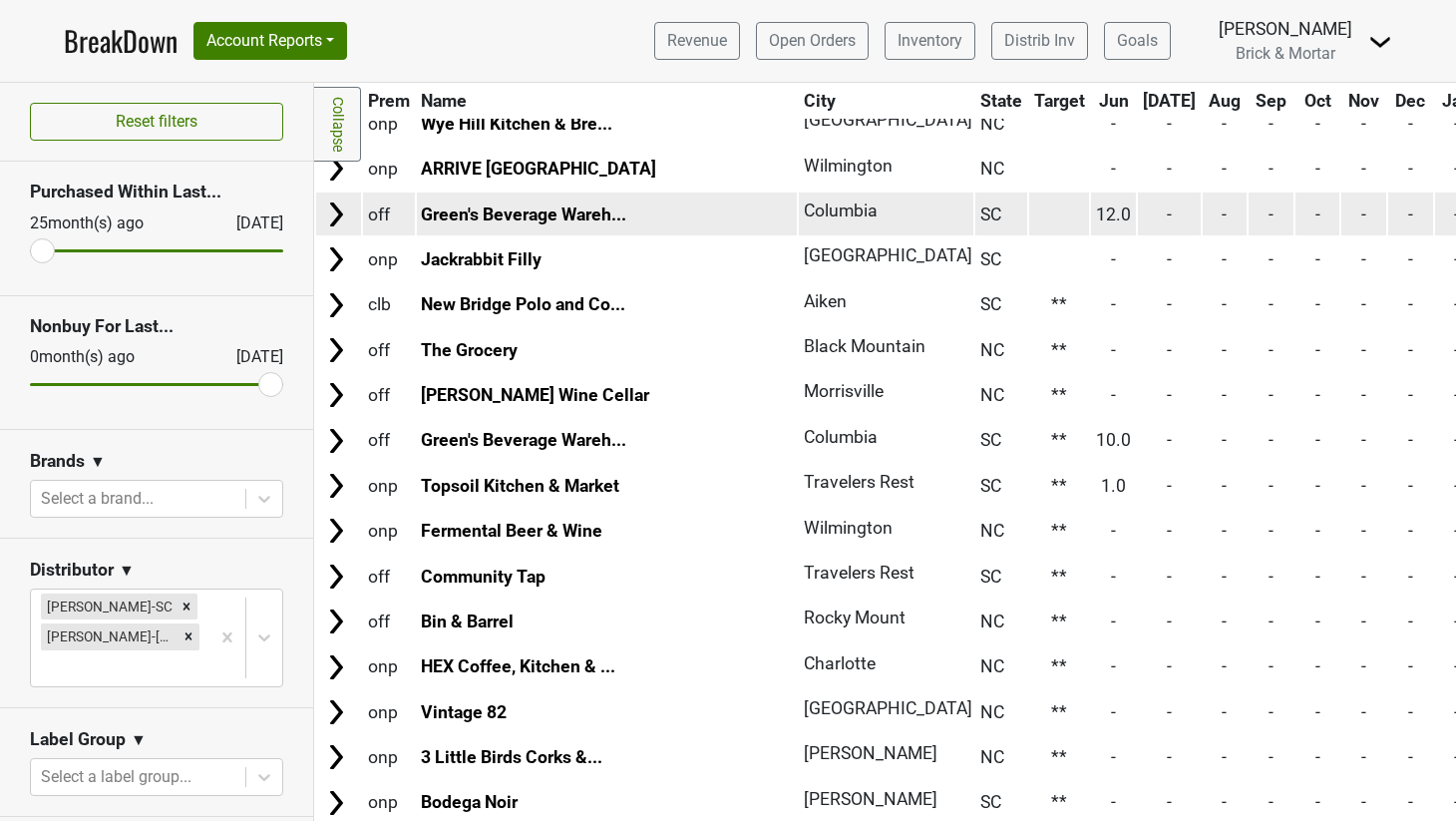 click at bounding box center (1059, 213) 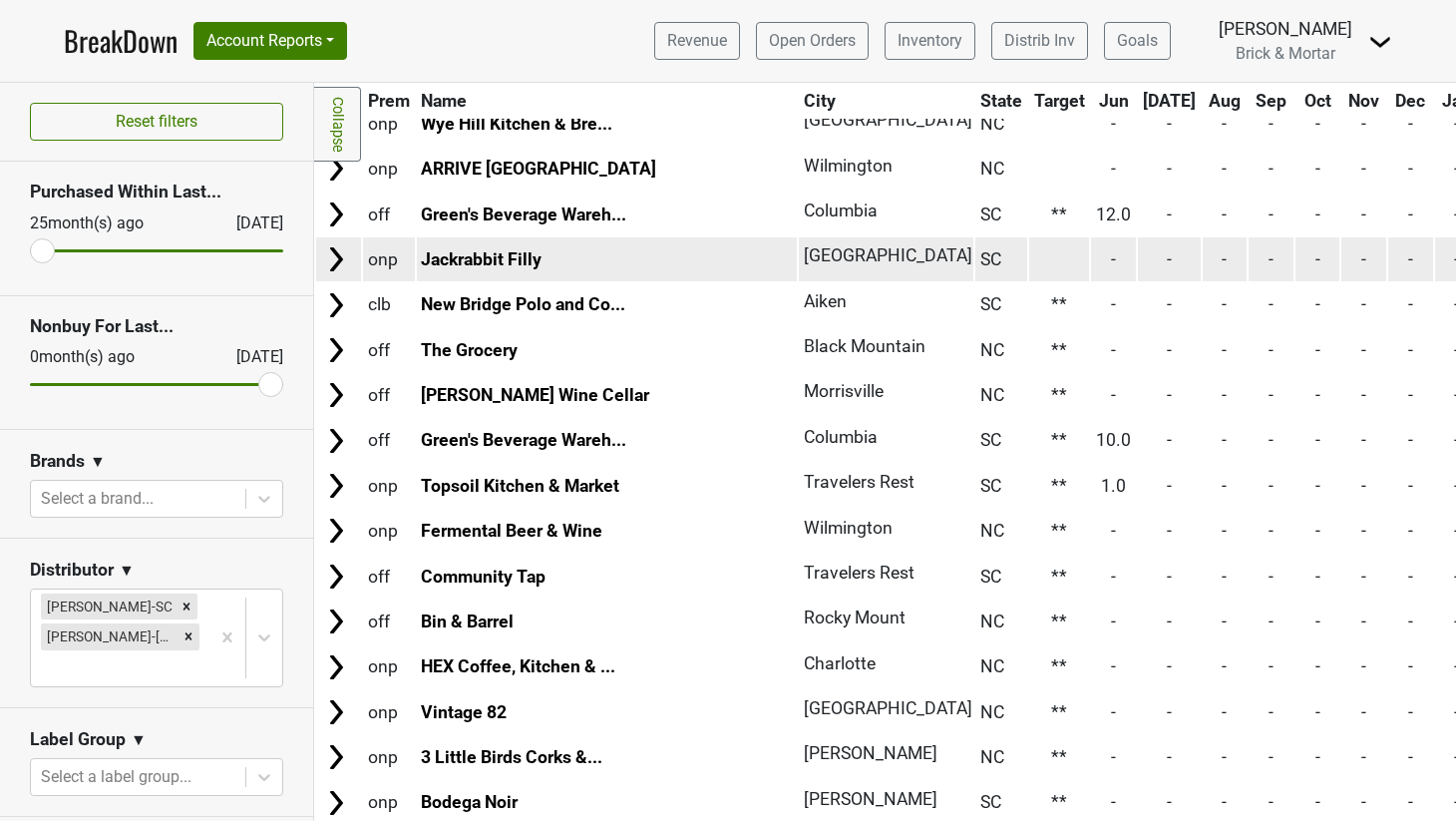 click at bounding box center [1059, 258] 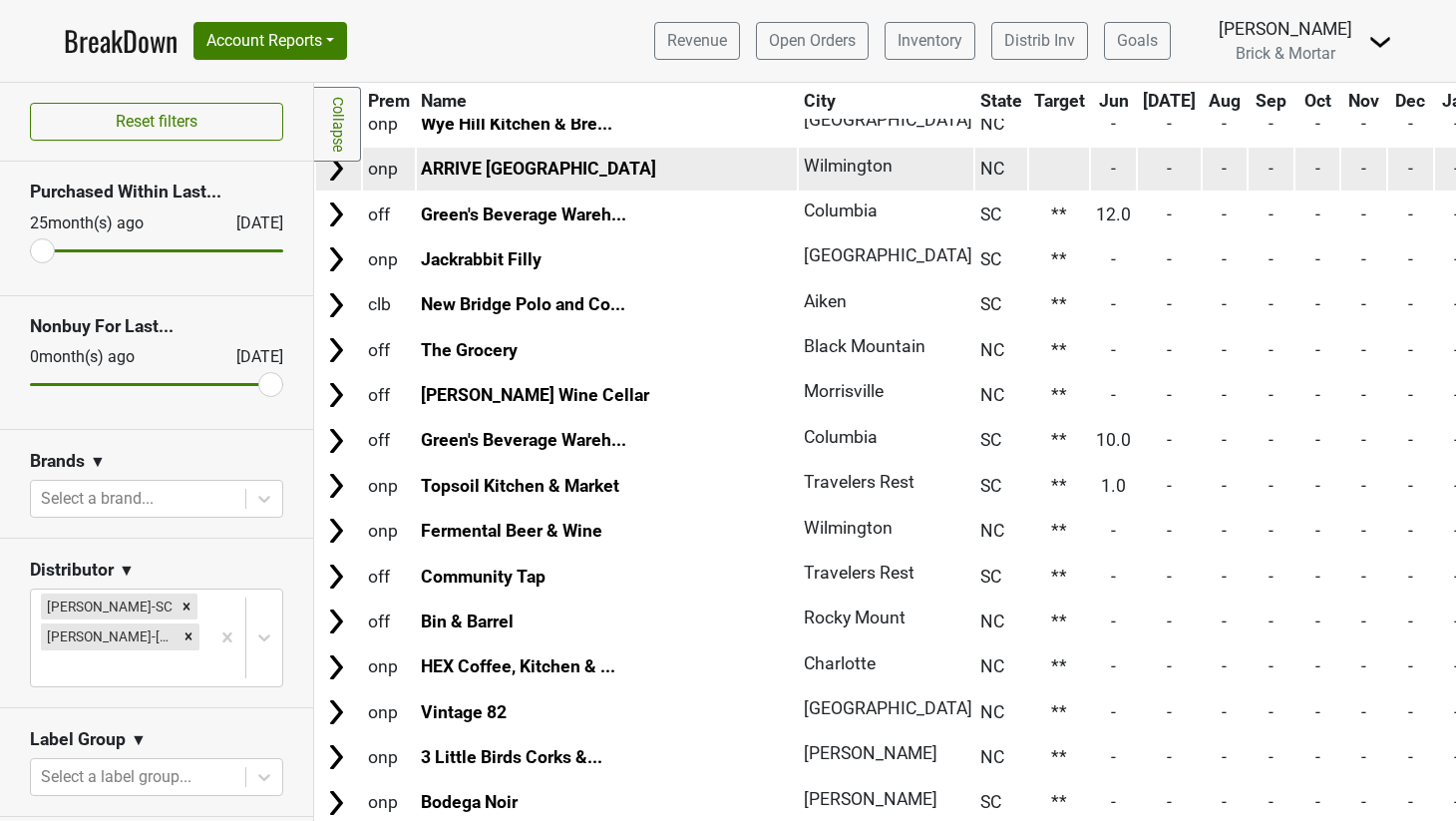 click at bounding box center [1059, 169] 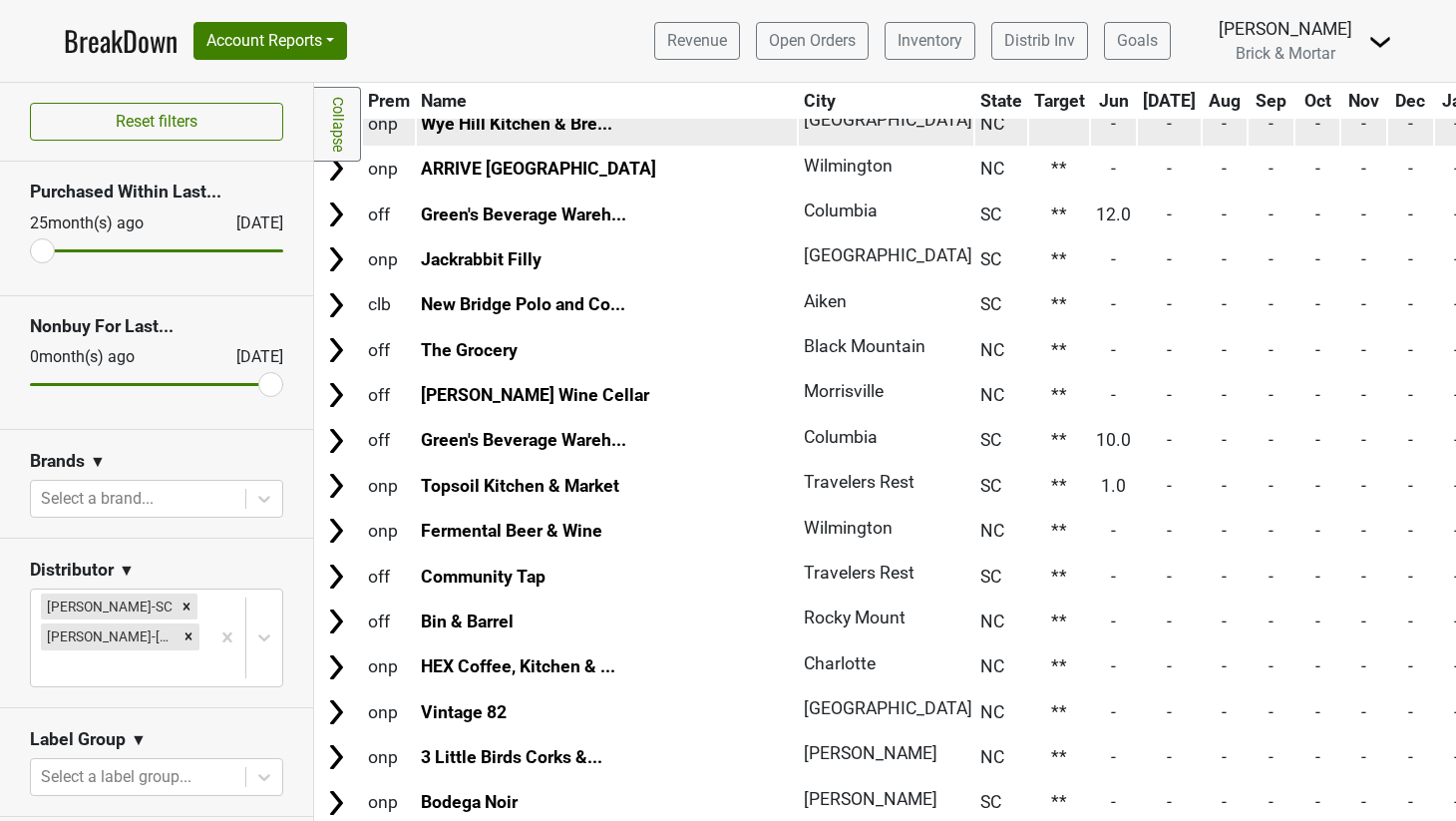 click at bounding box center [1059, 123] 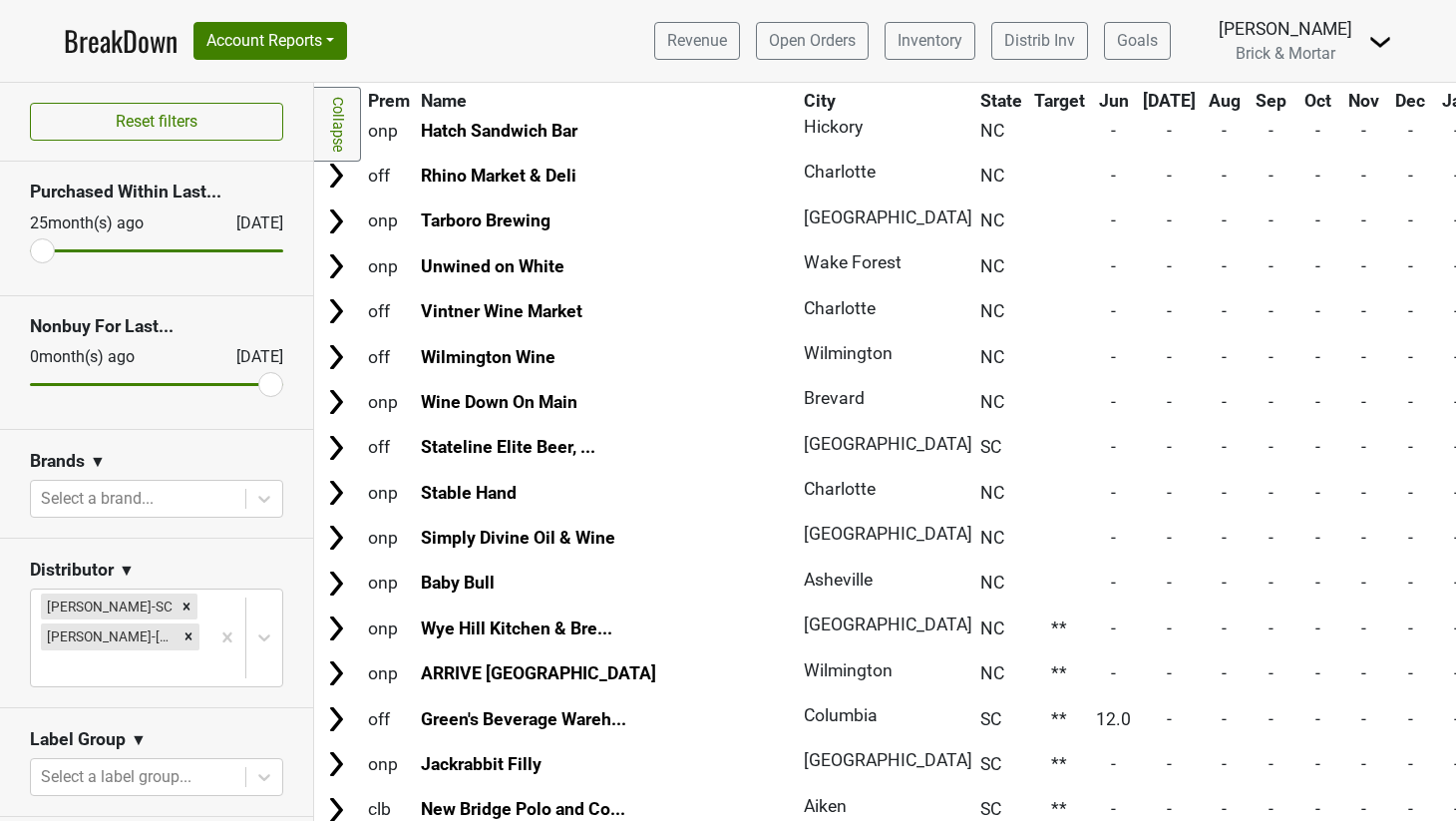 scroll, scrollTop: 6170, scrollLeft: 0, axis: vertical 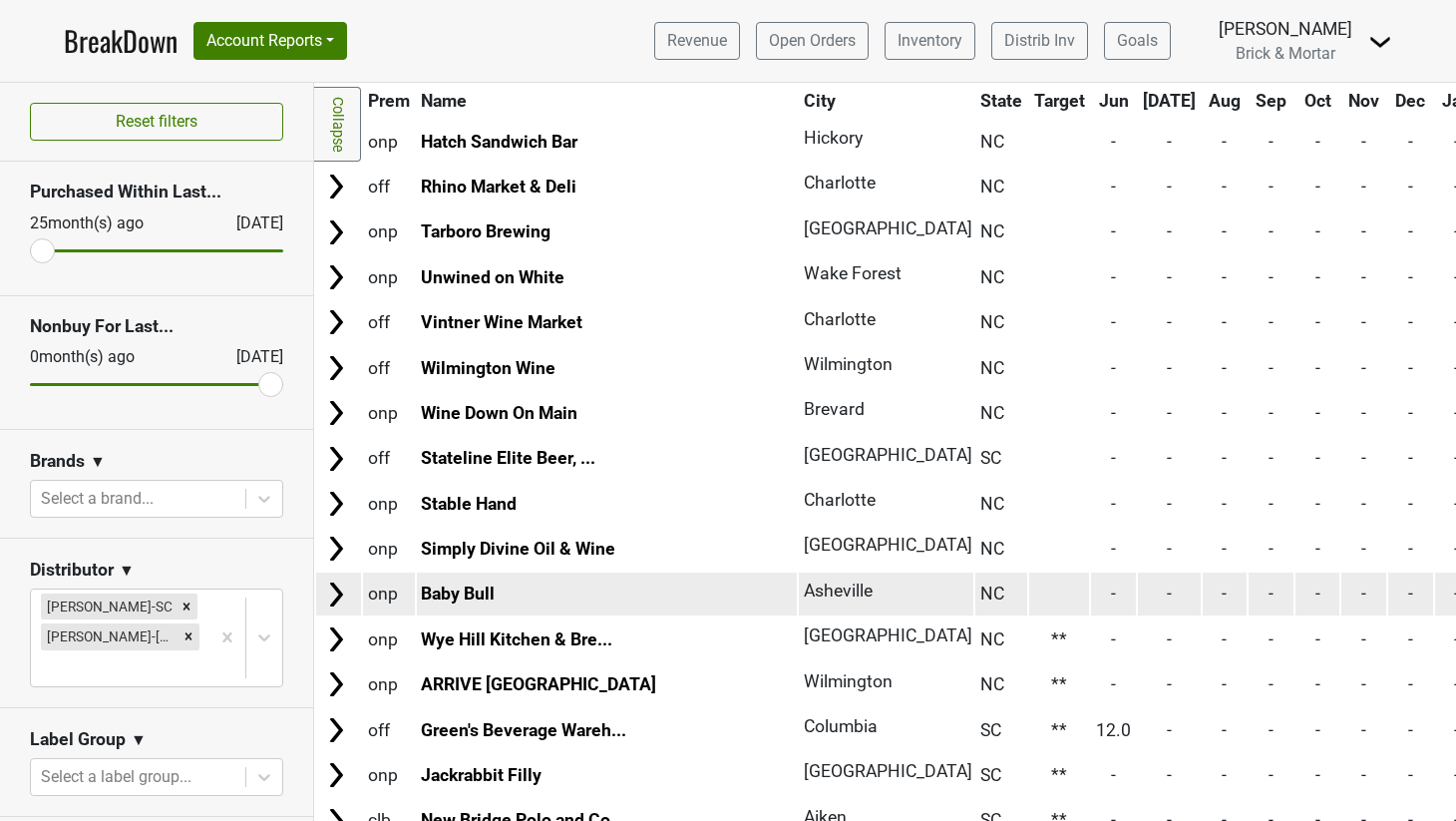 click at bounding box center (1059, 594) 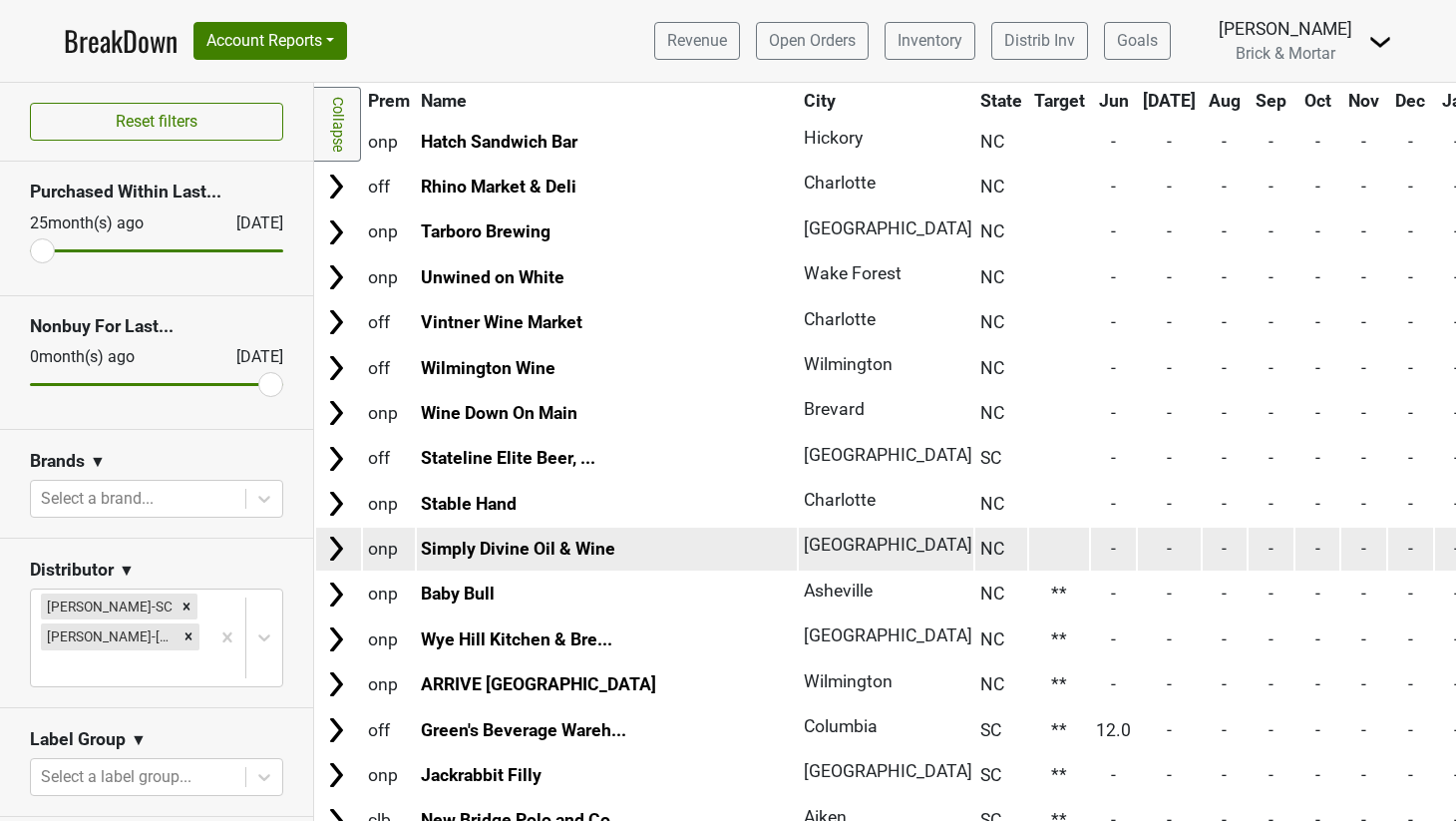 click at bounding box center (1059, 549) 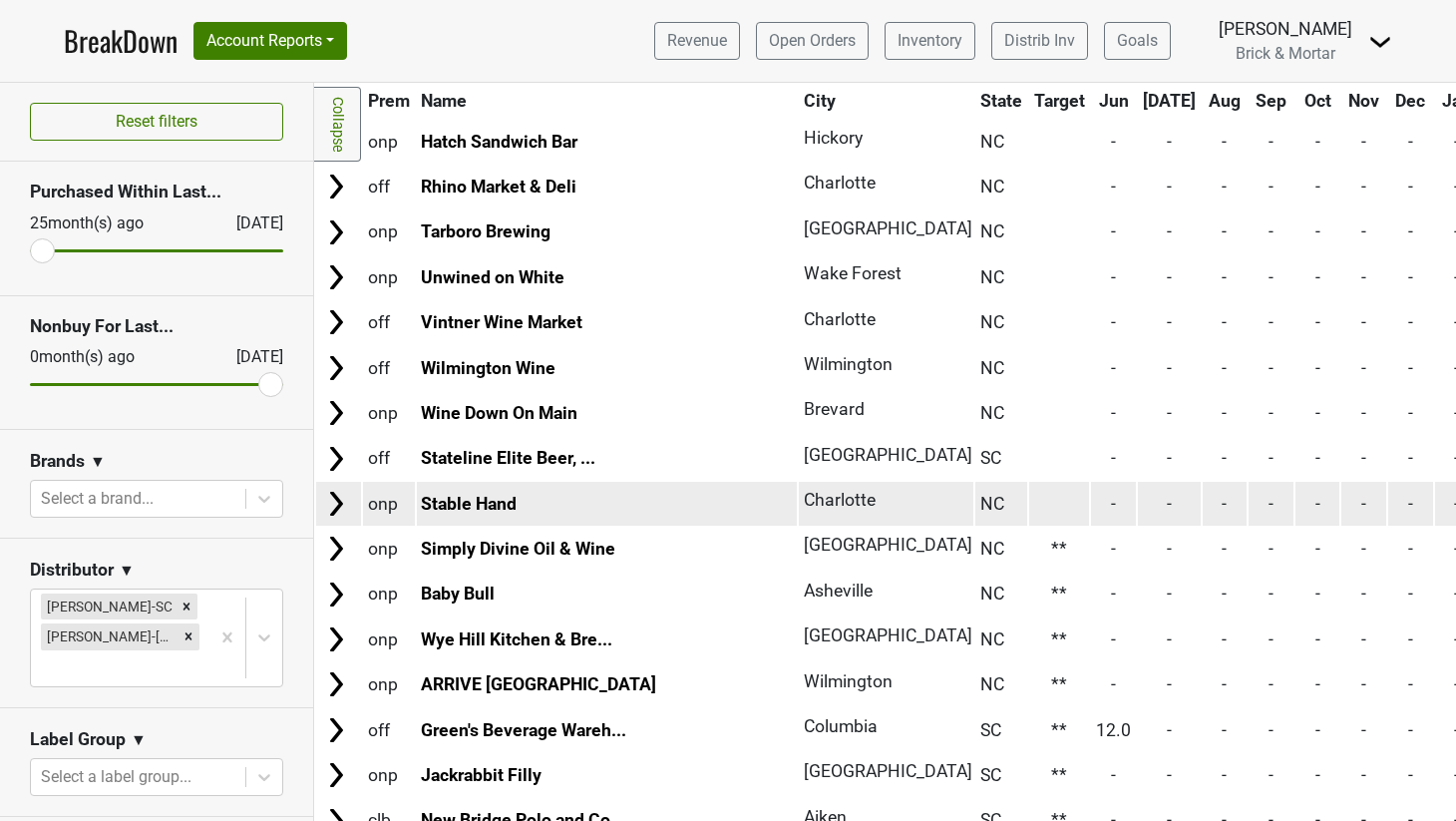 click at bounding box center (1059, 503) 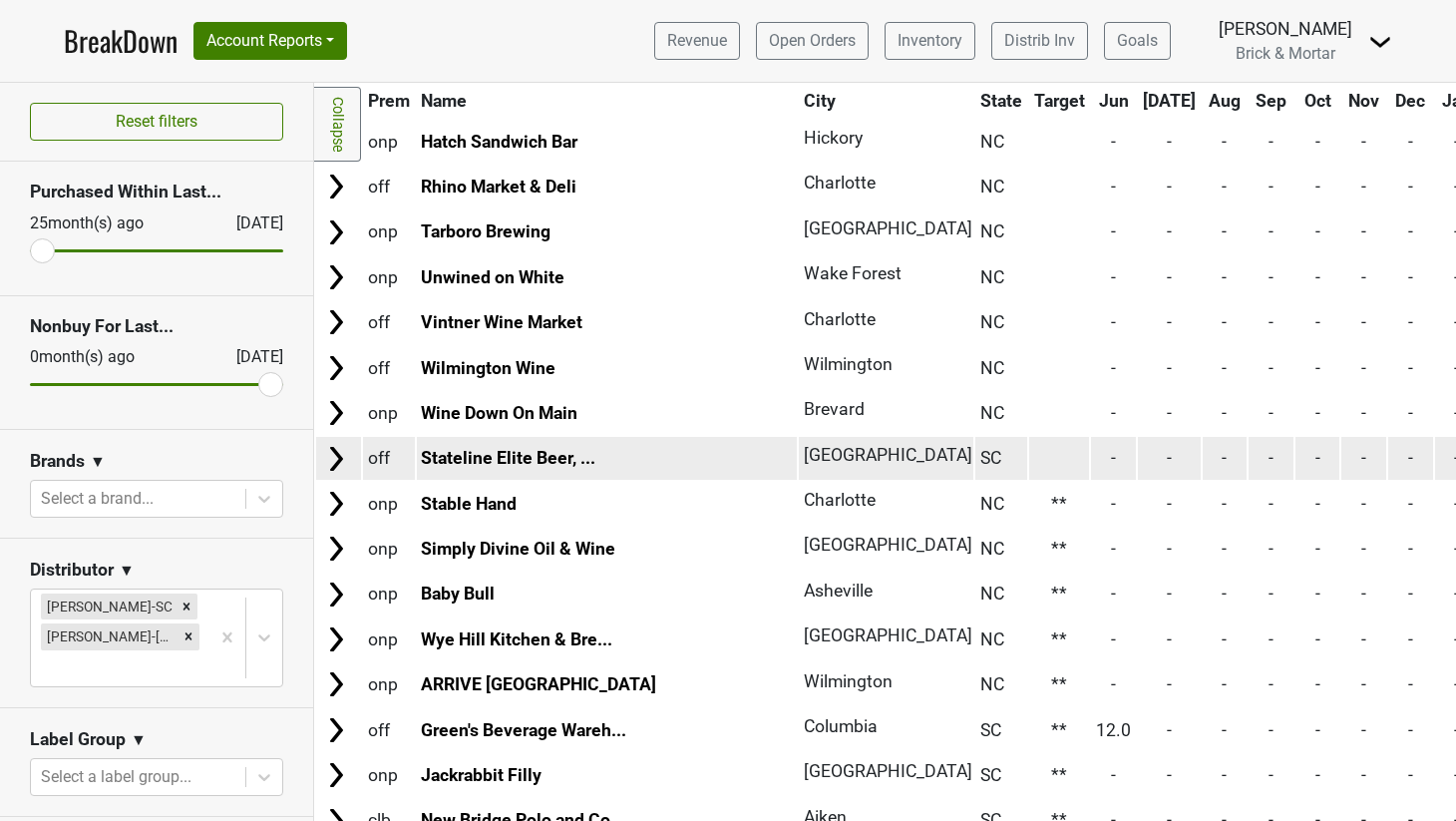click at bounding box center [1059, 458] 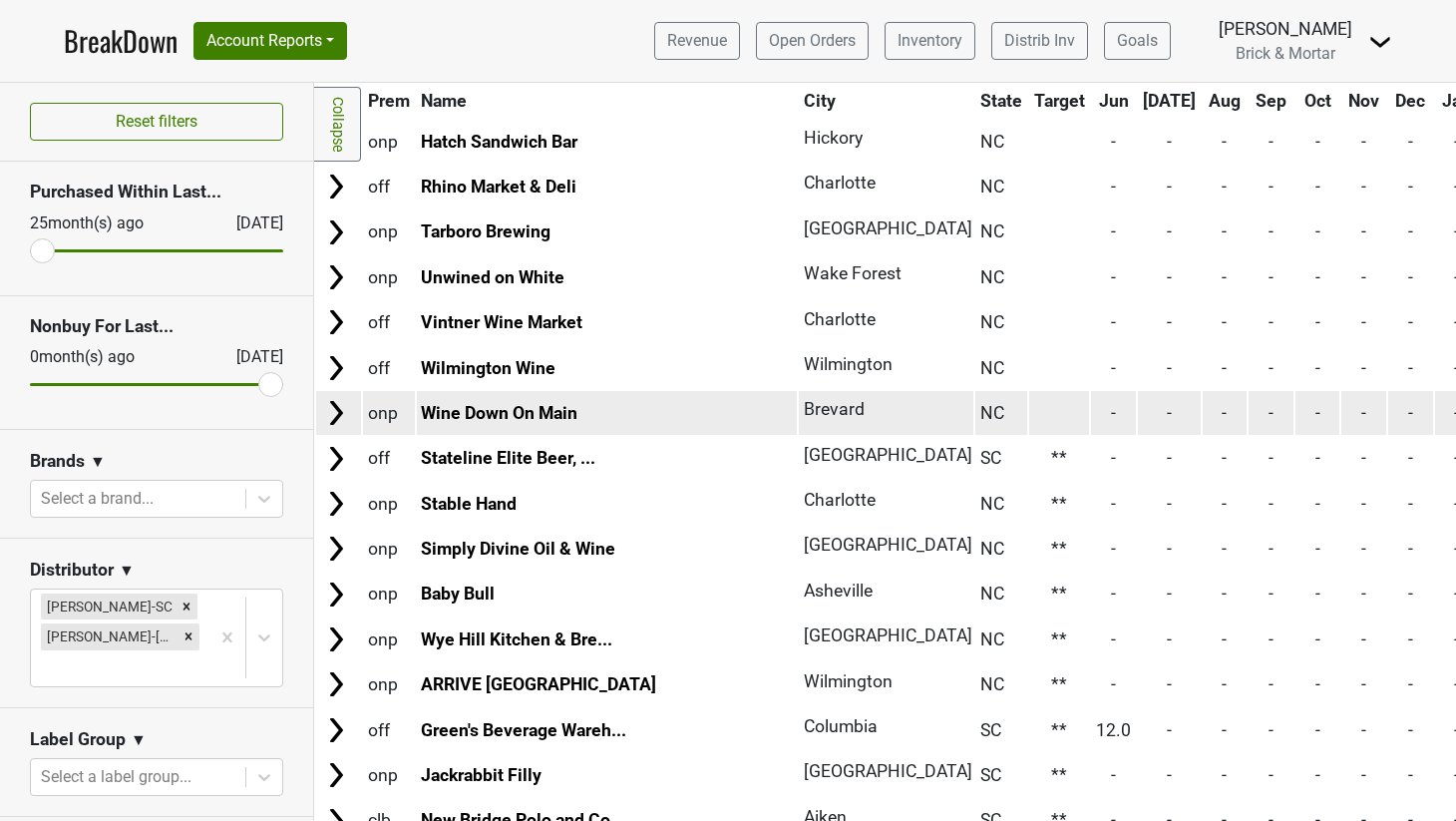click at bounding box center [1059, 412] 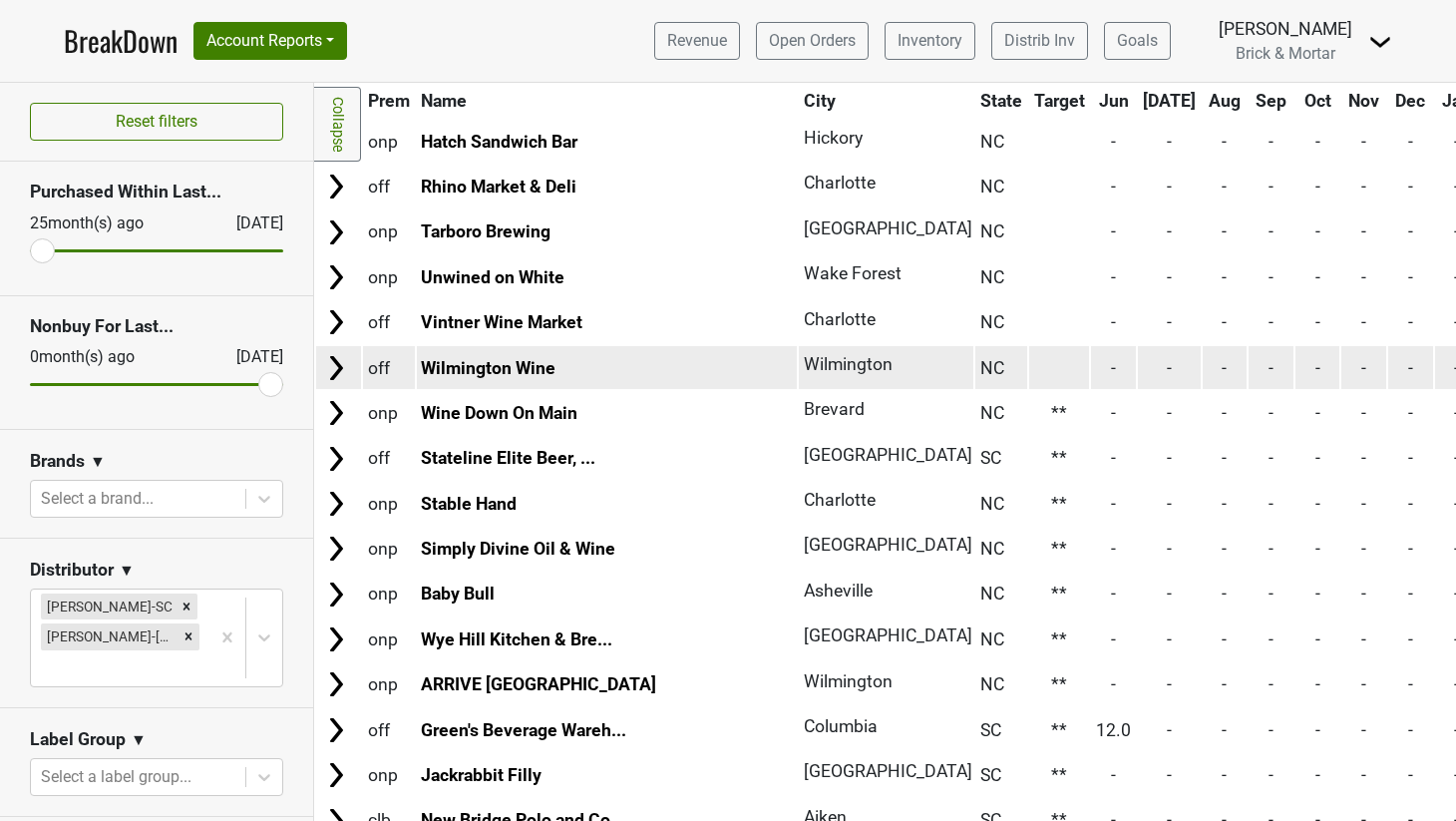 click at bounding box center (1059, 367) 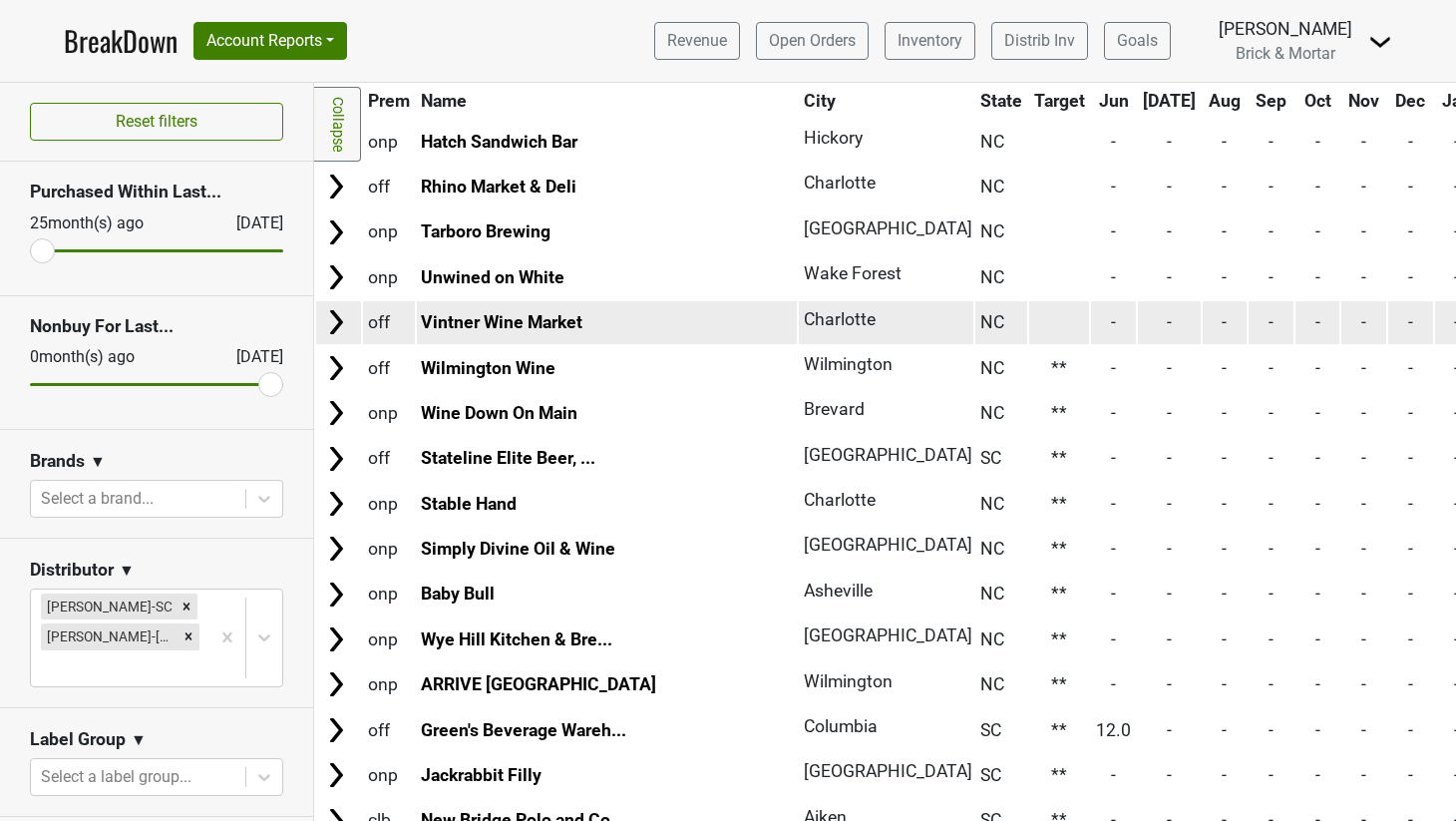 click at bounding box center (1059, 322) 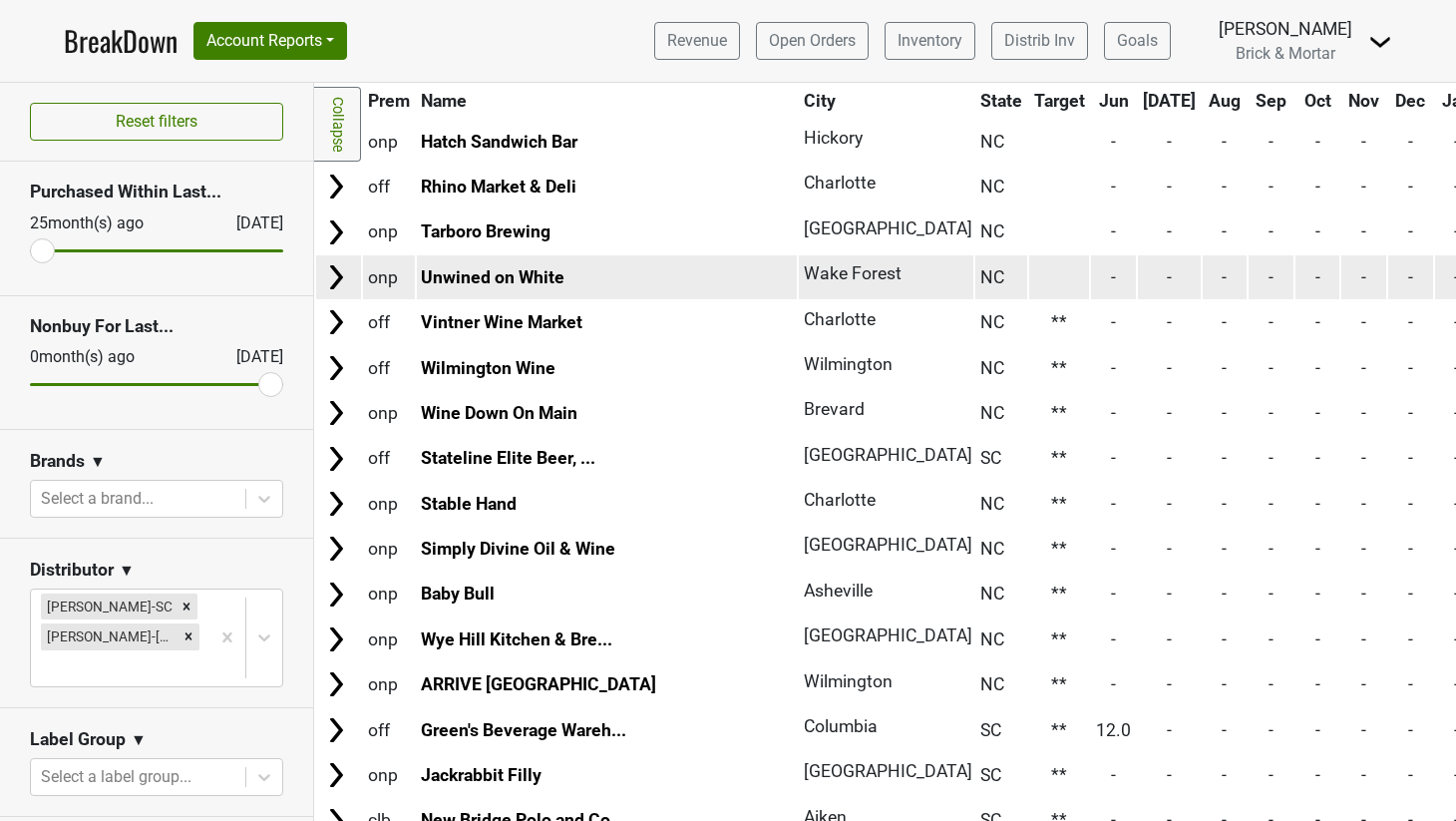 click at bounding box center [1059, 276] 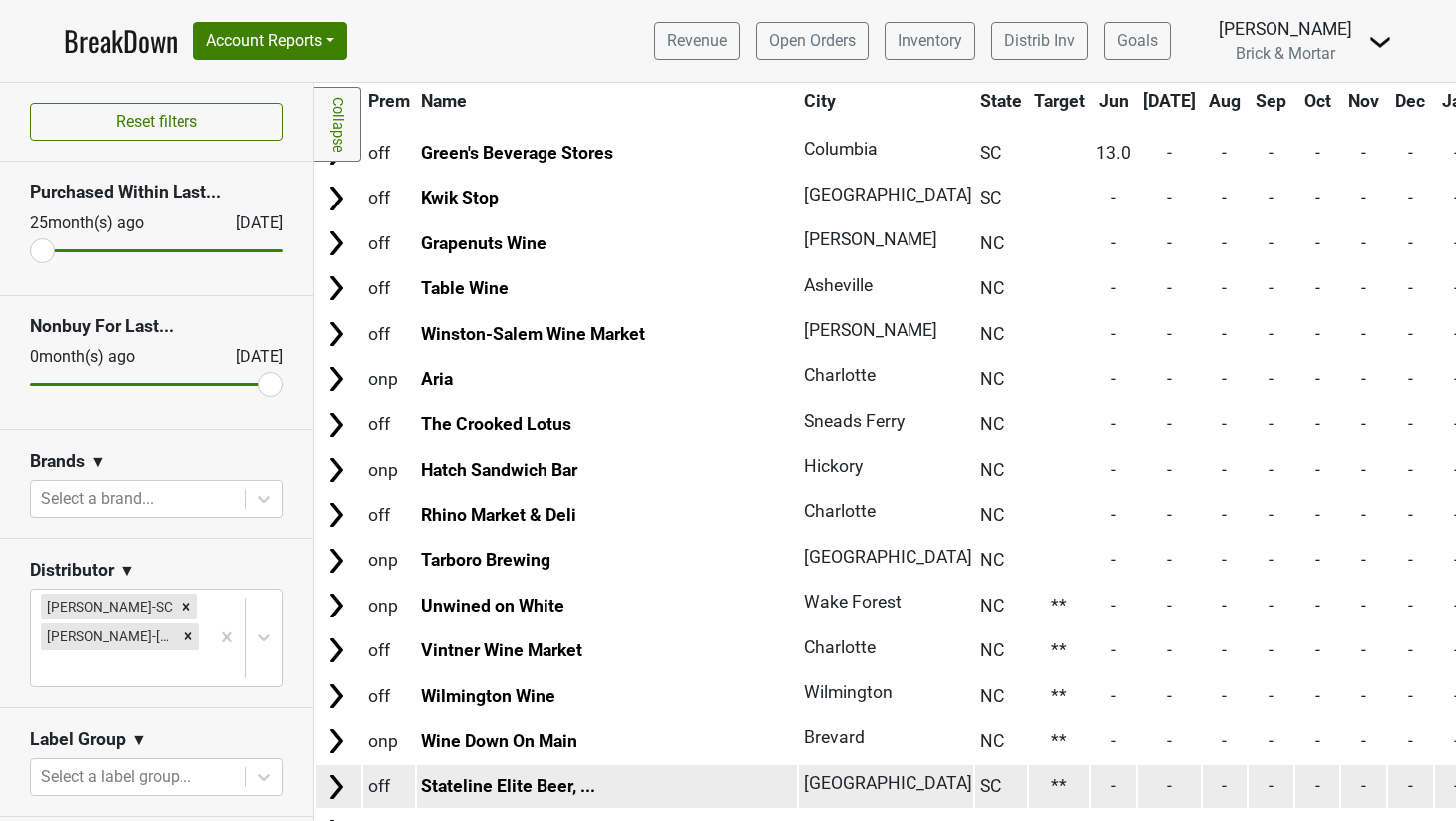 scroll, scrollTop: 5837, scrollLeft: 0, axis: vertical 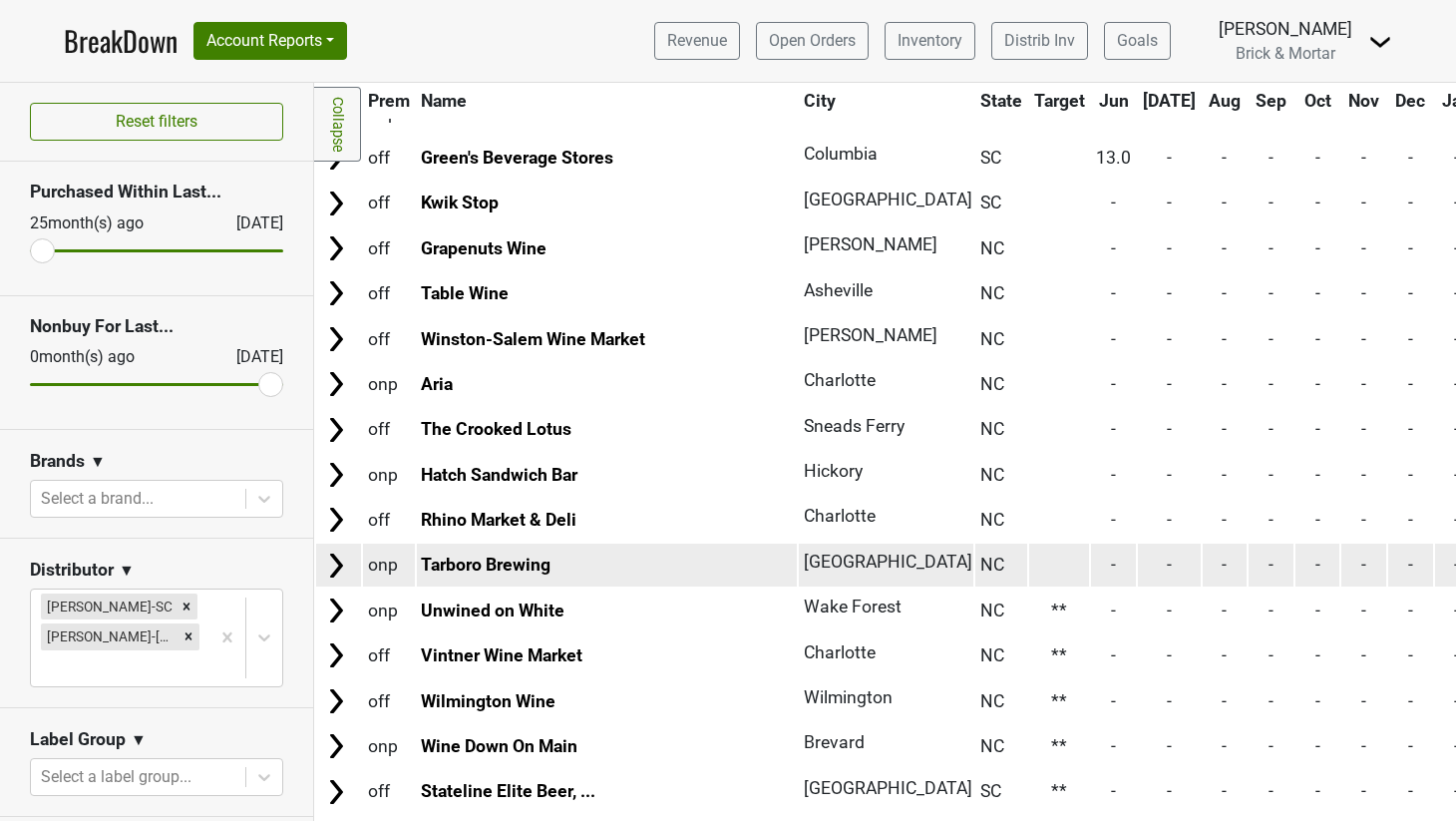 click at bounding box center (1059, 565) 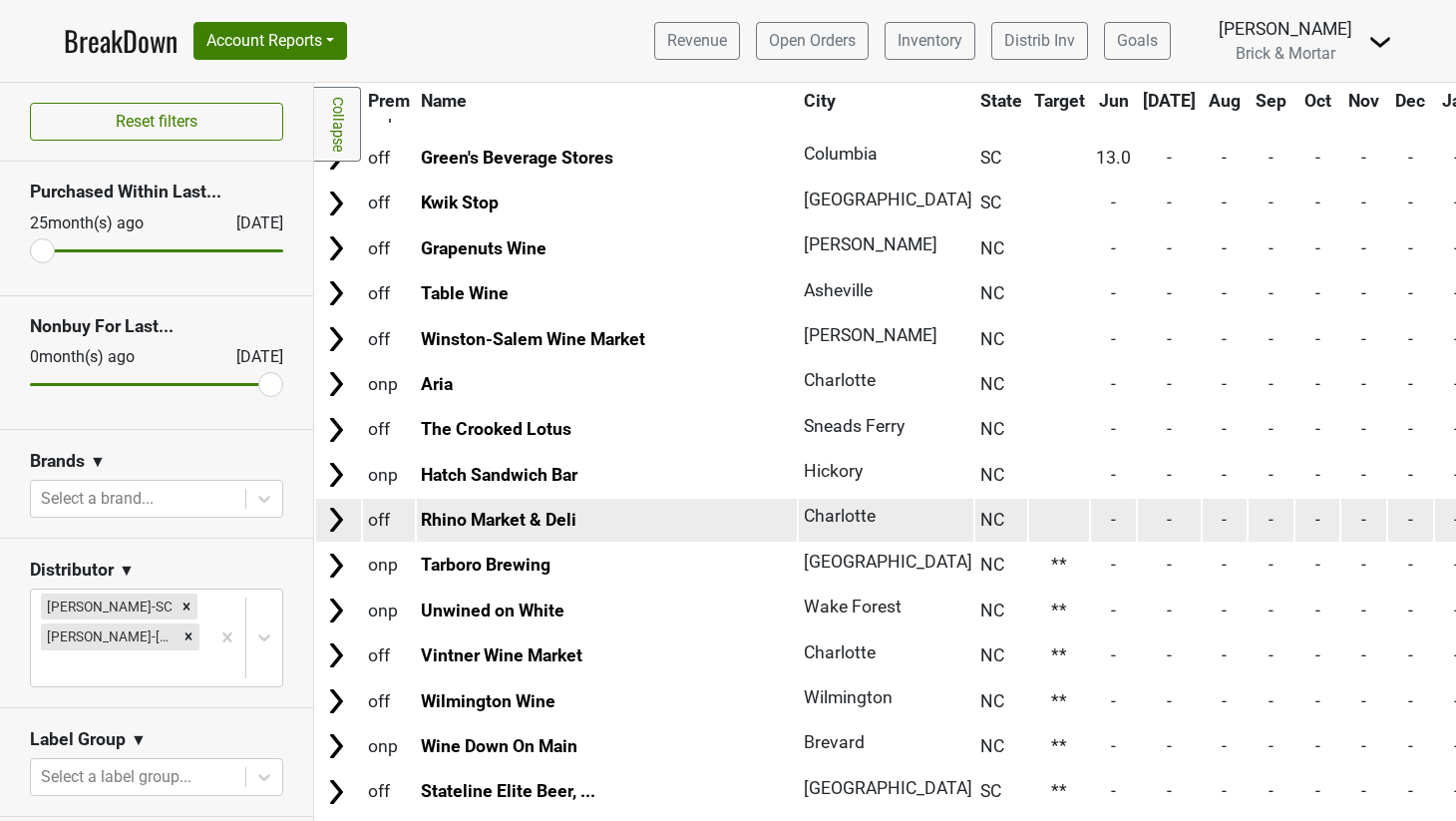 click at bounding box center [1059, 520] 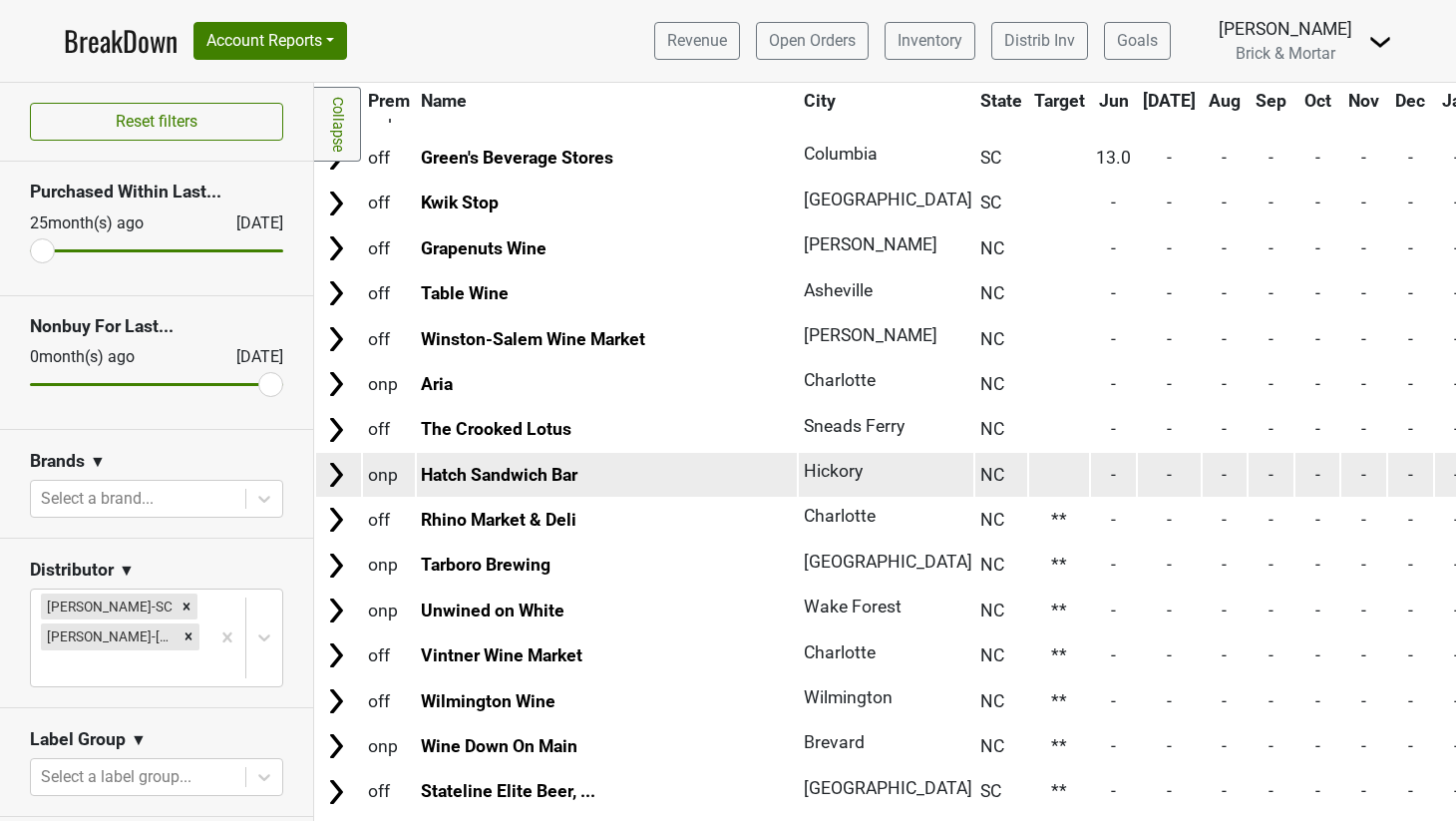click at bounding box center (1059, 474) 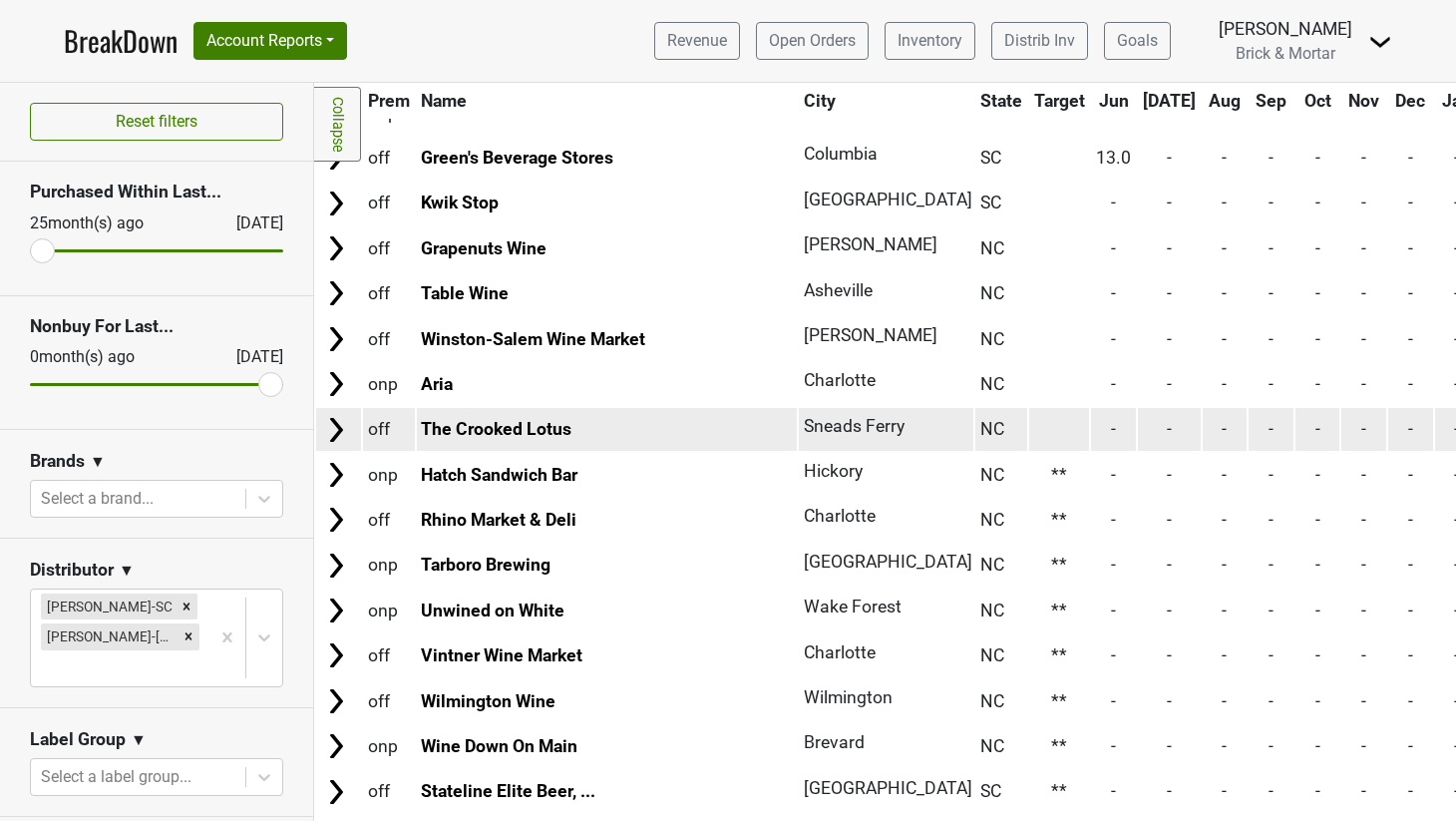 click at bounding box center [1059, 429] 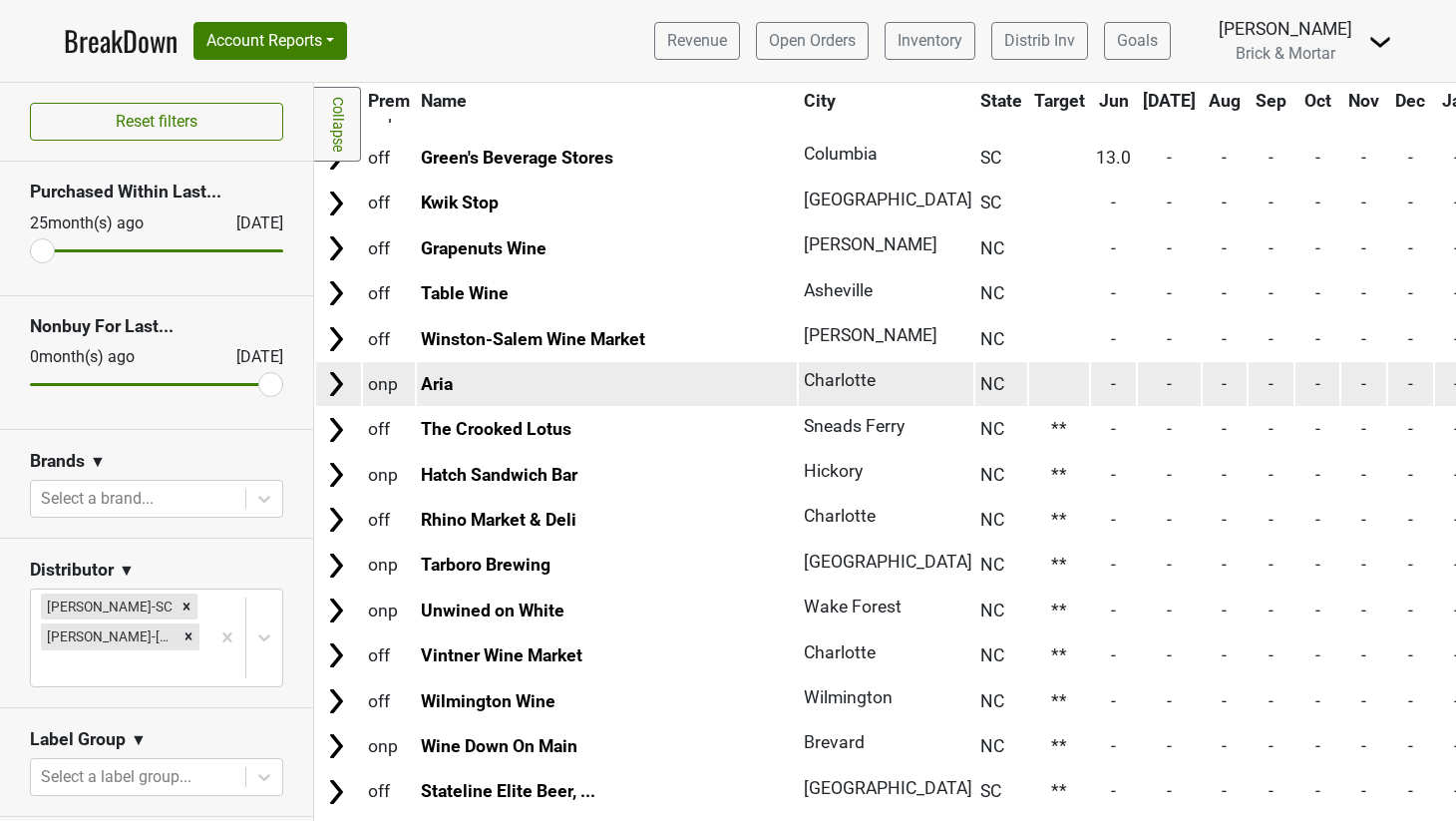 click at bounding box center (1059, 383) 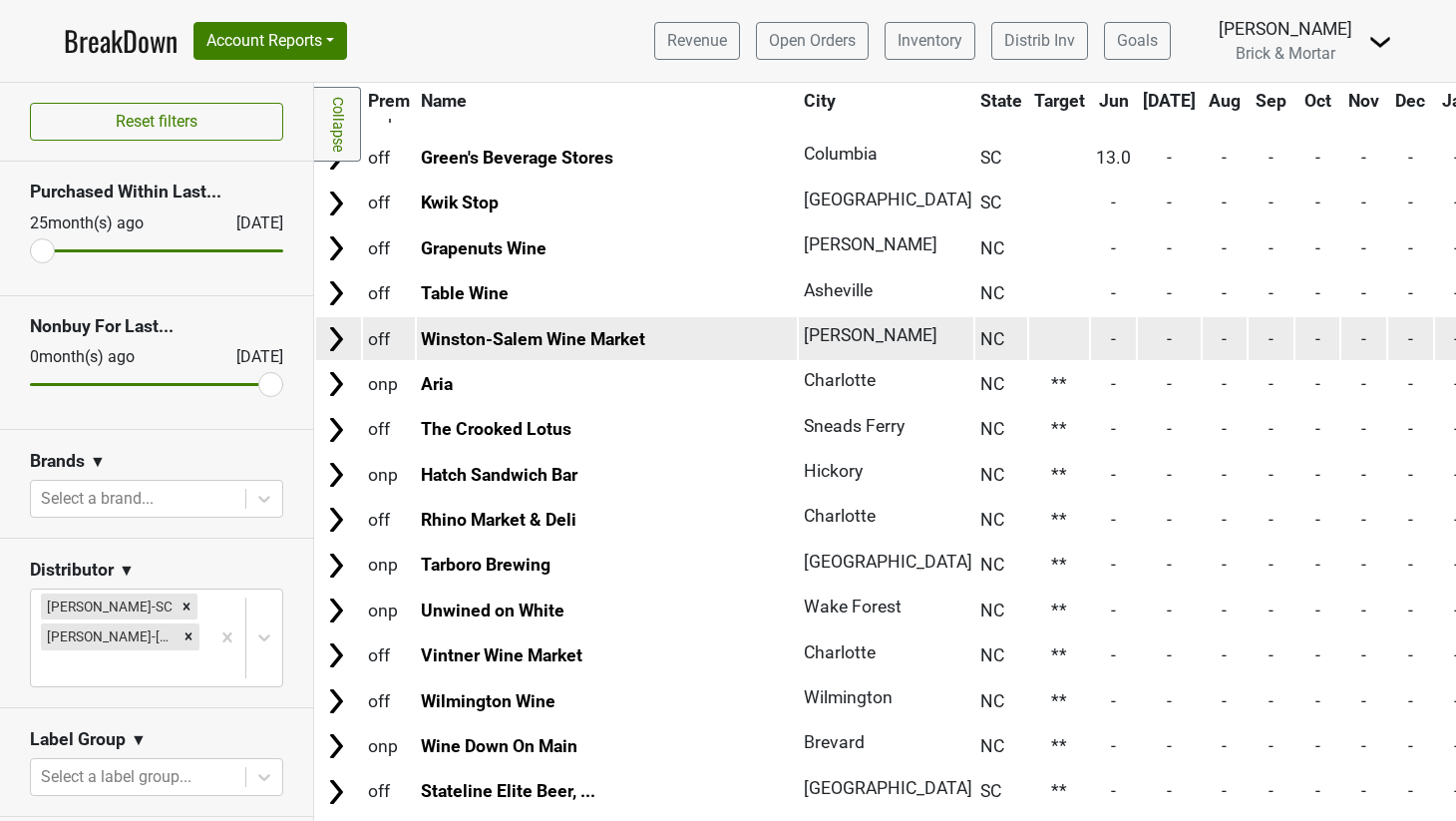 click at bounding box center [1059, 338] 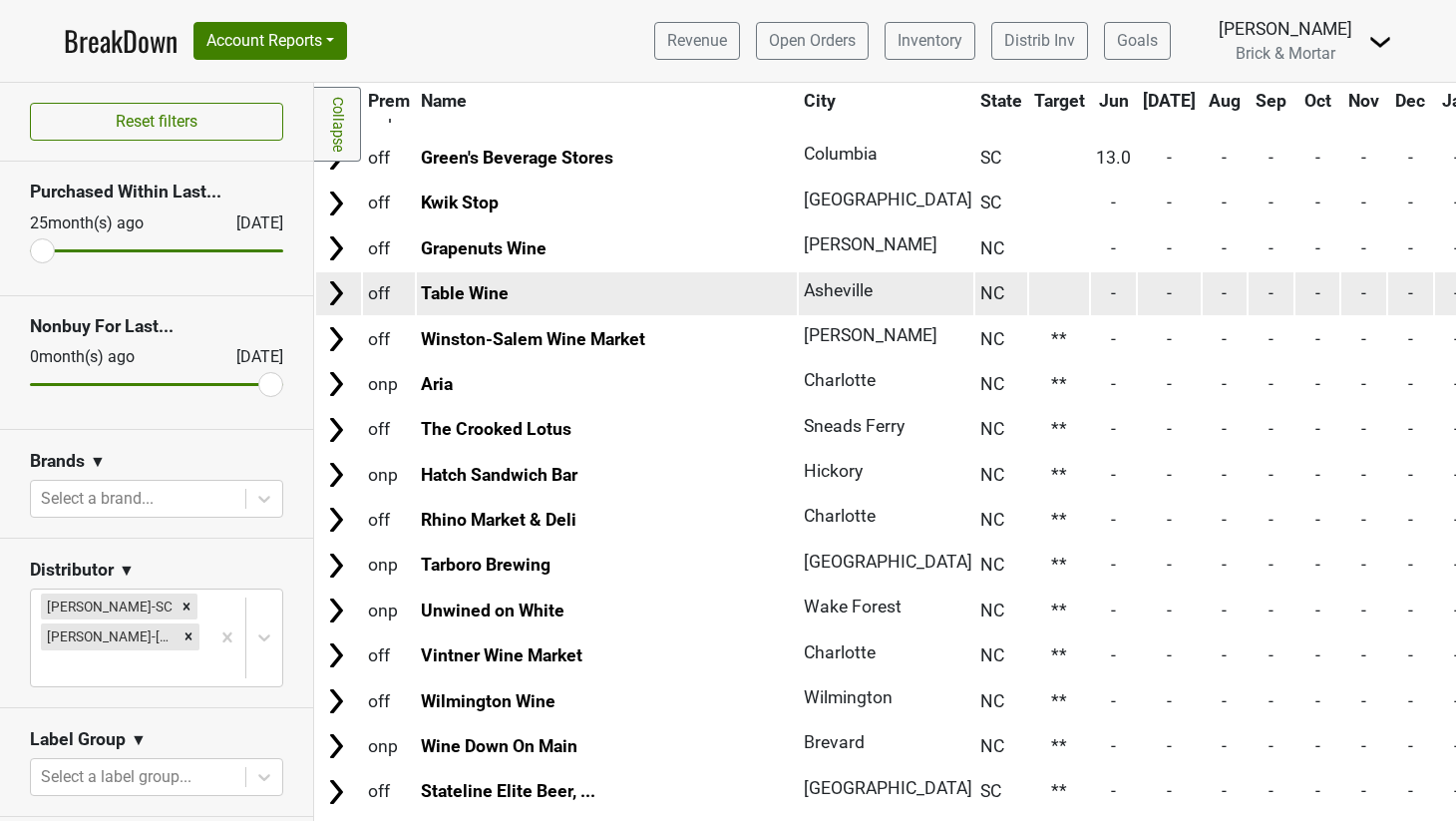 click at bounding box center (1059, 293) 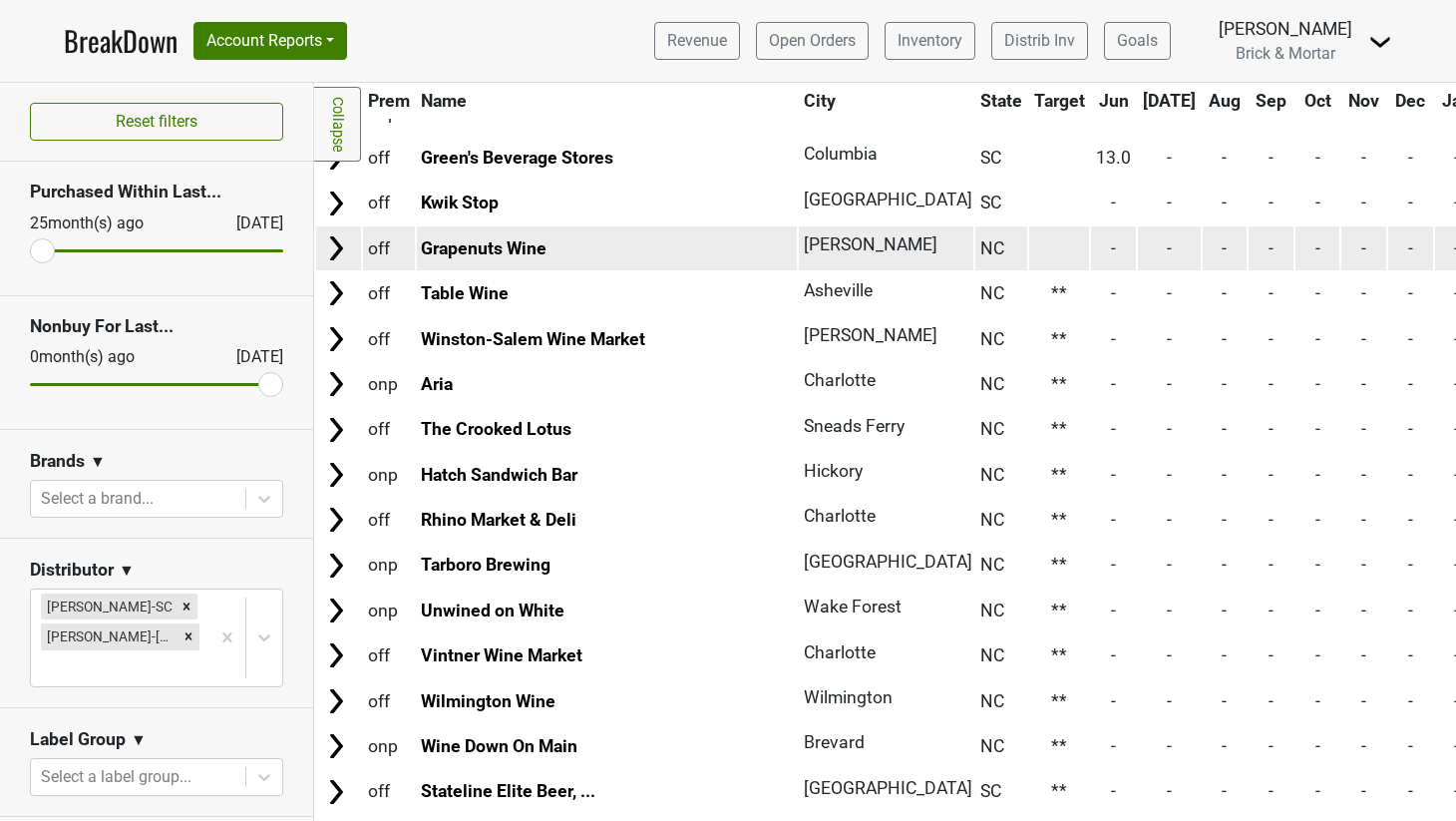 click at bounding box center (1059, 247) 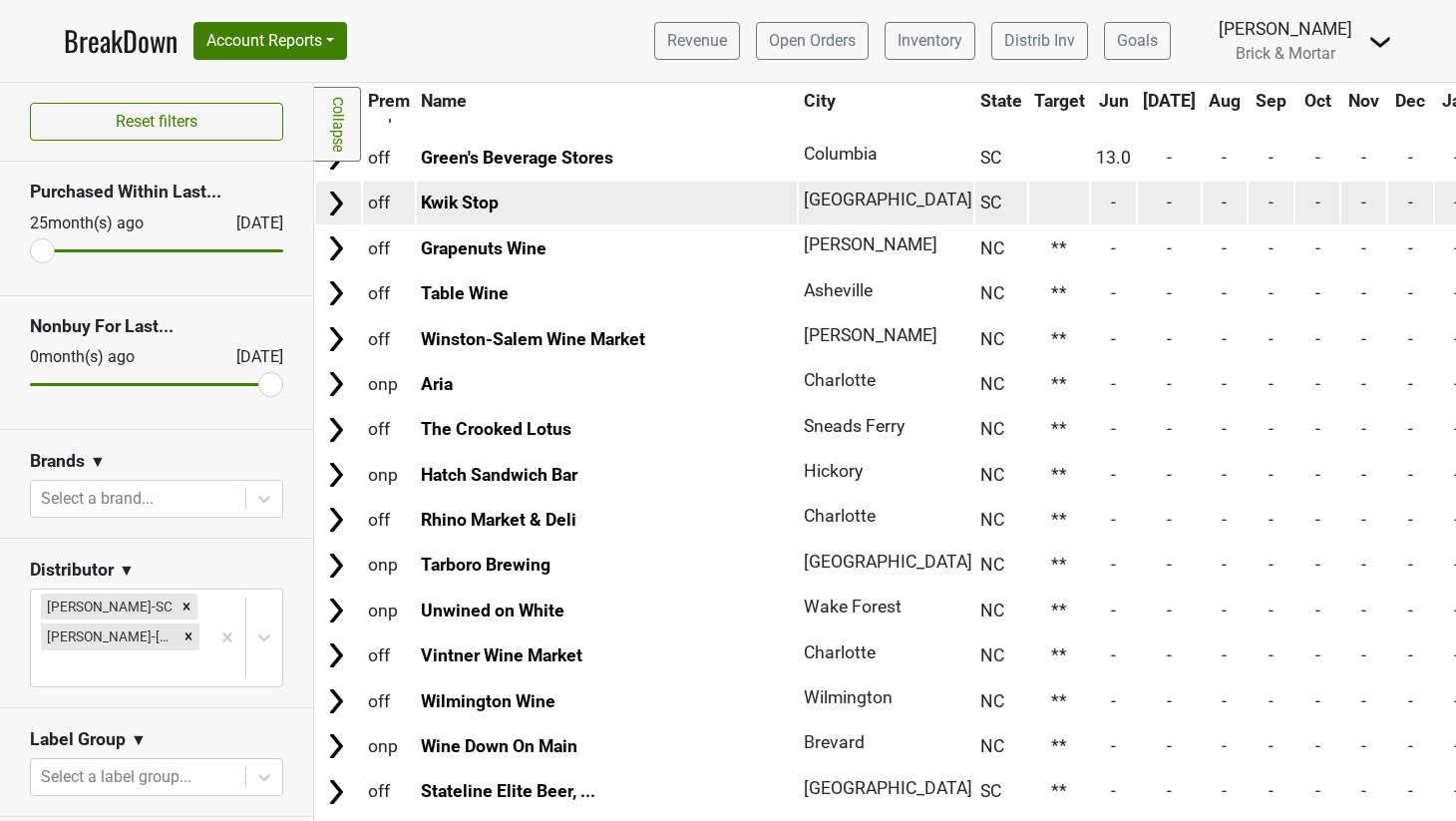 click at bounding box center [1059, 203] 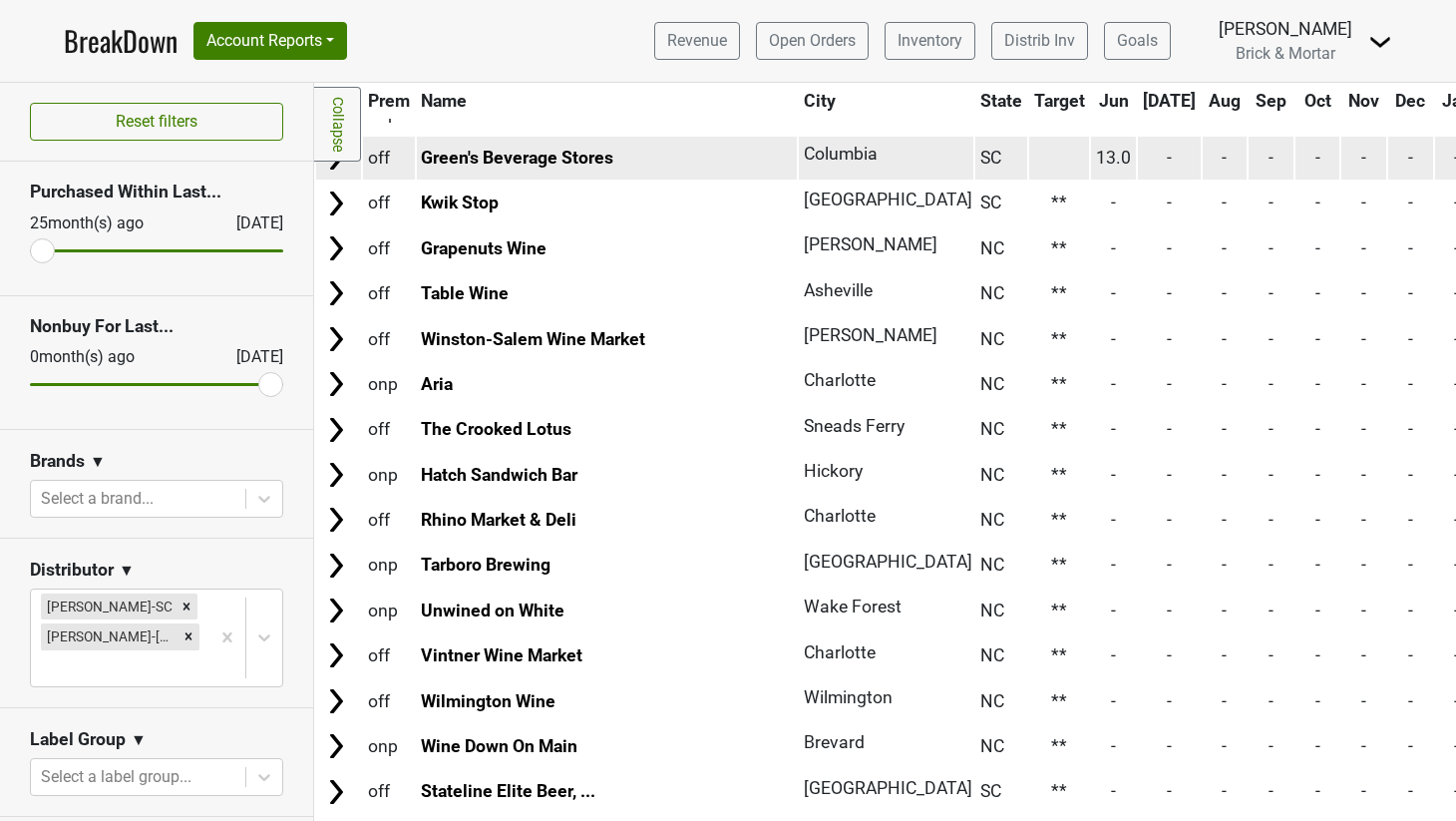 click at bounding box center (1059, 158) 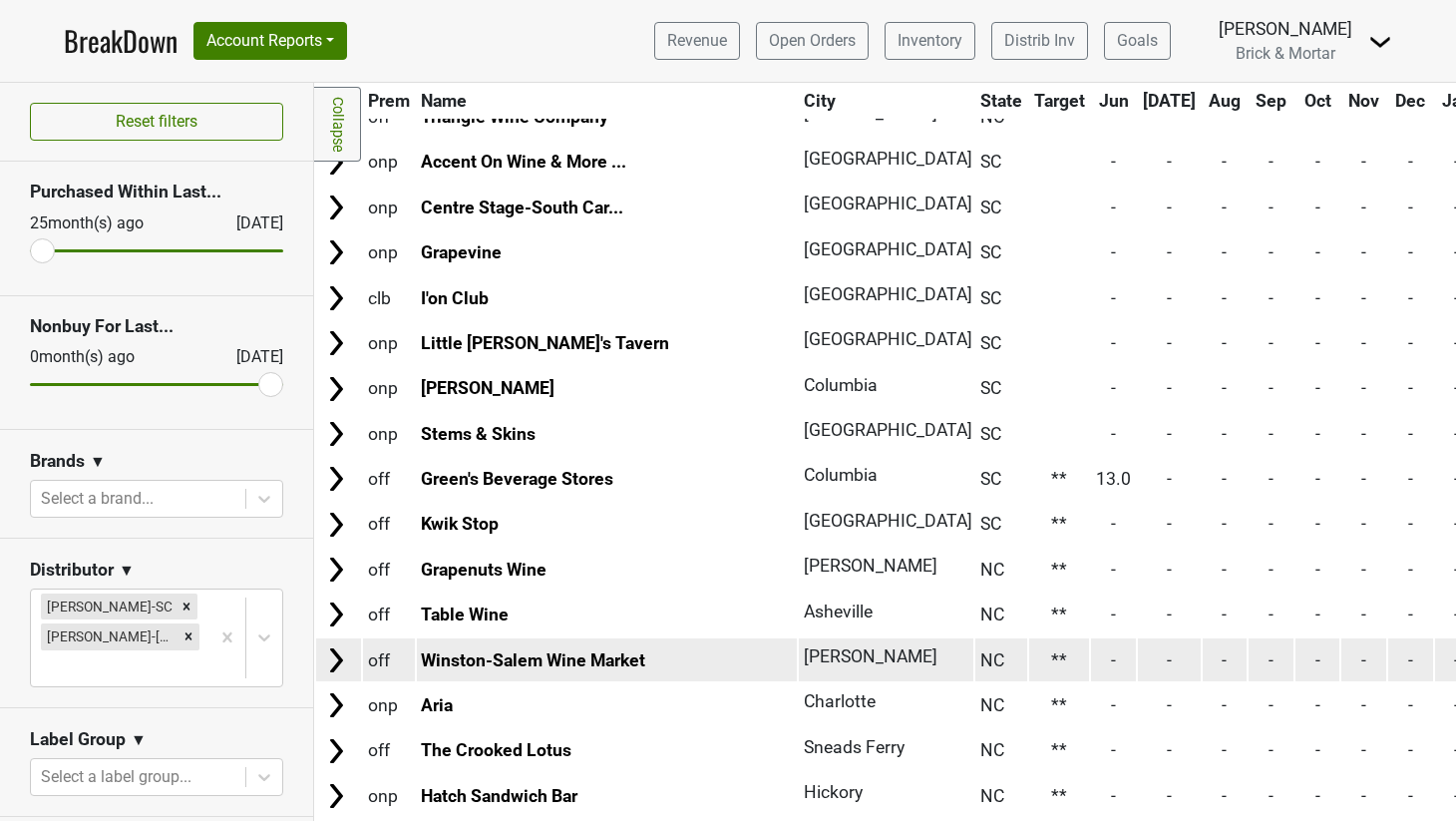 scroll, scrollTop: 5496, scrollLeft: 0, axis: vertical 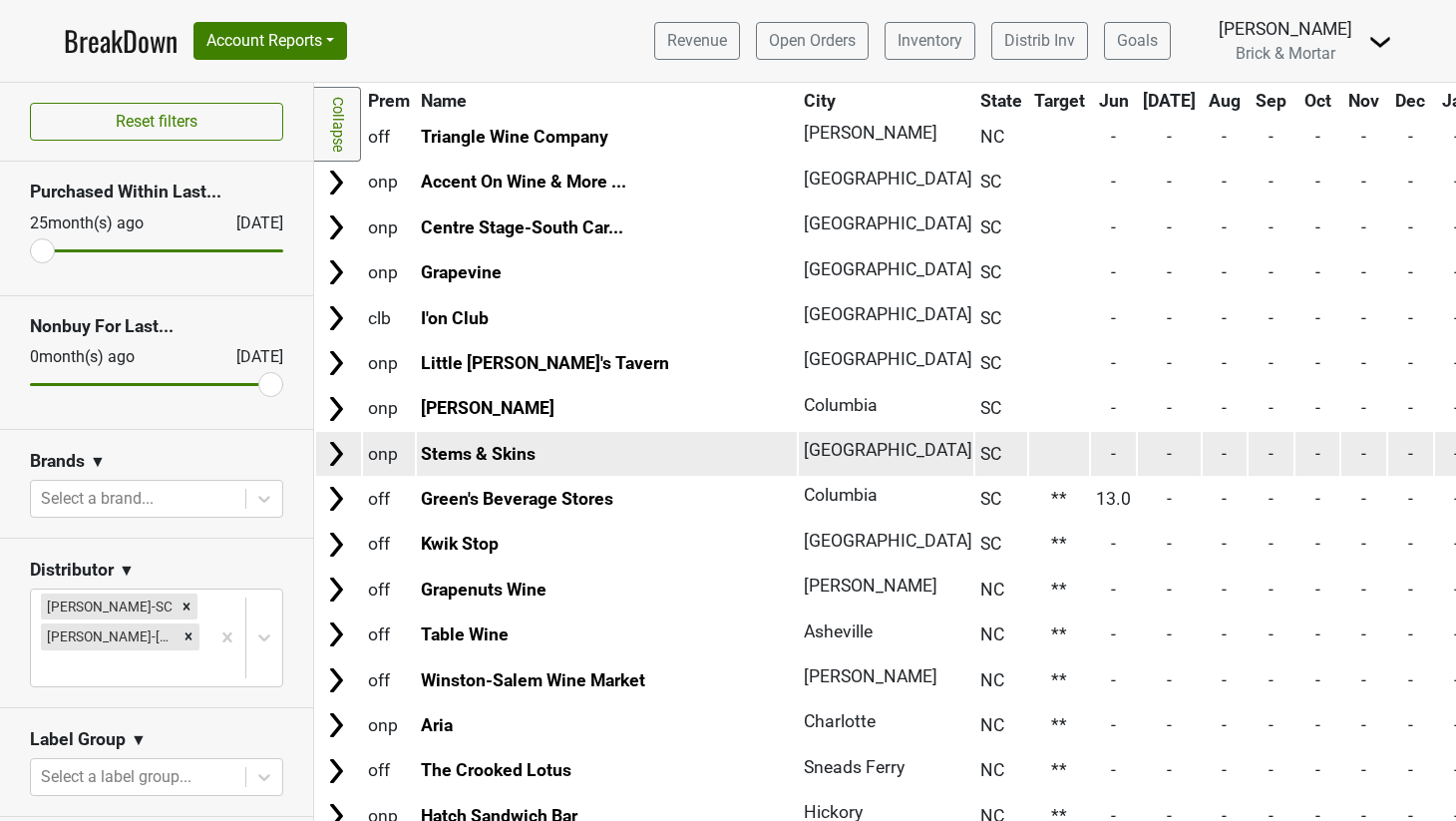 click at bounding box center (1059, 453) 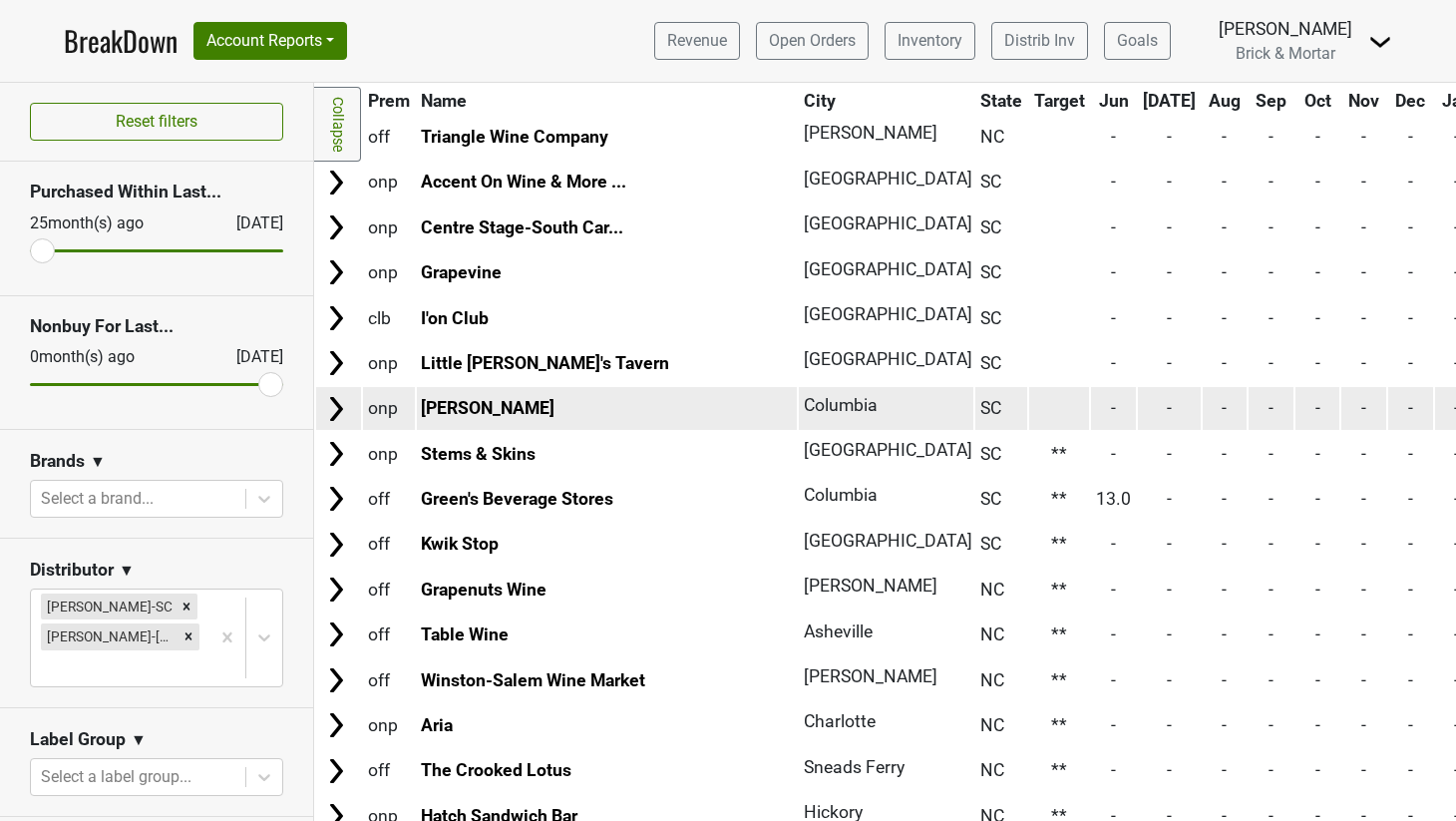 click at bounding box center (1059, 408) 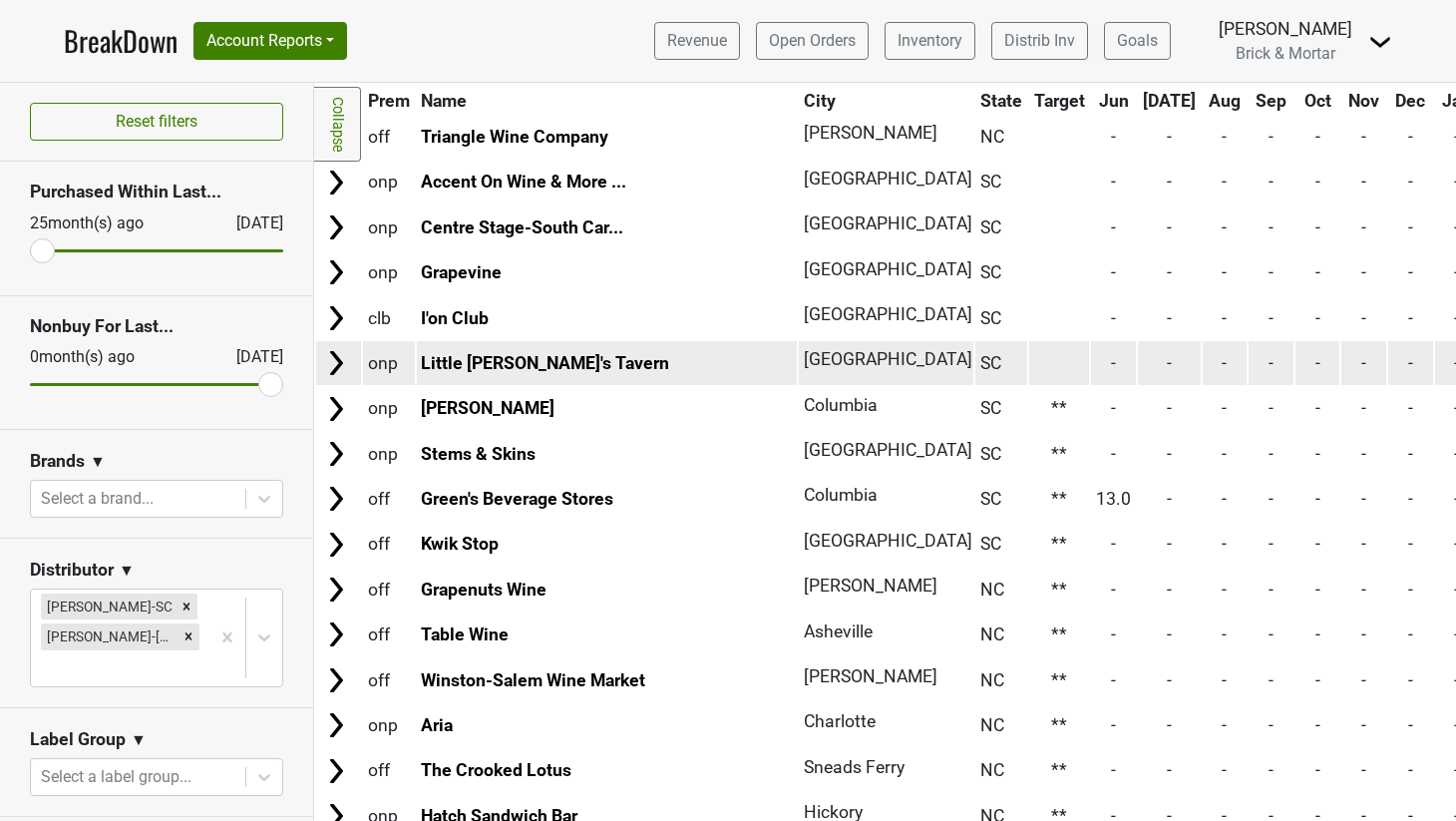 click at bounding box center (1059, 362) 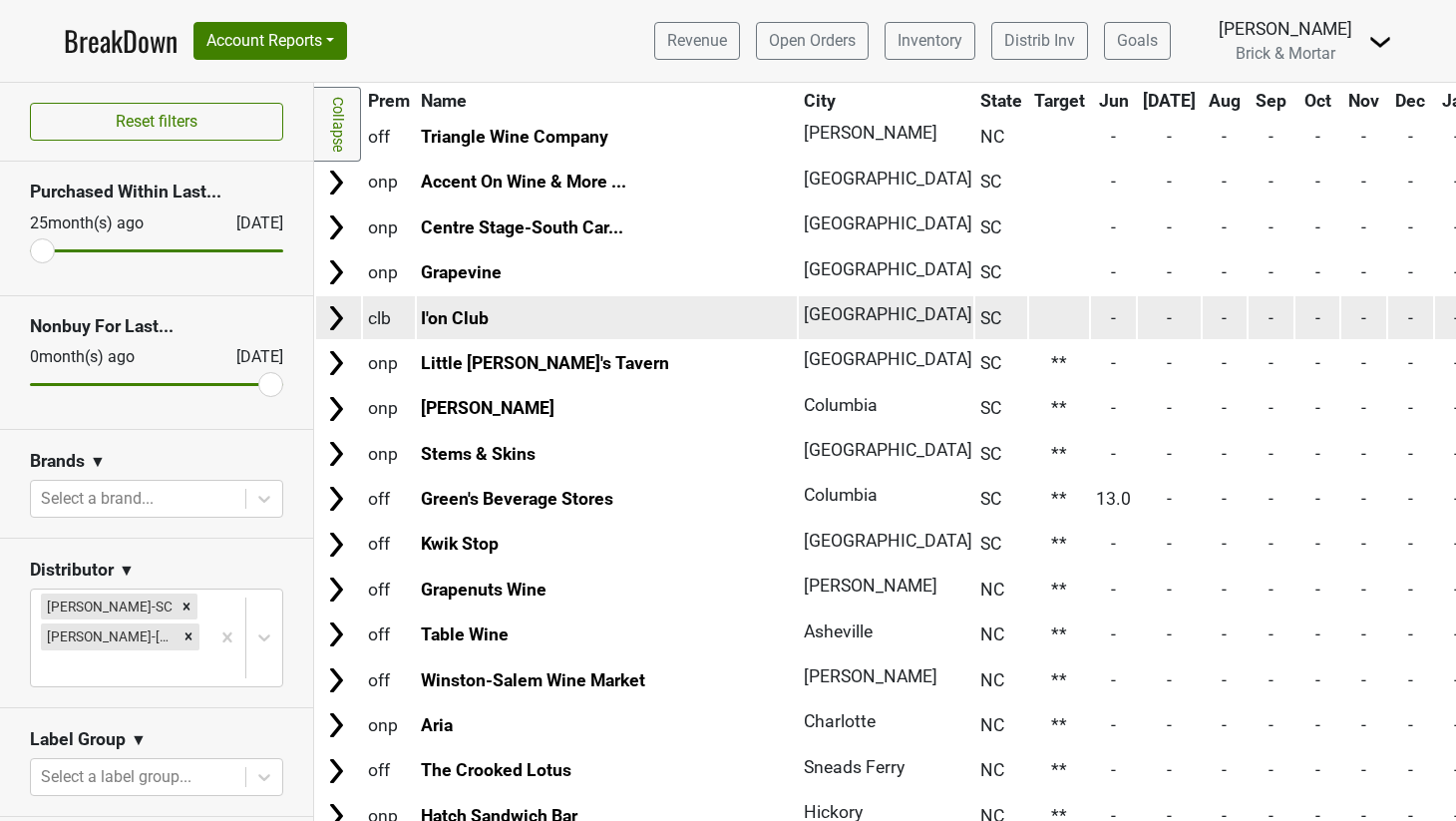 click at bounding box center [1059, 317] 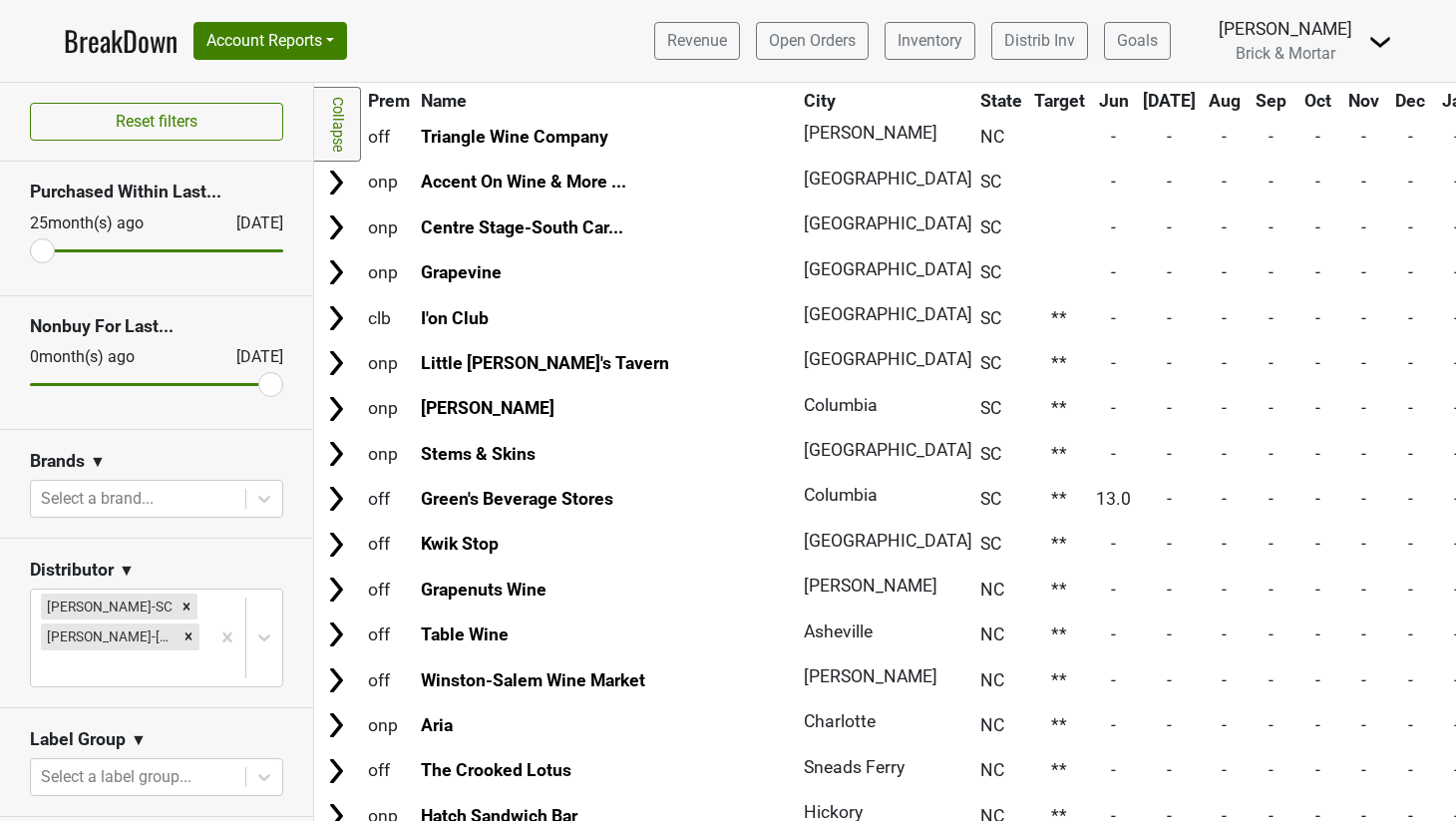 click at bounding box center (1059, 272) 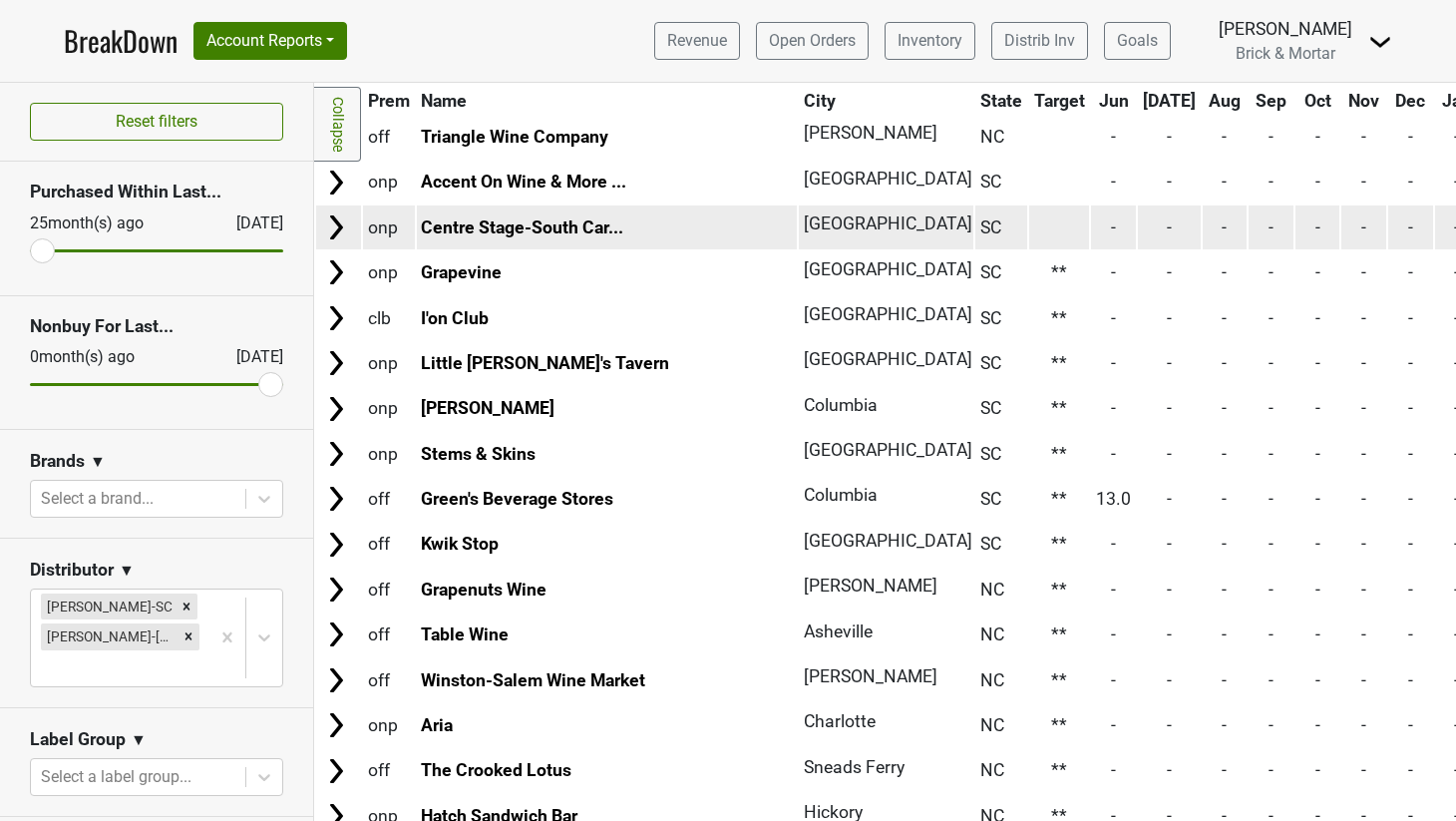 click at bounding box center [1059, 226] 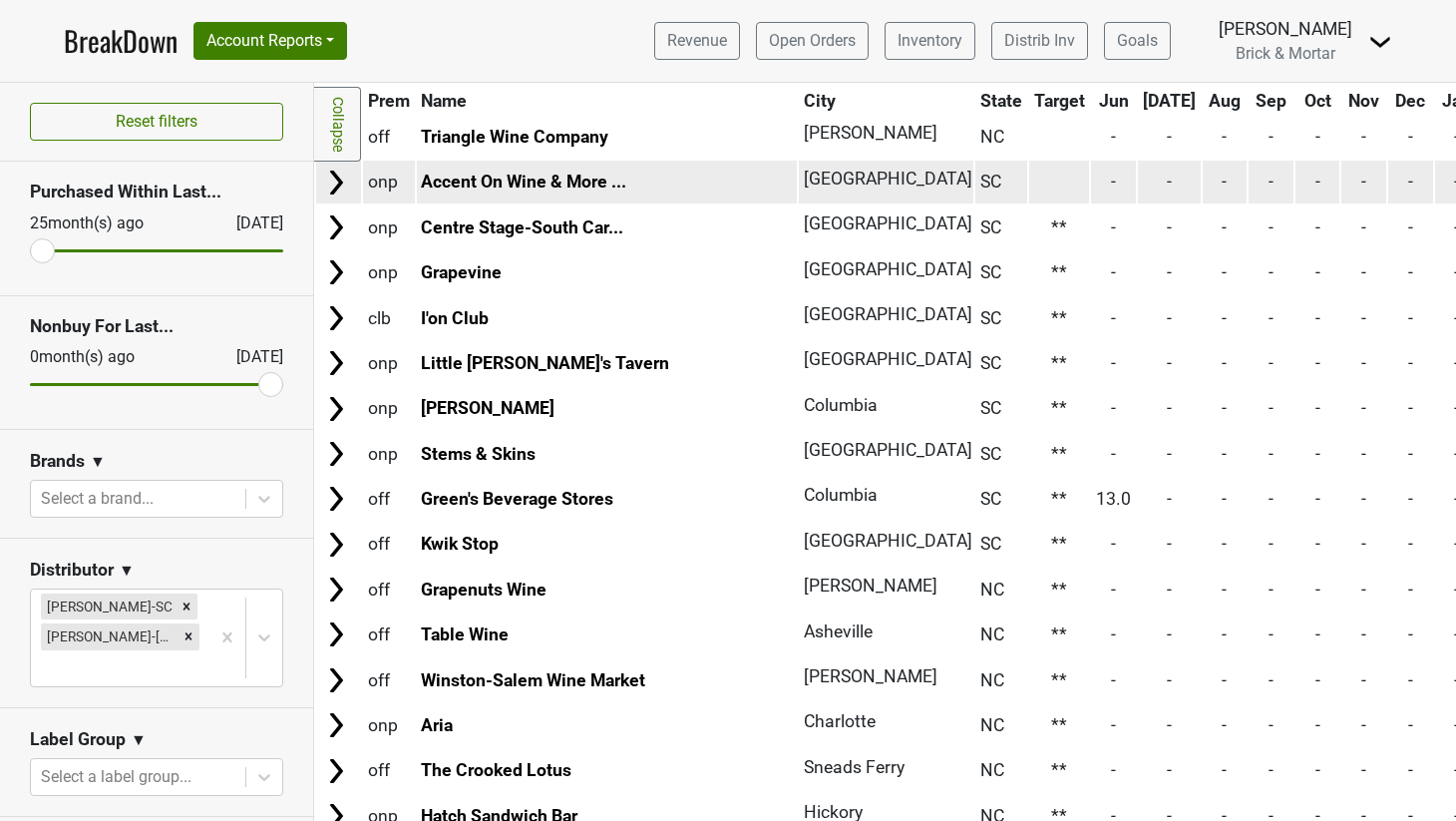 click at bounding box center (1059, 182) 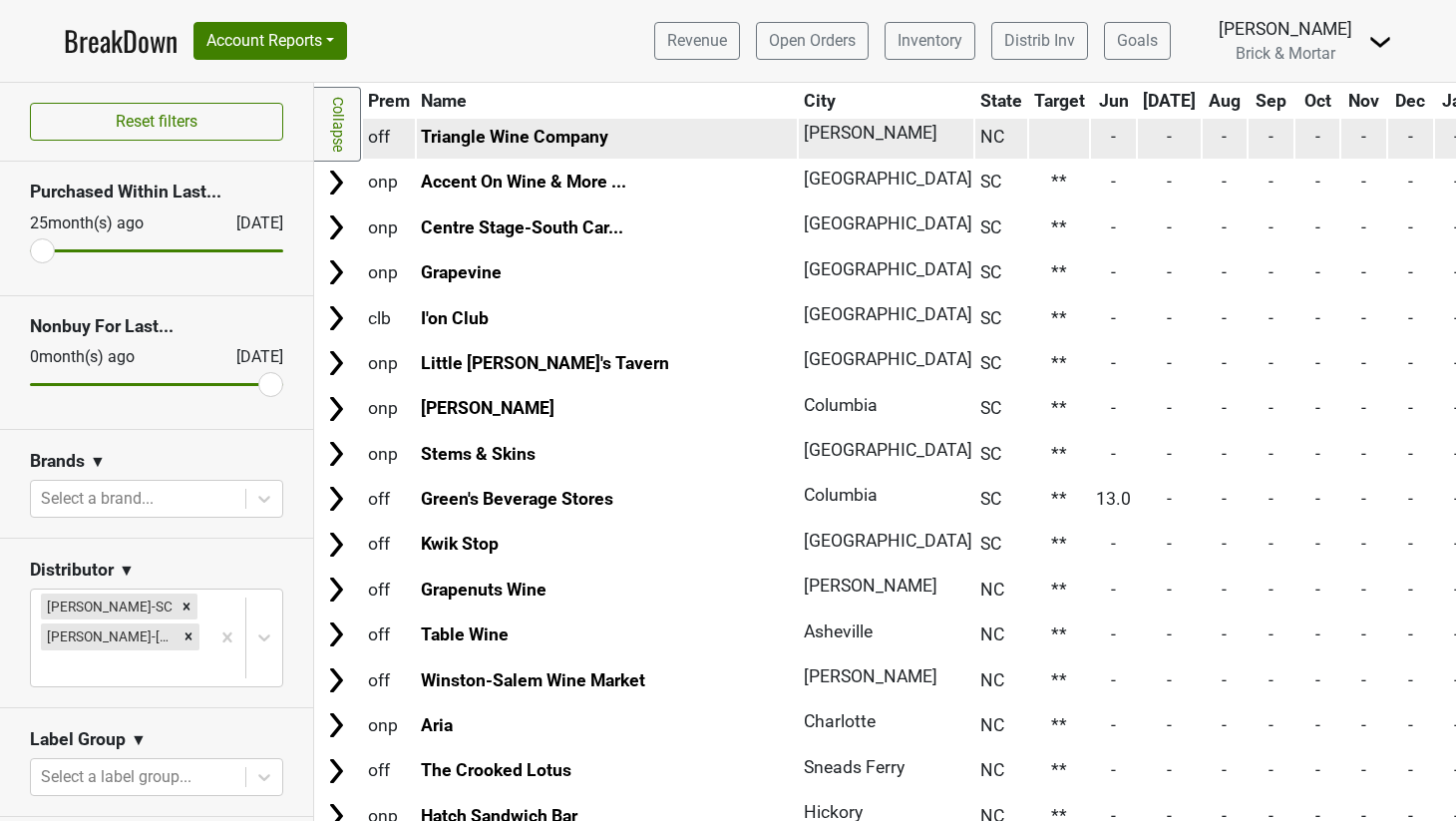 click at bounding box center (1059, 137) 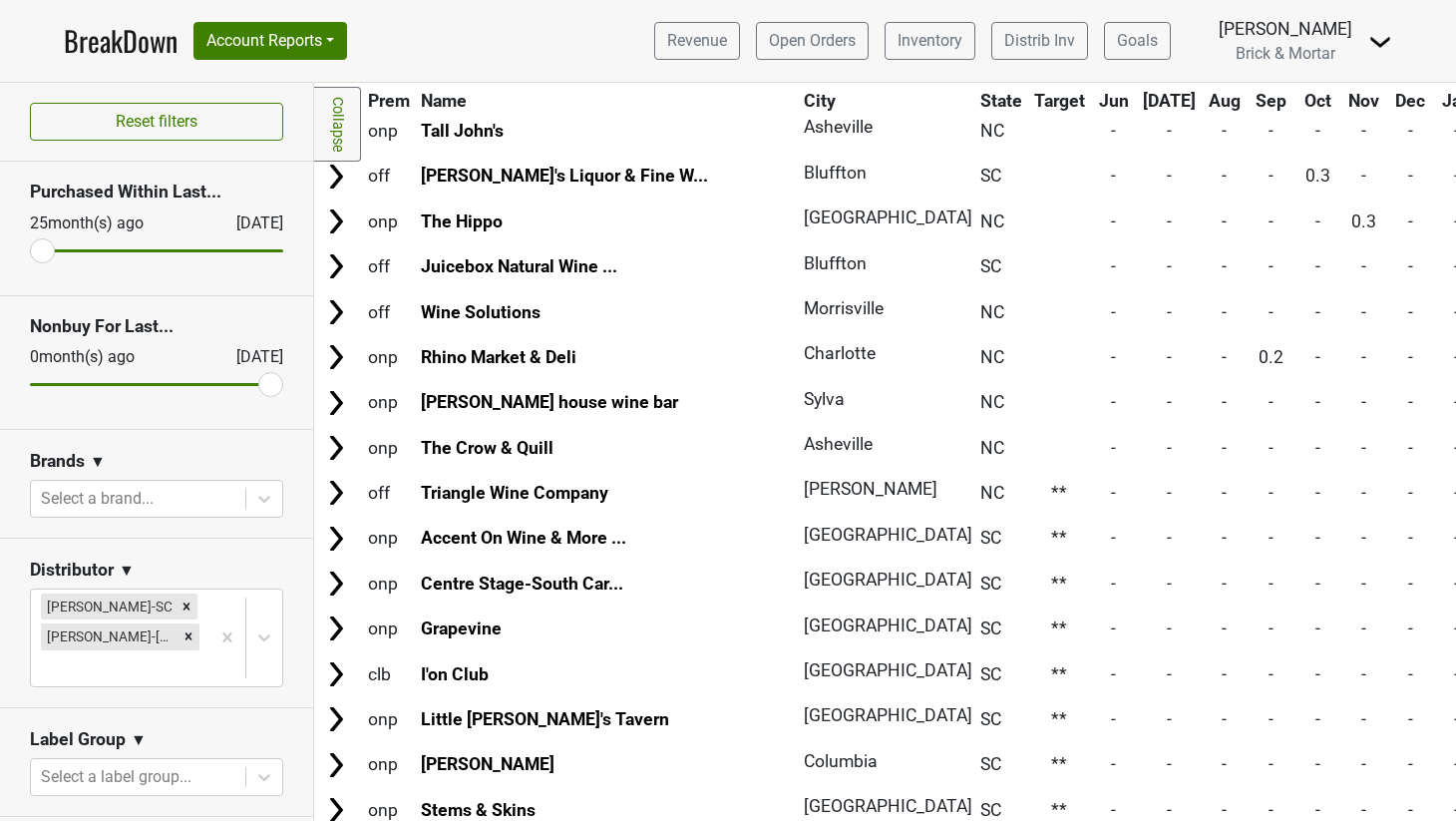 scroll, scrollTop: 5138, scrollLeft: 0, axis: vertical 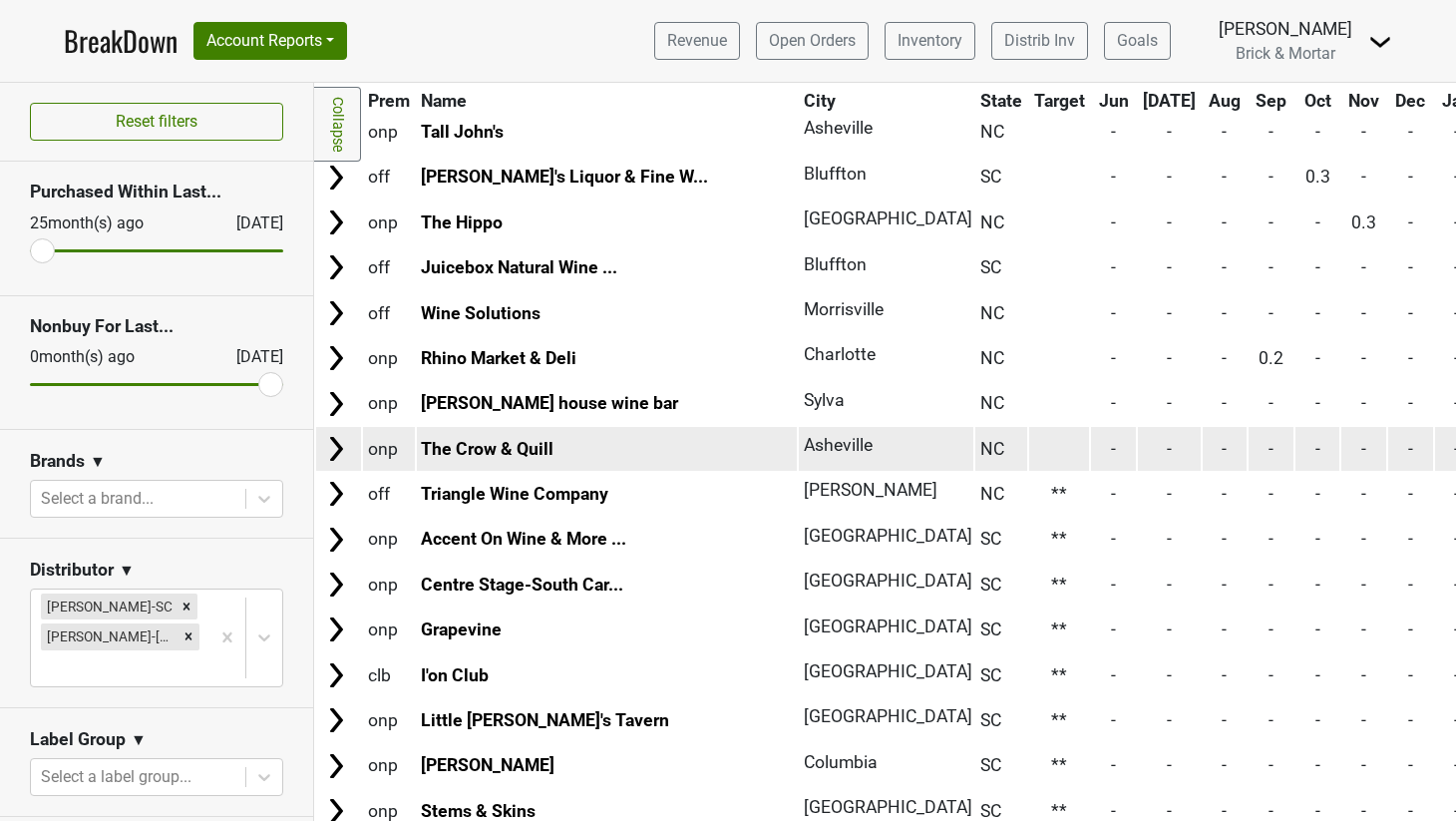 click at bounding box center [1059, 448] 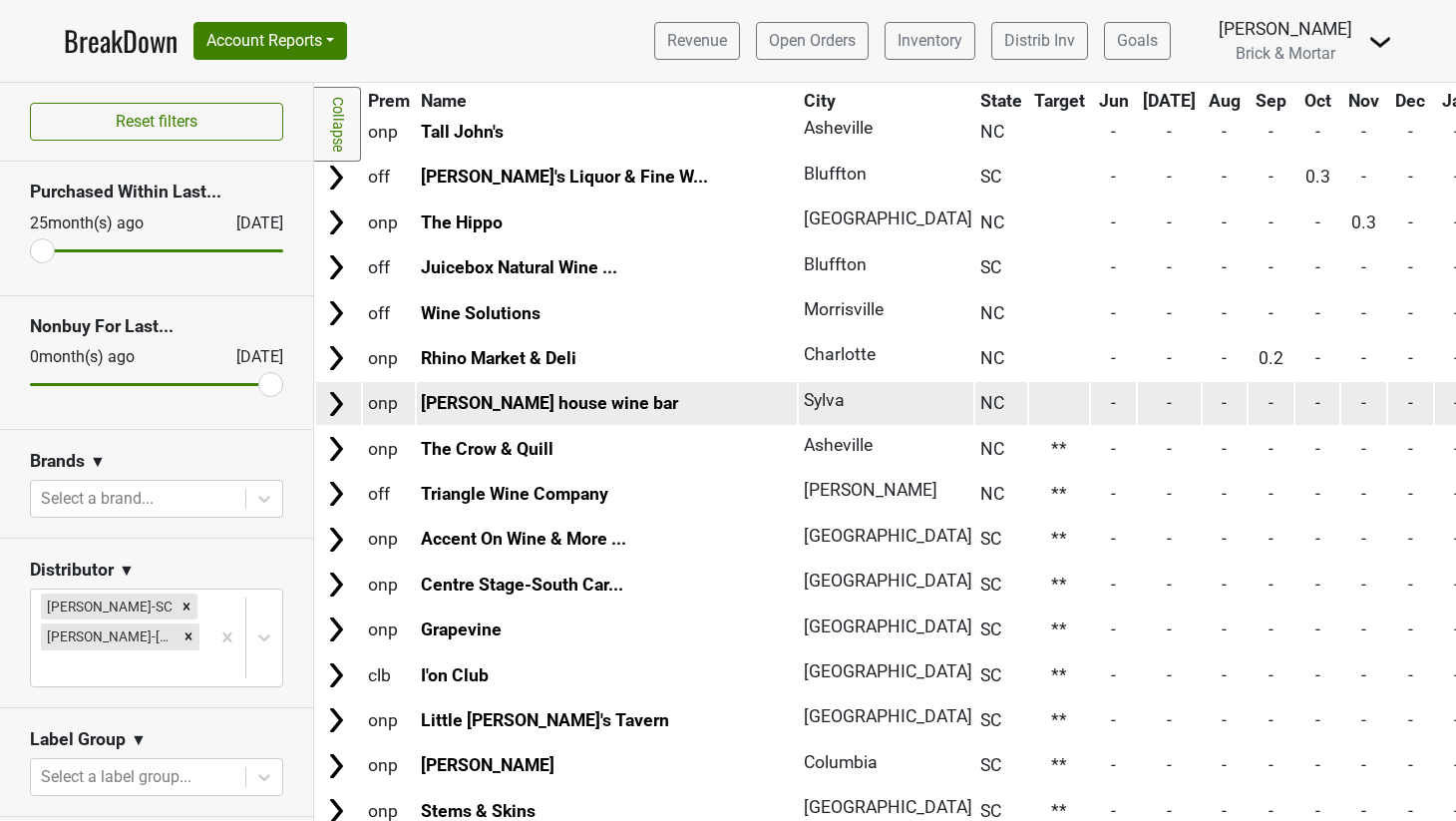 click at bounding box center [1059, 403] 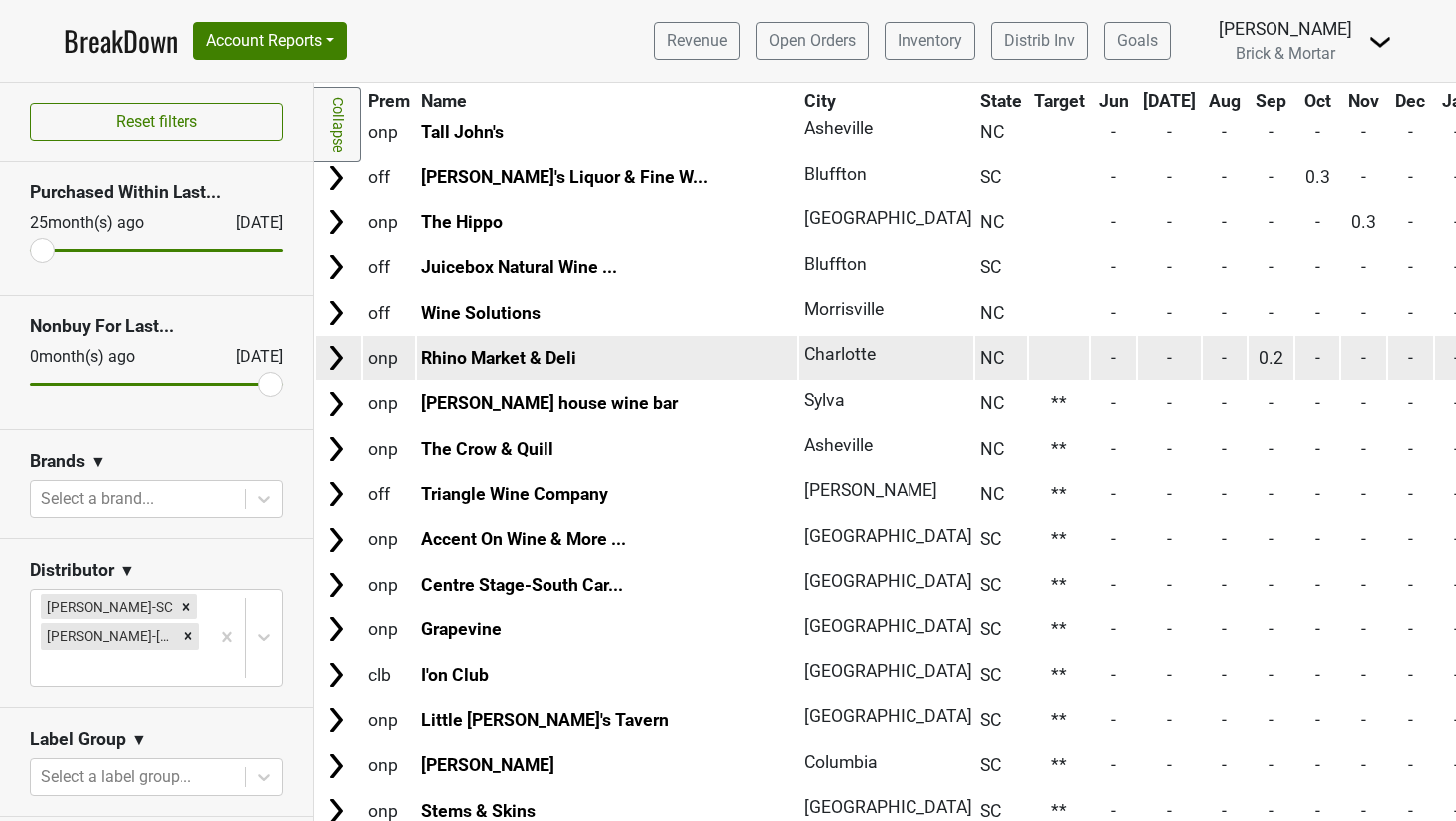 click at bounding box center [1059, 357] 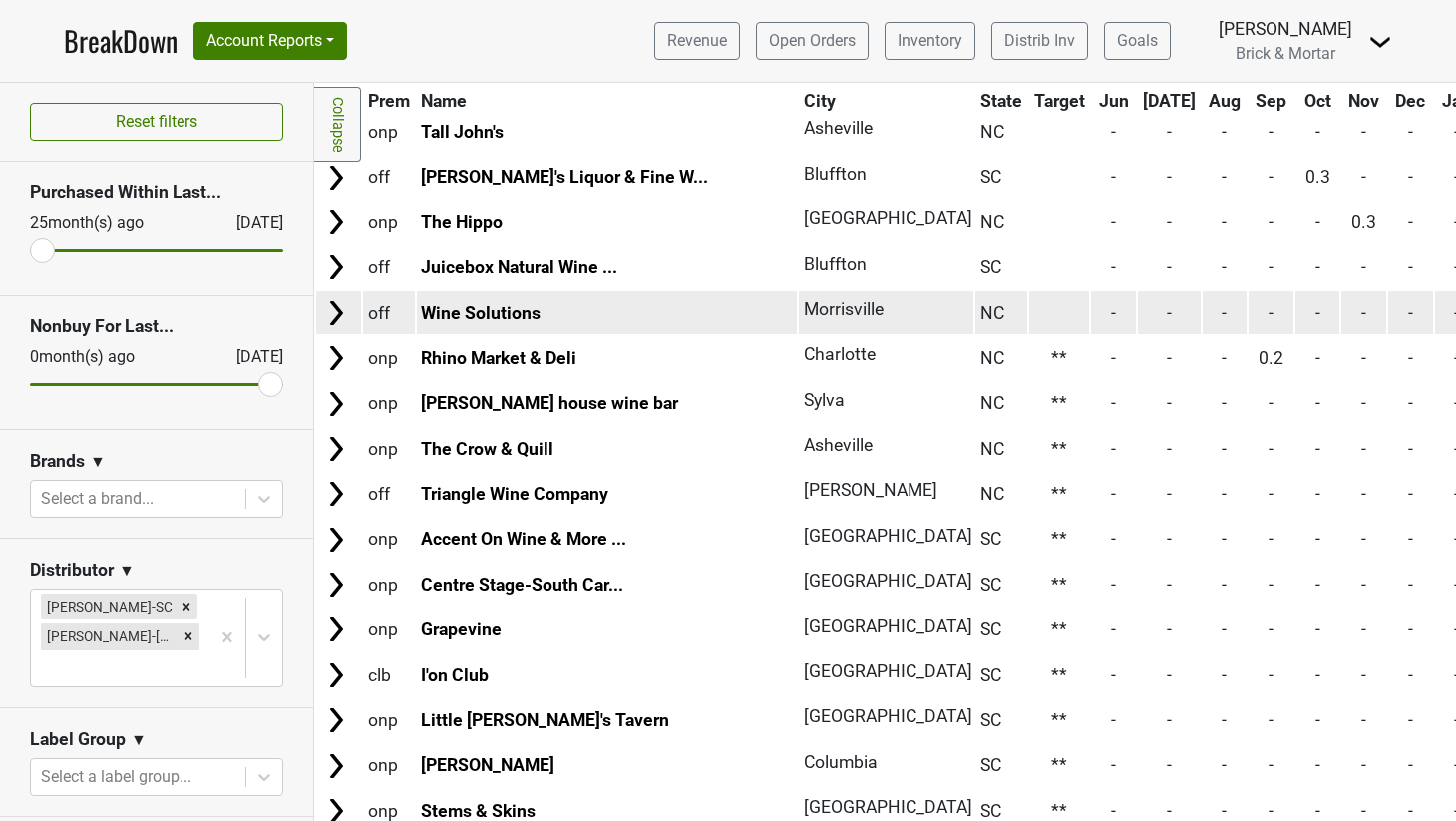 click at bounding box center (1059, 312) 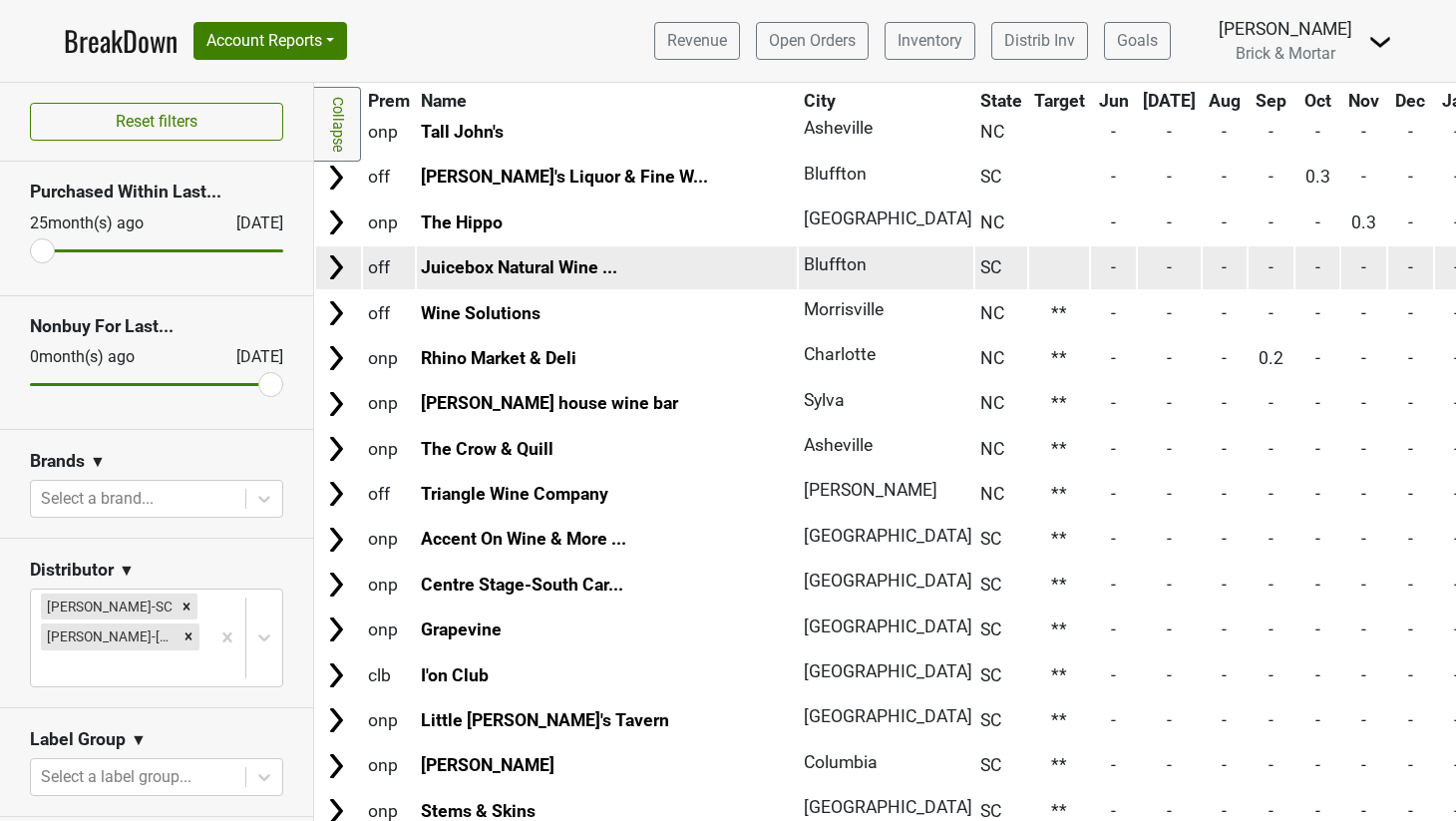 click at bounding box center [1059, 267] 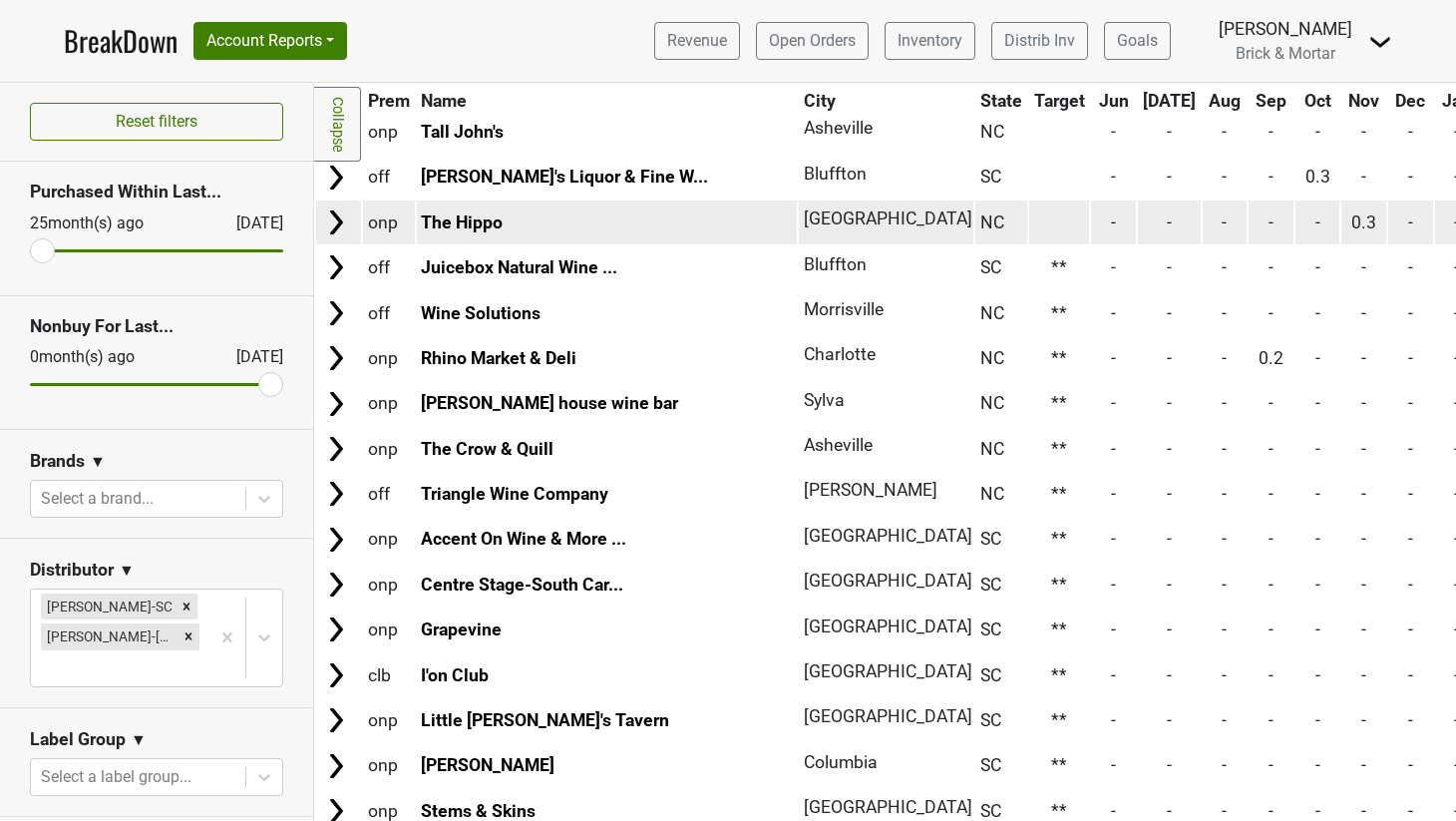click at bounding box center (1059, 221) 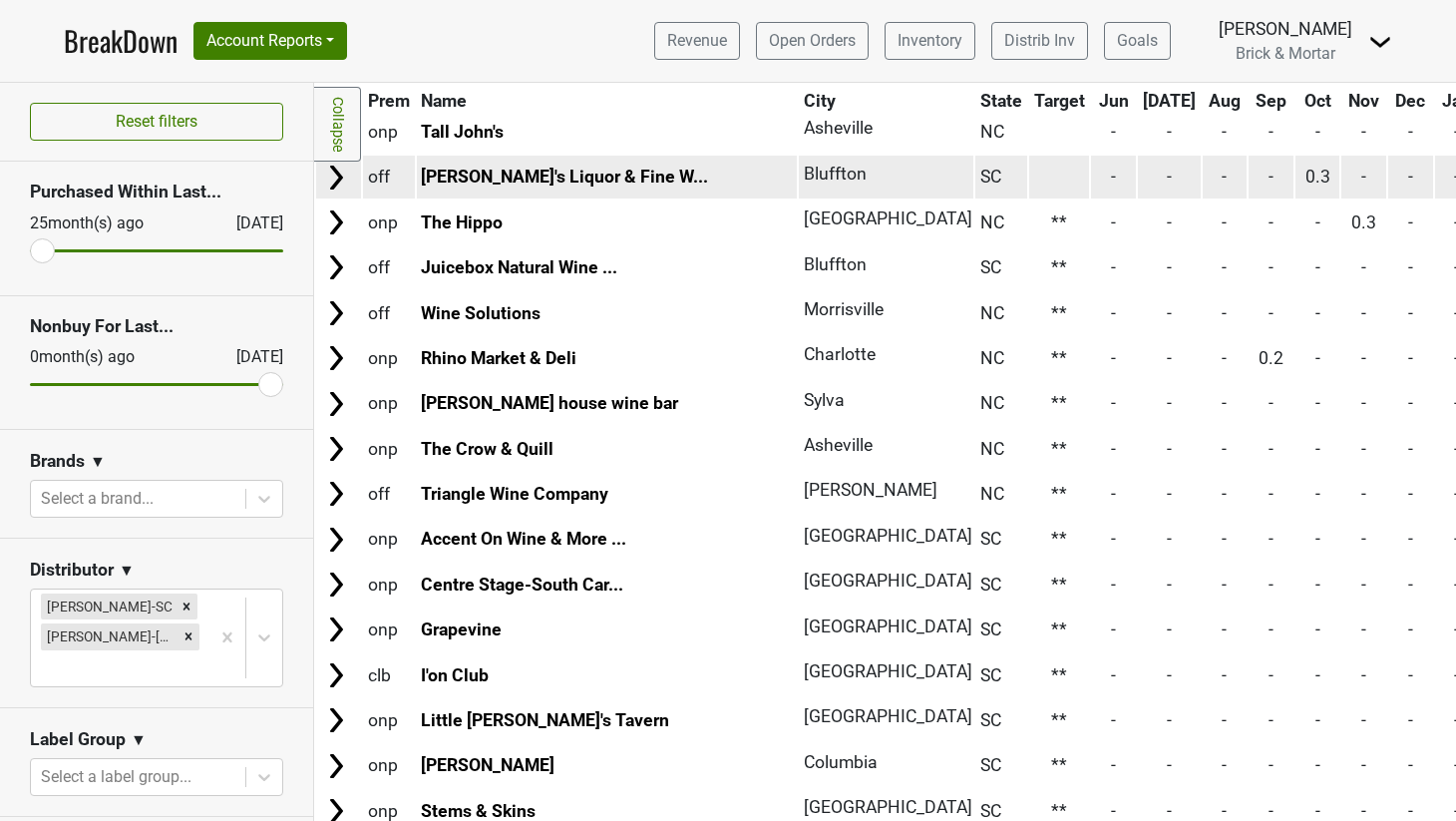 click at bounding box center (1059, 177) 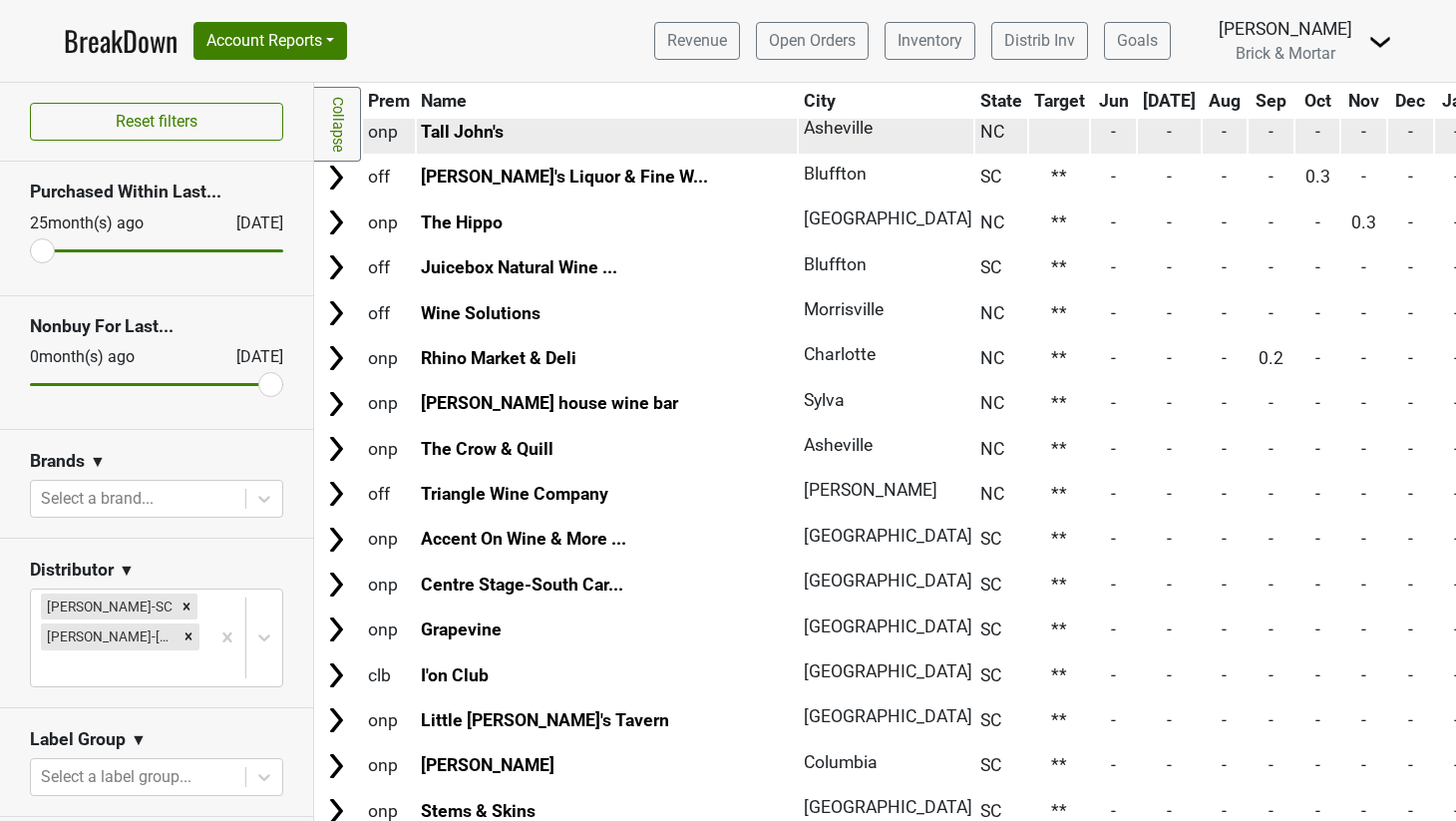 click at bounding box center [1059, 132] 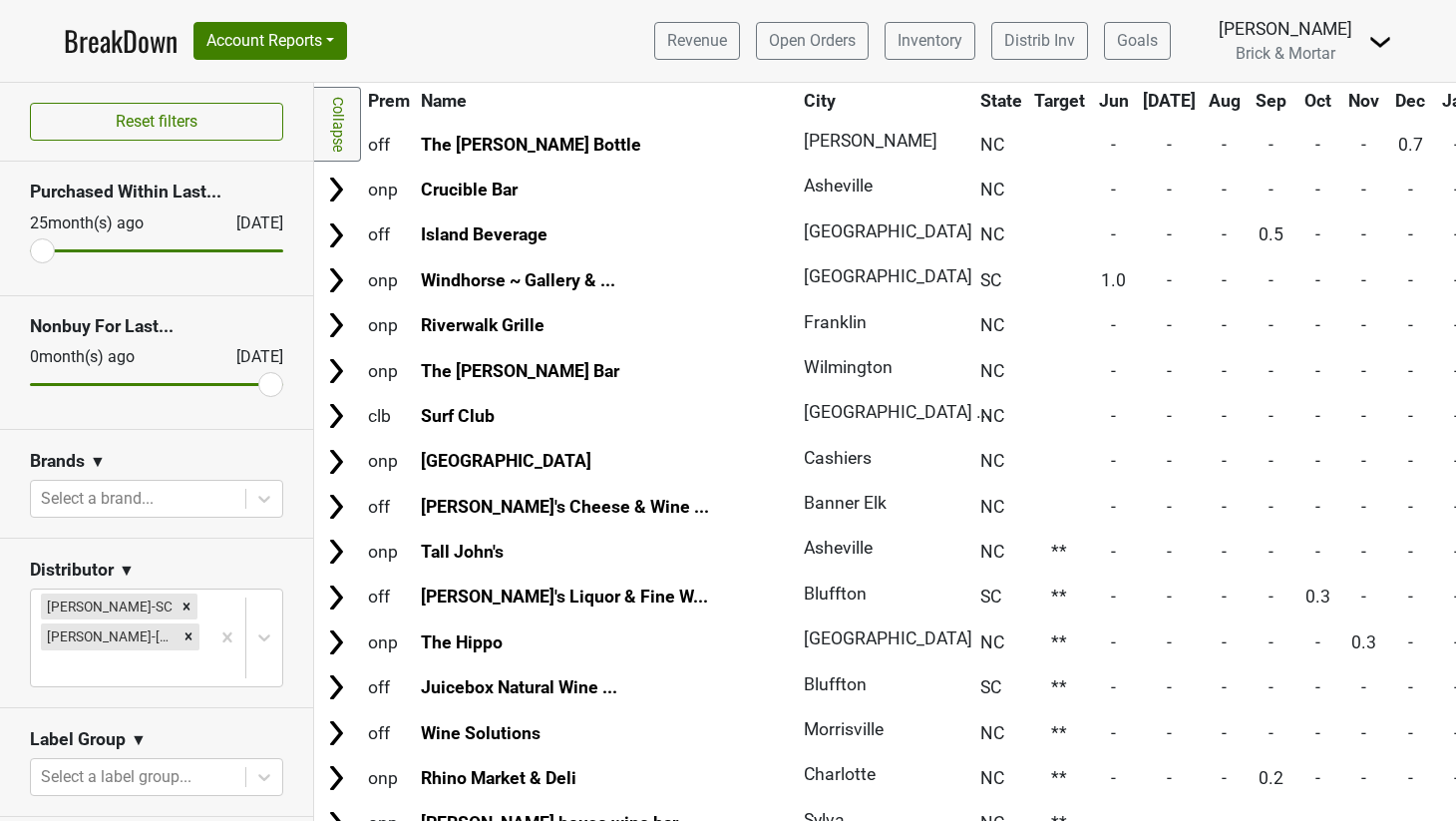 scroll, scrollTop: 4716, scrollLeft: 0, axis: vertical 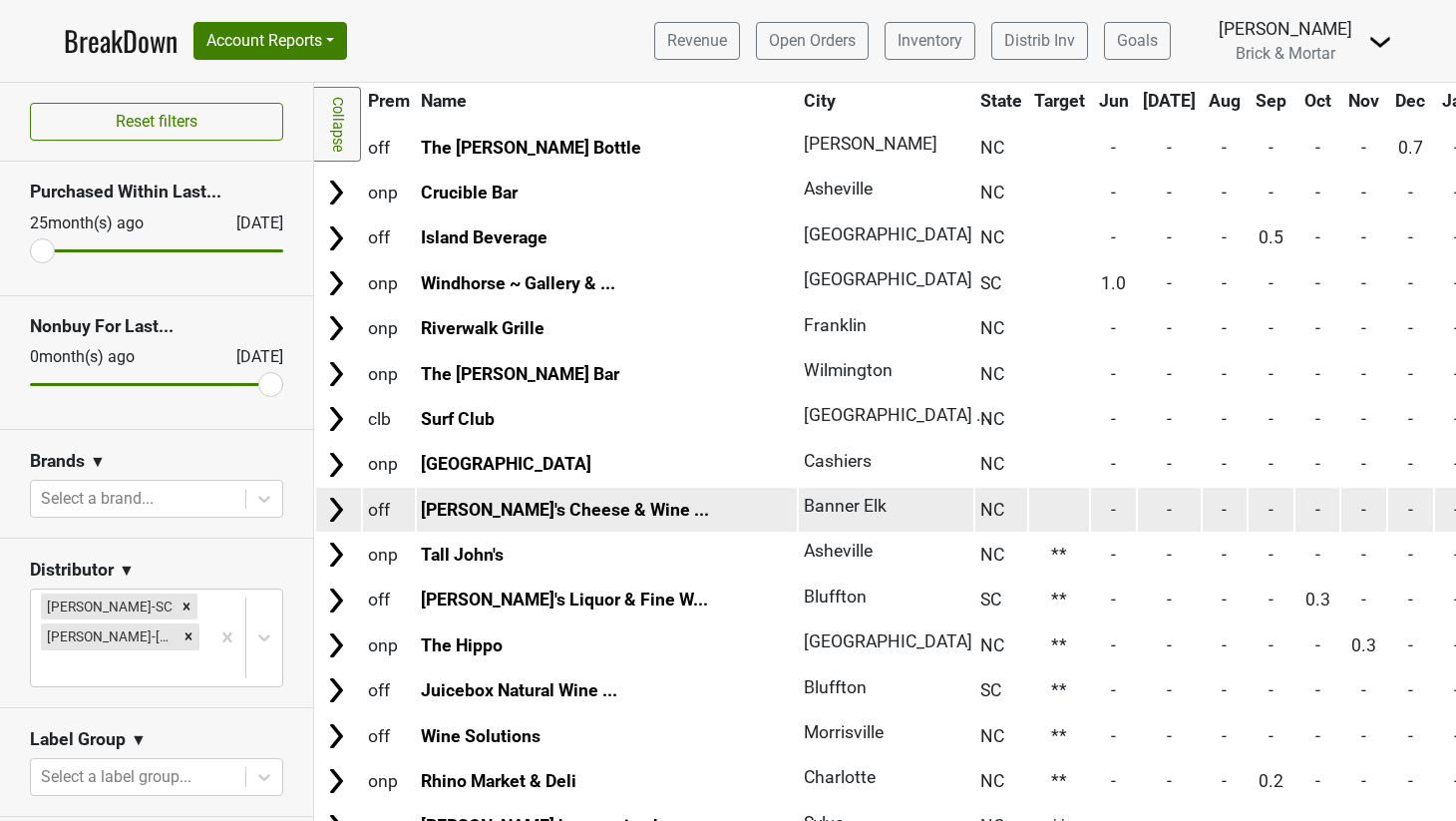 click at bounding box center (1059, 509) 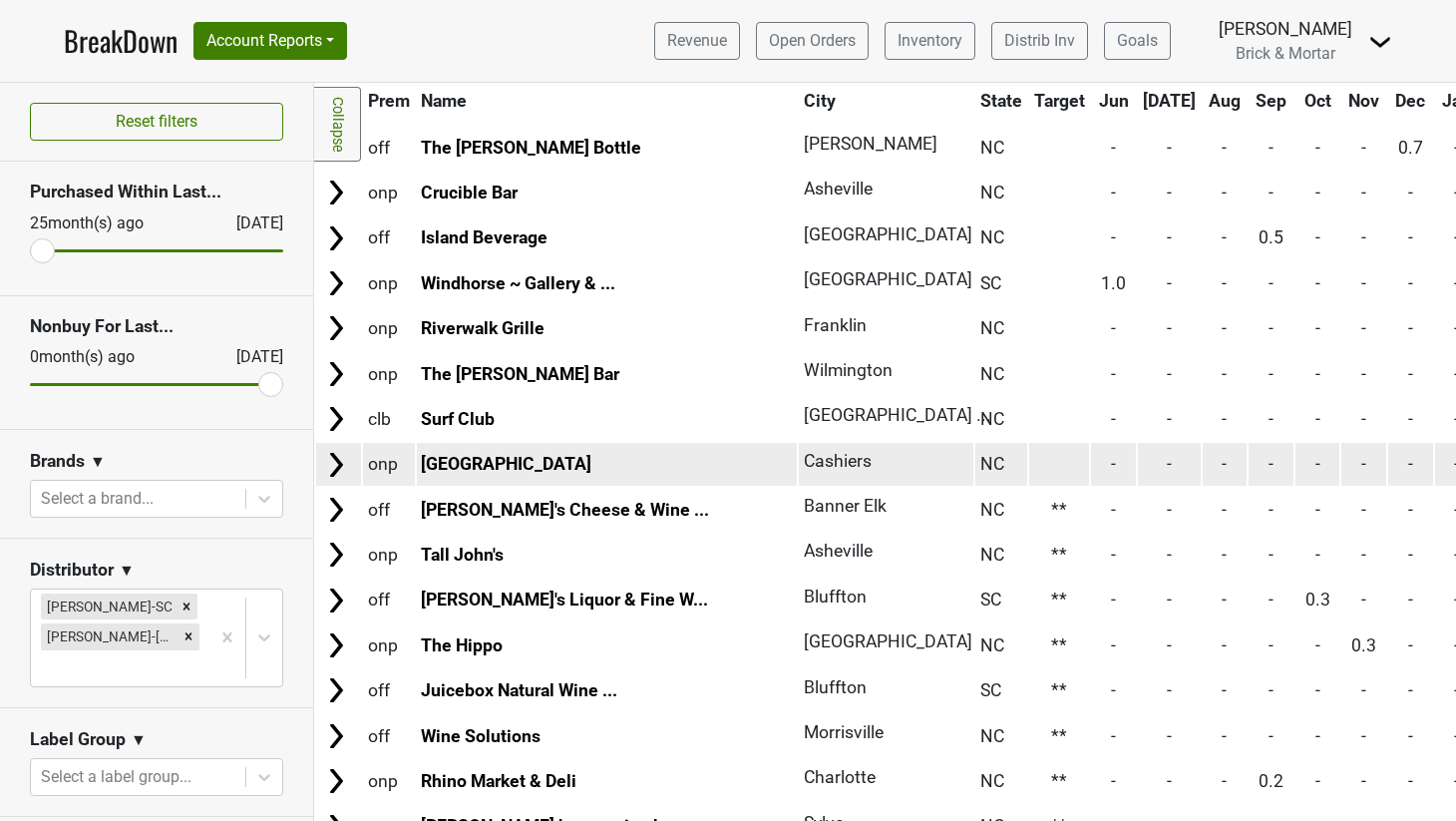 click at bounding box center (1059, 464) 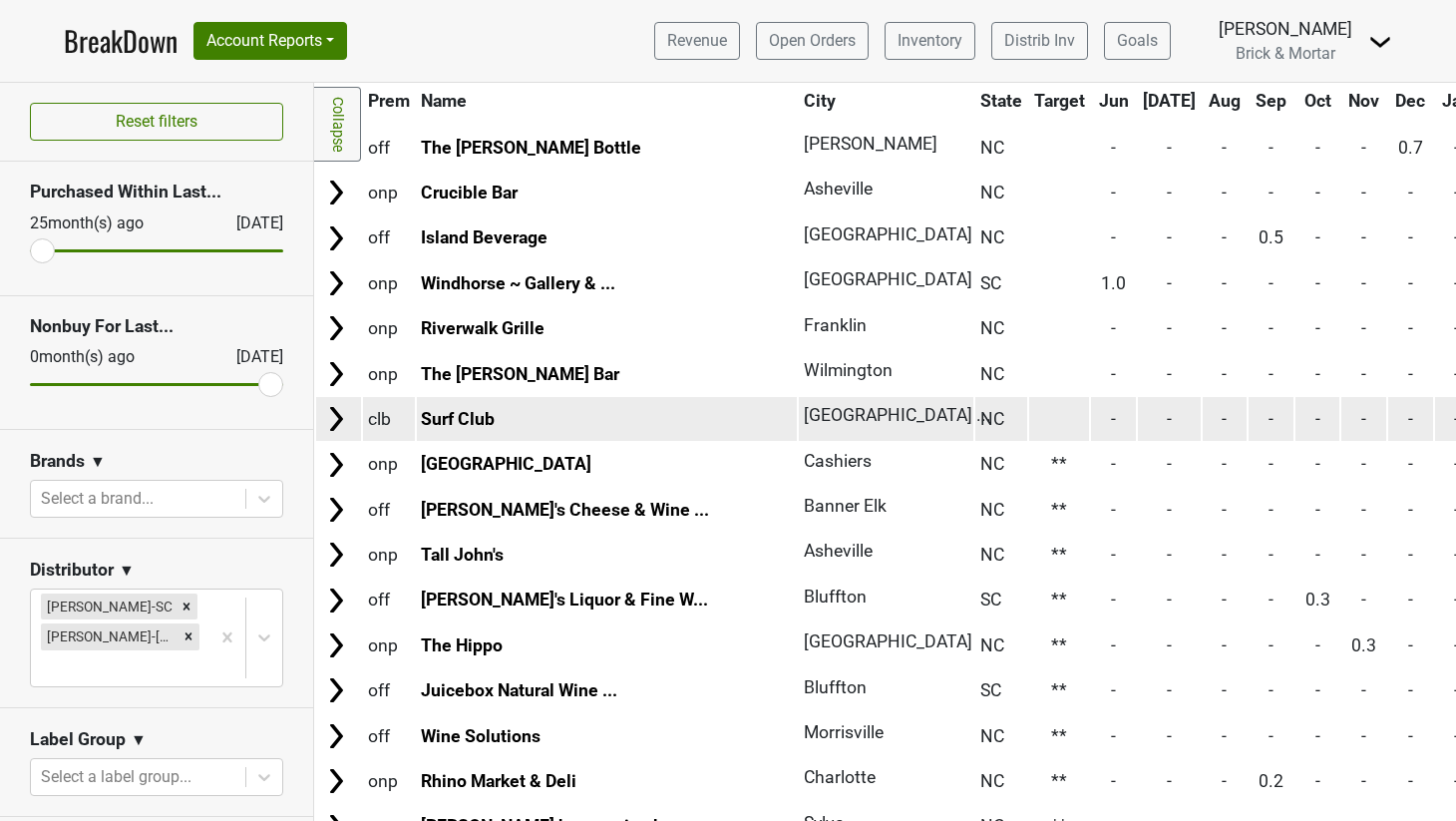 click at bounding box center [1059, 418] 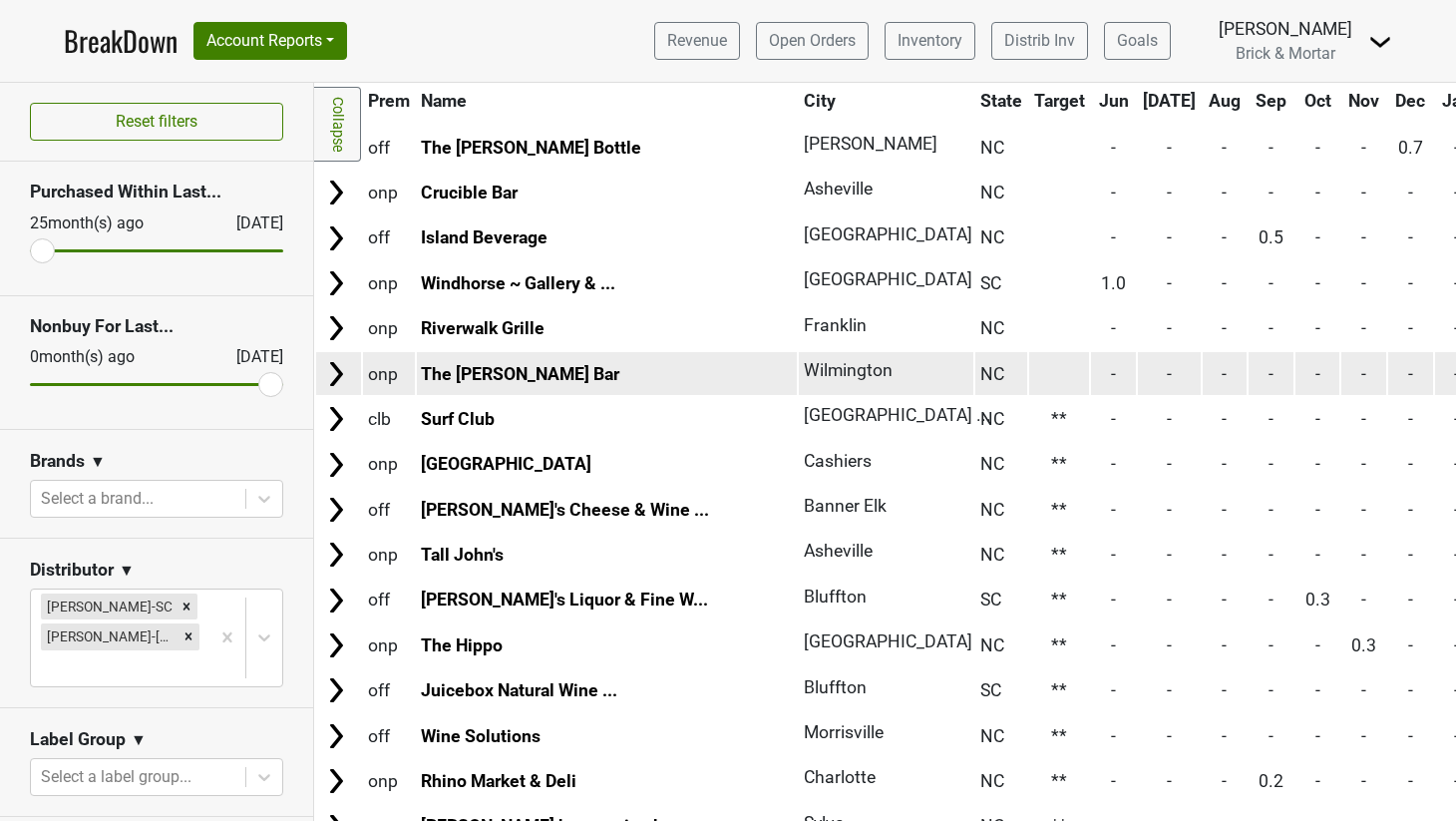 click at bounding box center (1059, 373) 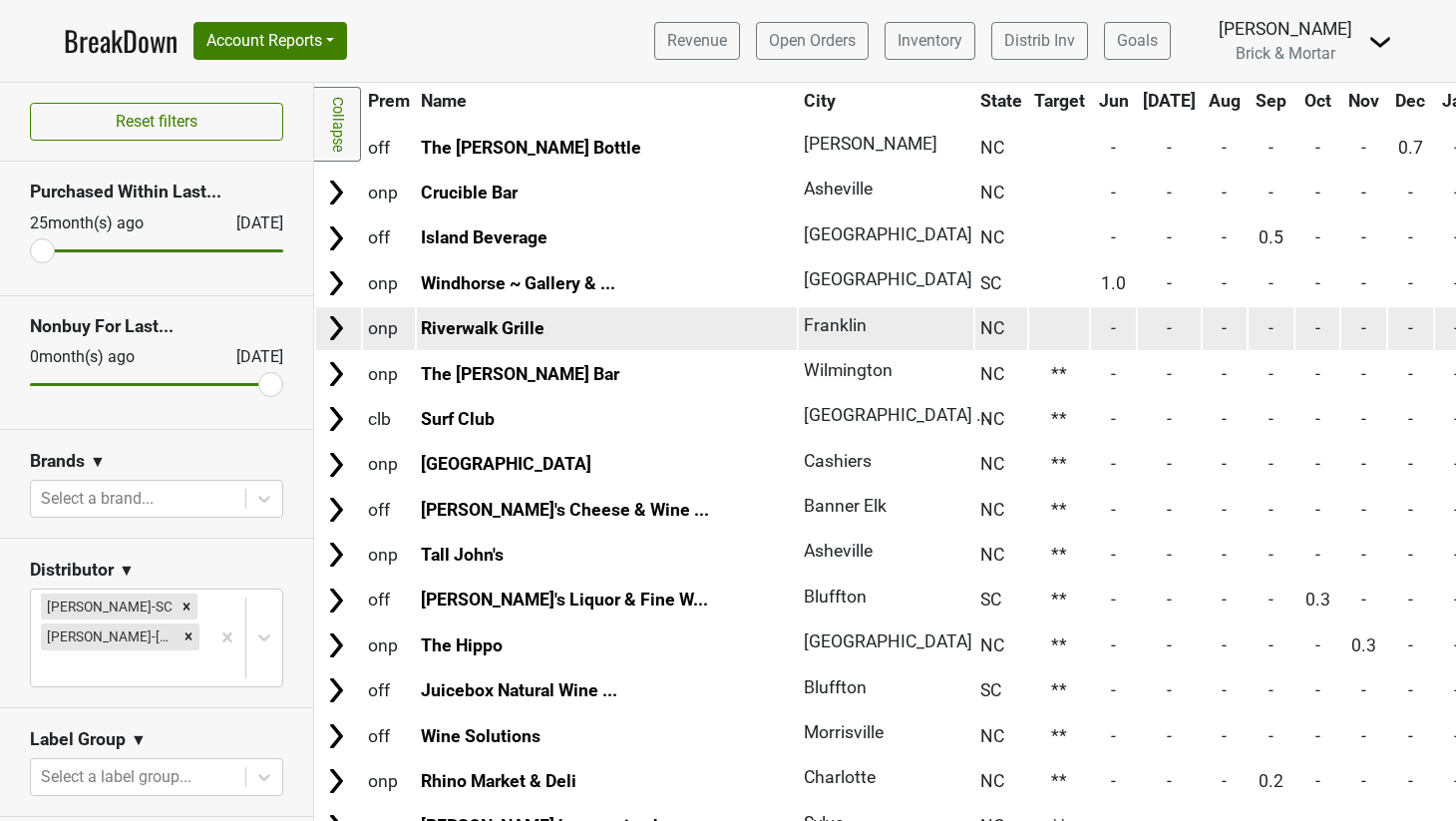 click at bounding box center [1059, 328] 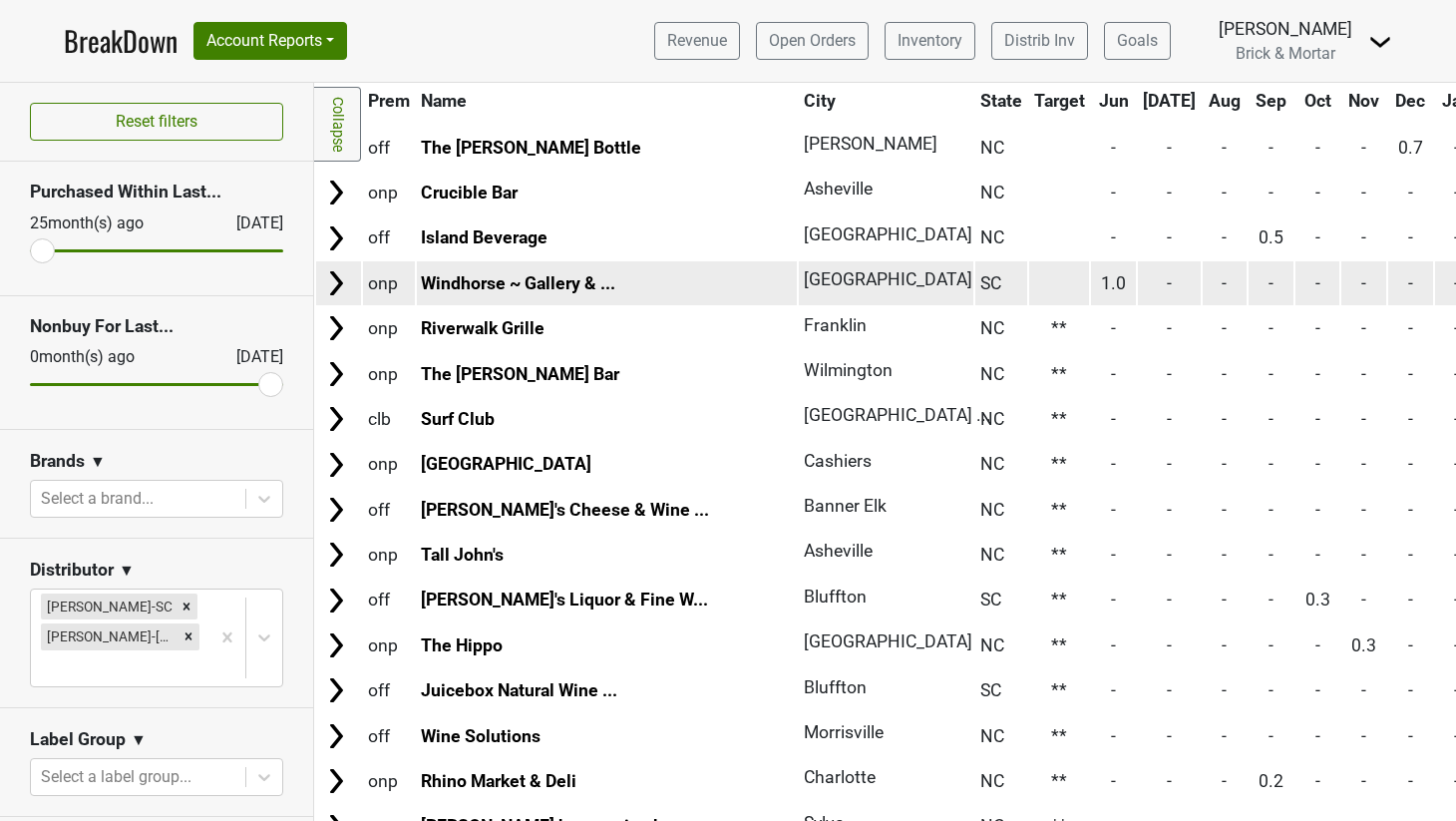 click at bounding box center [1059, 282] 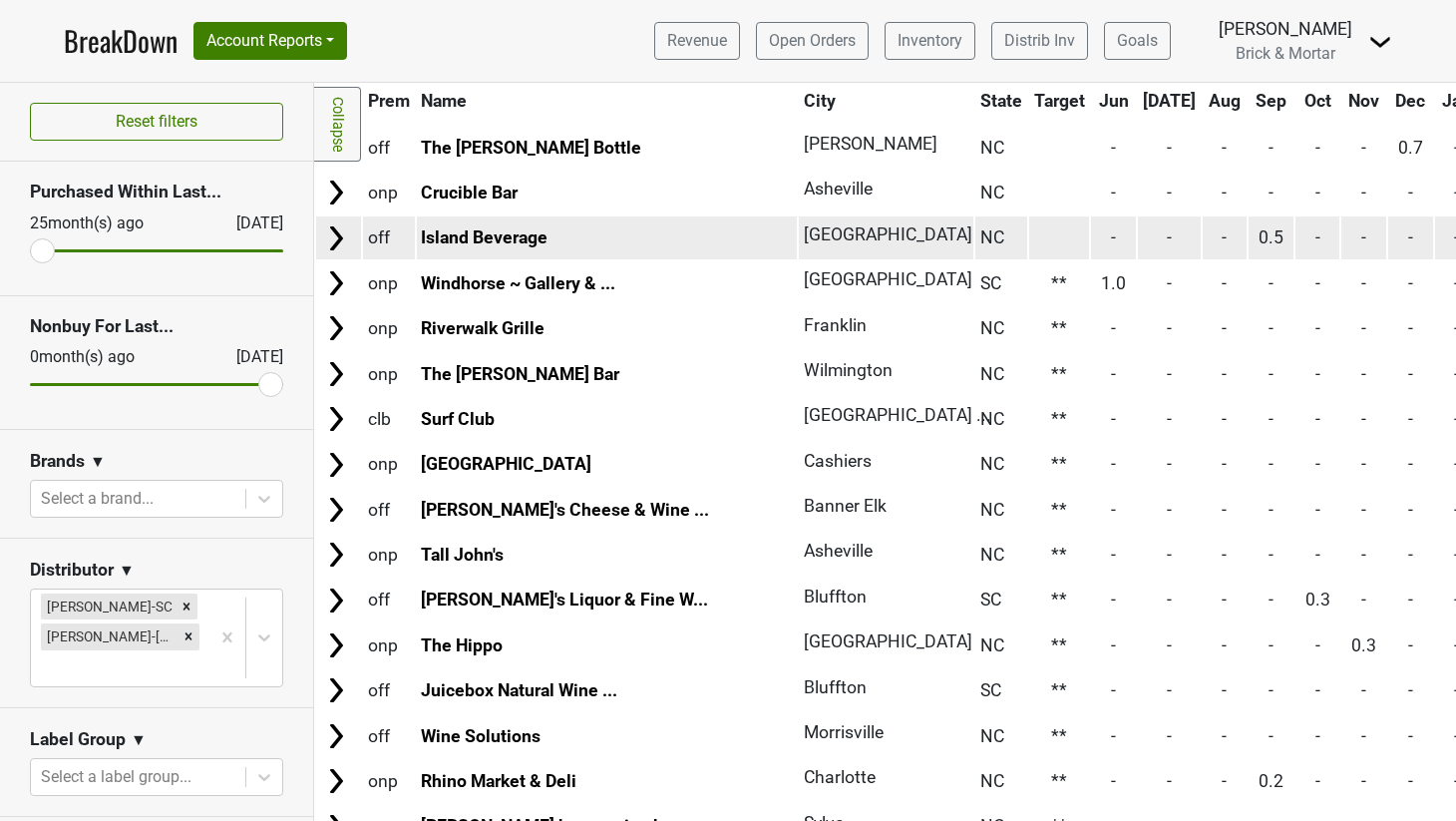 click at bounding box center [1059, 237] 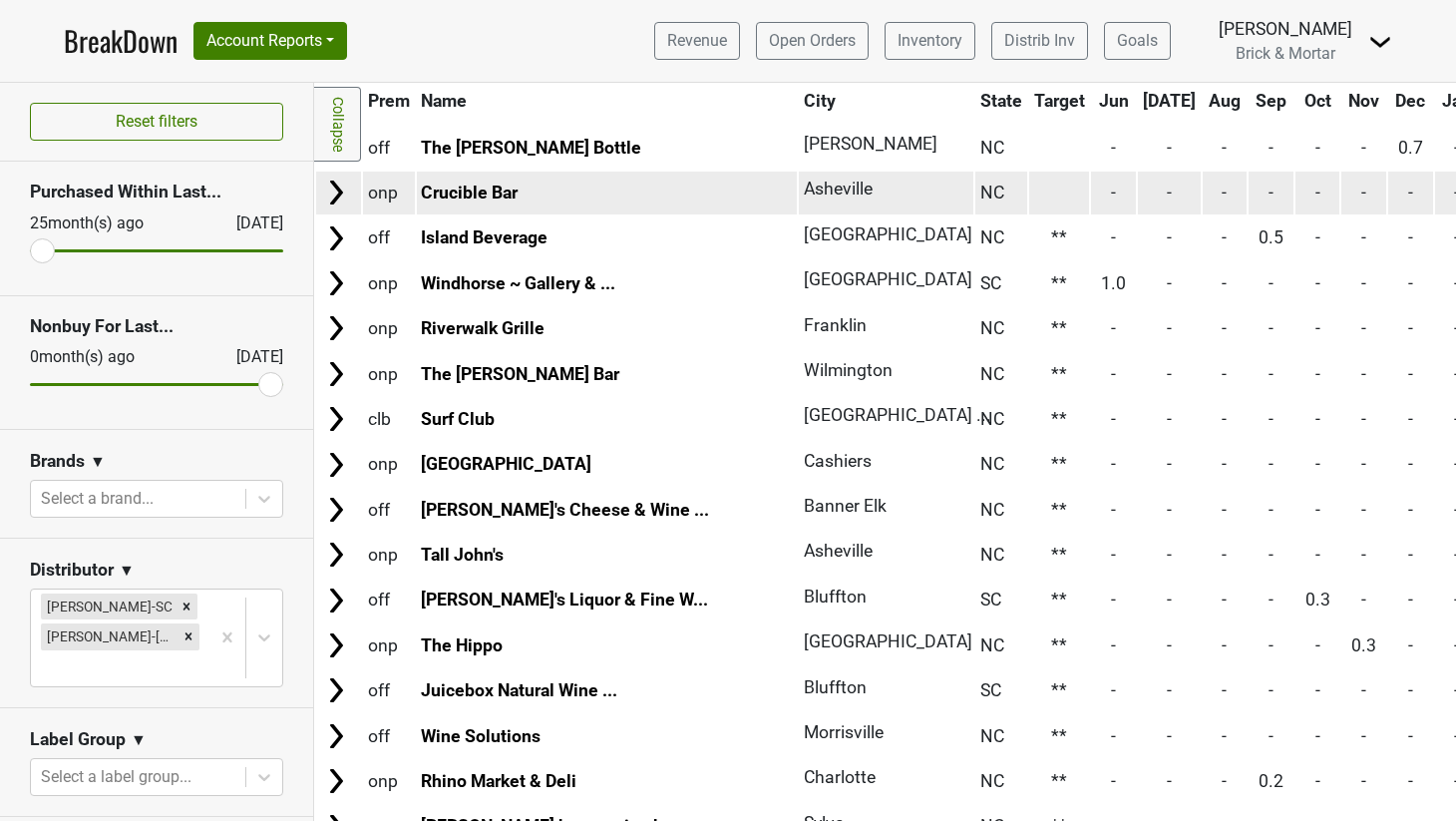 click at bounding box center (1059, 193) 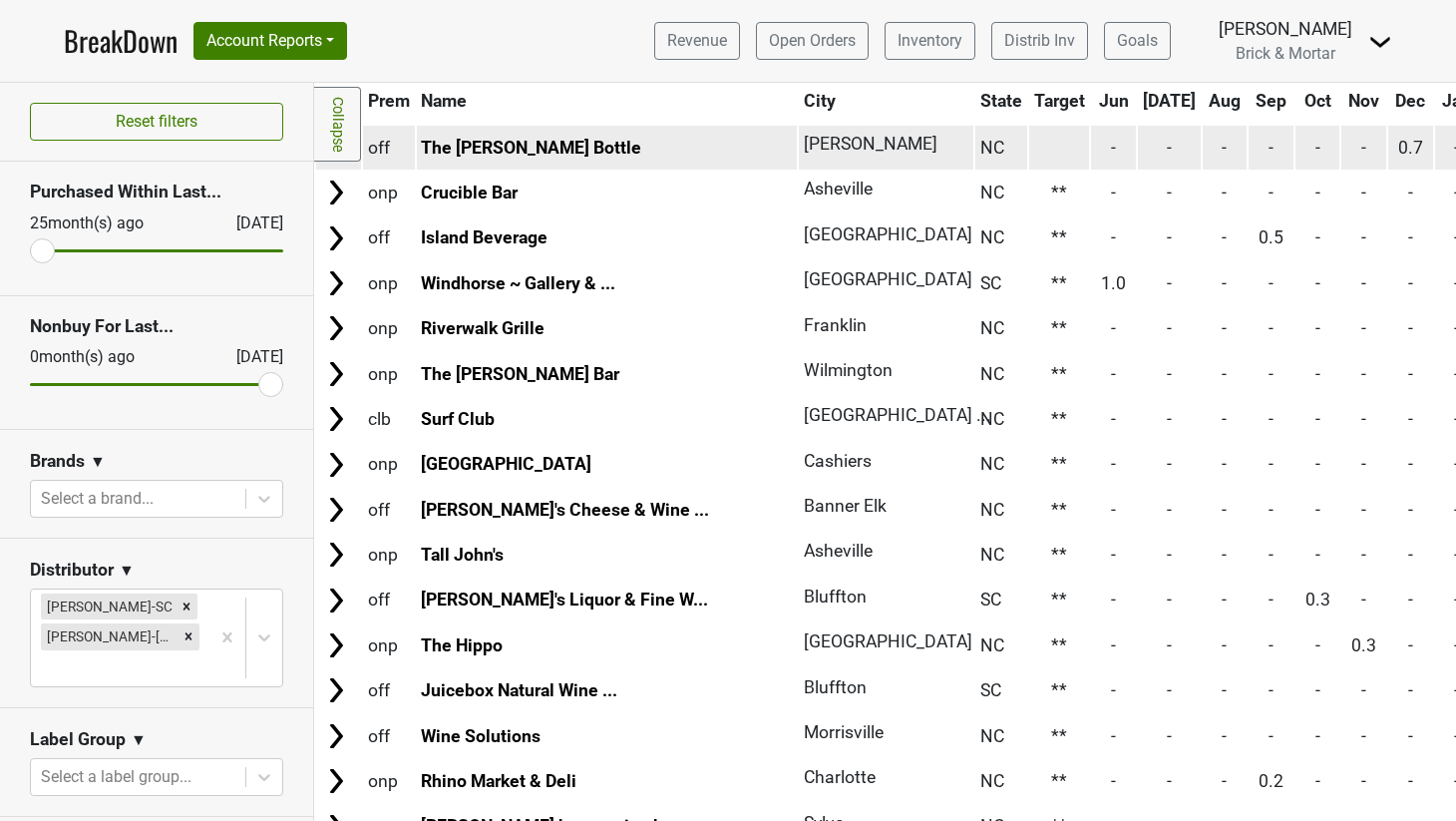 click at bounding box center (1059, 147) 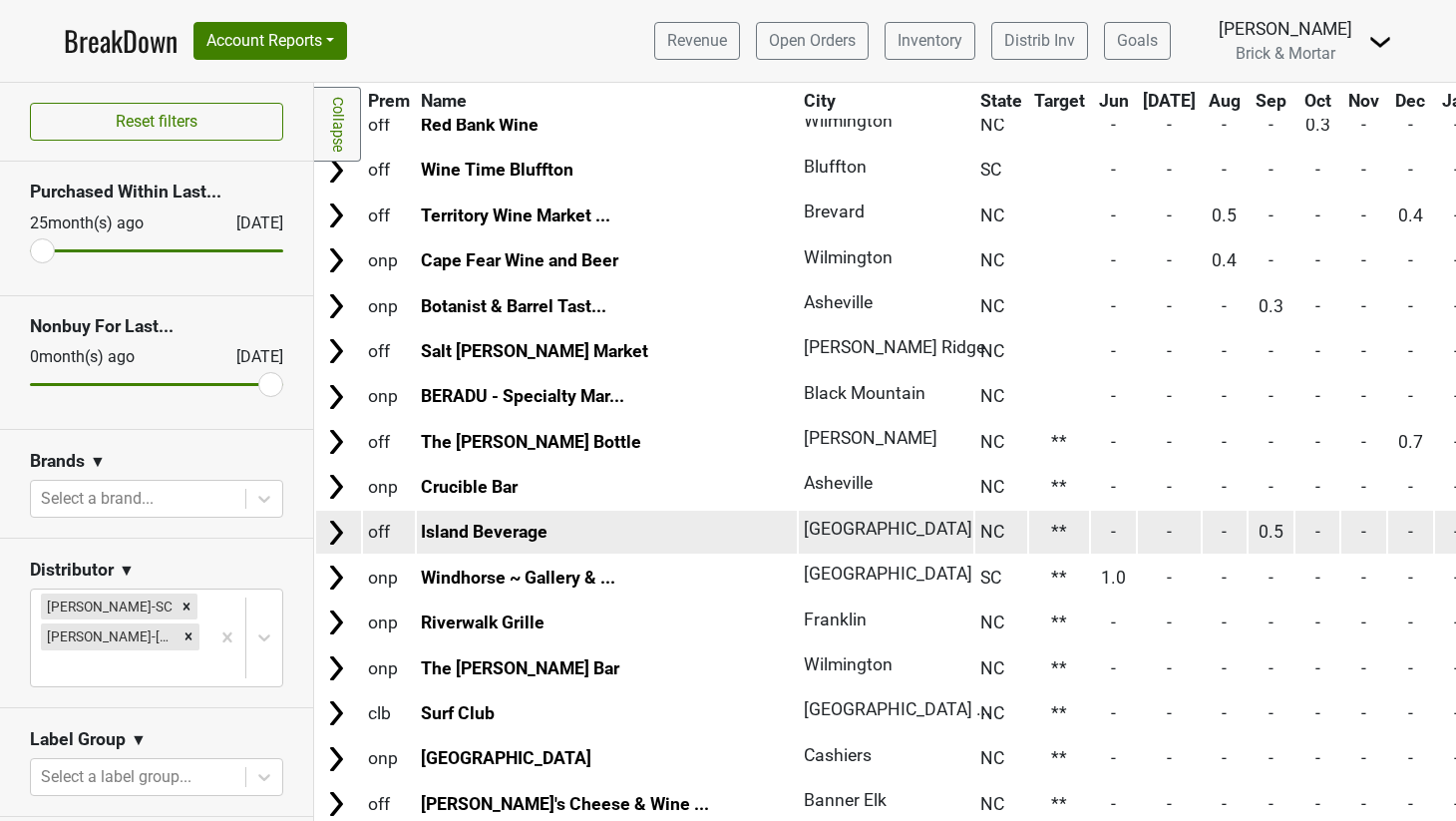 scroll, scrollTop: 4420, scrollLeft: 0, axis: vertical 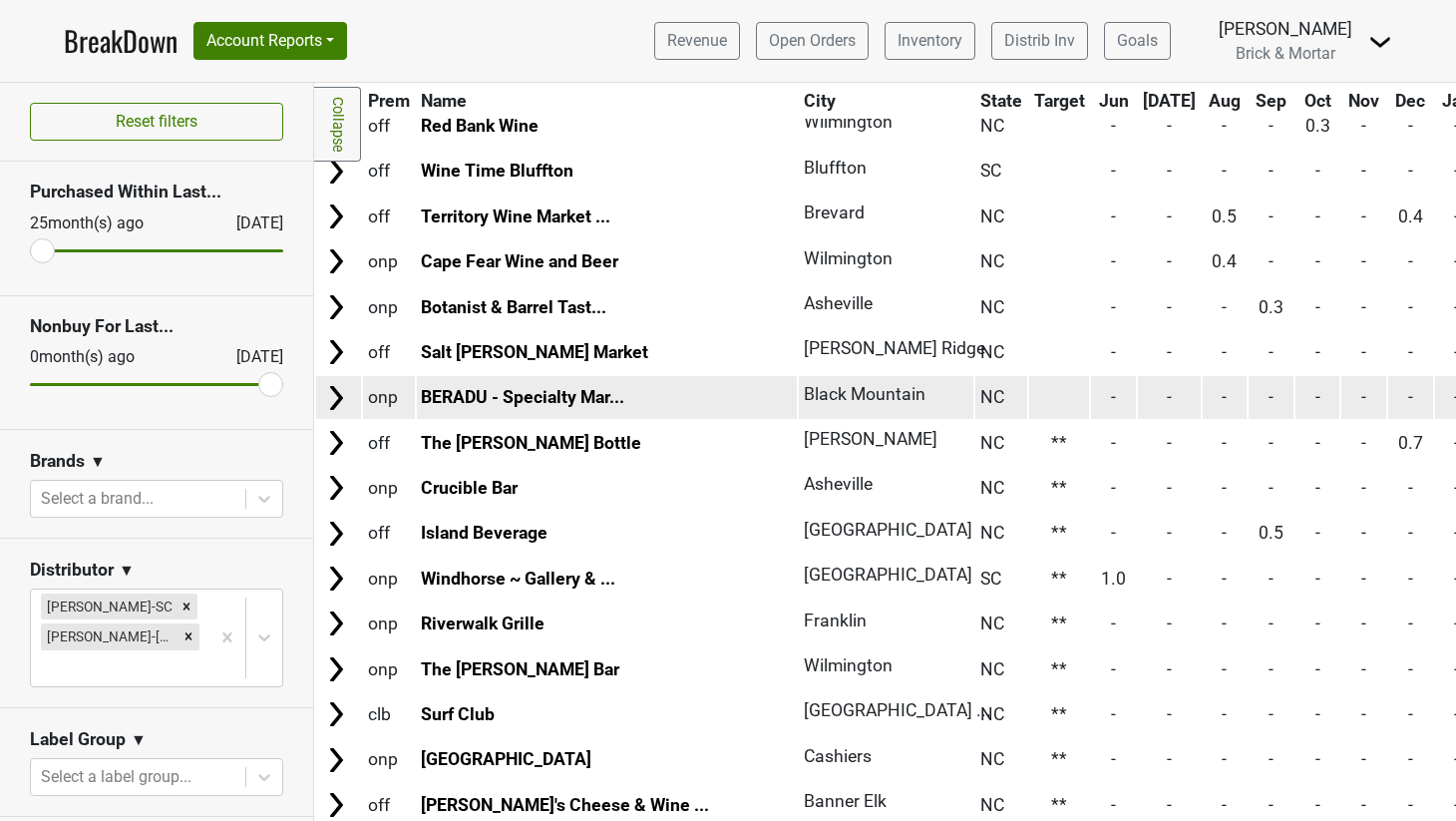 click at bounding box center [1059, 397] 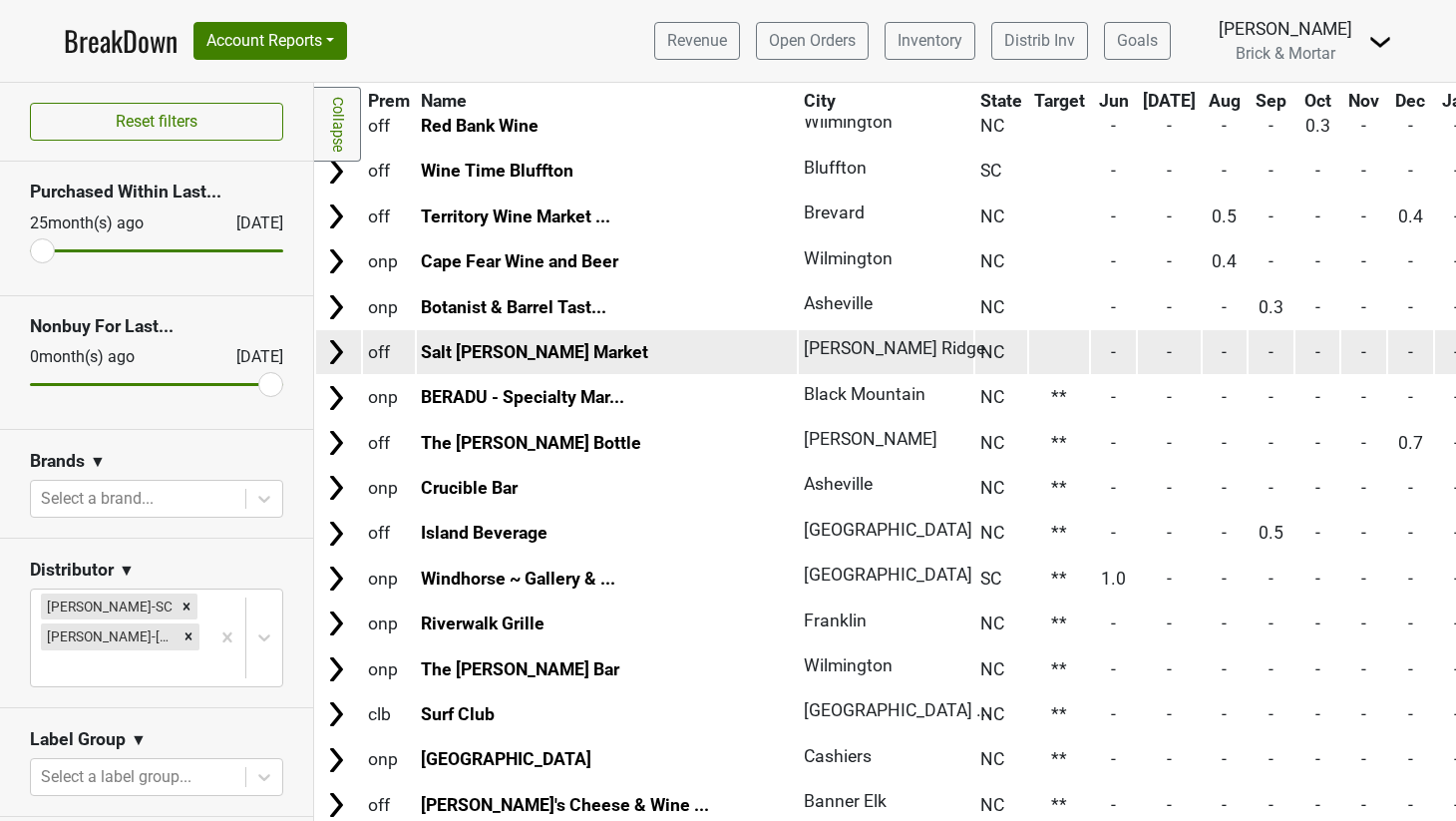 click at bounding box center [1059, 351] 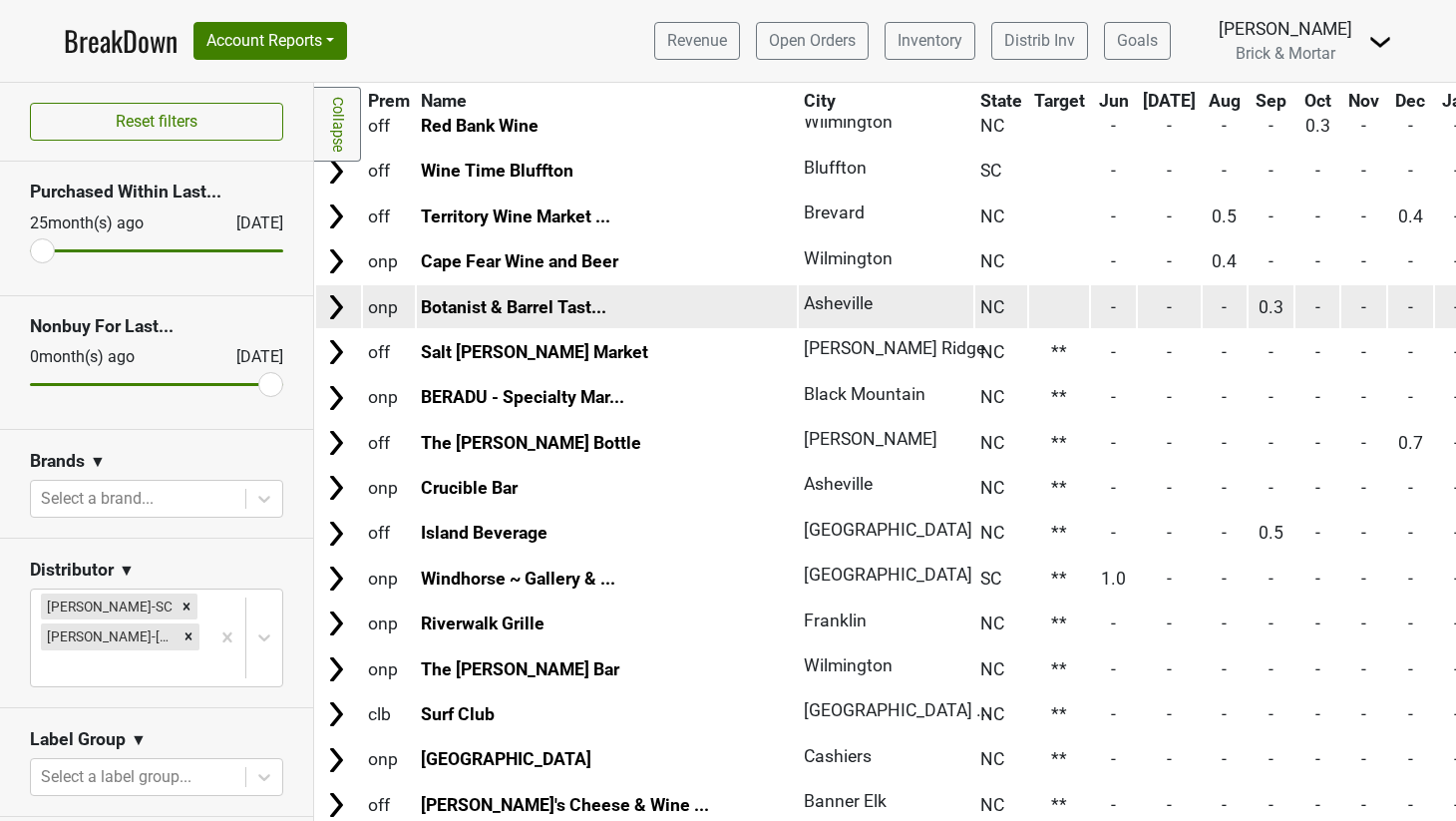 click at bounding box center (1059, 306) 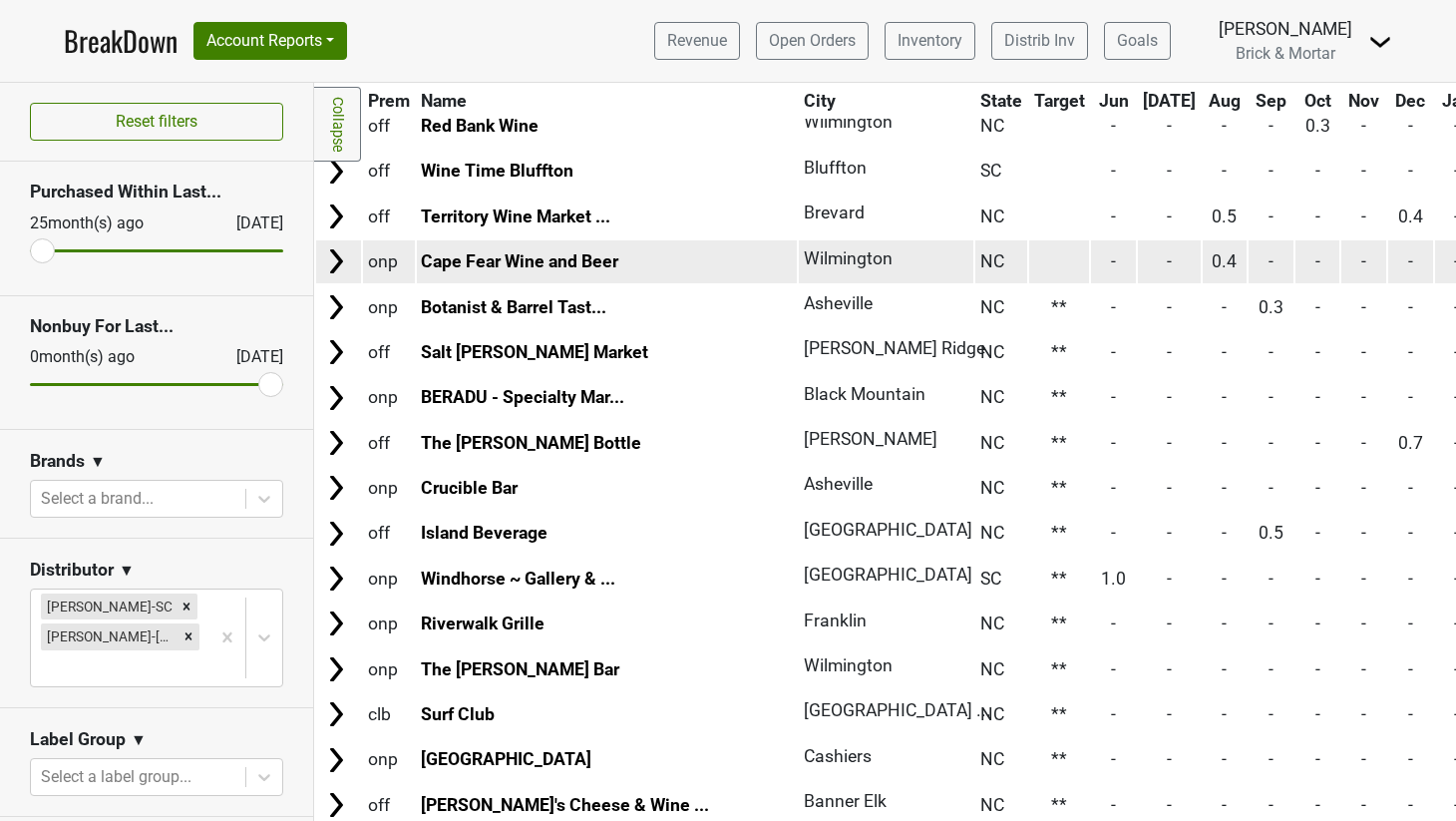 click at bounding box center [1059, 261] 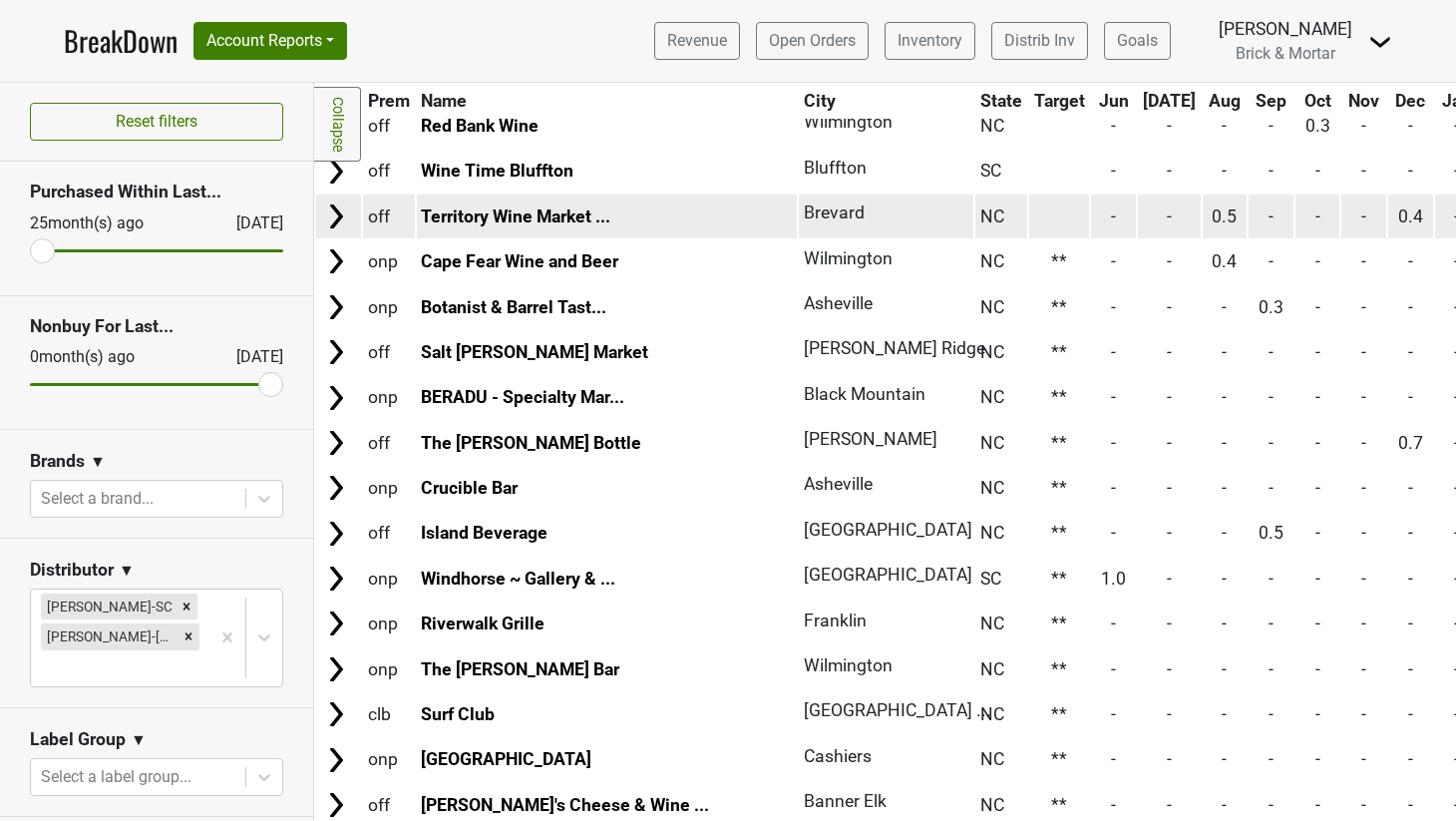 click at bounding box center (1059, 215) 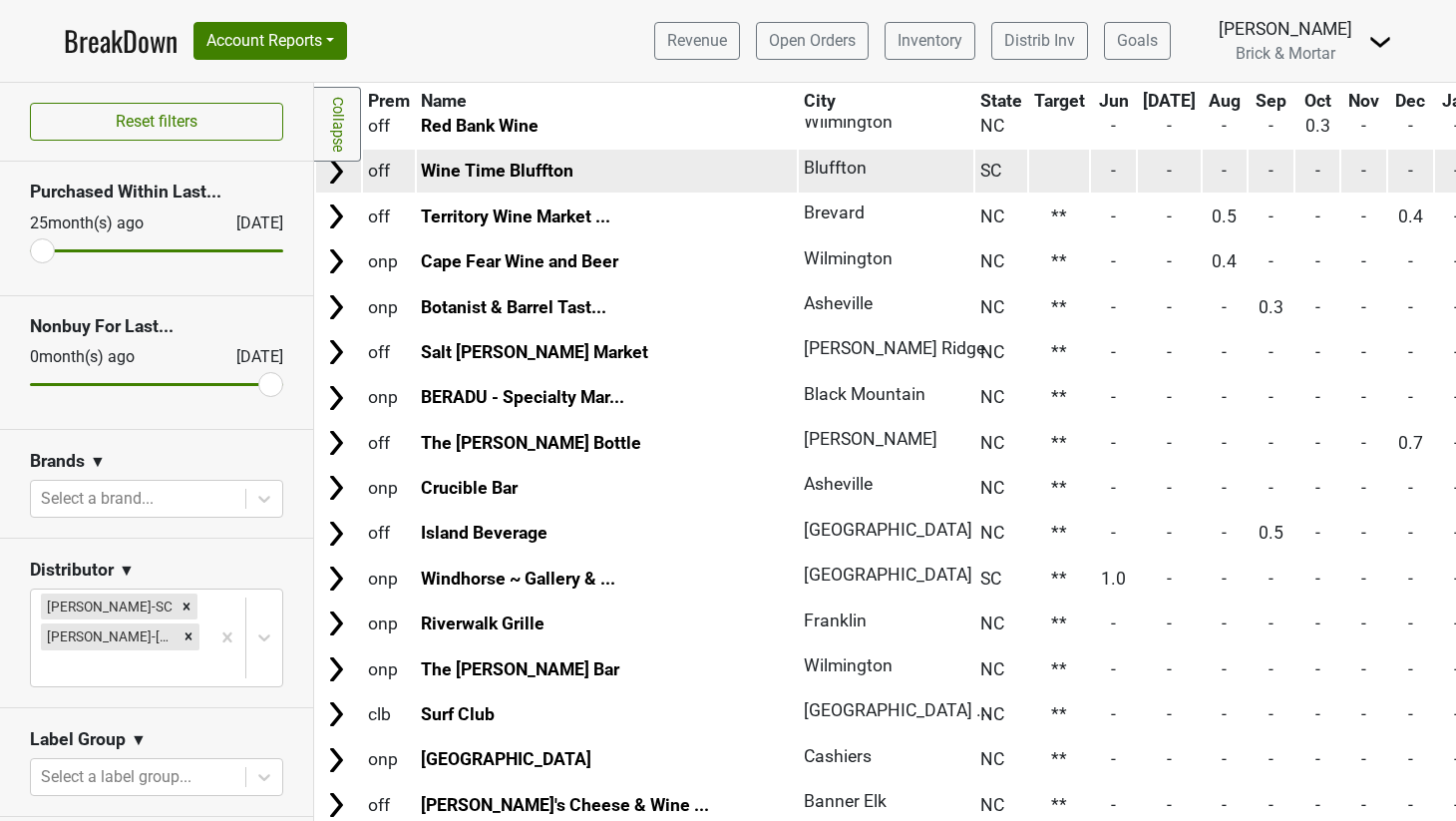 click at bounding box center [1059, 171] 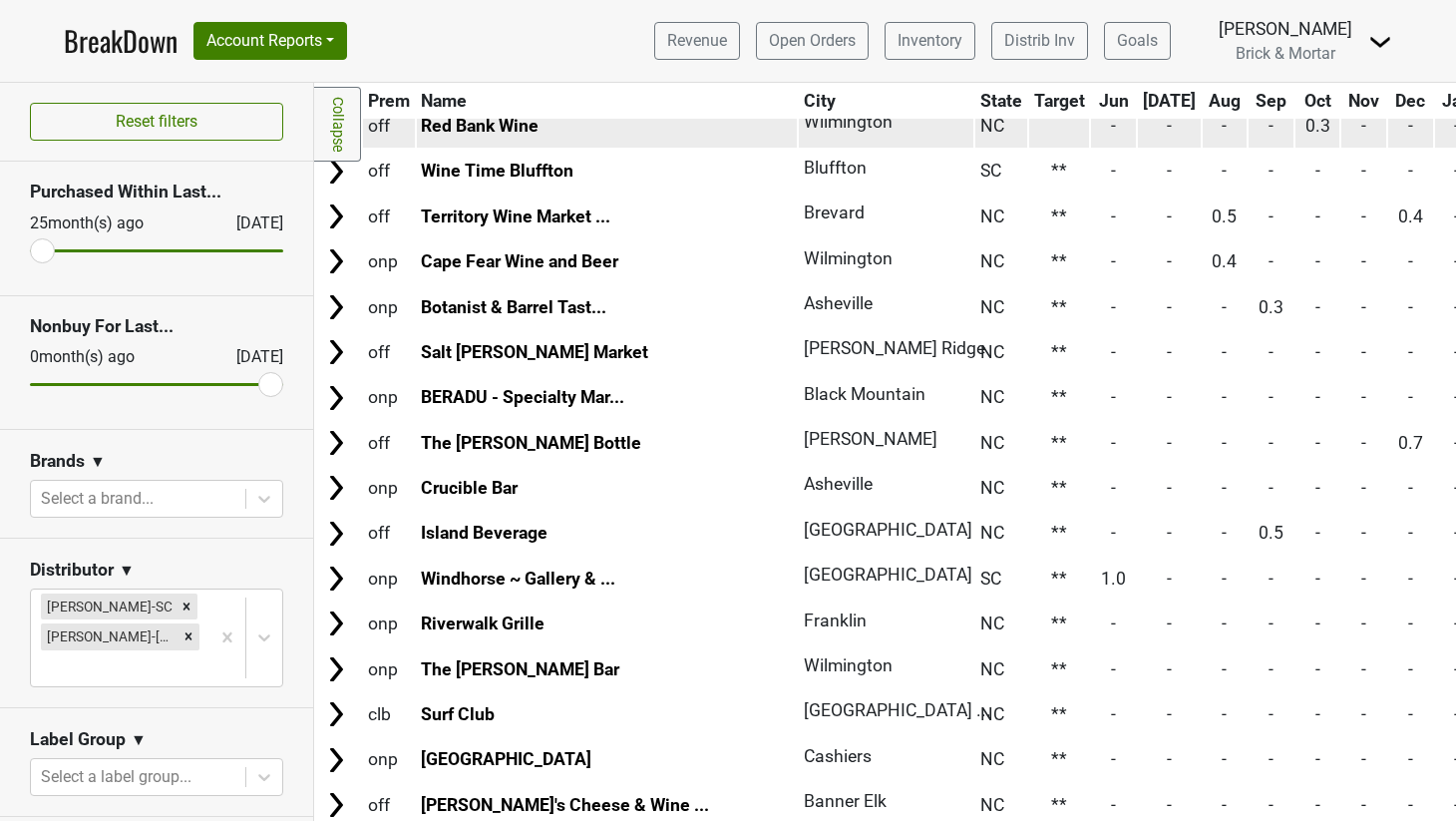 click at bounding box center (1059, 126) 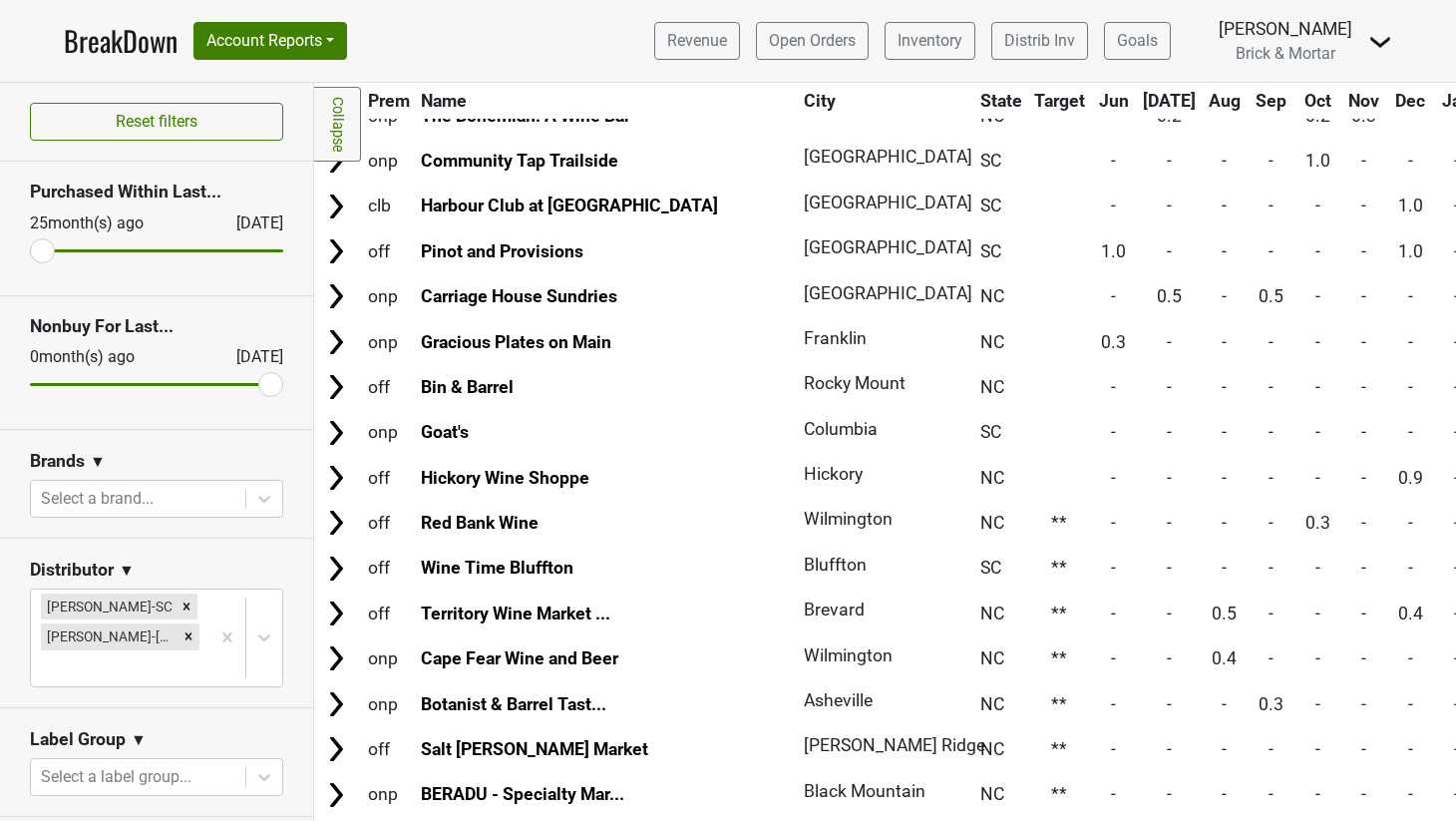 scroll, scrollTop: 4010, scrollLeft: 0, axis: vertical 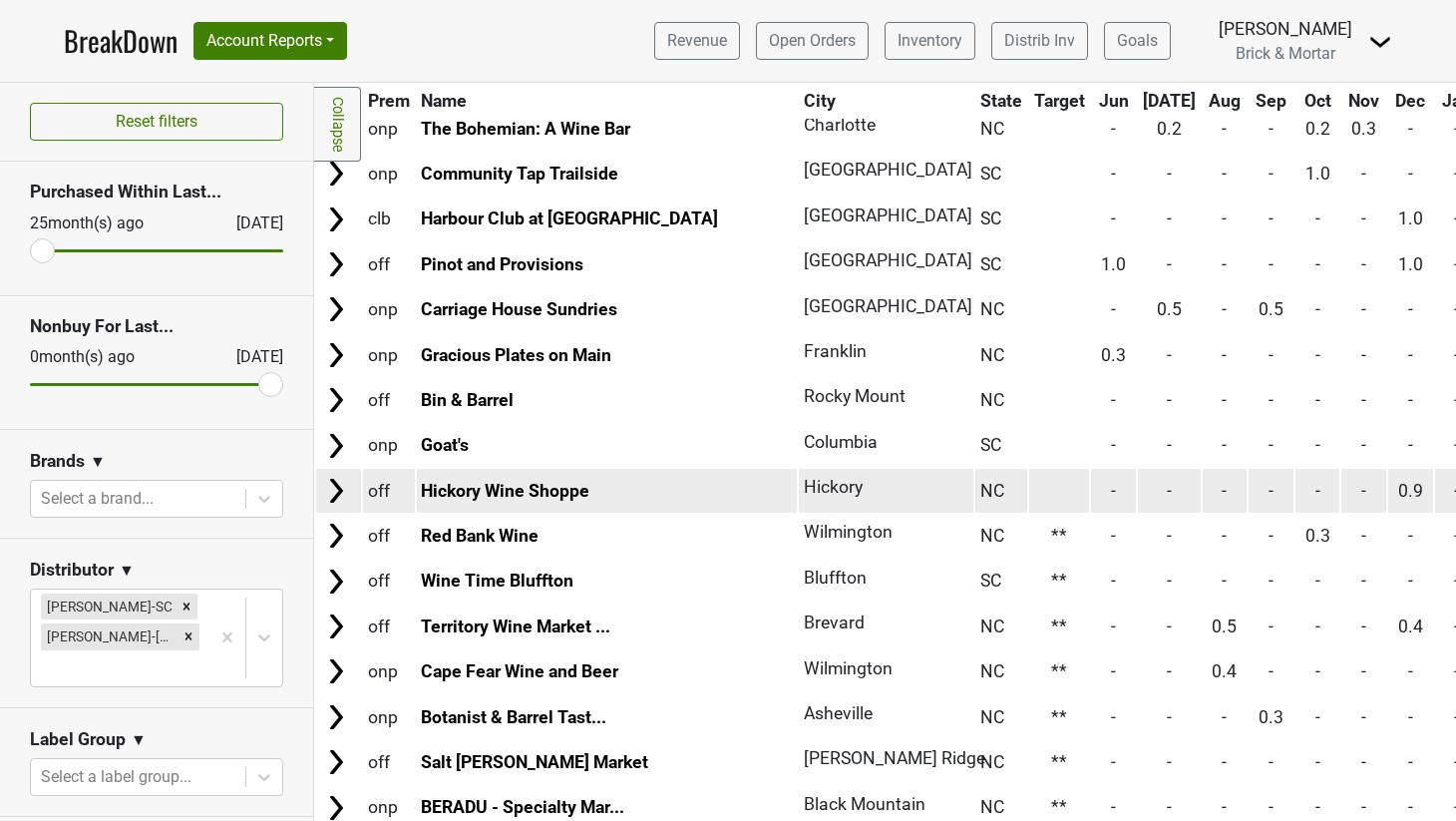 click at bounding box center (1059, 490) 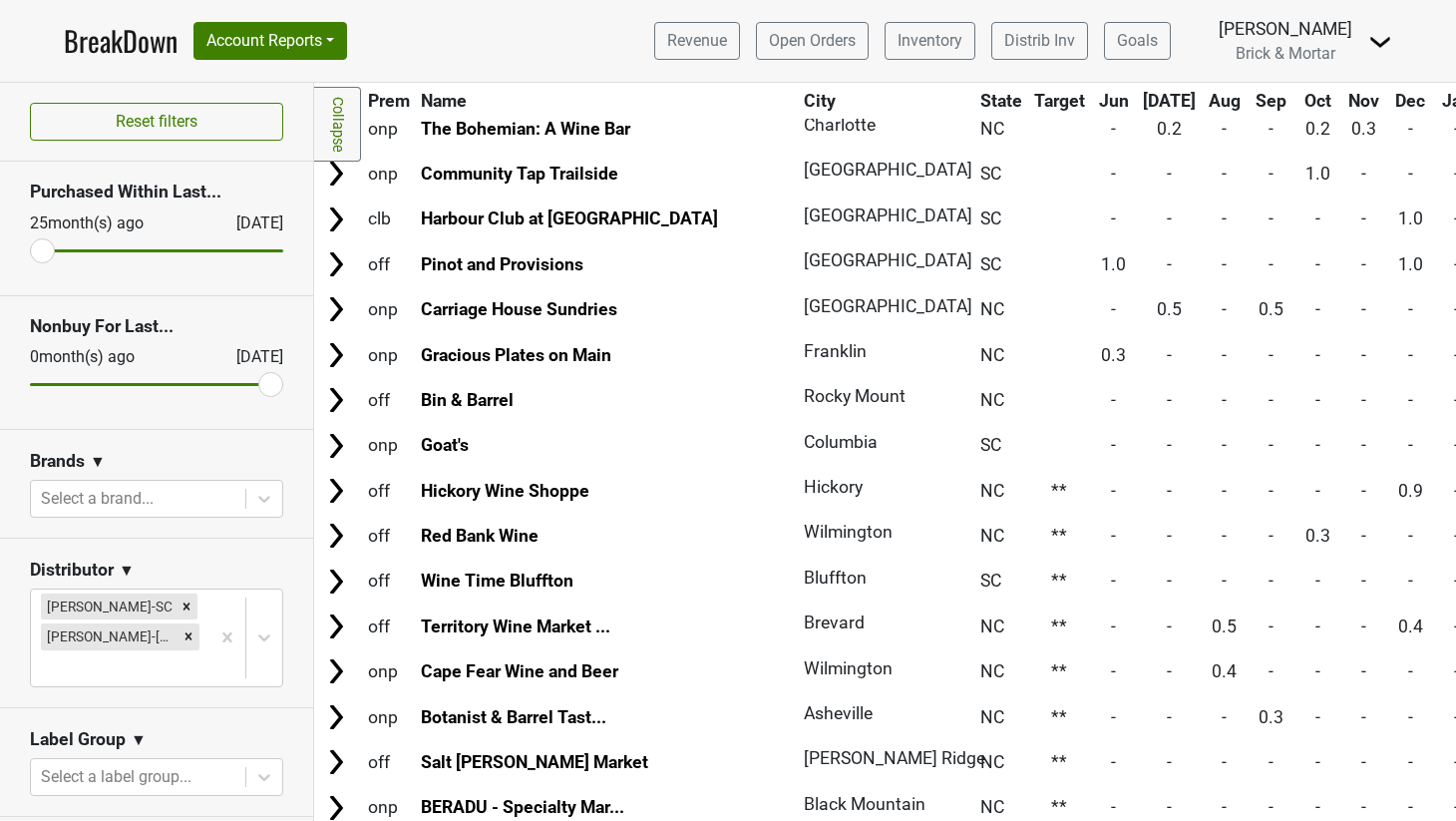 click at bounding box center (1059, 445) 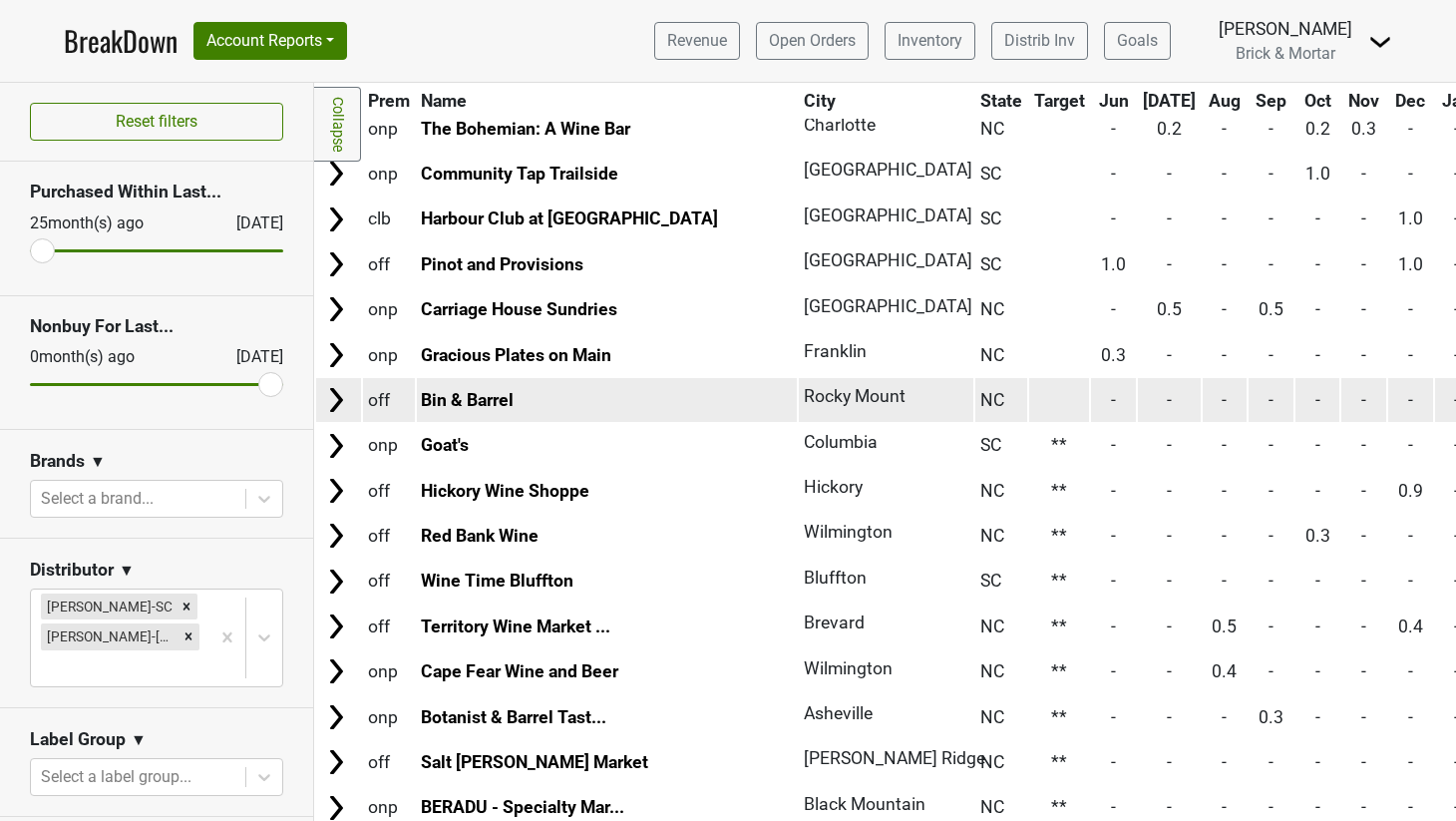 click at bounding box center [1059, 399] 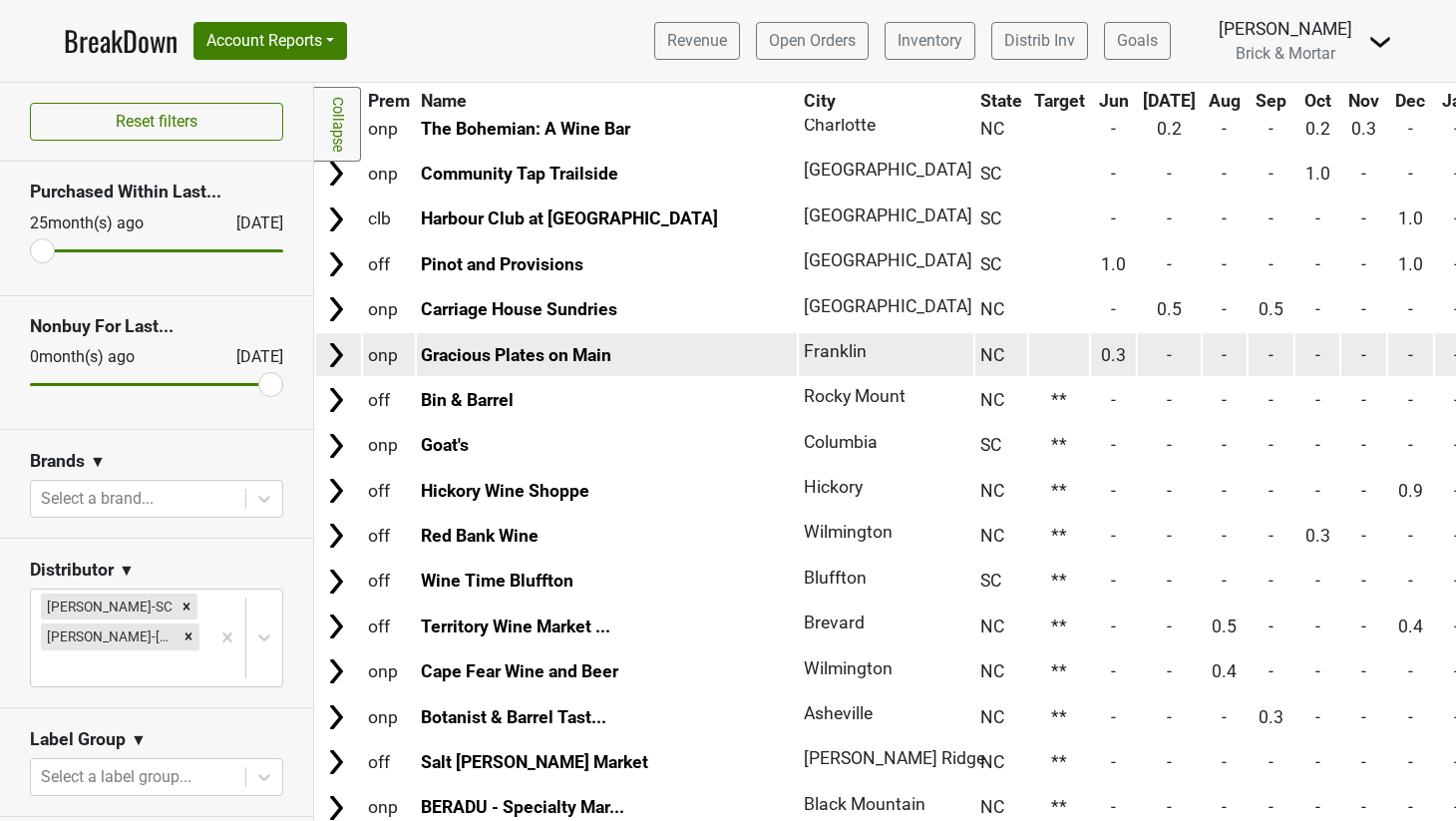 click at bounding box center [1059, 354] 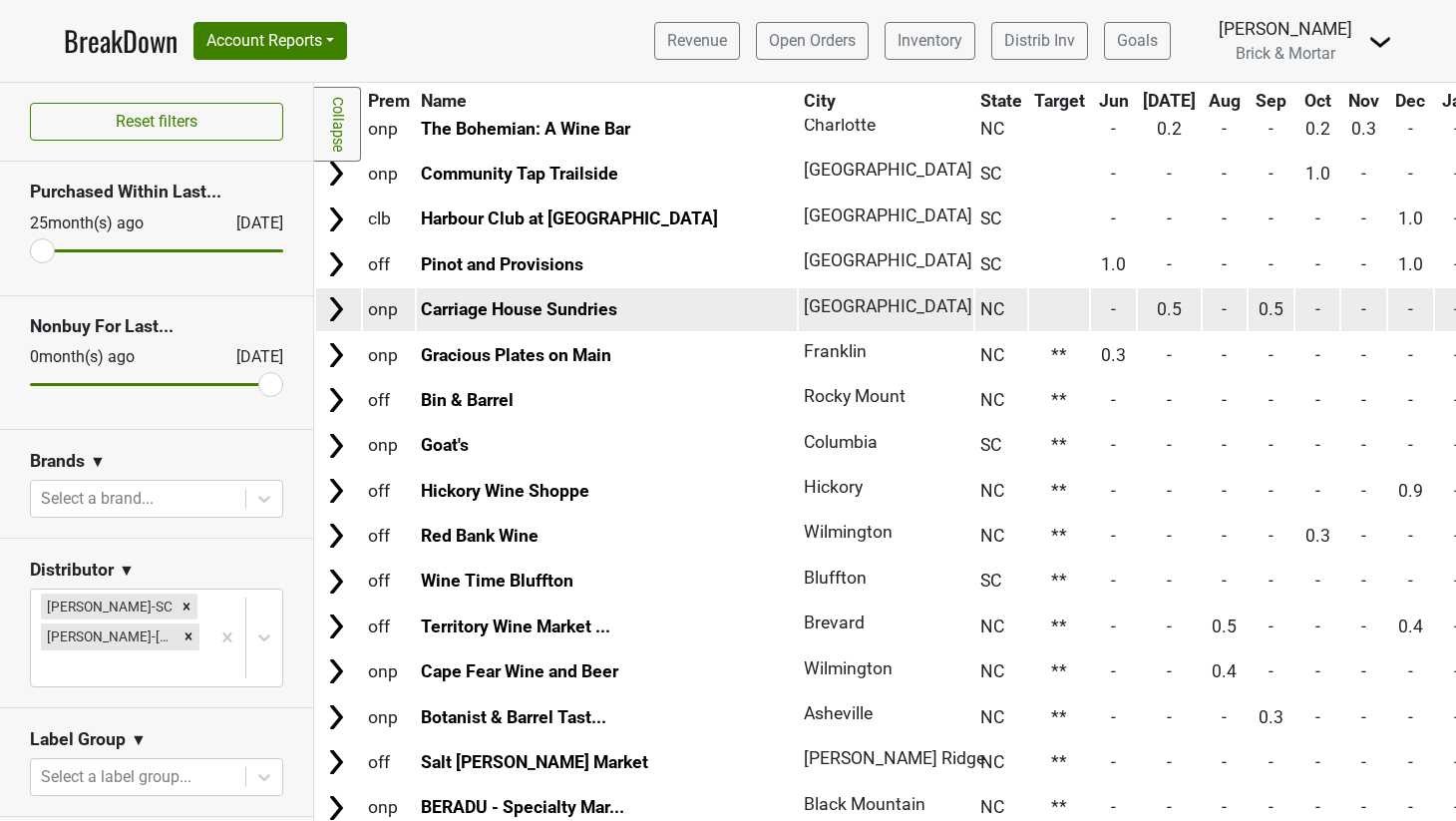 click at bounding box center (1059, 309) 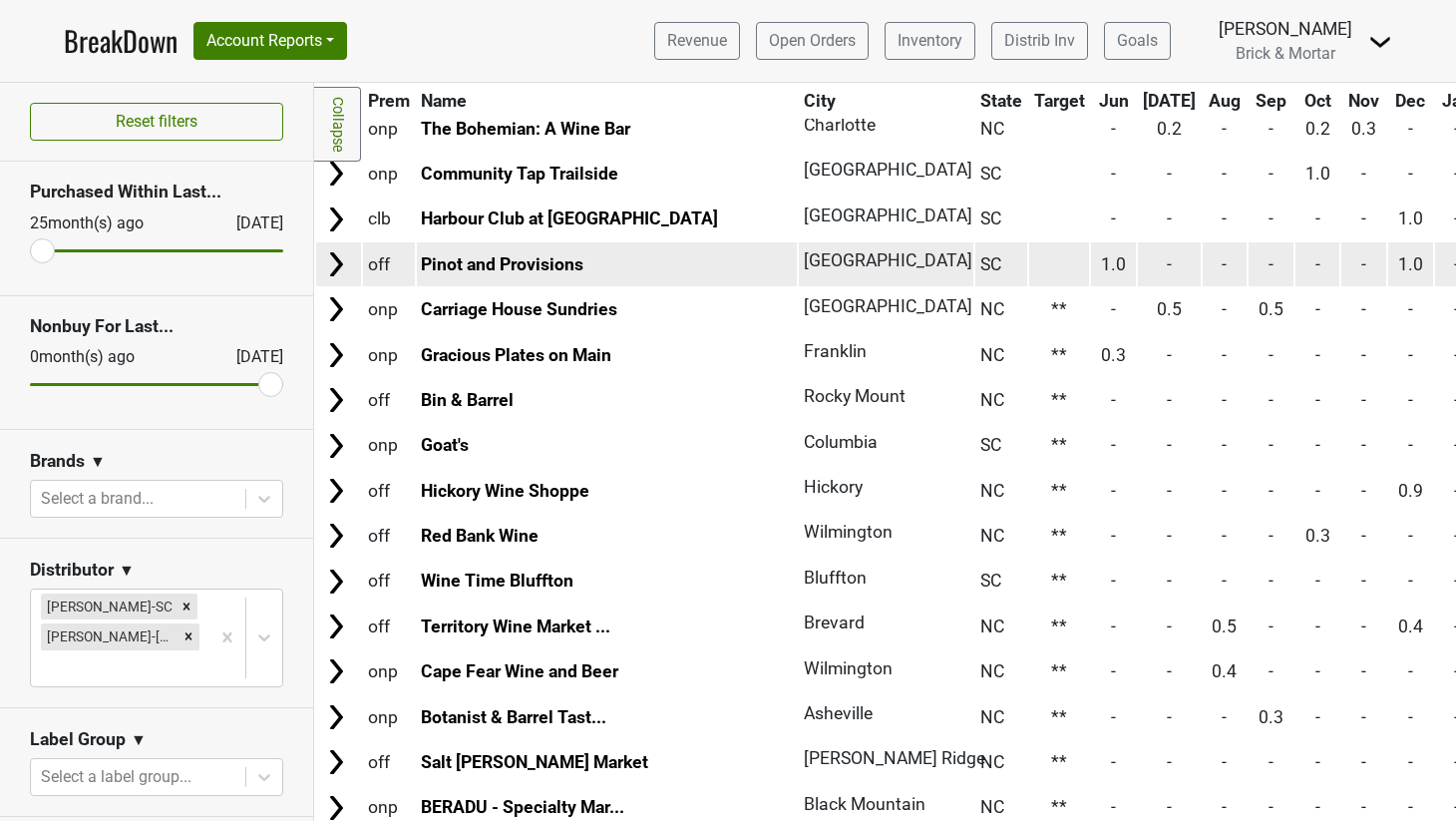 click at bounding box center (1059, 263) 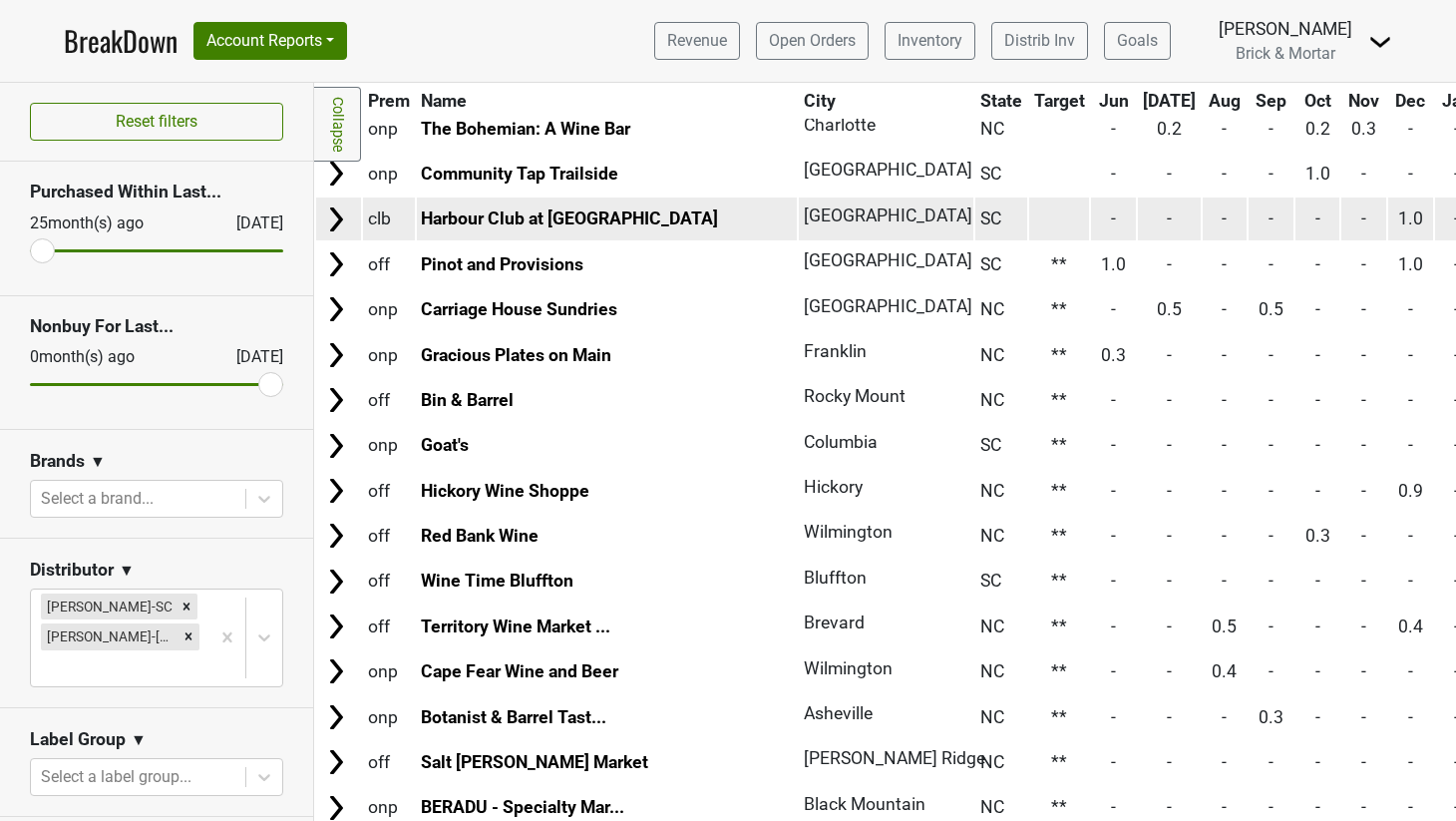 click at bounding box center [1059, 218] 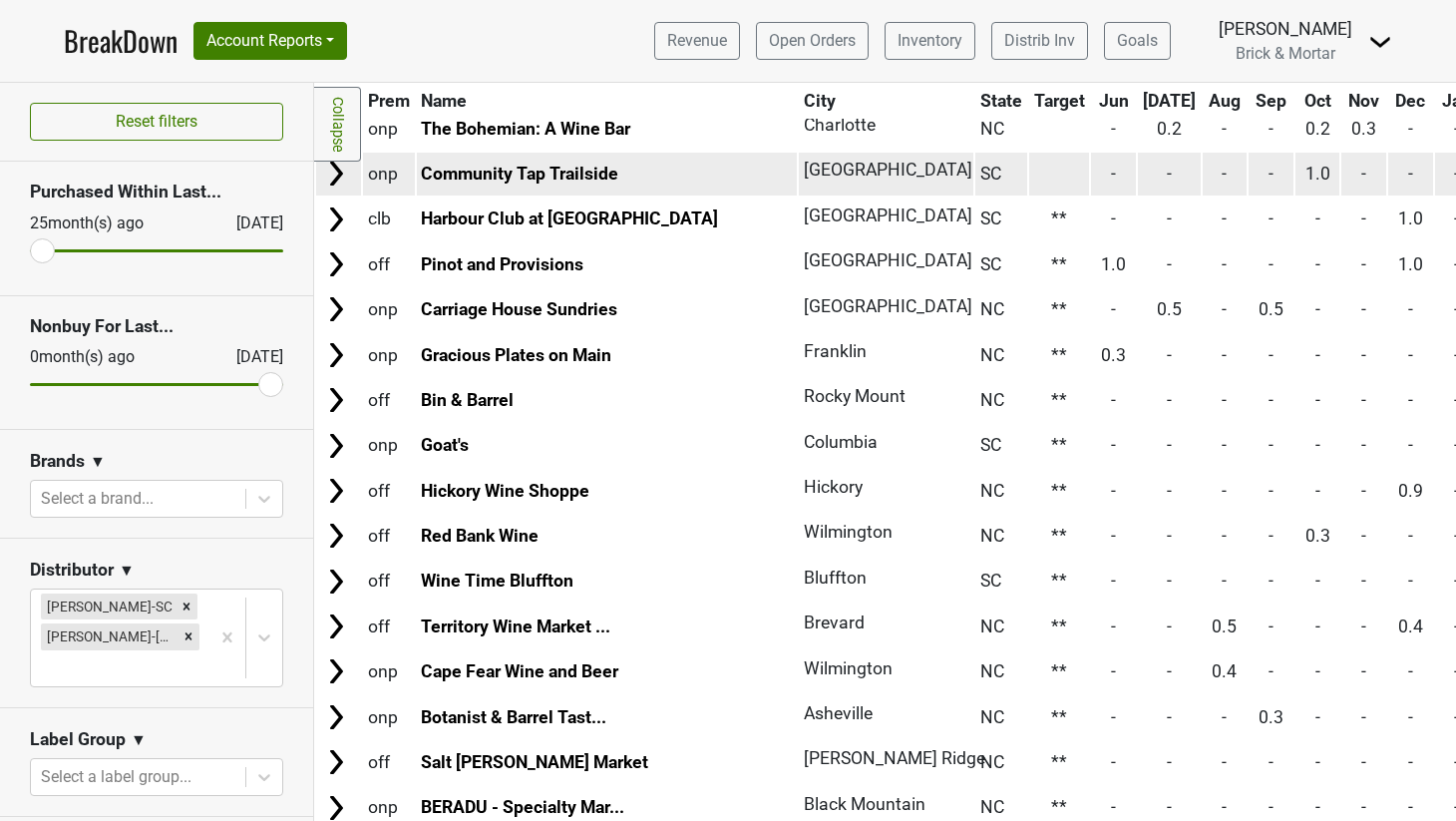 click at bounding box center (1059, 174) 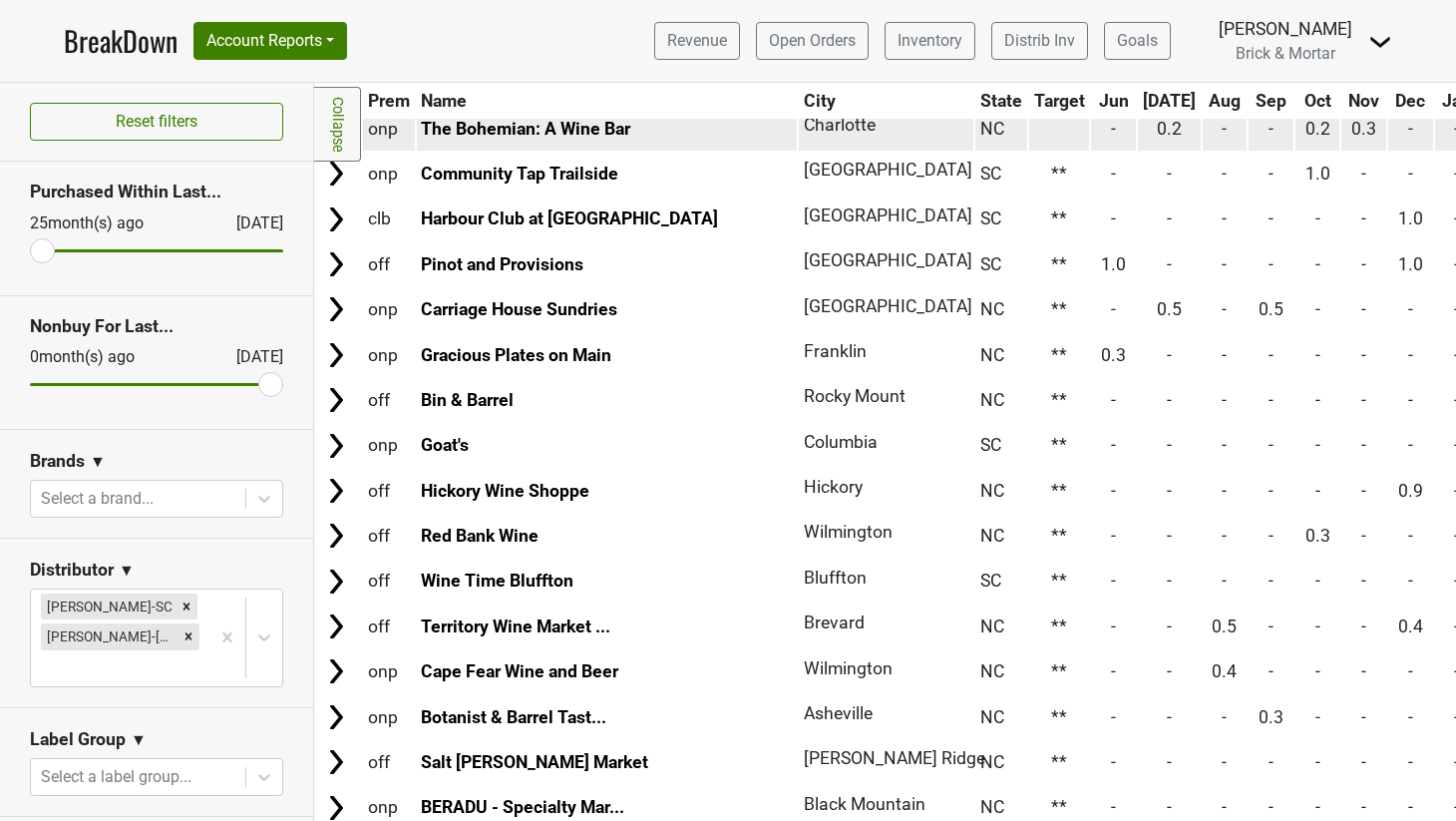 click at bounding box center [1059, 128] 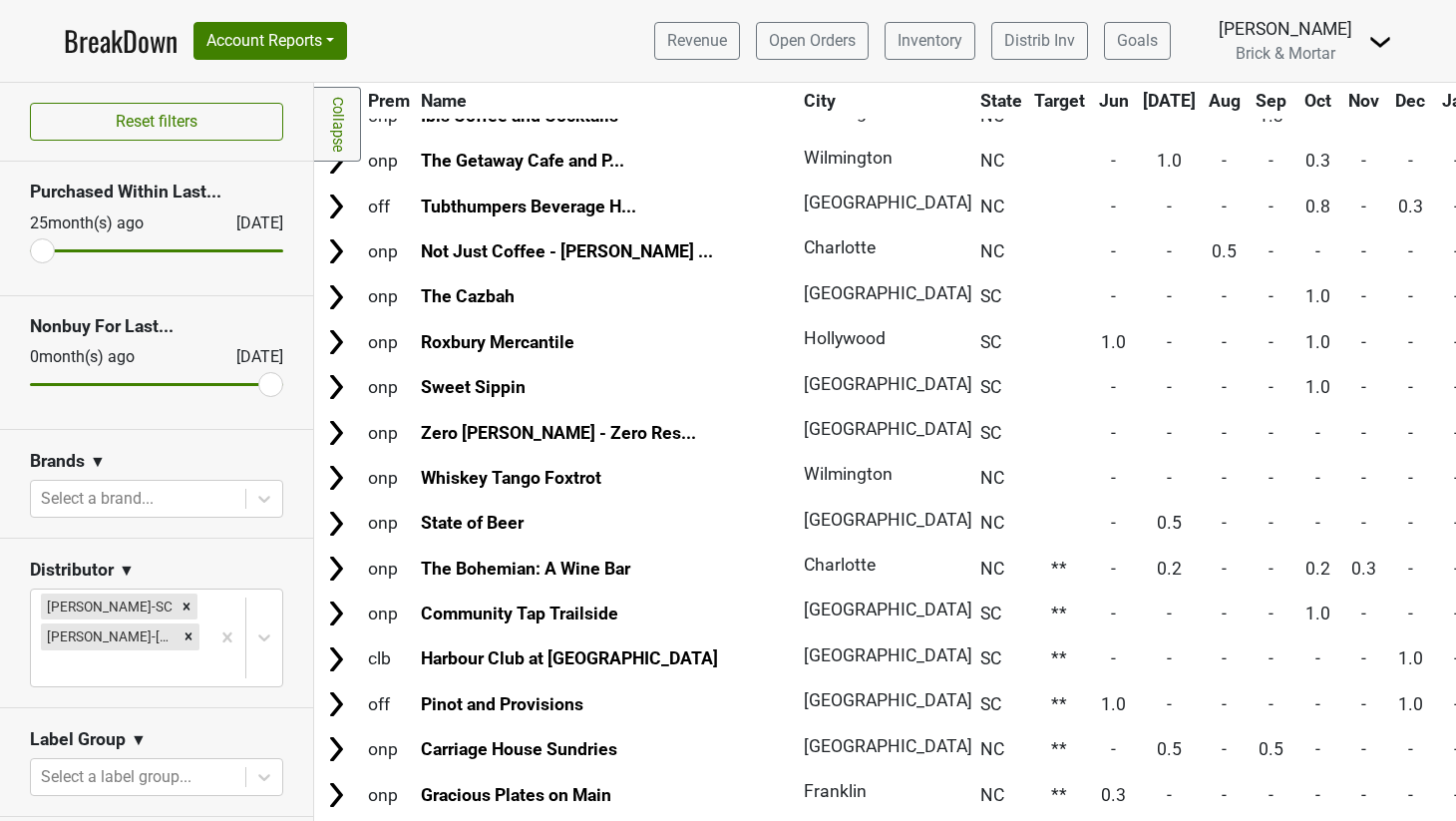 scroll, scrollTop: 3569, scrollLeft: 0, axis: vertical 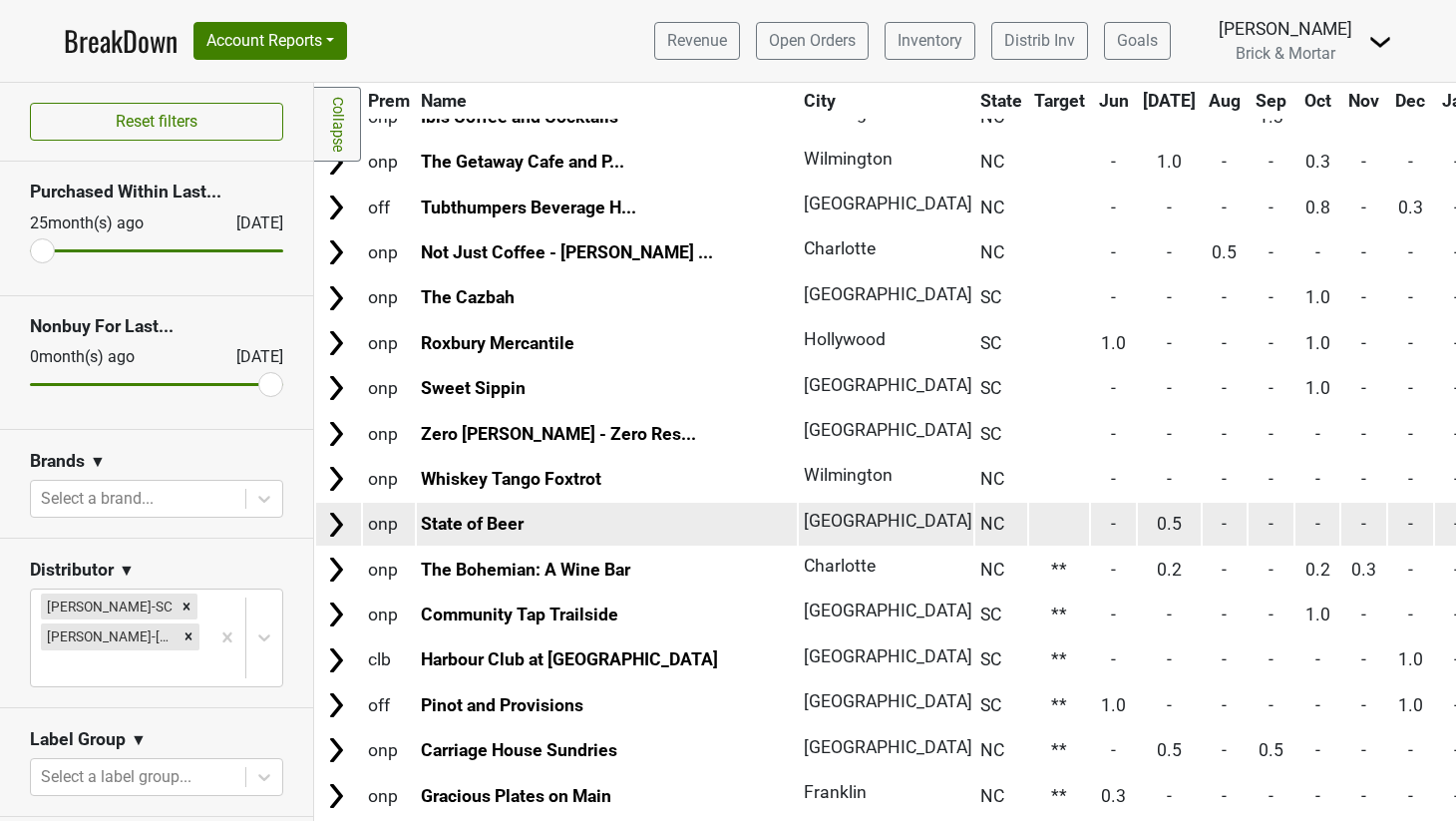 click at bounding box center [1059, 524] 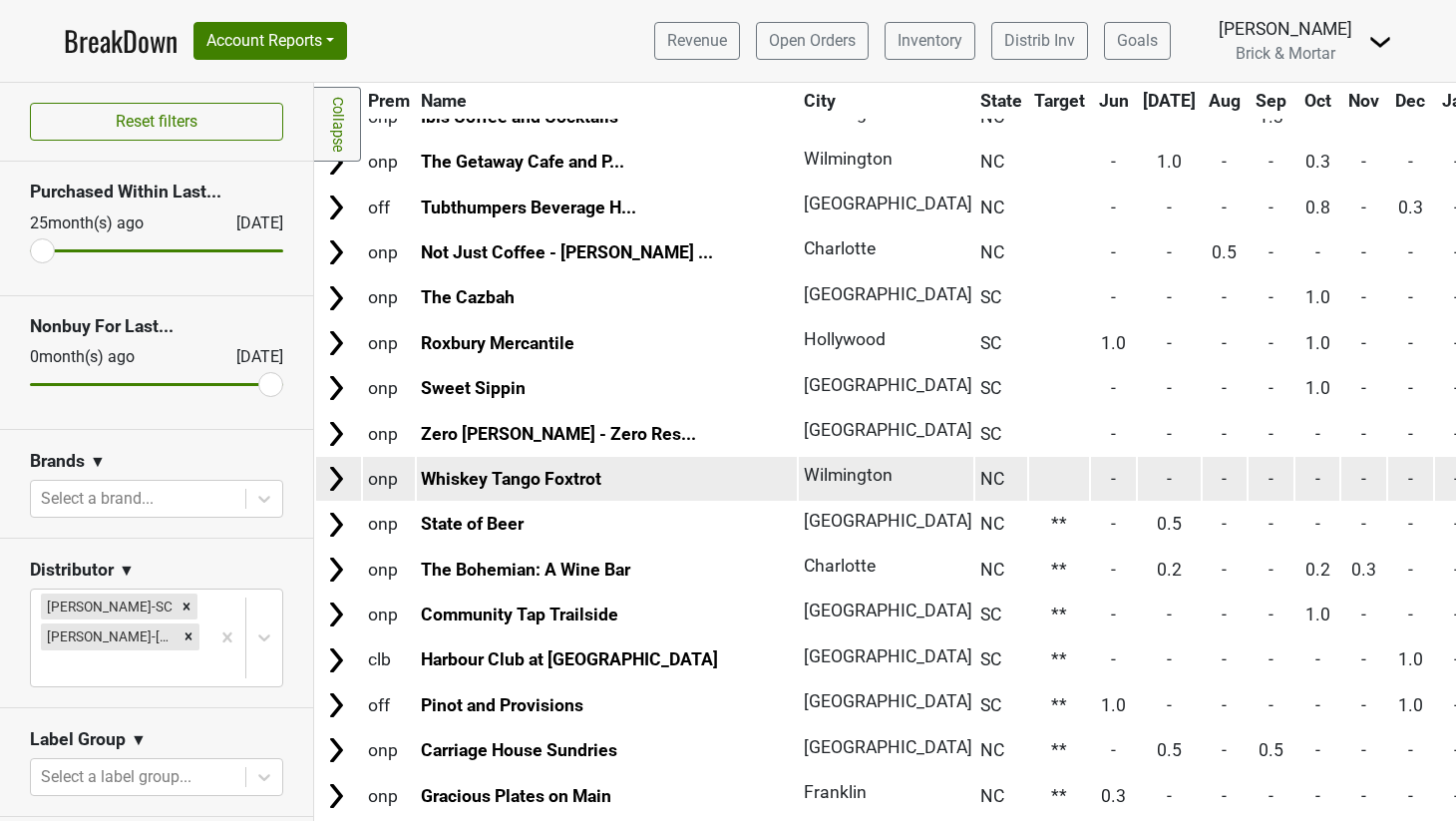 click at bounding box center (1059, 478) 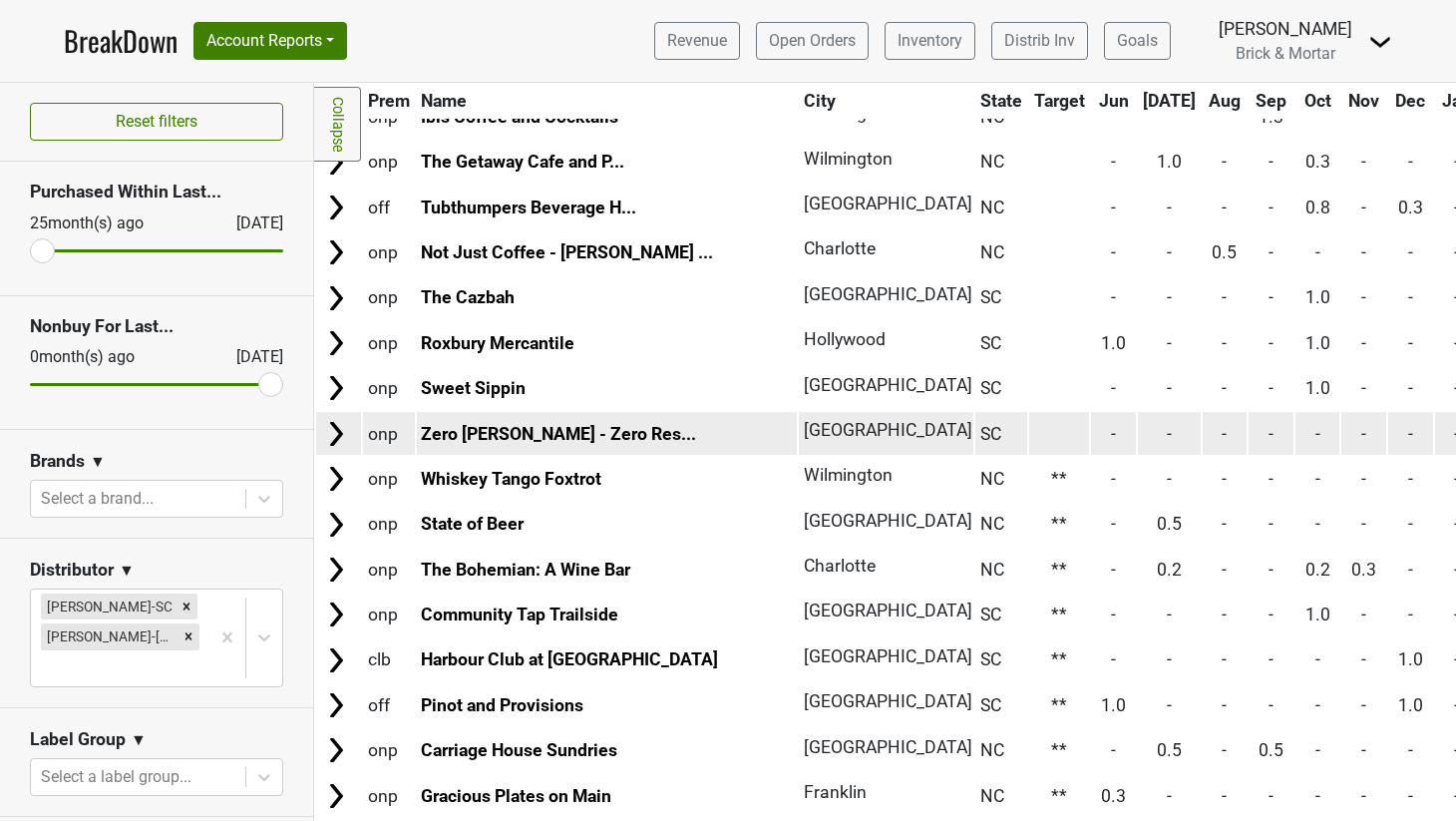 click at bounding box center [1059, 433] 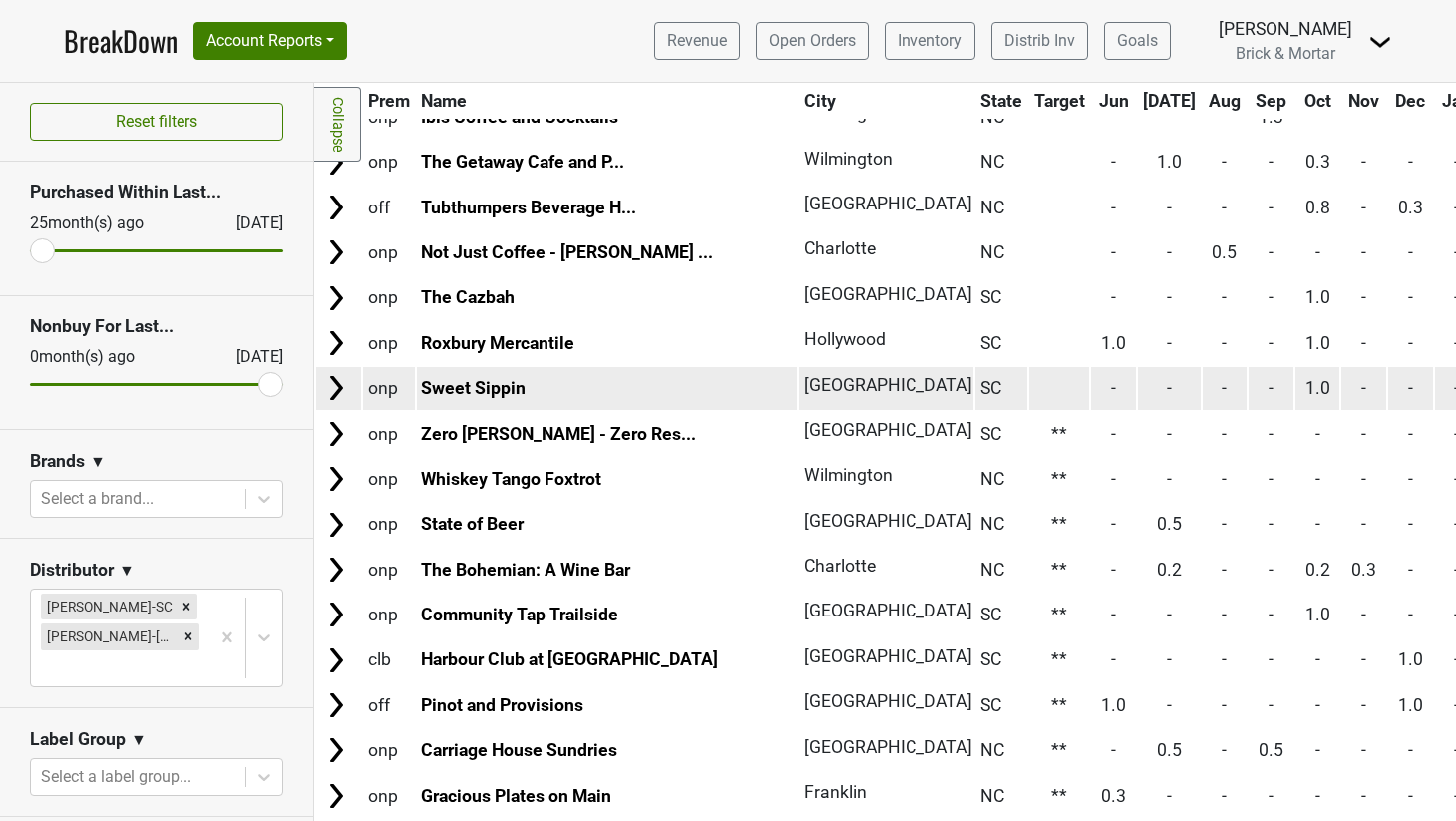 click at bounding box center (1059, 388) 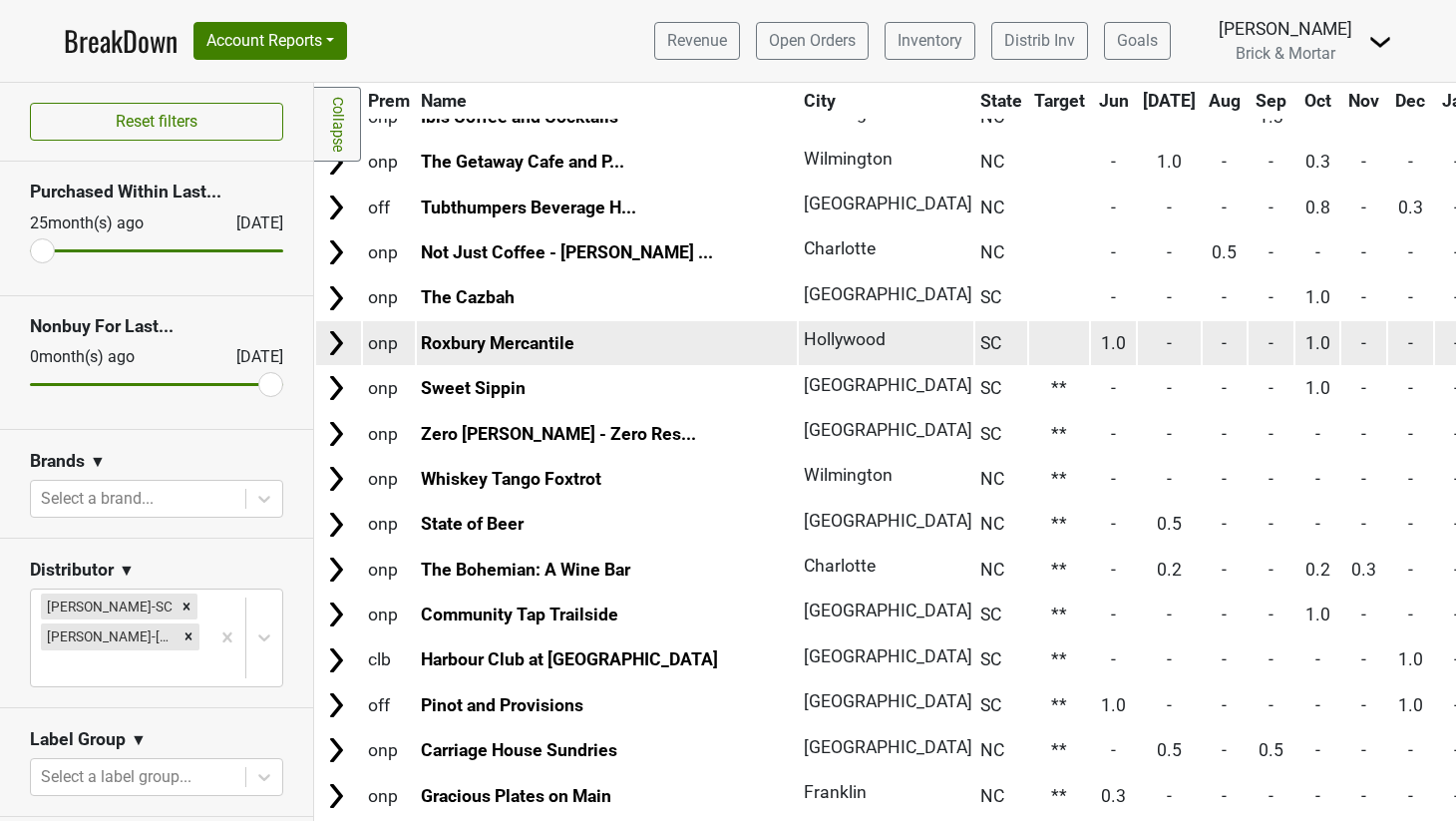 click at bounding box center (1059, 342) 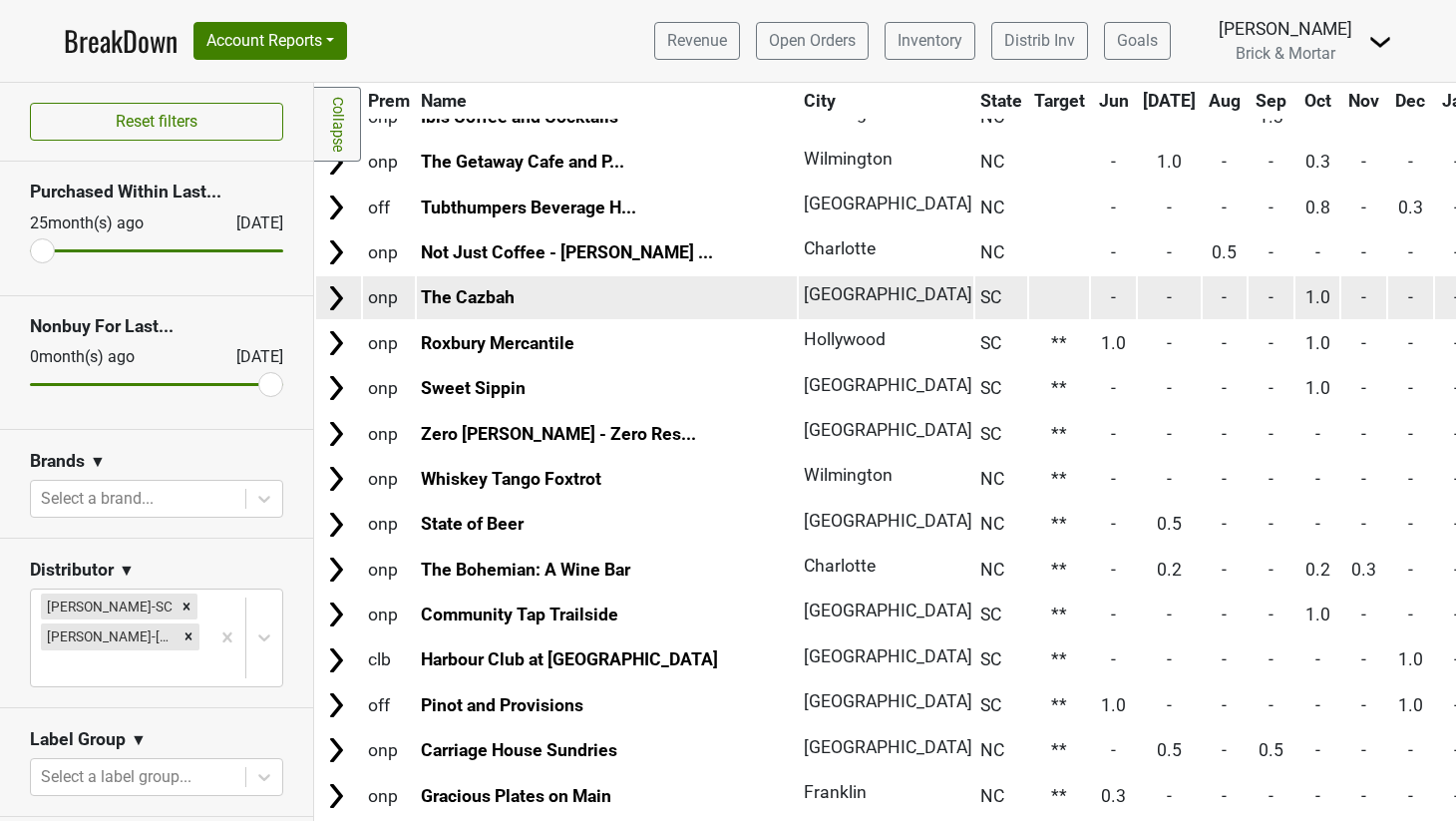 click at bounding box center [1059, 297] 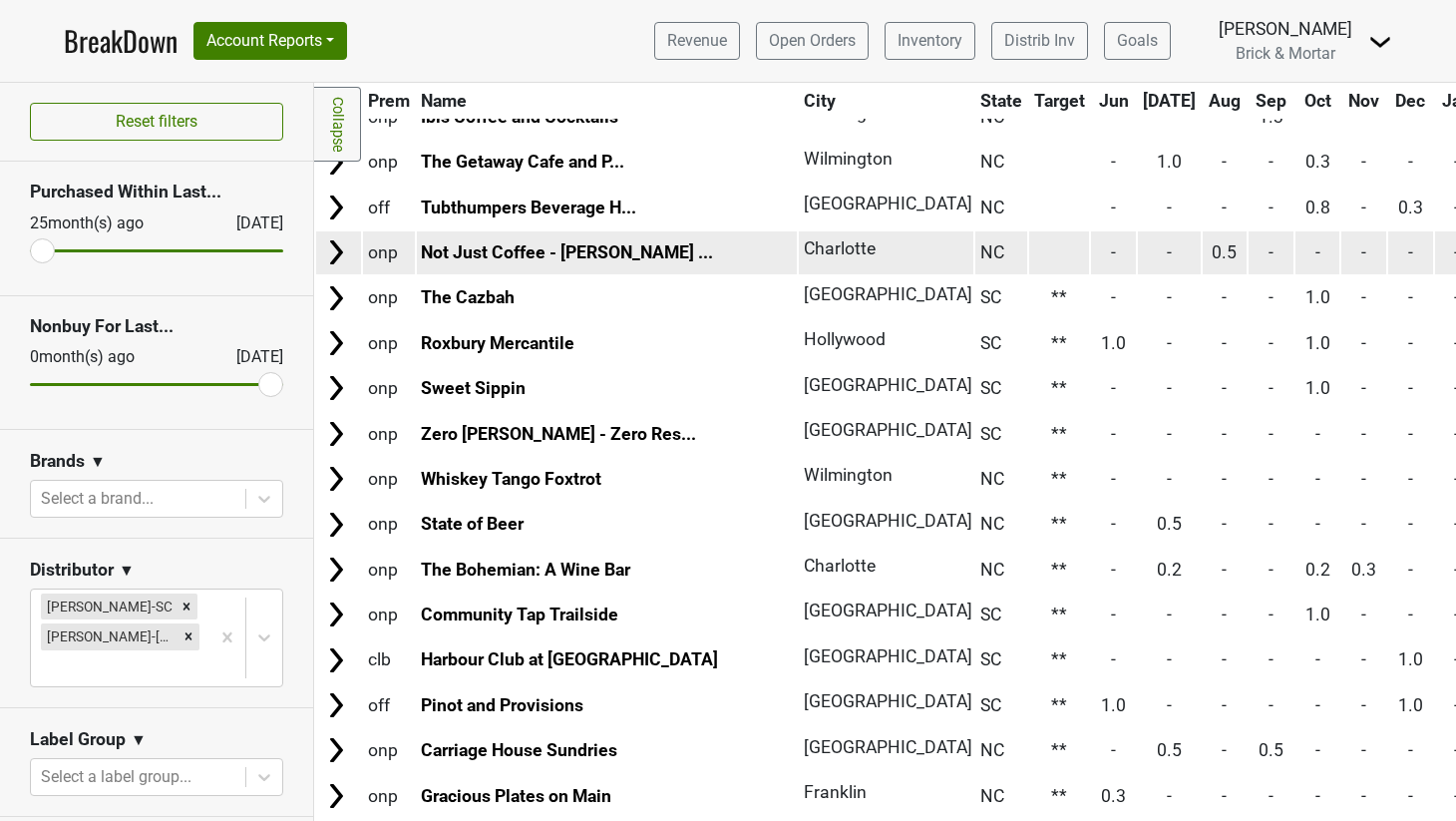 click at bounding box center (1059, 252) 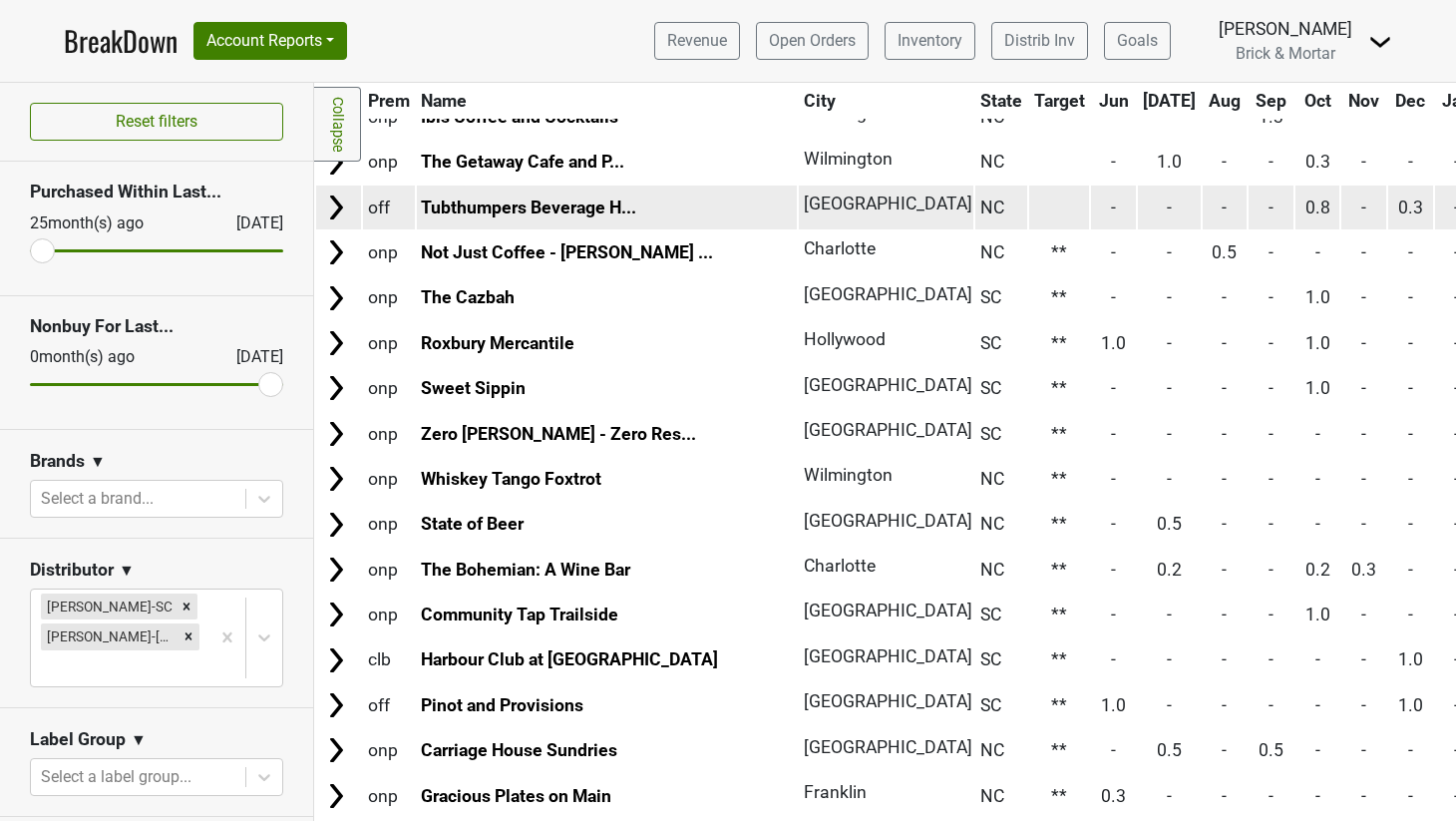 click at bounding box center (1059, 206) 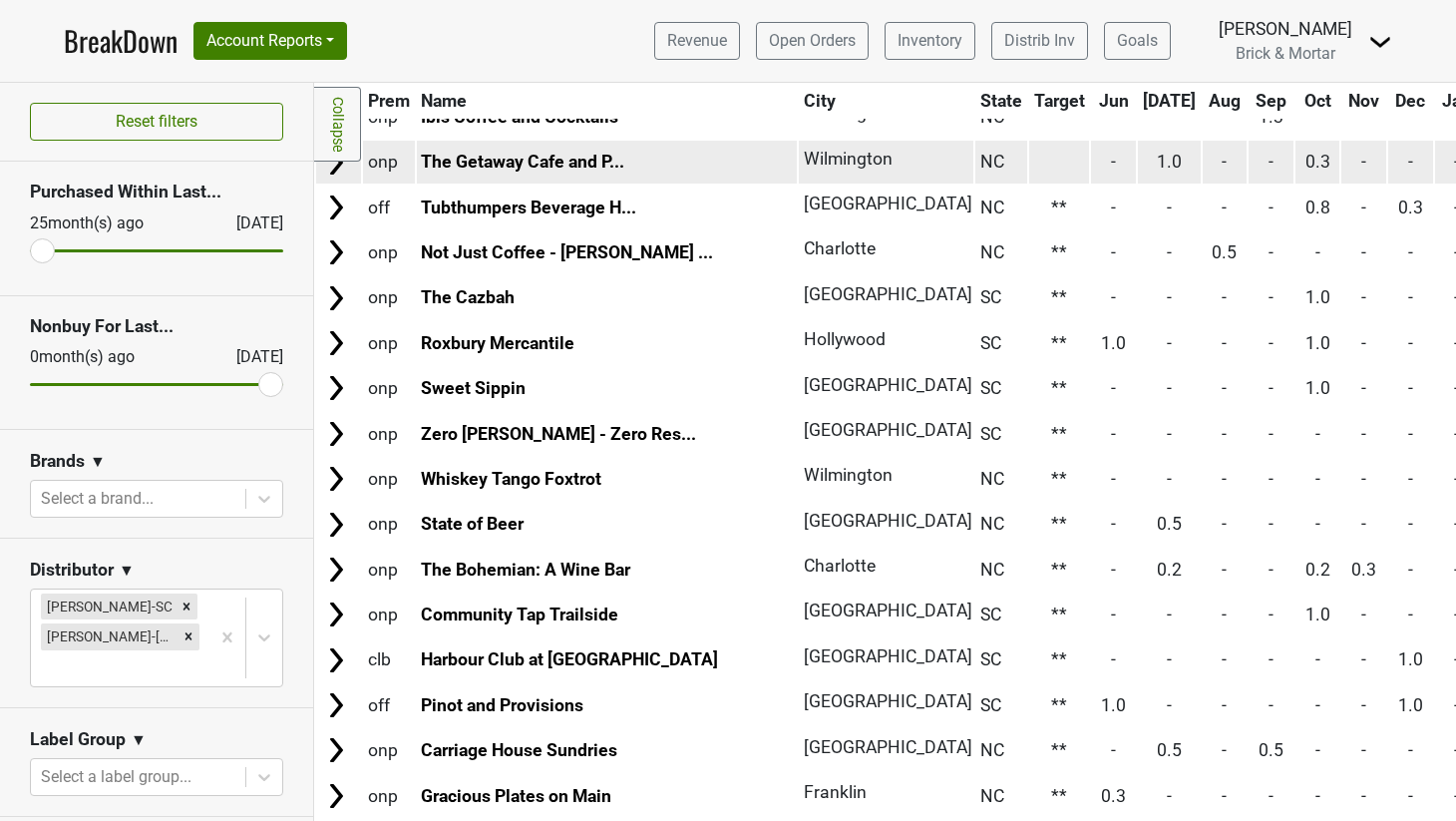 click at bounding box center (1059, 162) 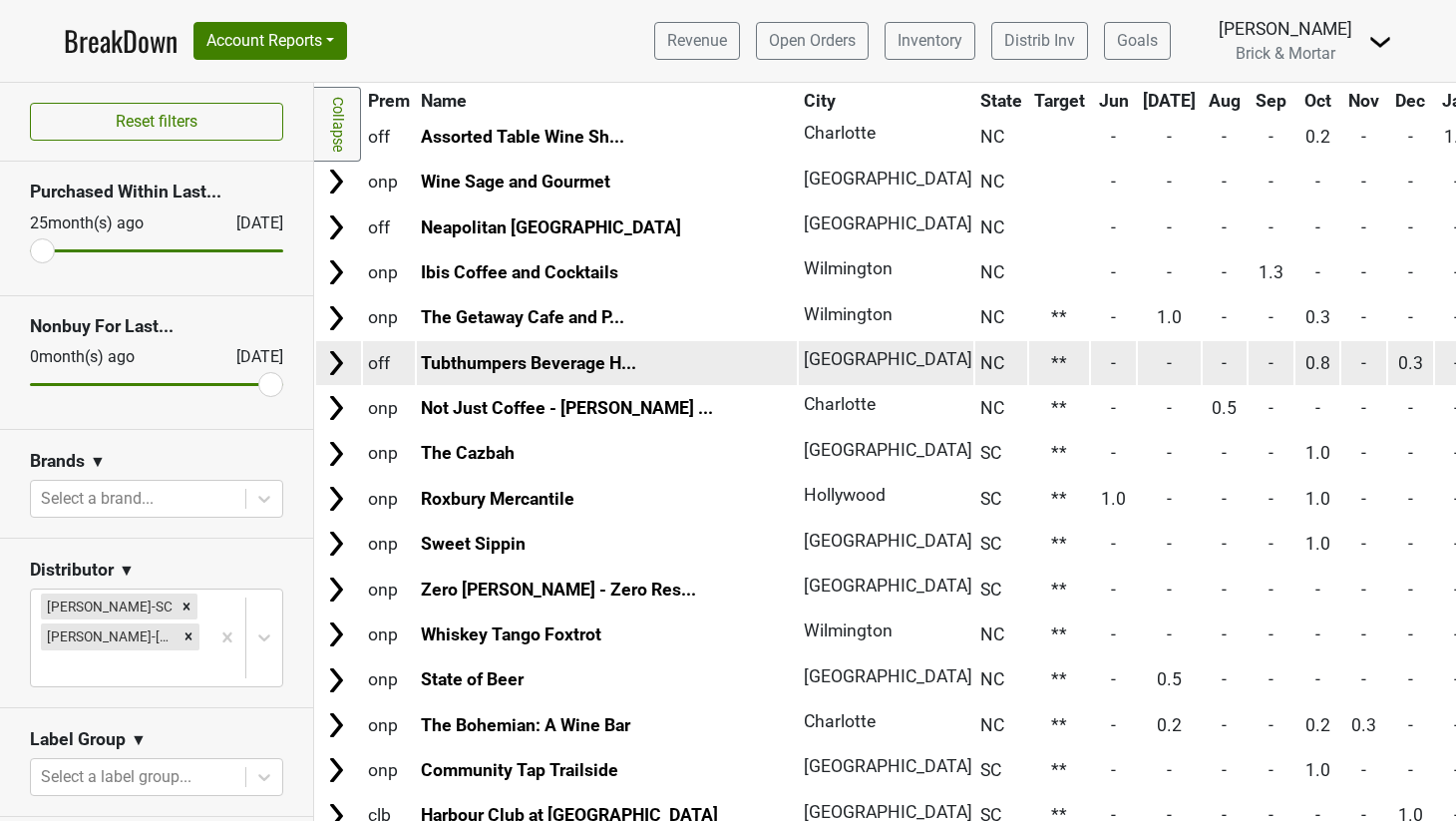 scroll, scrollTop: 3384, scrollLeft: 0, axis: vertical 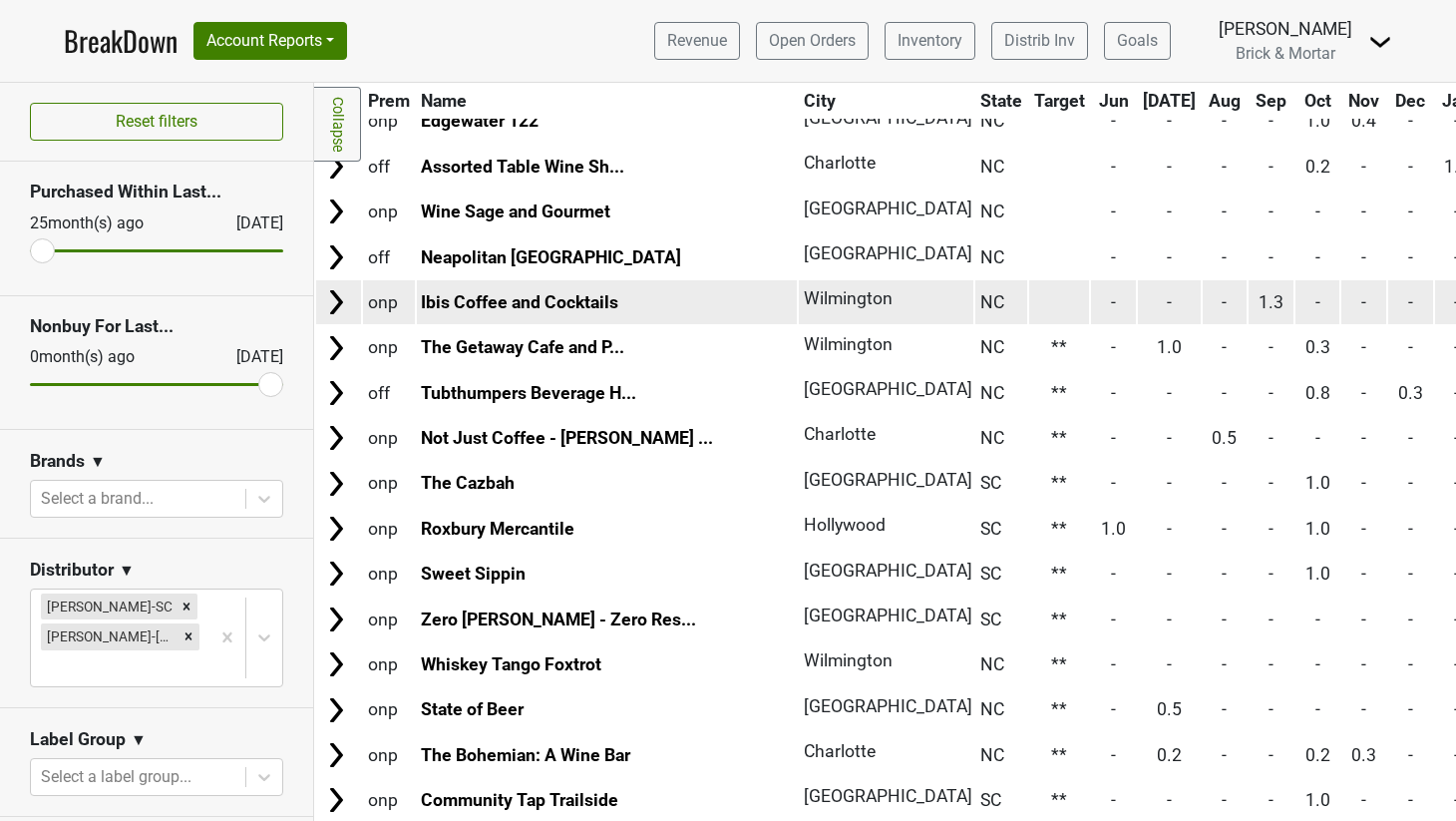 click at bounding box center (1059, 301) 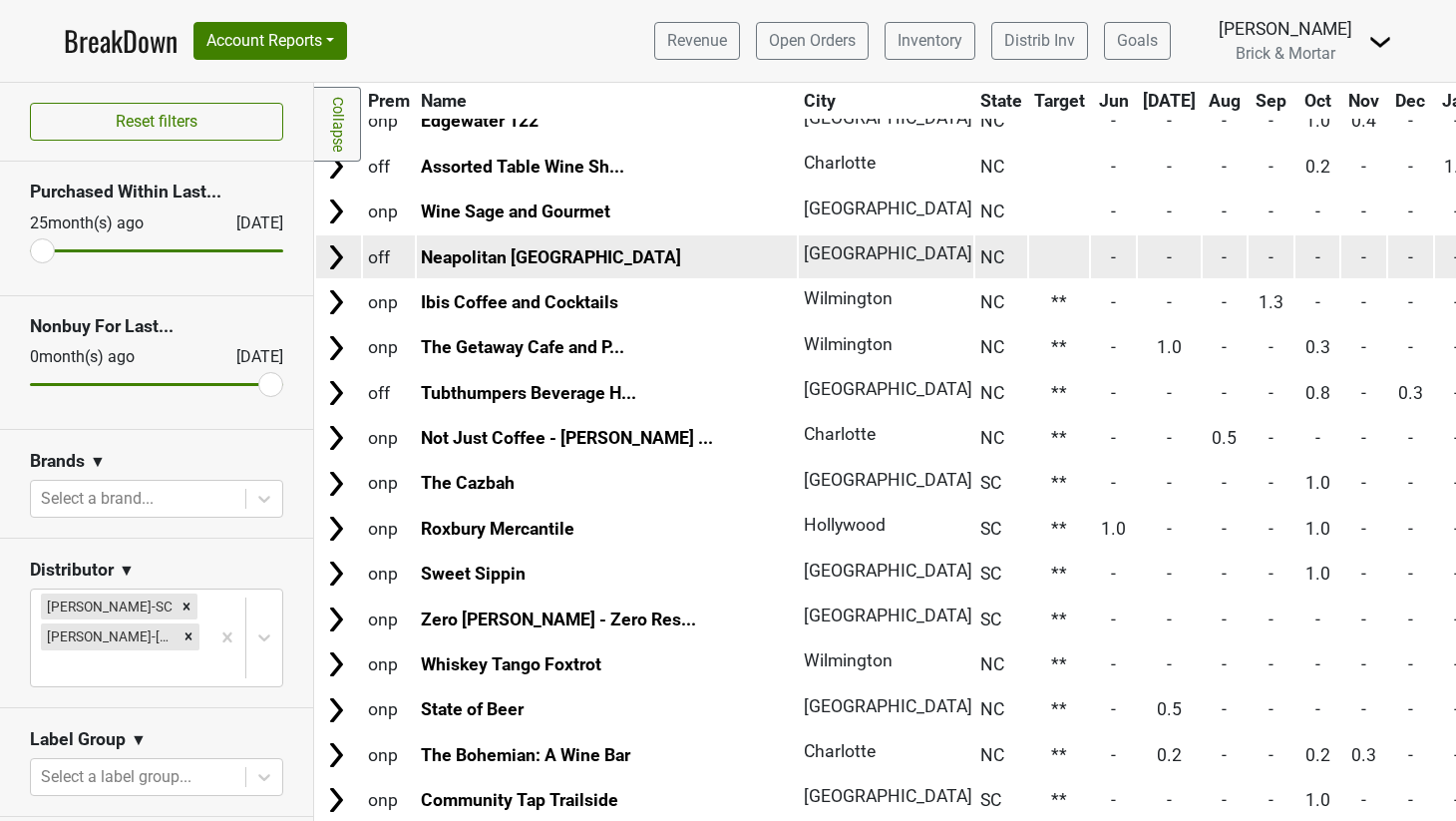 click at bounding box center [1059, 256] 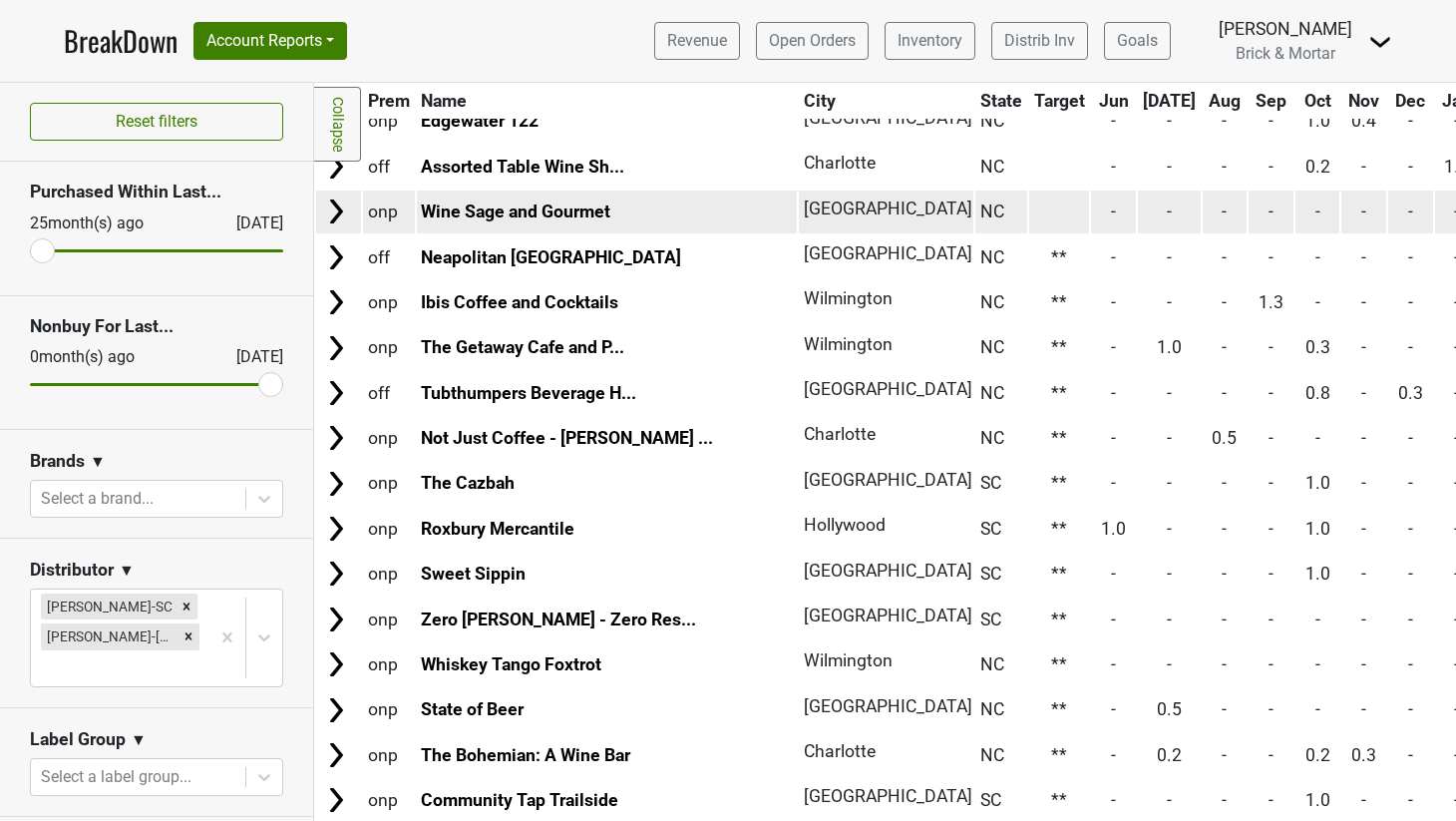 click at bounding box center (1059, 211) 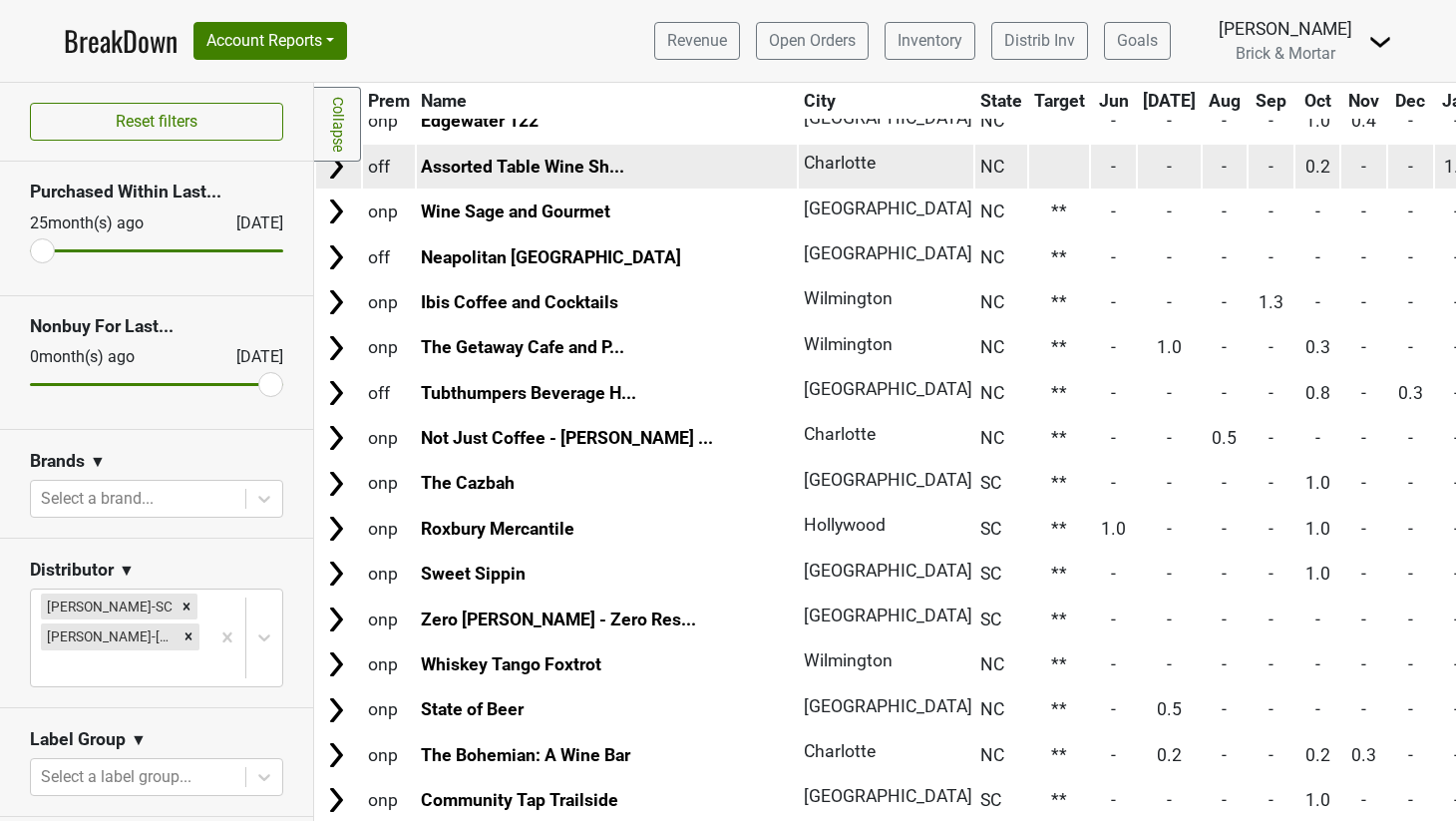 click at bounding box center [1059, 166] 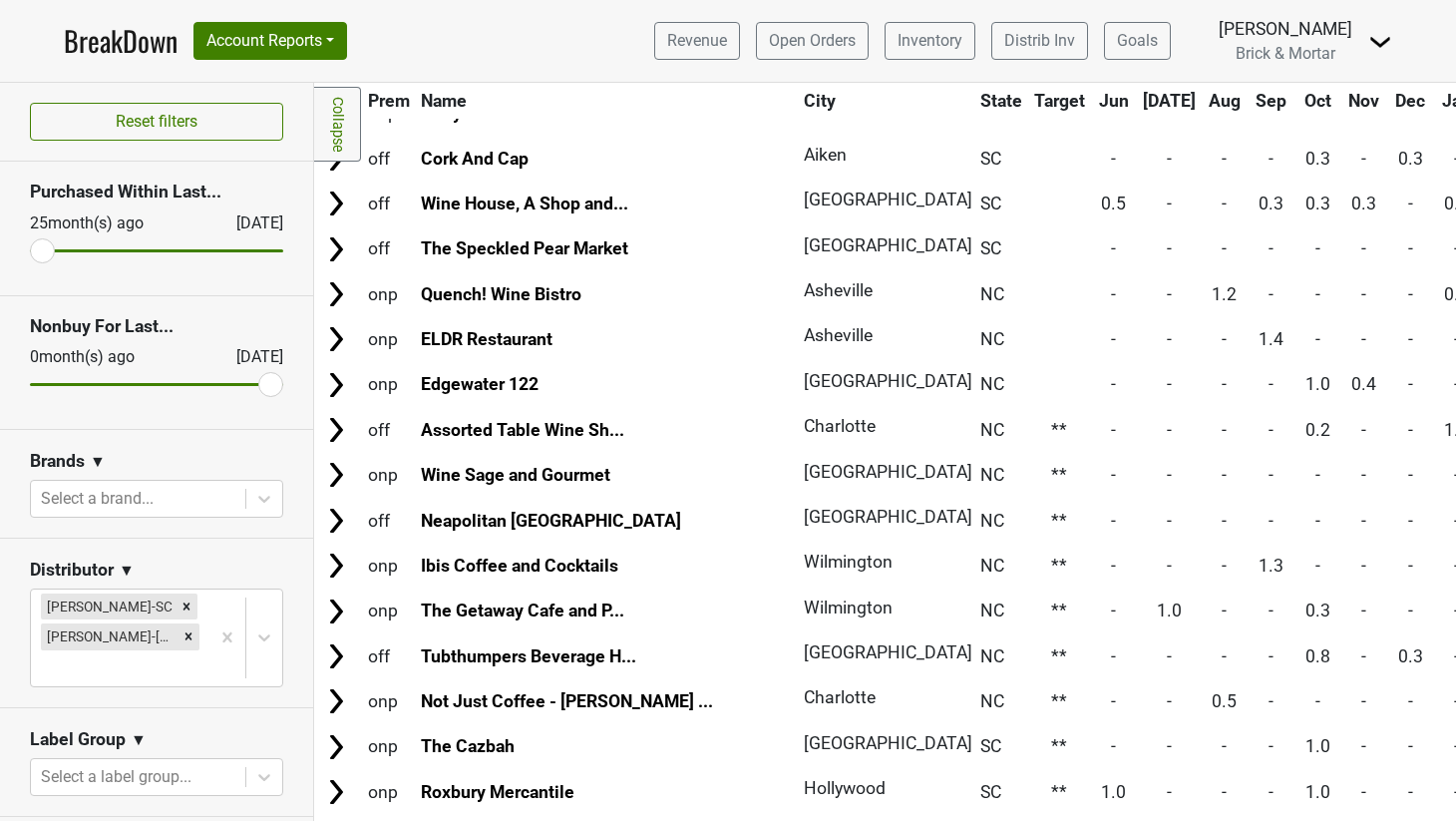 scroll, scrollTop: 3119, scrollLeft: 0, axis: vertical 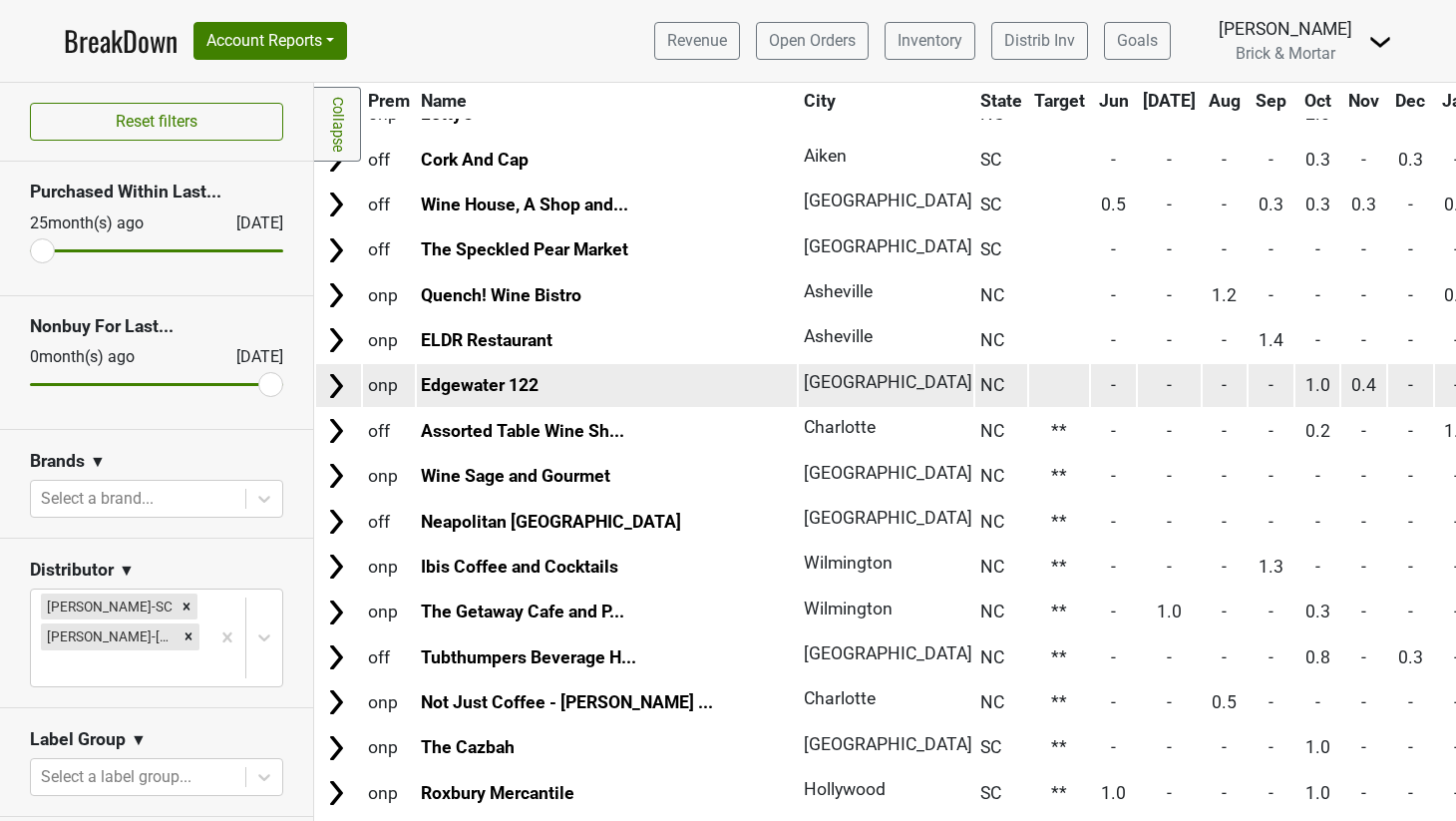click at bounding box center (1059, 385) 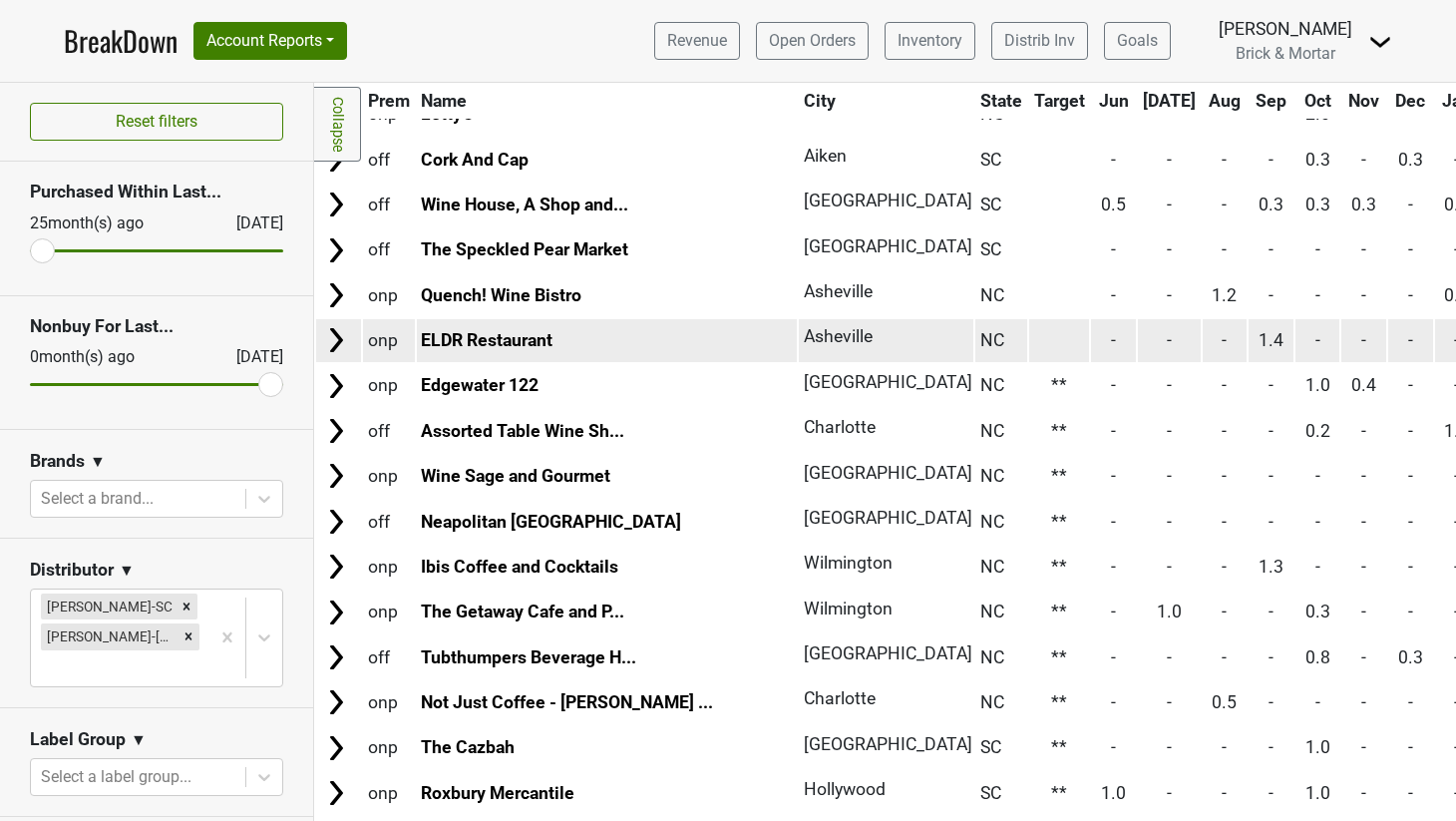 click at bounding box center [1059, 340] 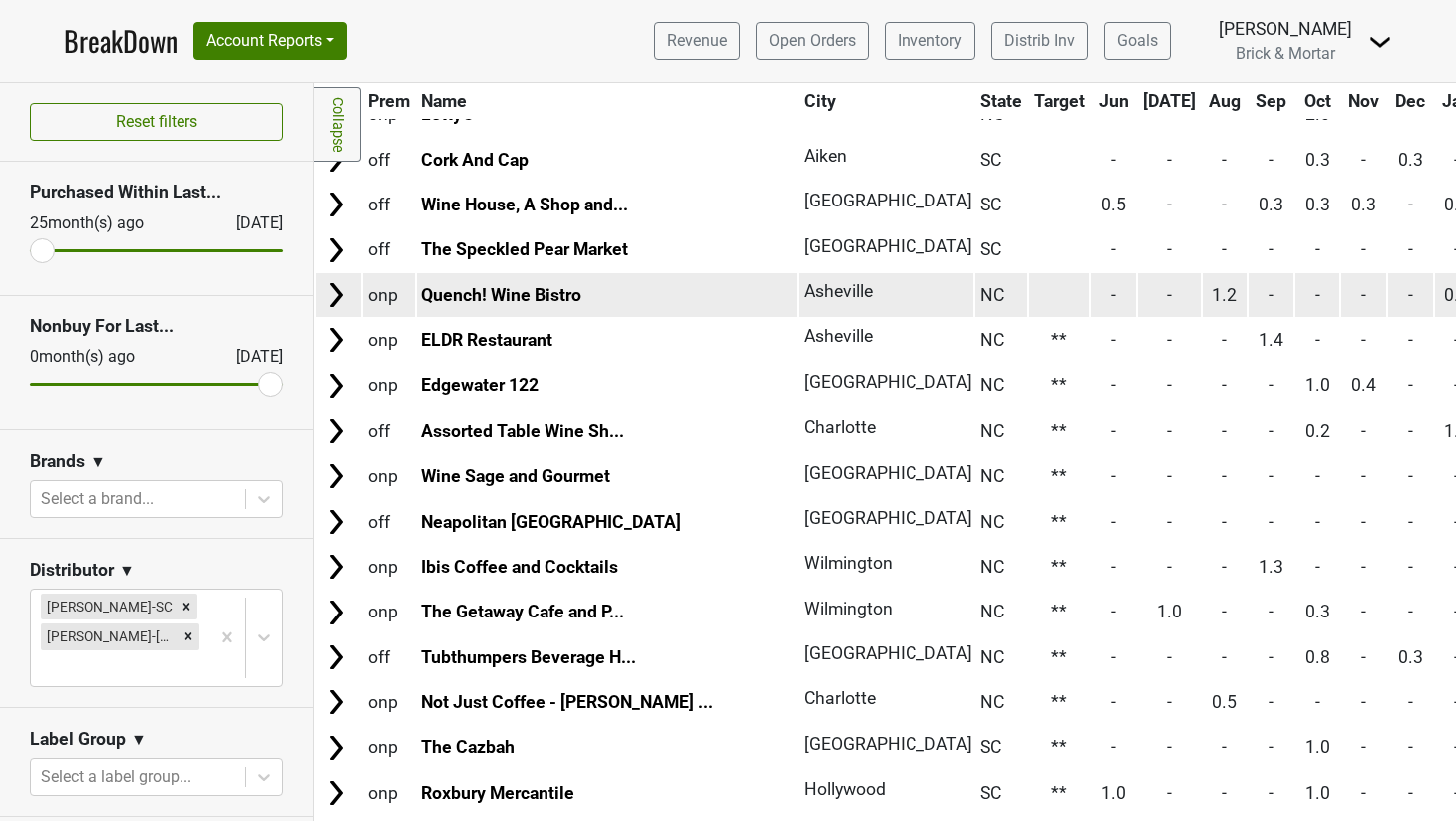 click at bounding box center (1059, 294) 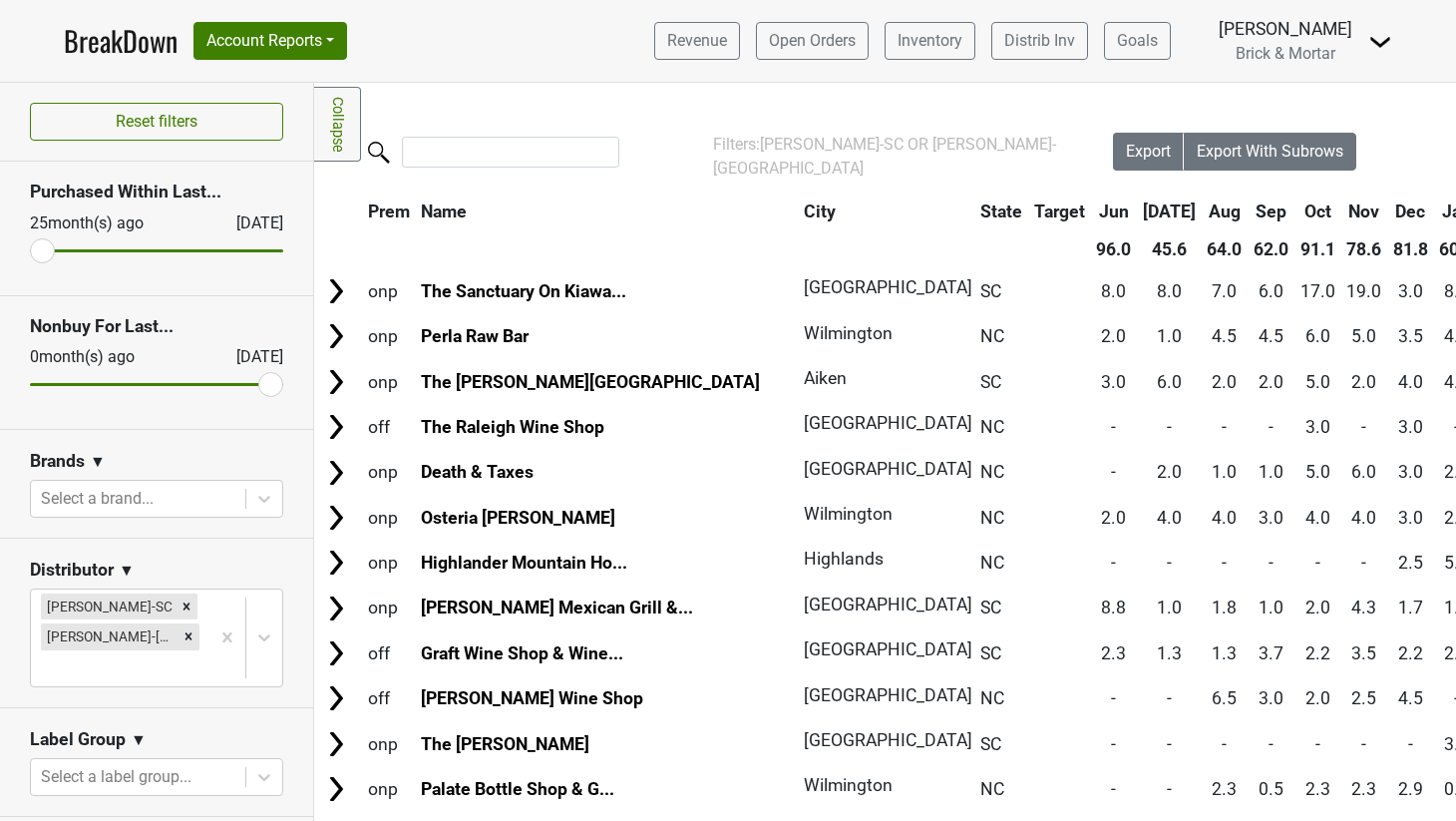 scroll, scrollTop: 0, scrollLeft: 0, axis: both 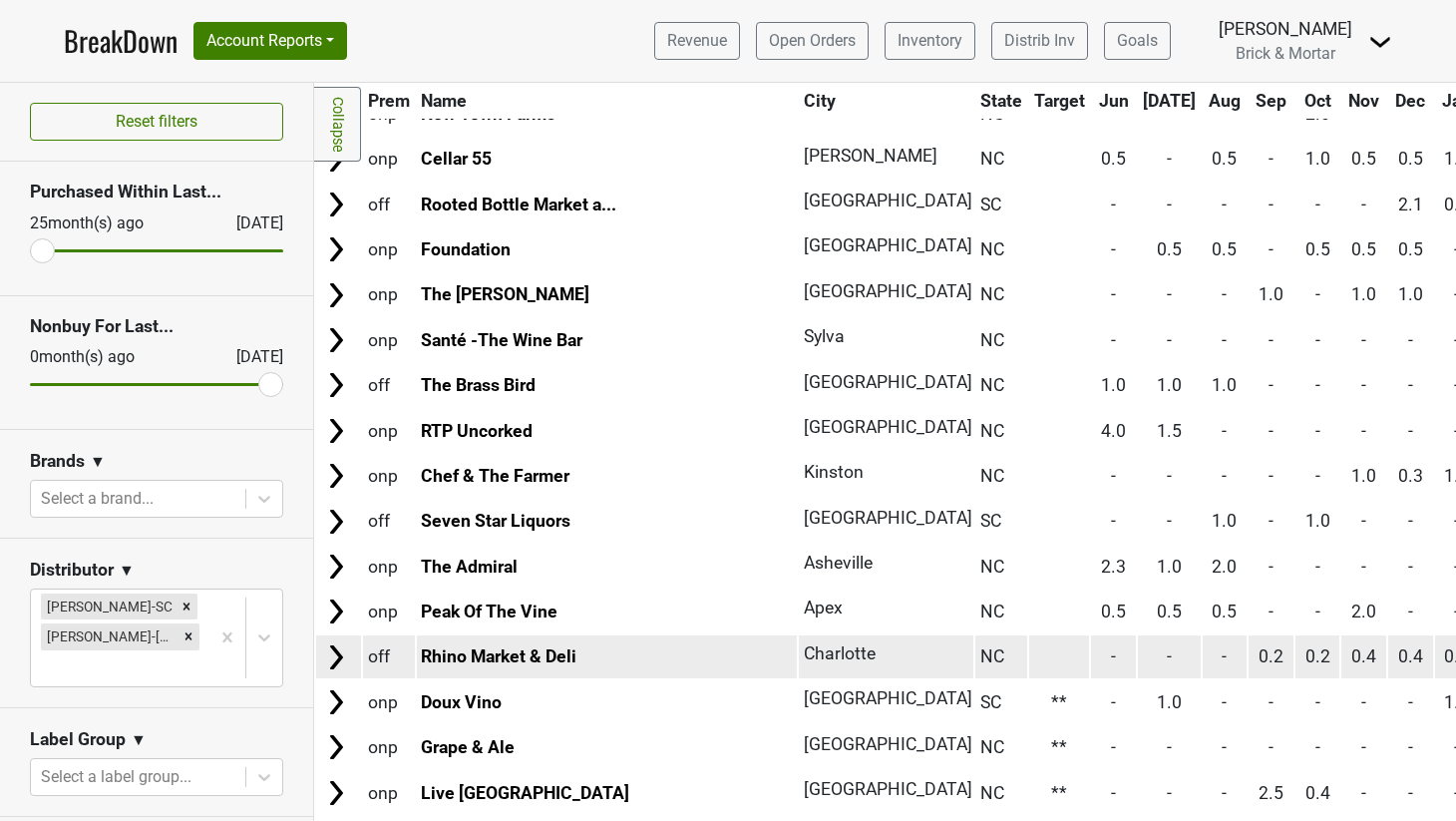 click at bounding box center [1059, 656] 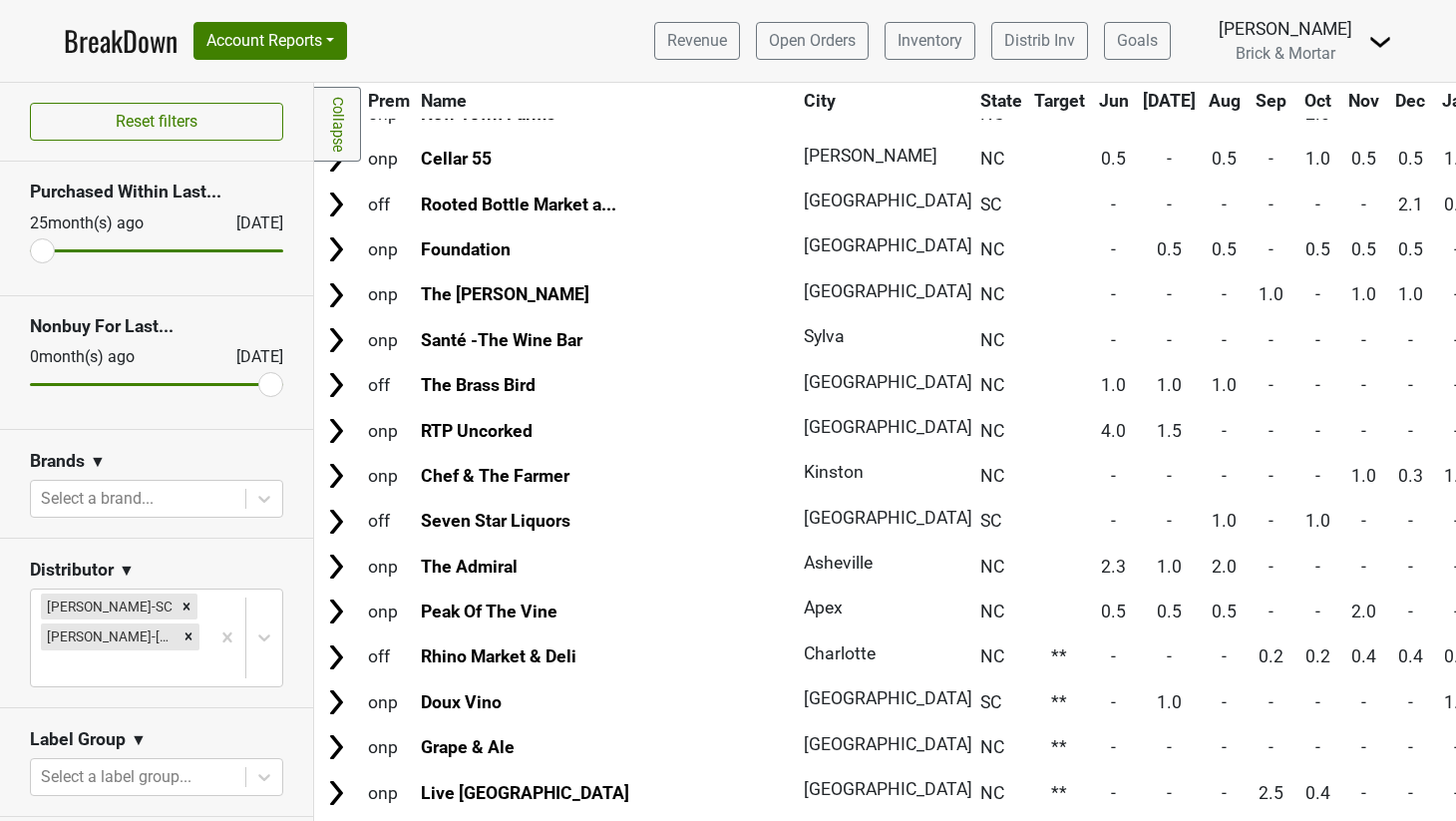 click at bounding box center [1059, 612] 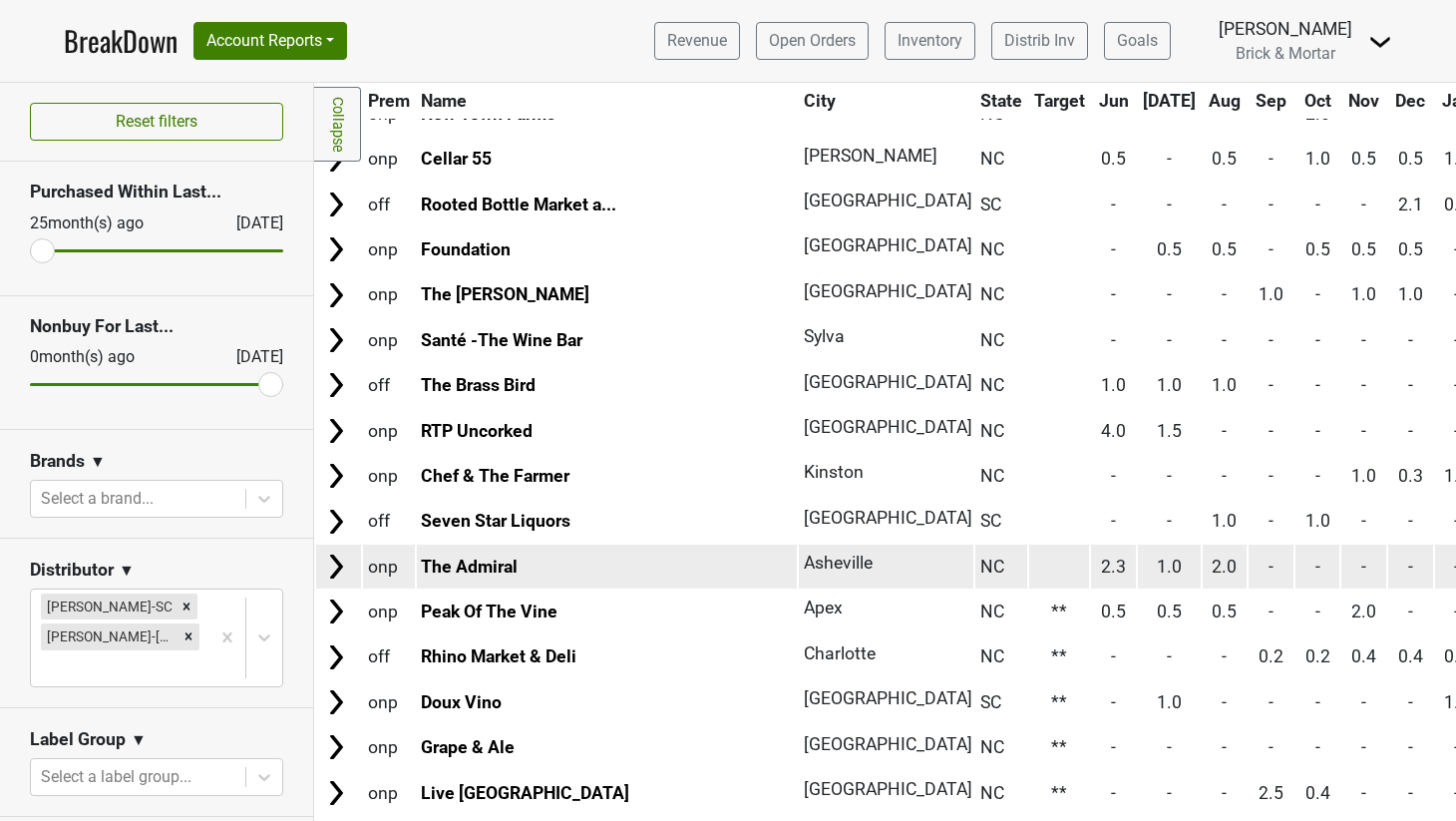click at bounding box center (1059, 566) 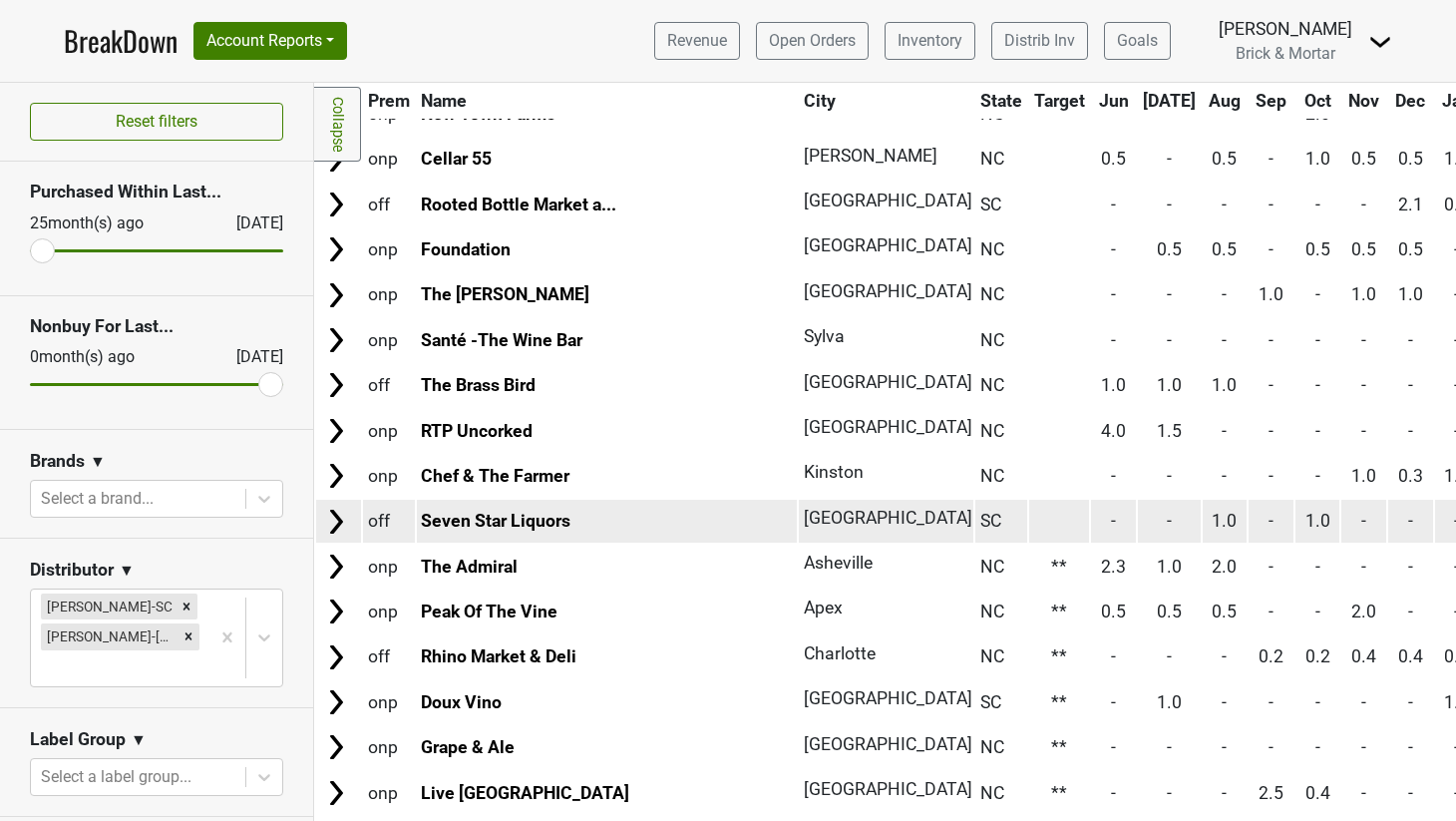 click at bounding box center (1059, 521) 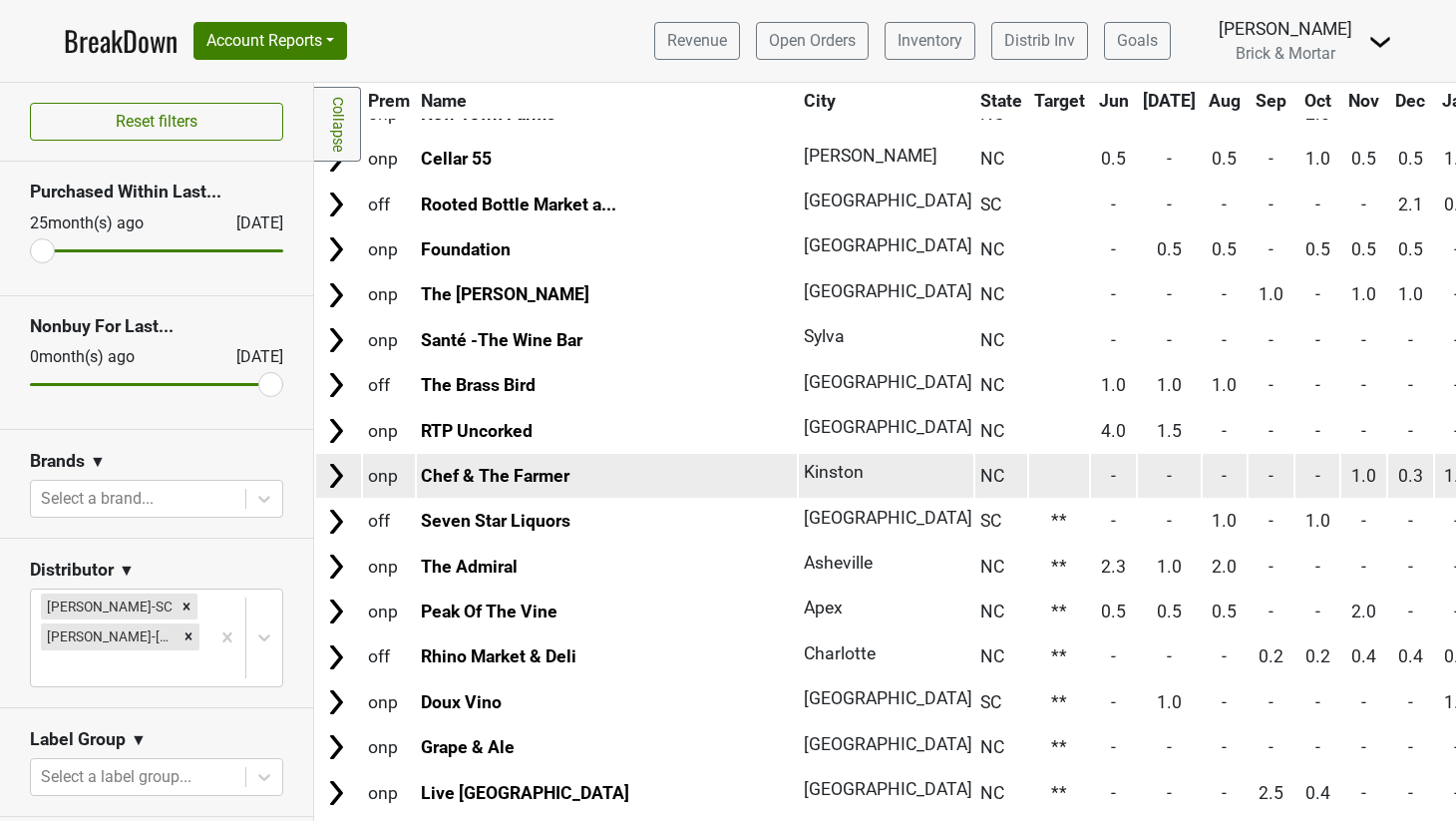 click at bounding box center [1059, 475] 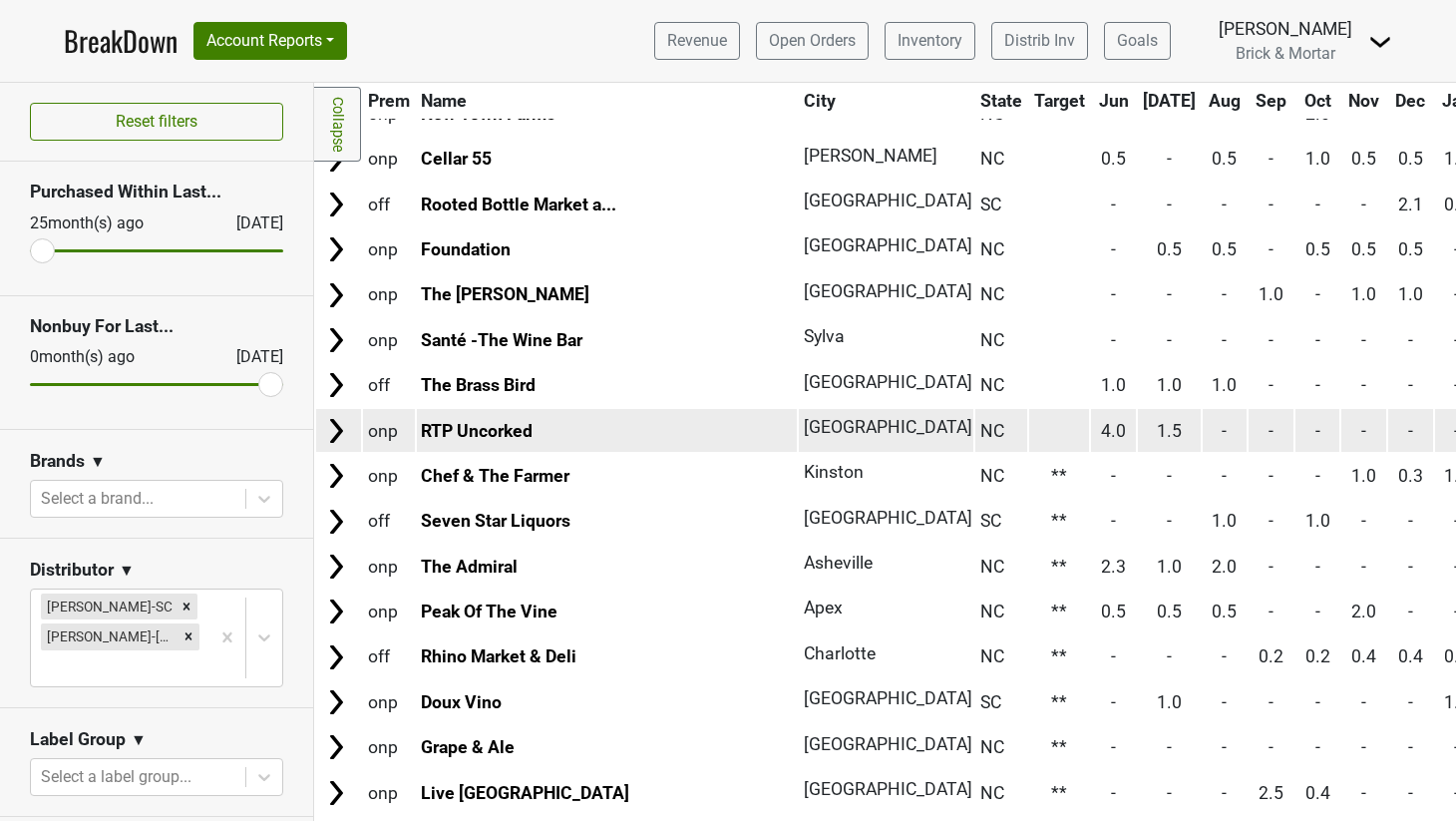 click at bounding box center (1059, 430) 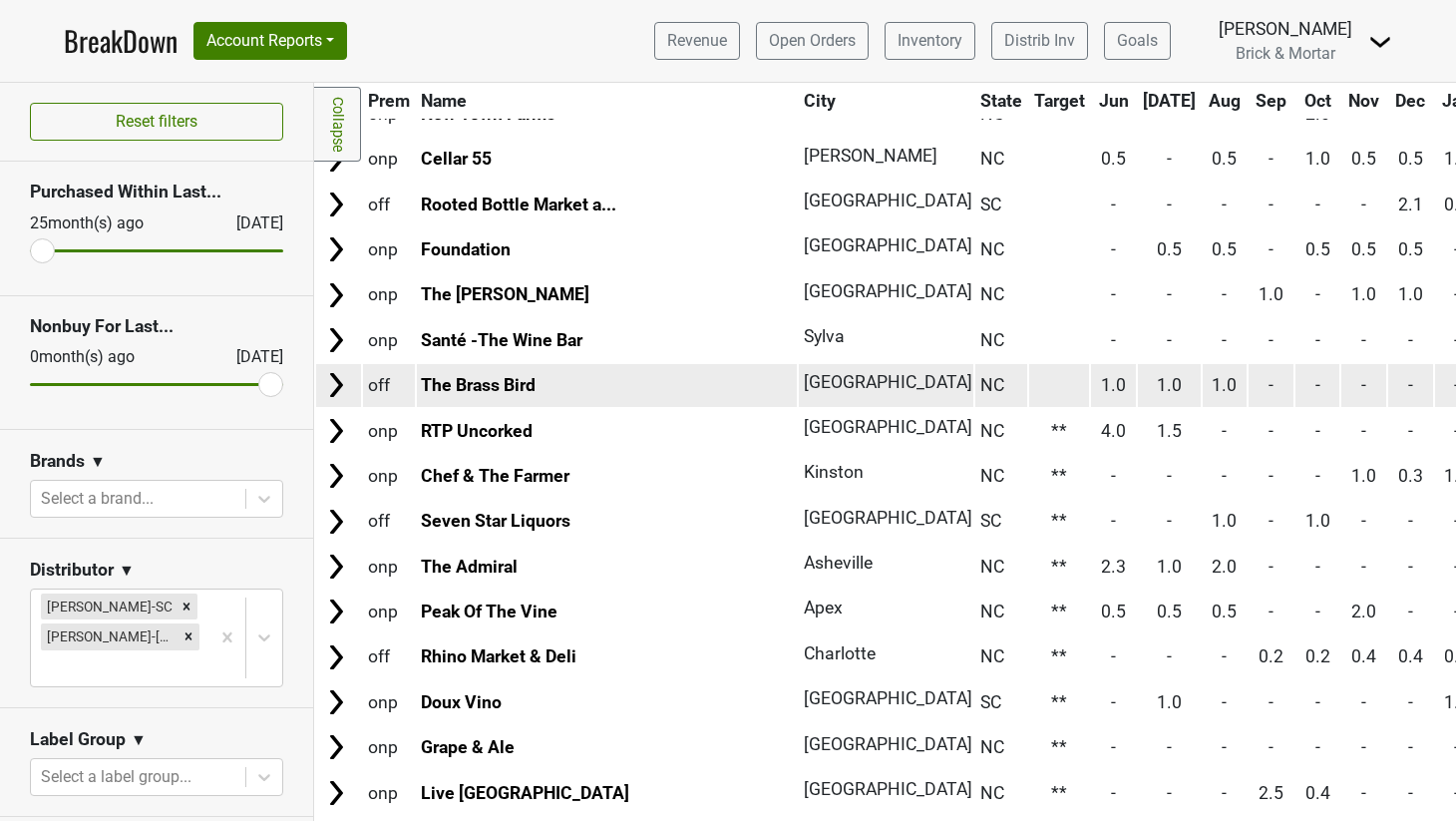 click at bounding box center (1059, 385) 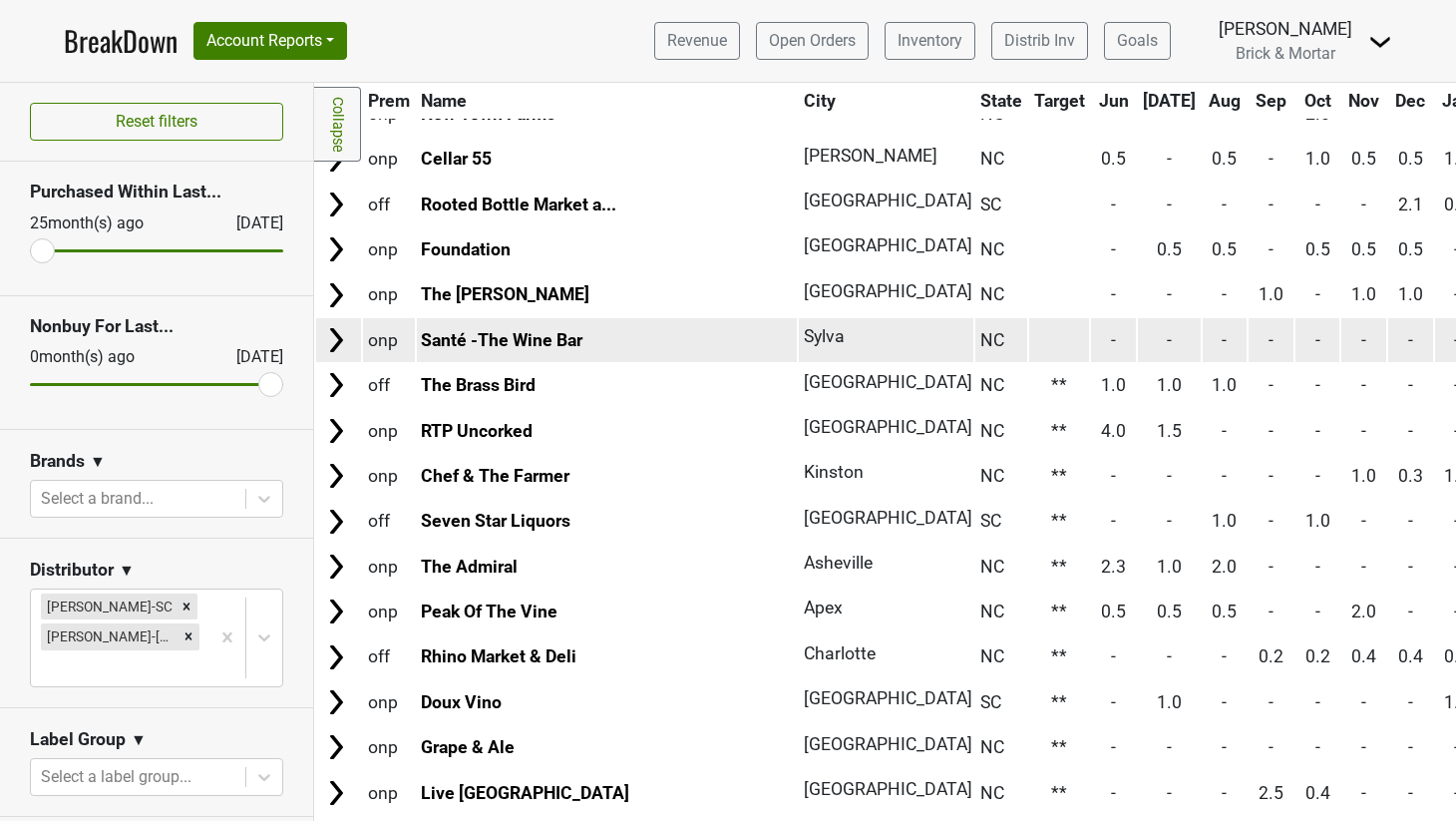 click at bounding box center [1059, 339] 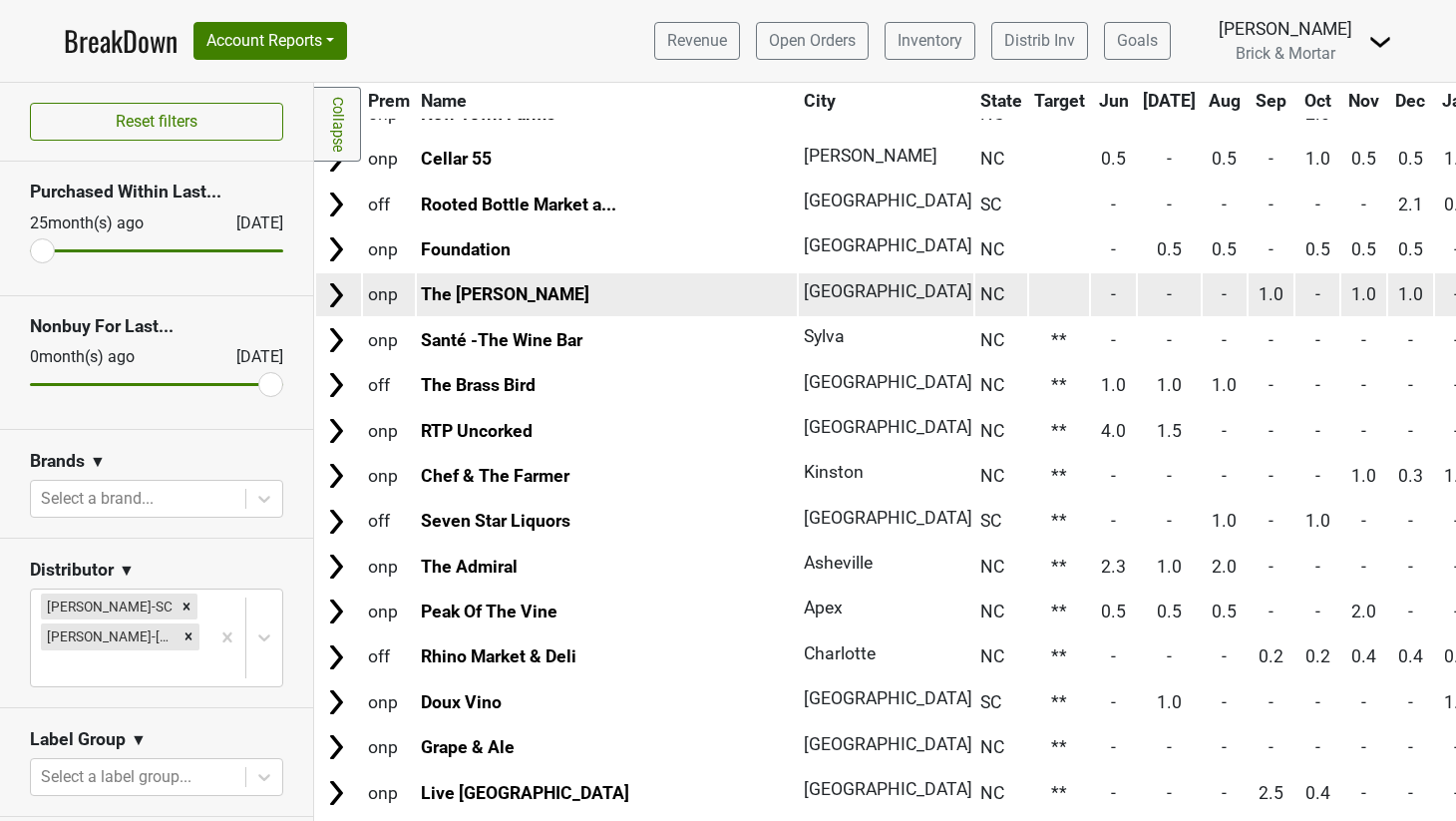 click at bounding box center (1059, 294) 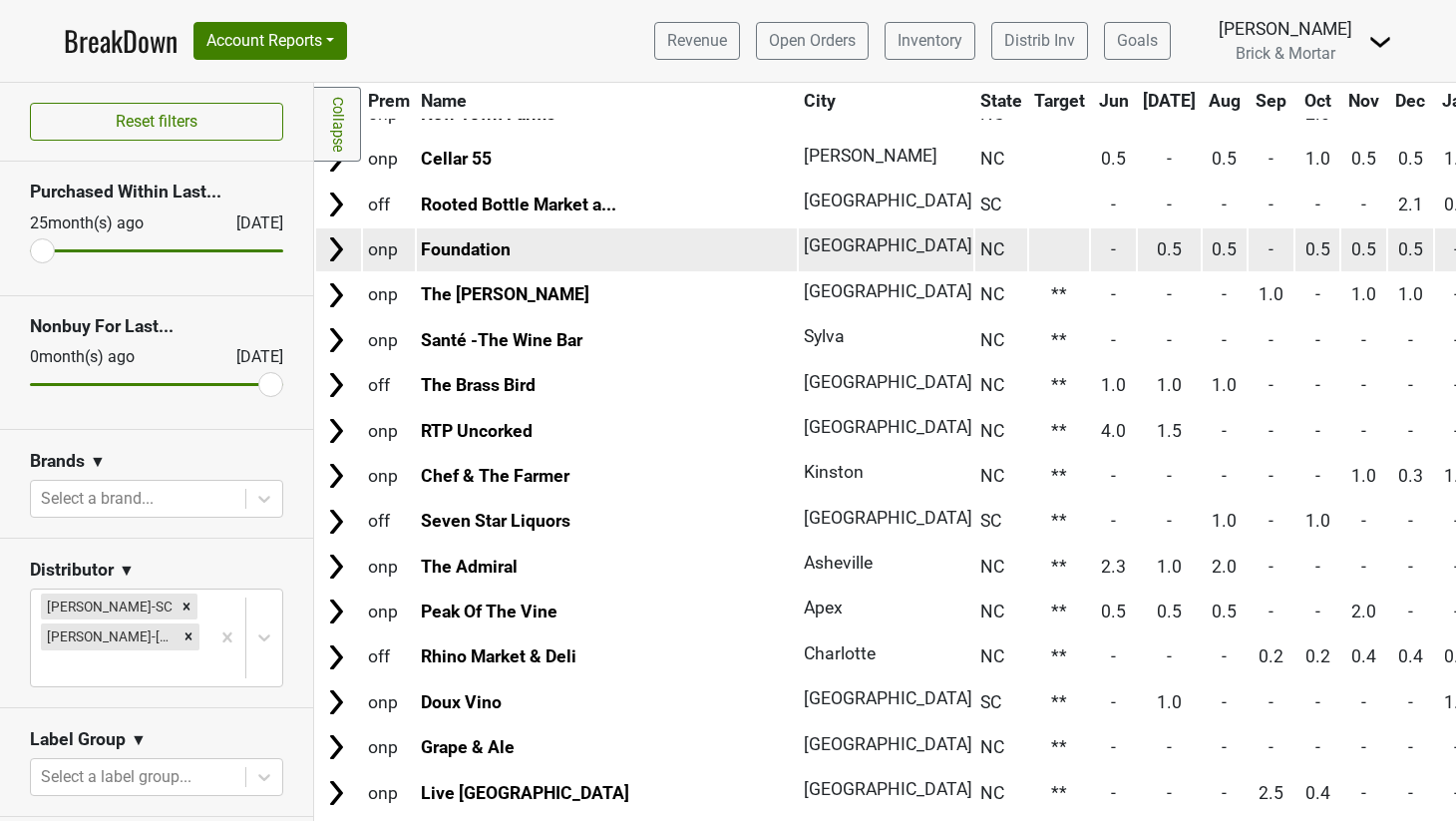 click at bounding box center [1059, 249] 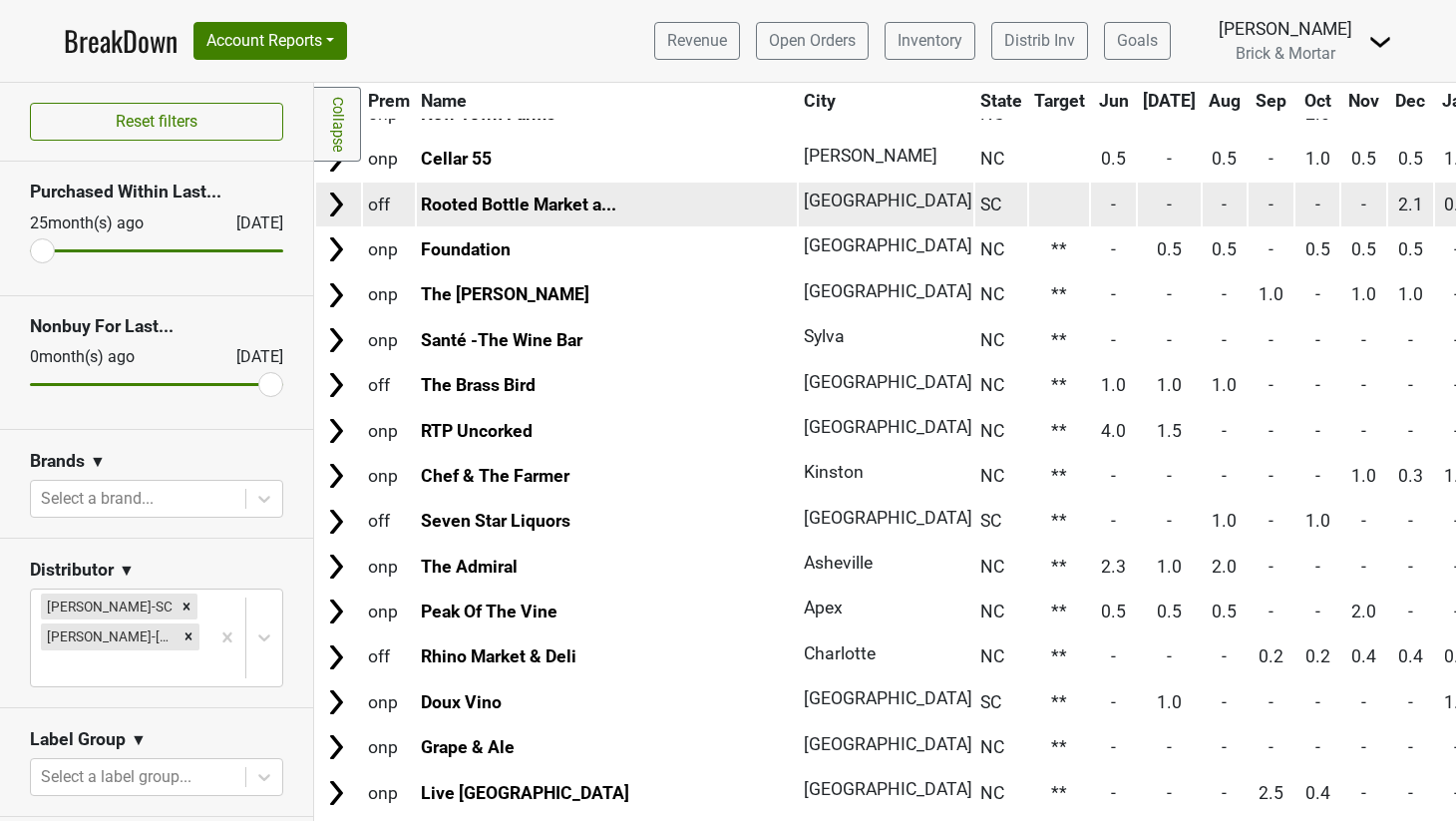 click at bounding box center [1059, 204] 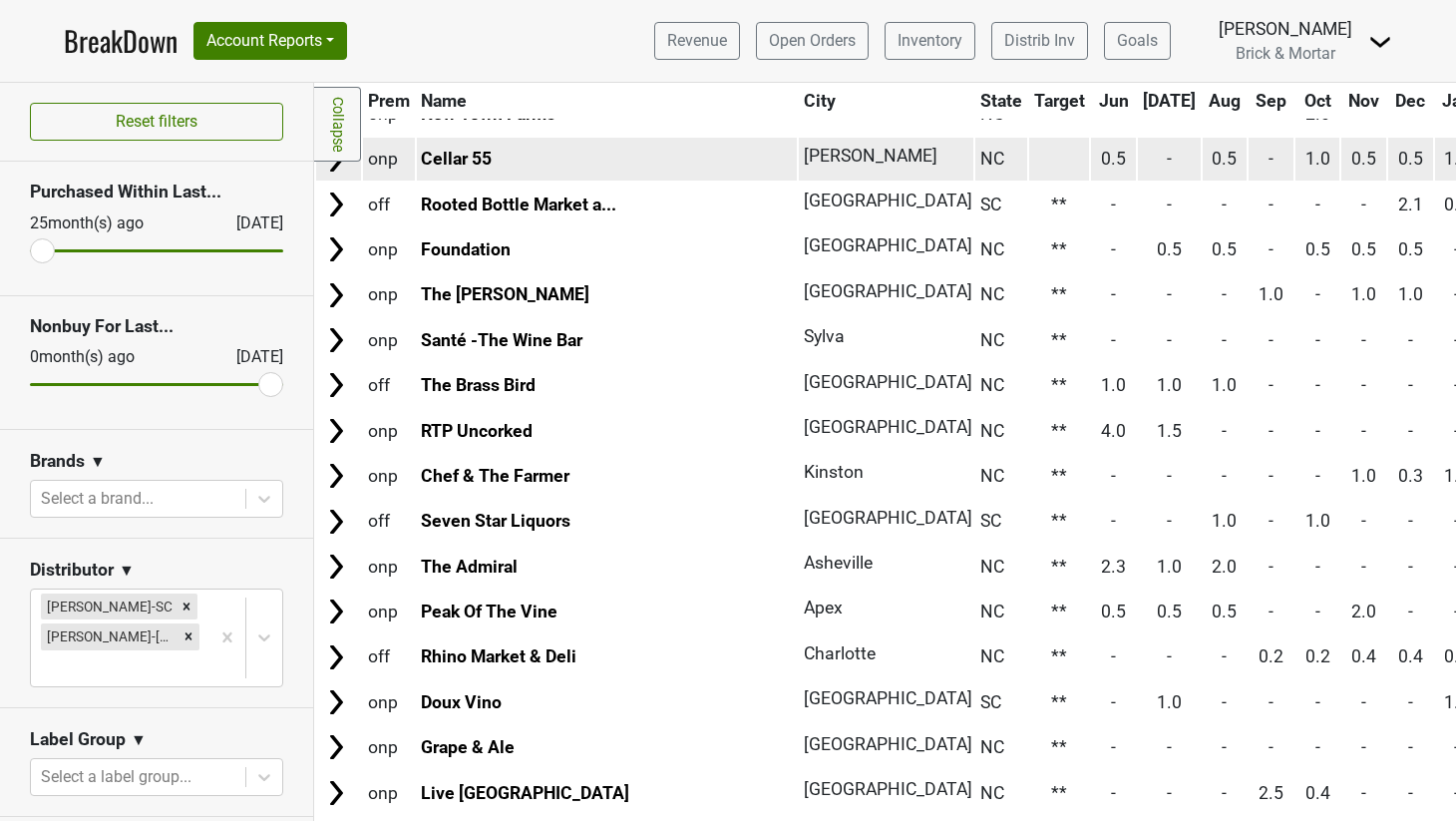 click at bounding box center [1059, 159] 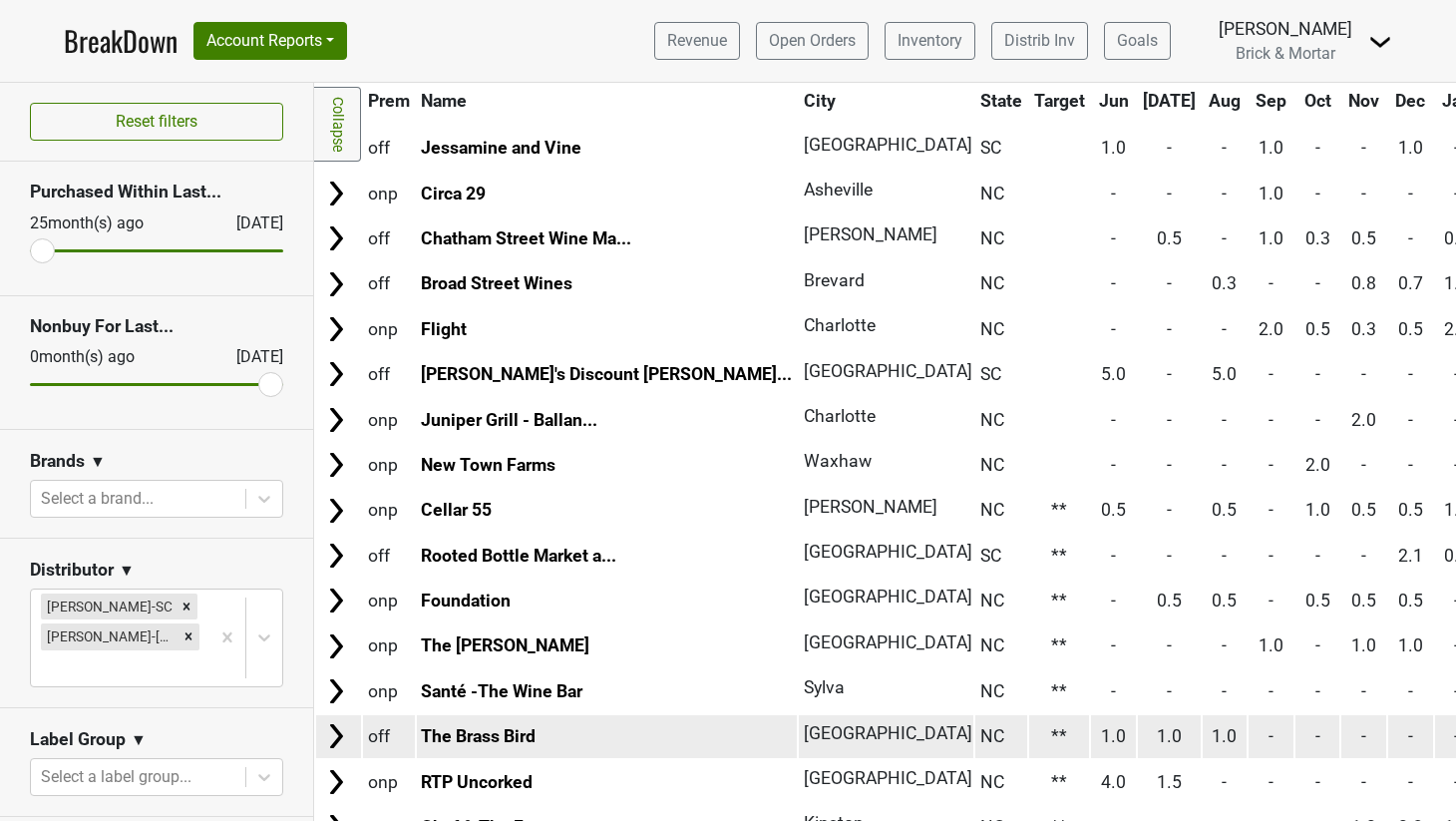 scroll, scrollTop: 1696, scrollLeft: 0, axis: vertical 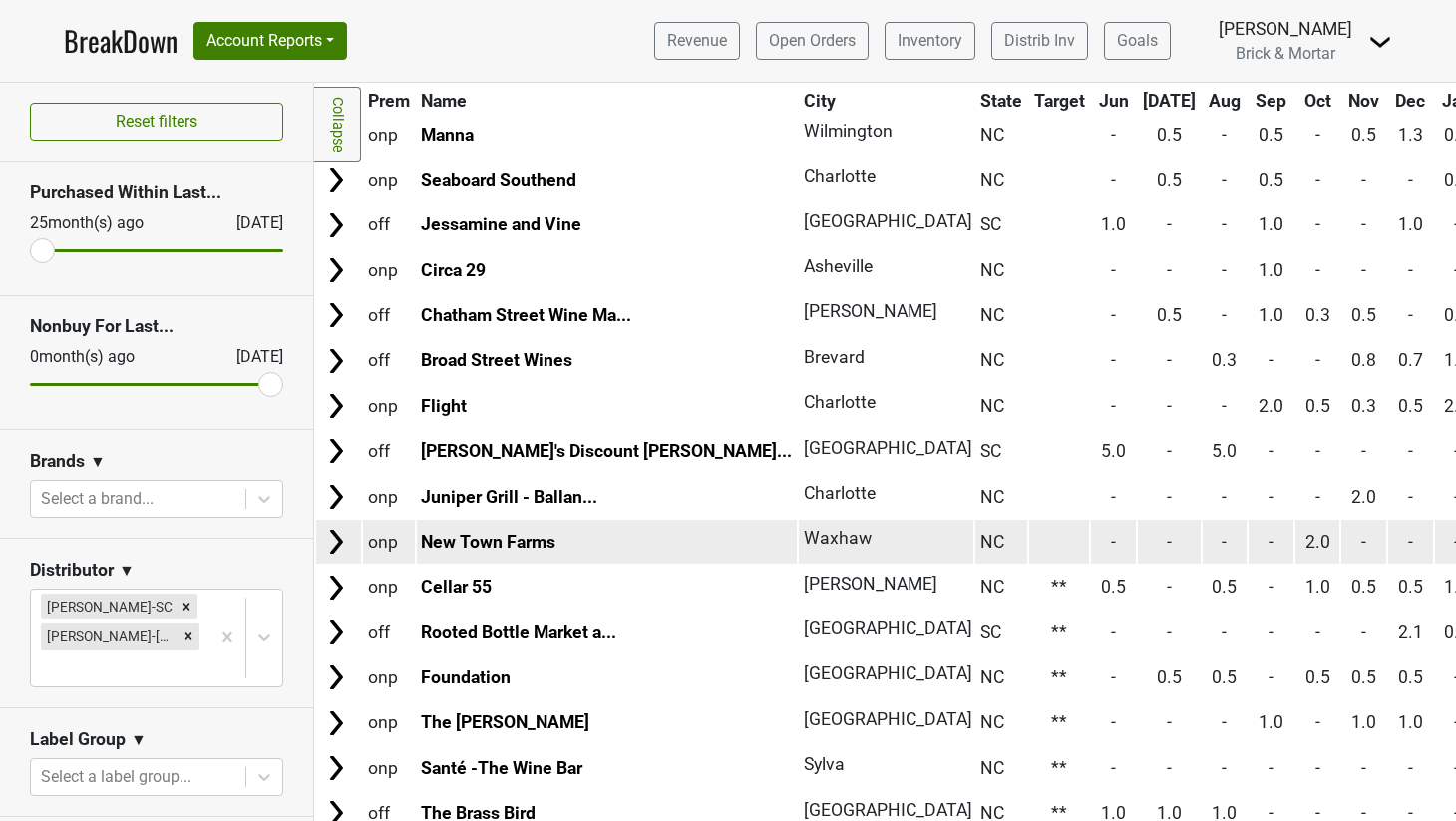 click at bounding box center [1059, 541] 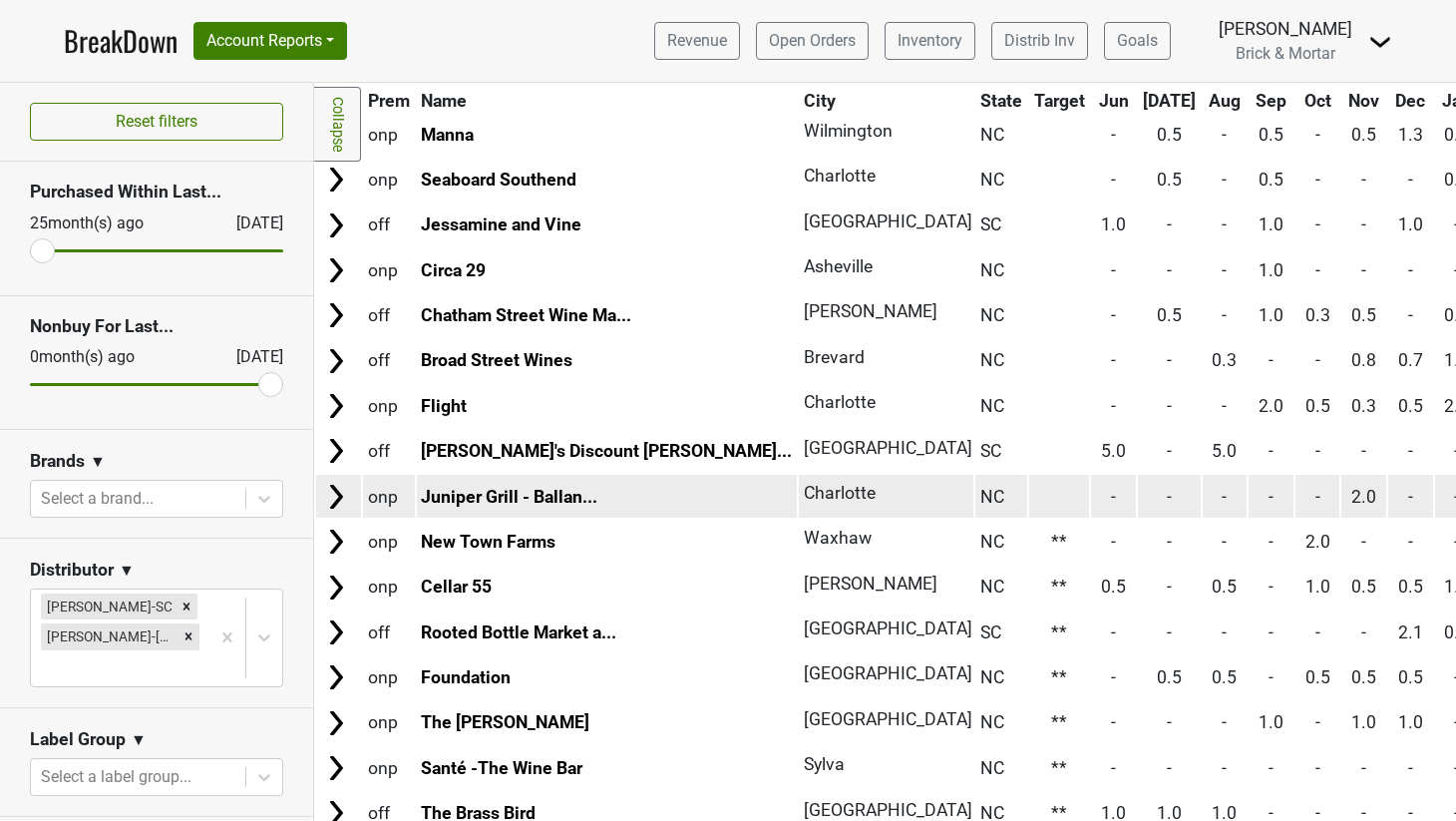 click at bounding box center [1059, 496] 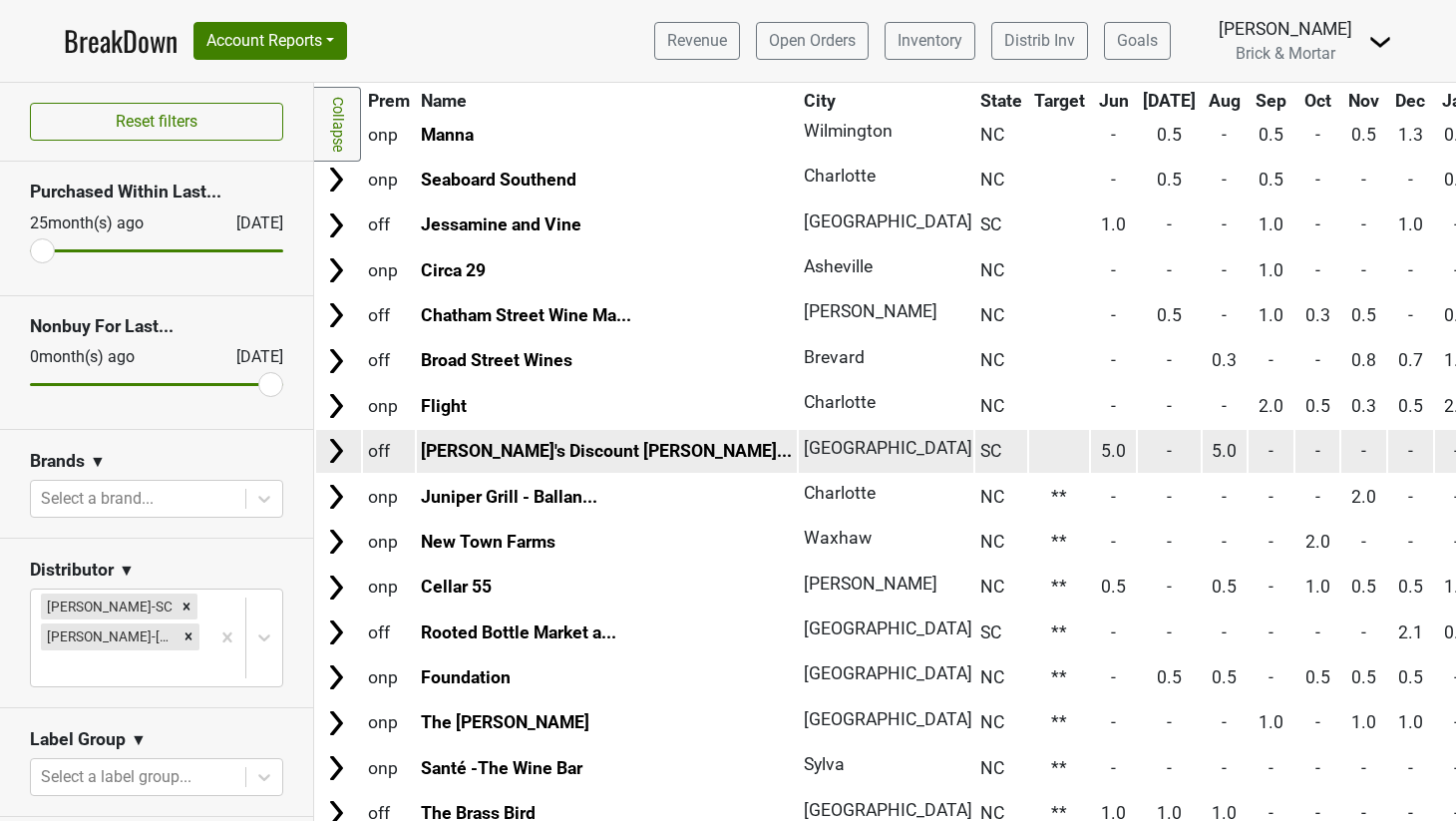 click at bounding box center [1059, 451] 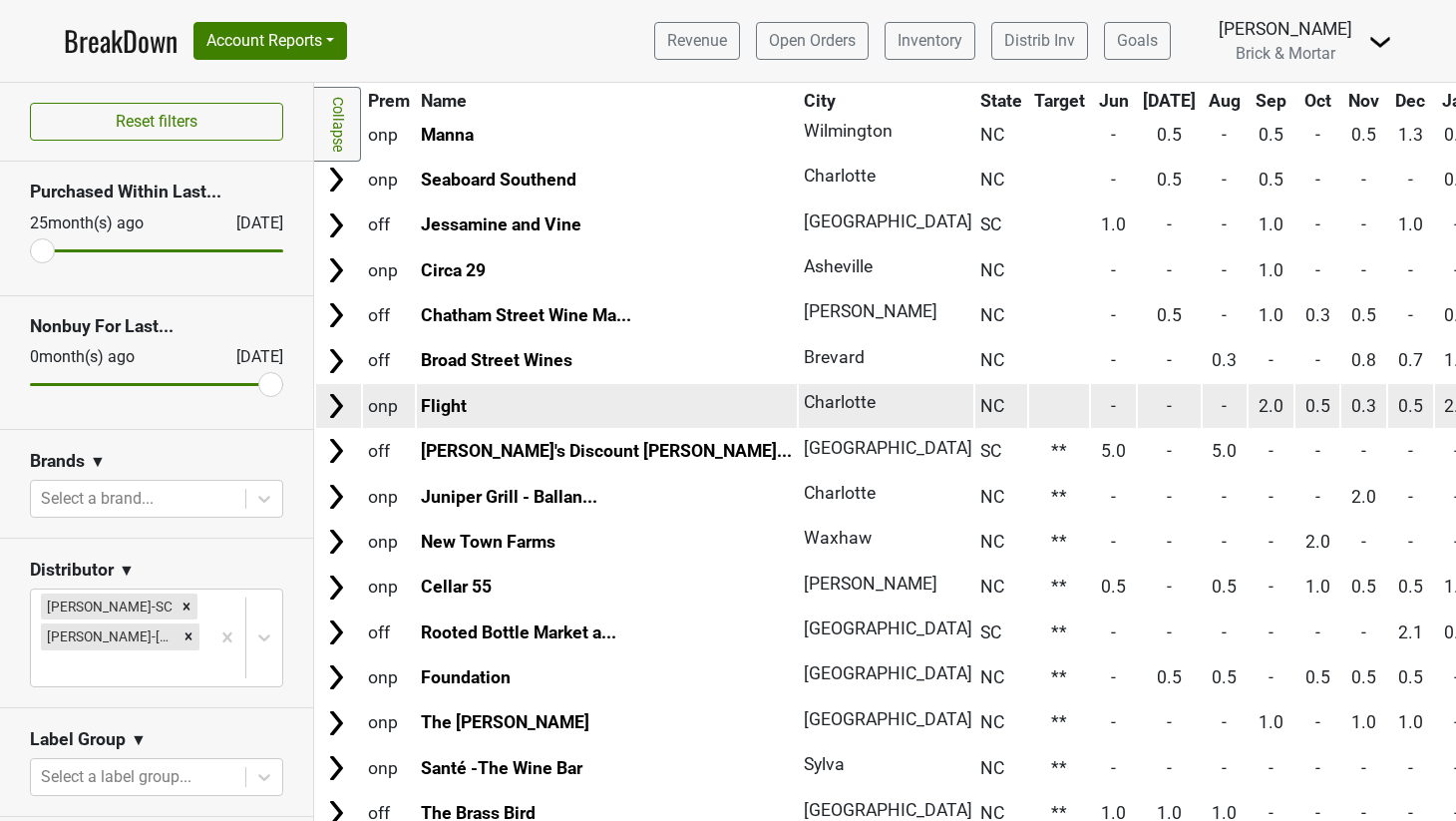click at bounding box center [1059, 405] 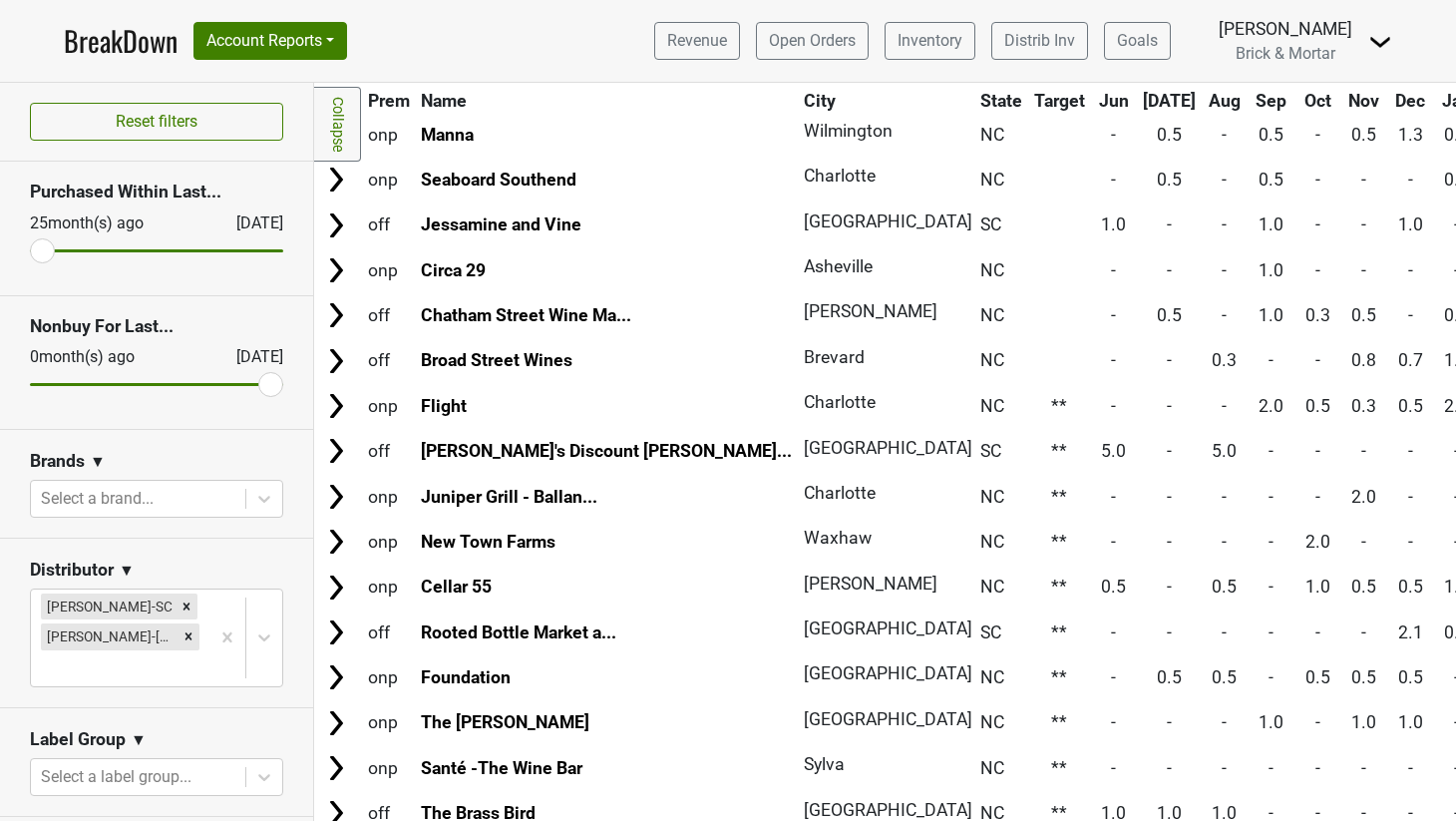 click at bounding box center [1059, 360] 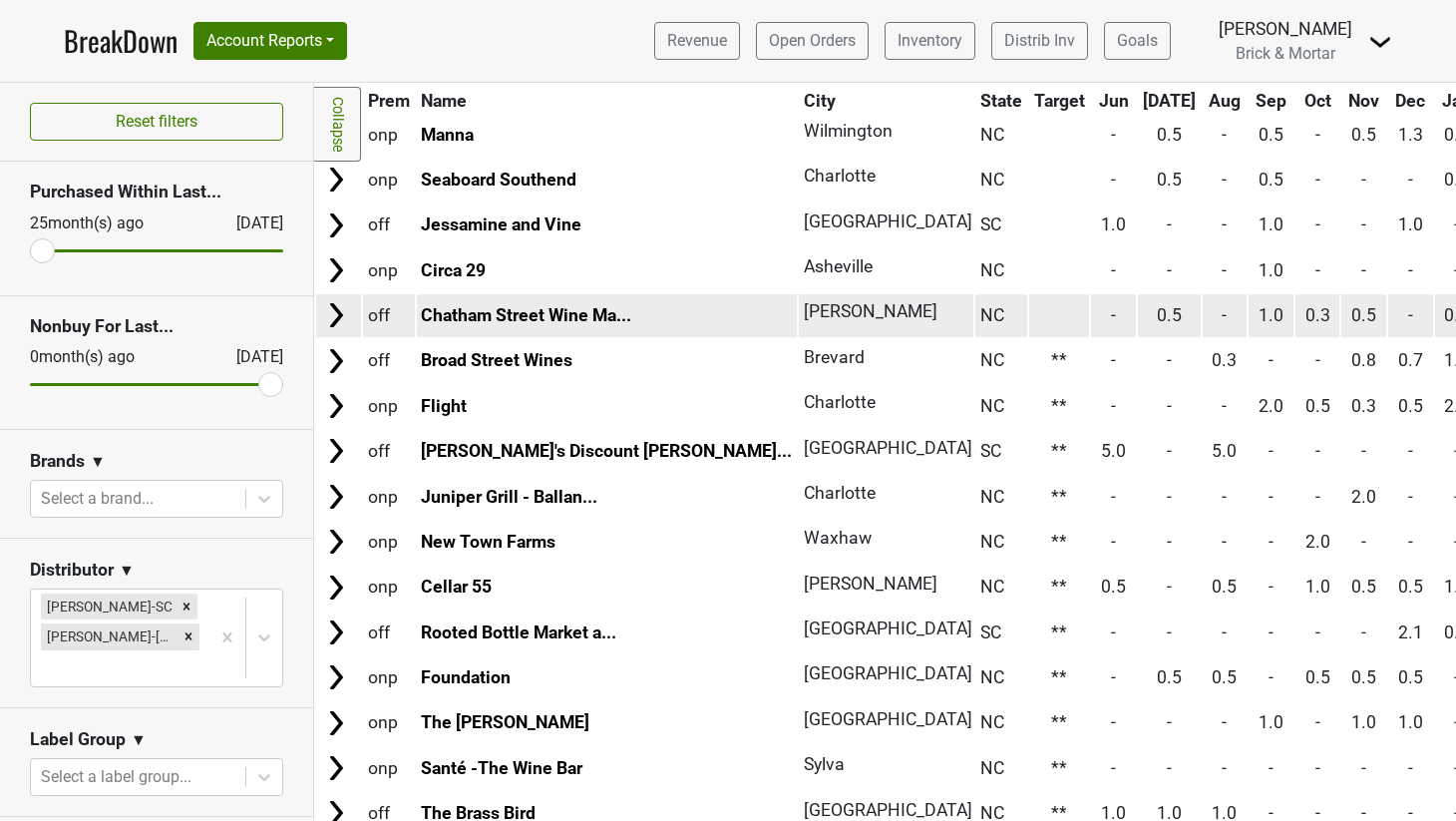click at bounding box center (1059, 315) 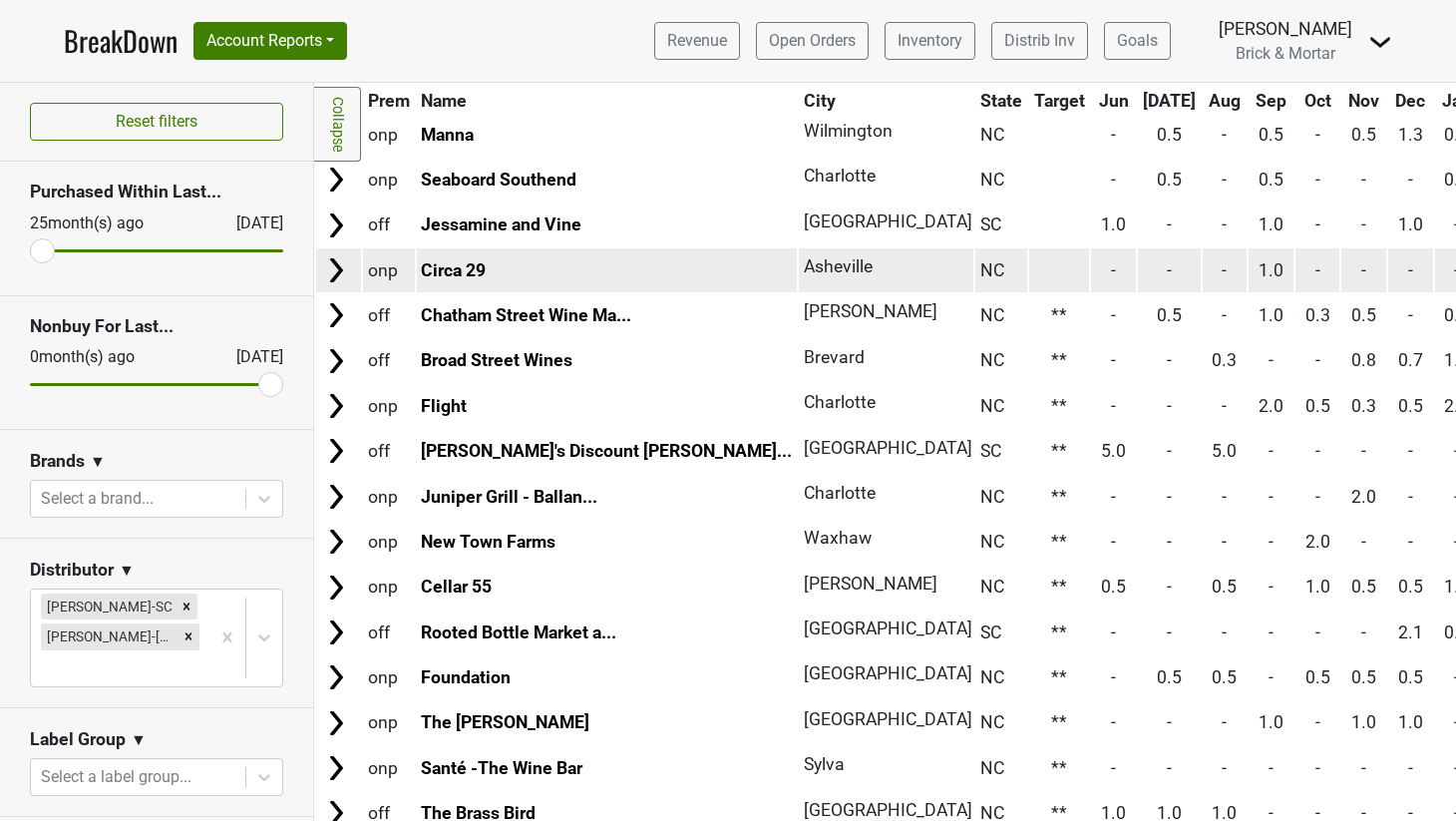 click at bounding box center [1059, 269] 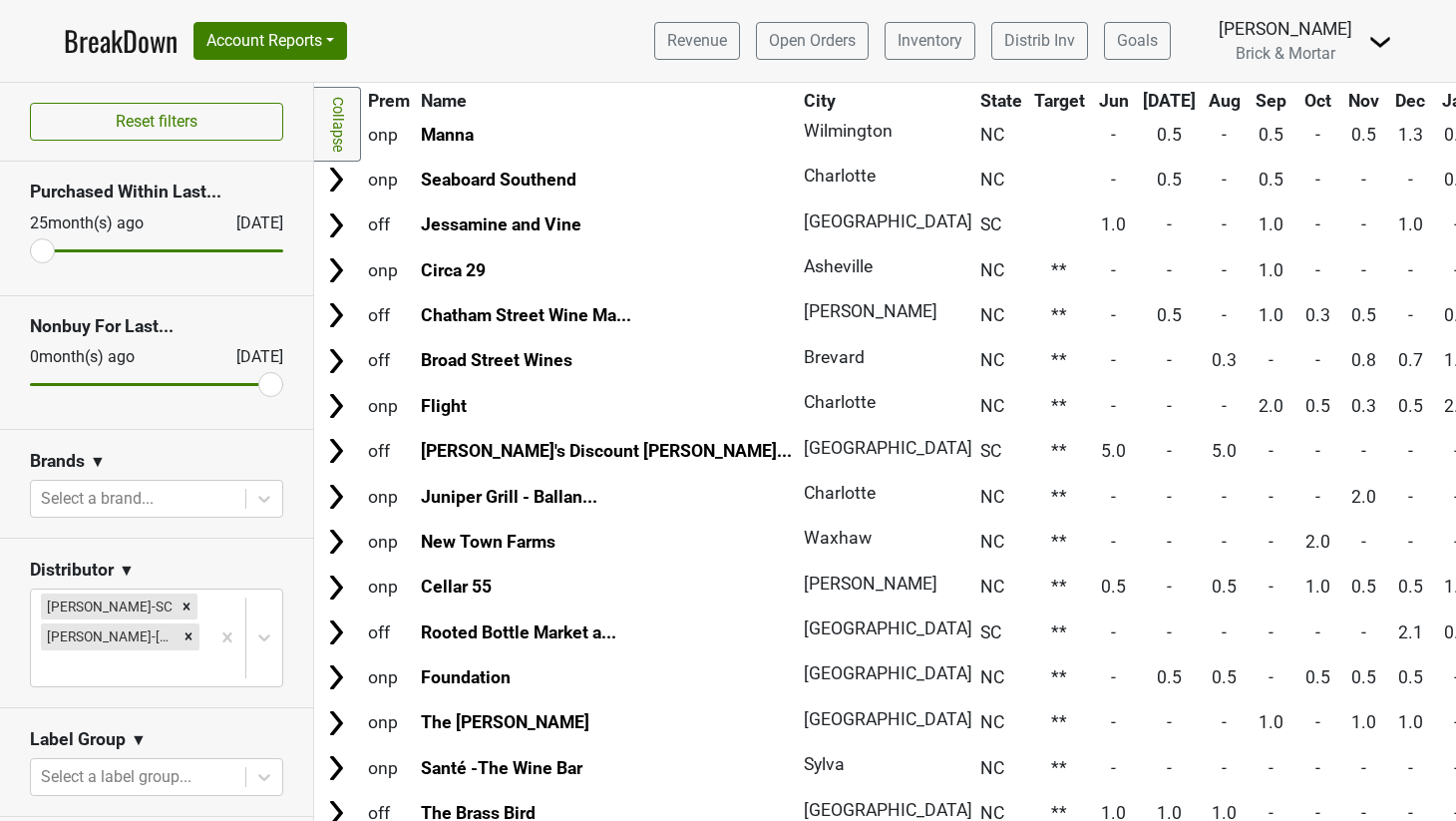 click at bounding box center [1059, 224] 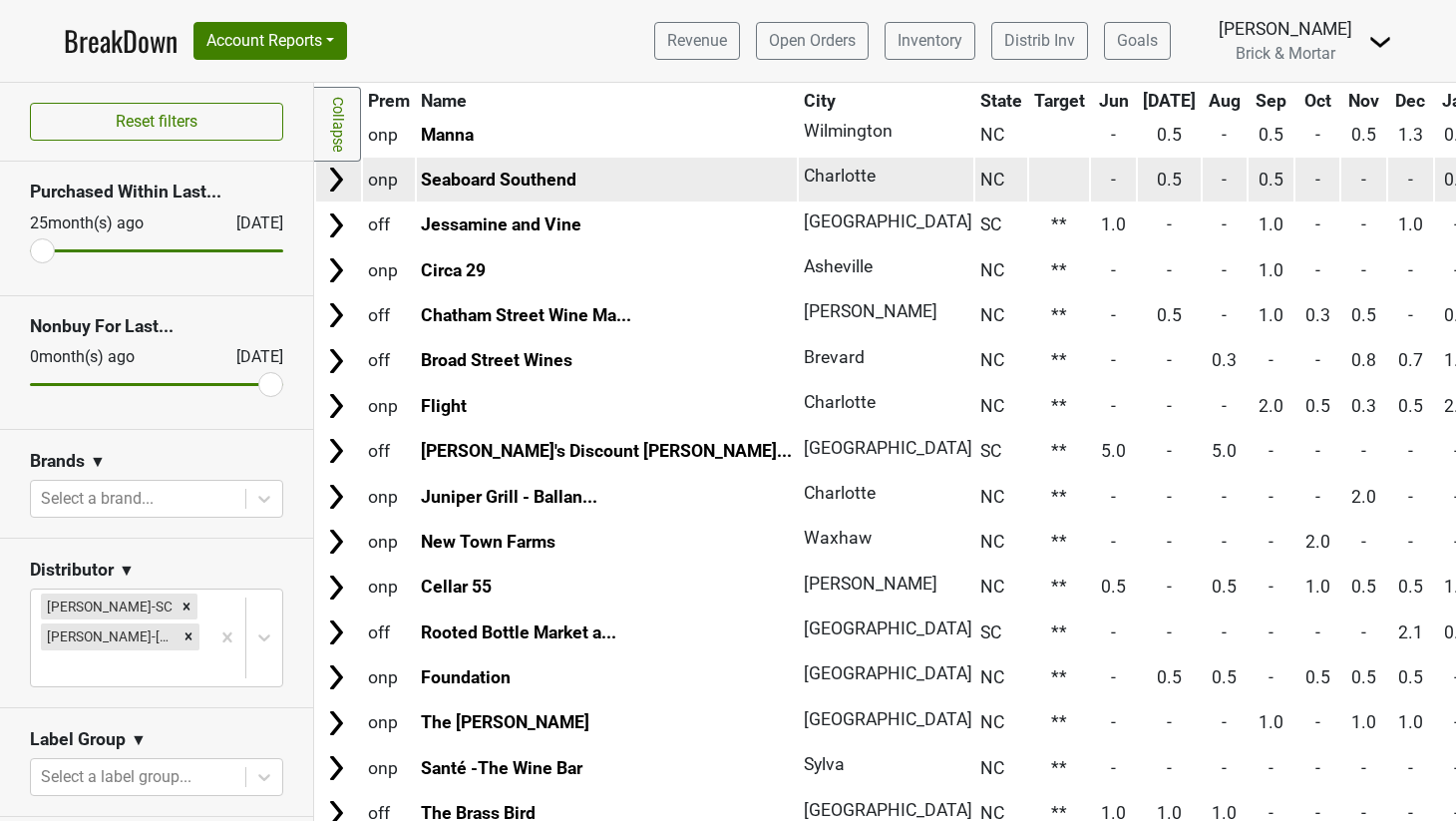 click at bounding box center [1059, 179] 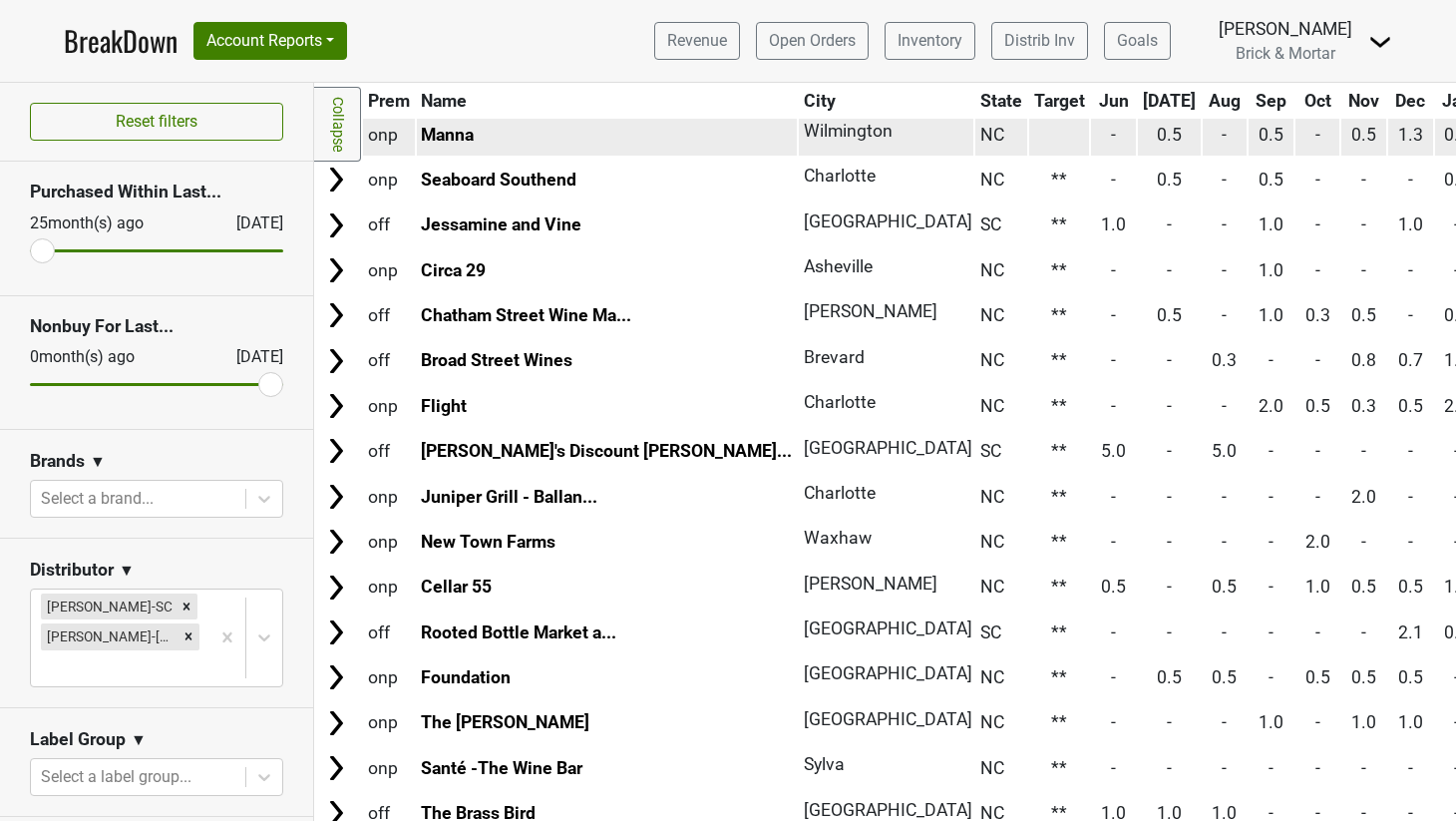 click at bounding box center (1059, 134) 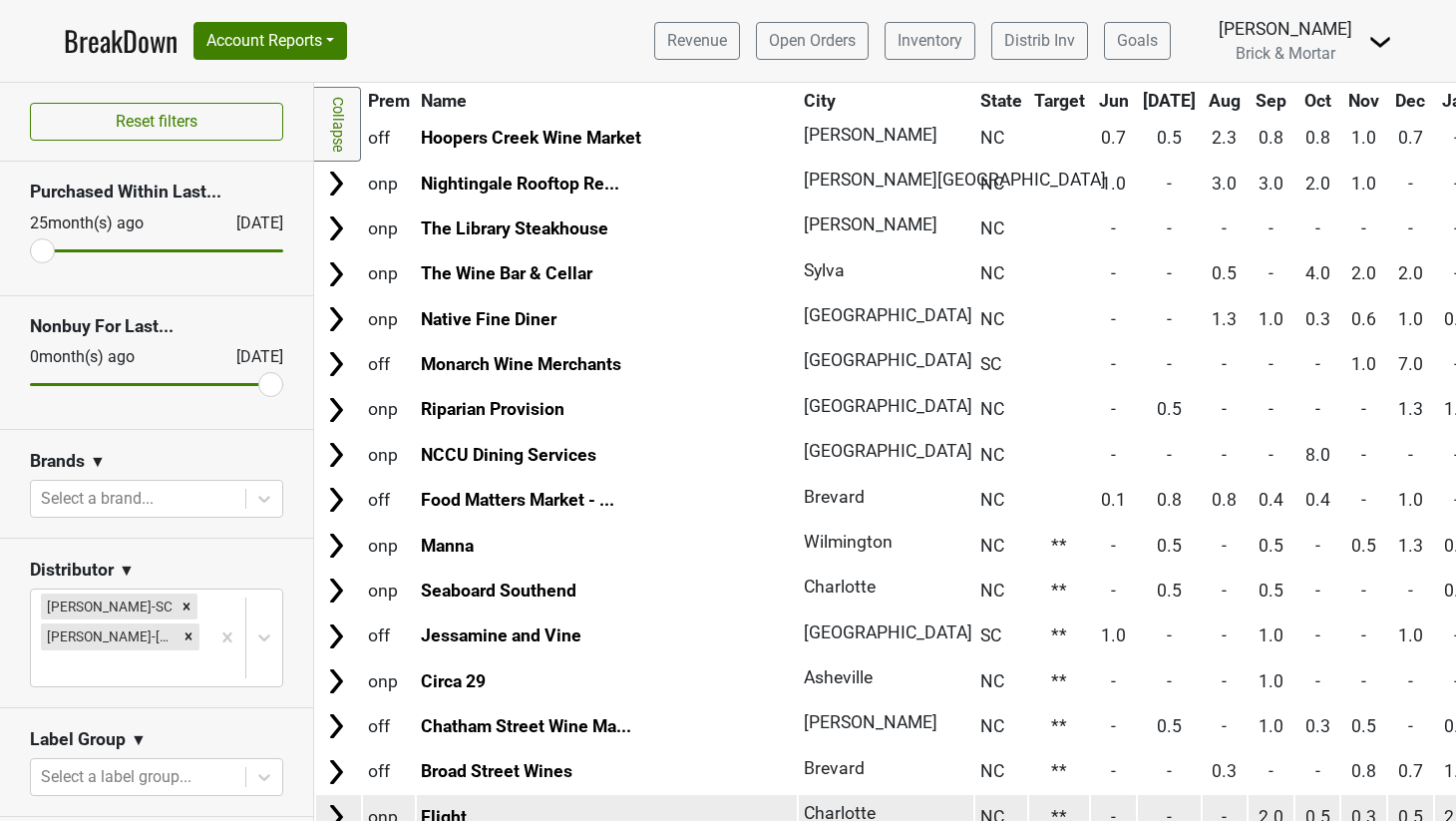 scroll, scrollTop: 1281, scrollLeft: 0, axis: vertical 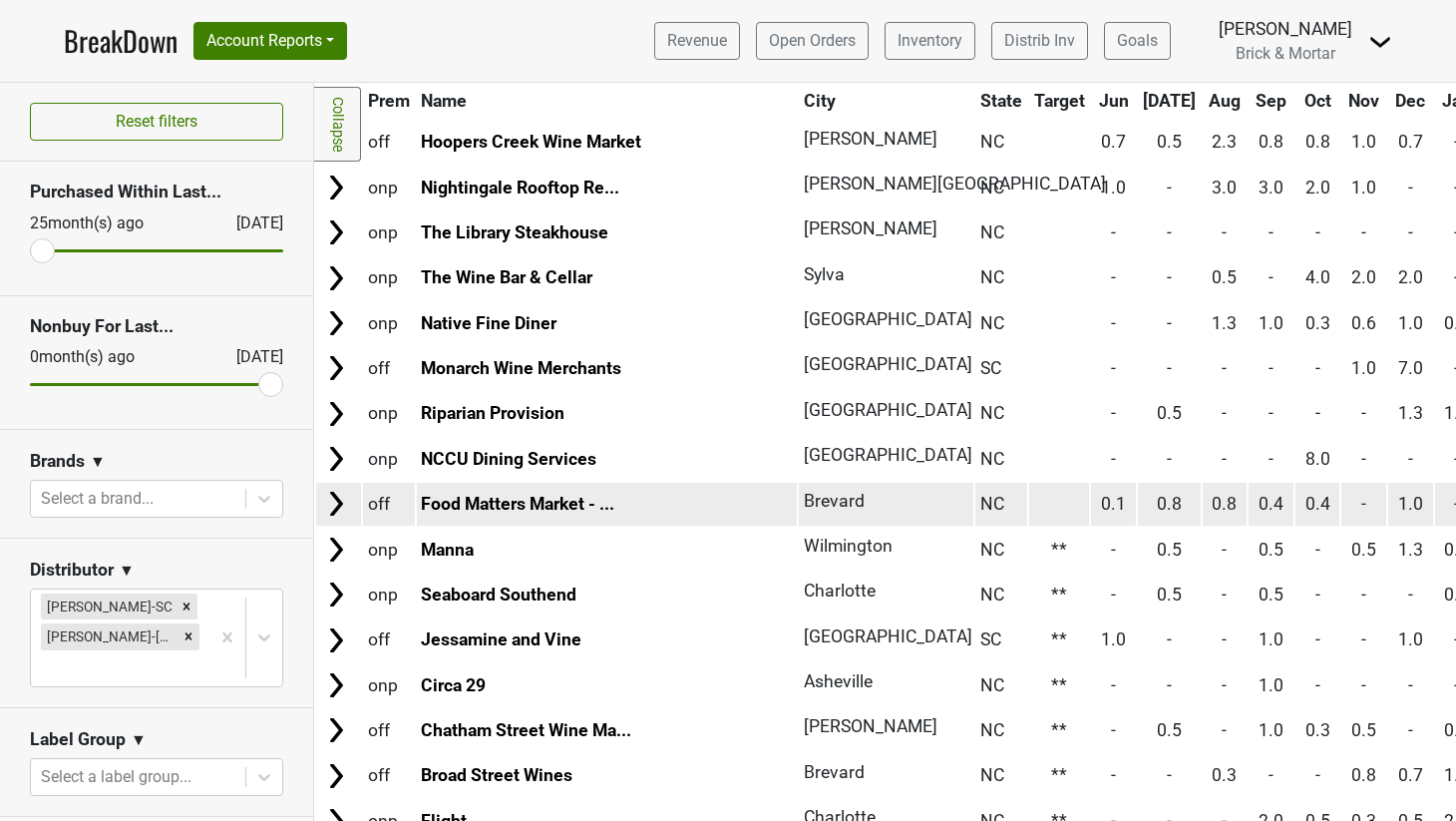 click at bounding box center [1059, 504] 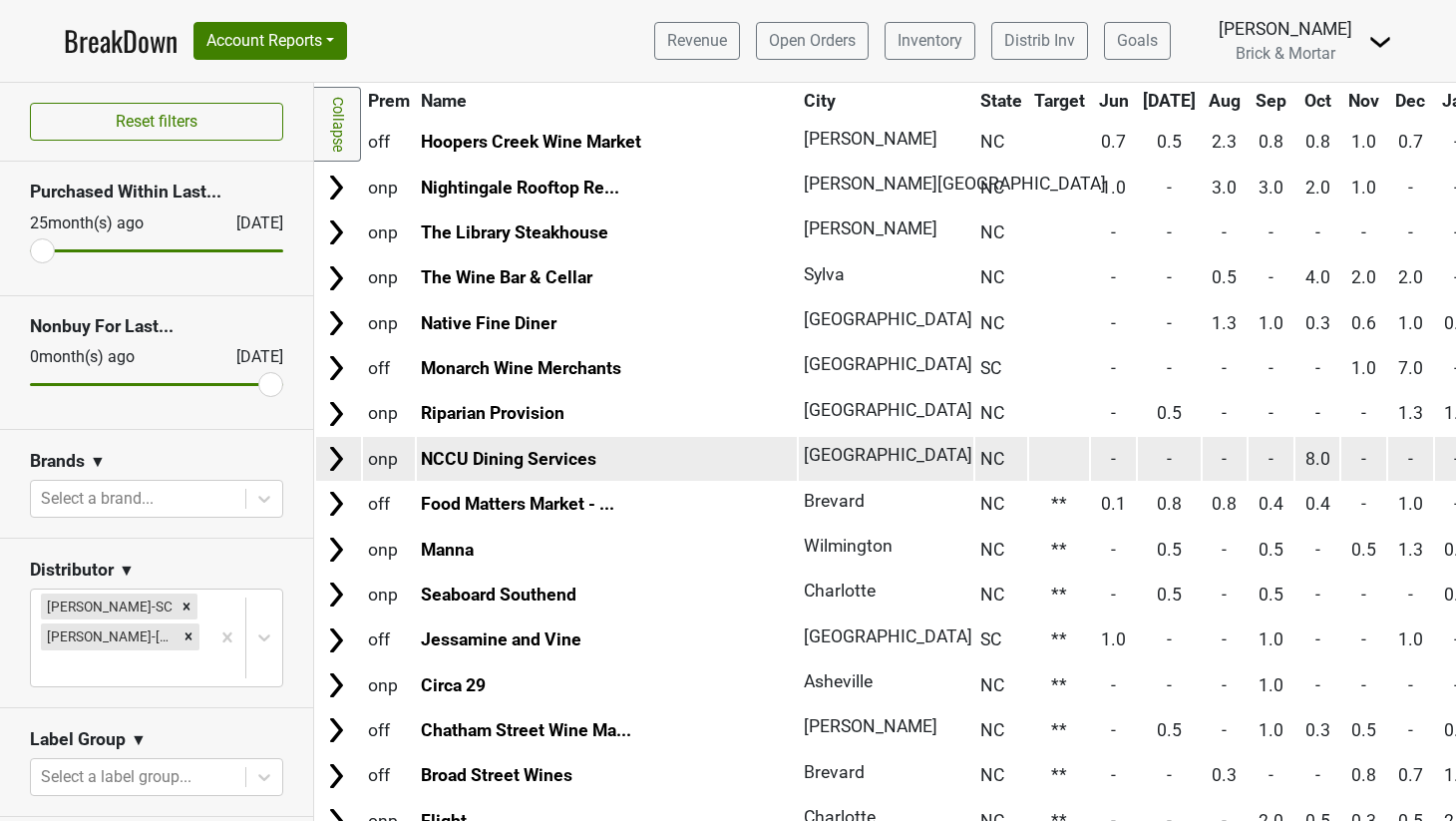 click at bounding box center (1059, 458) 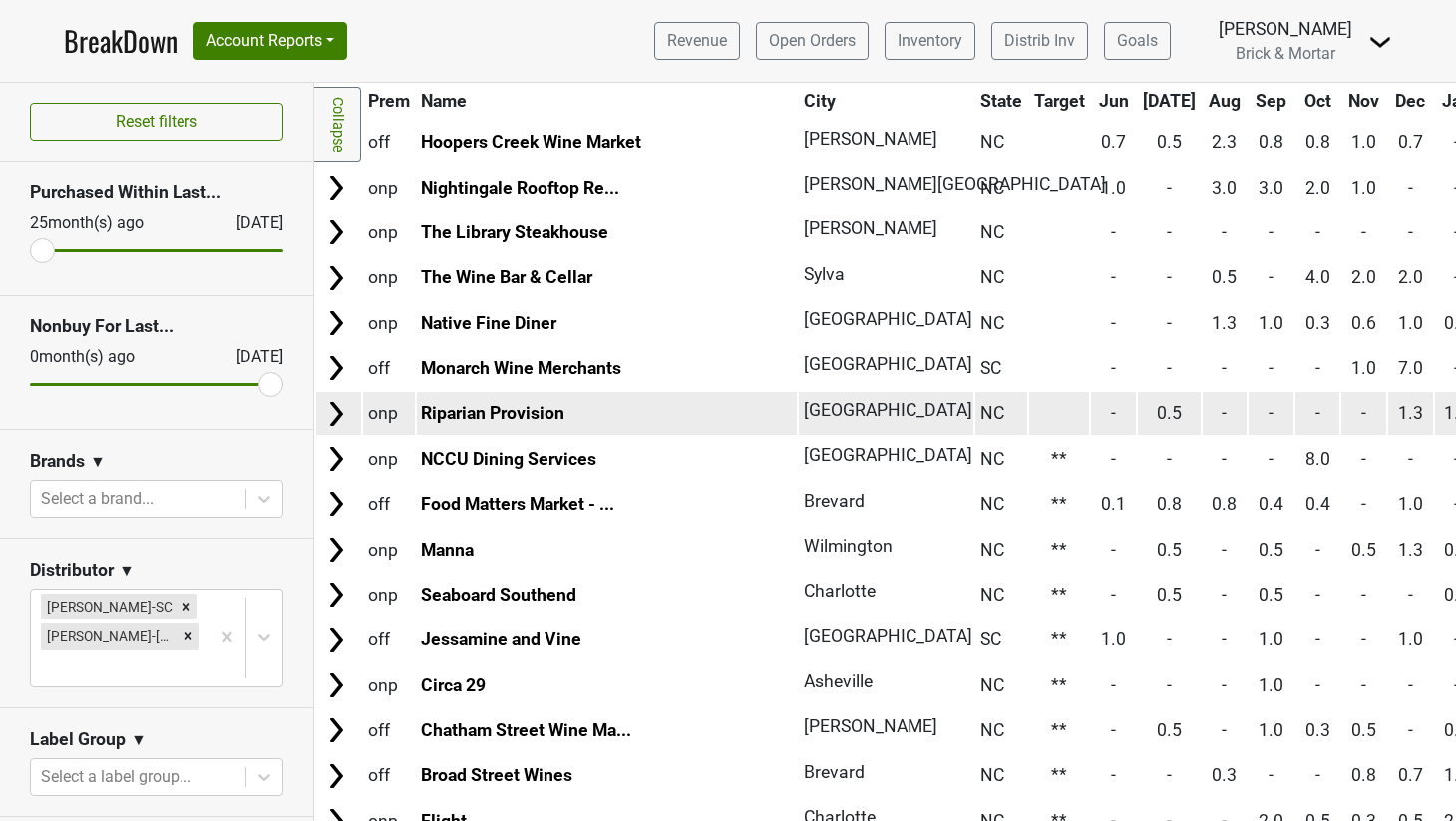 click at bounding box center (1059, 413) 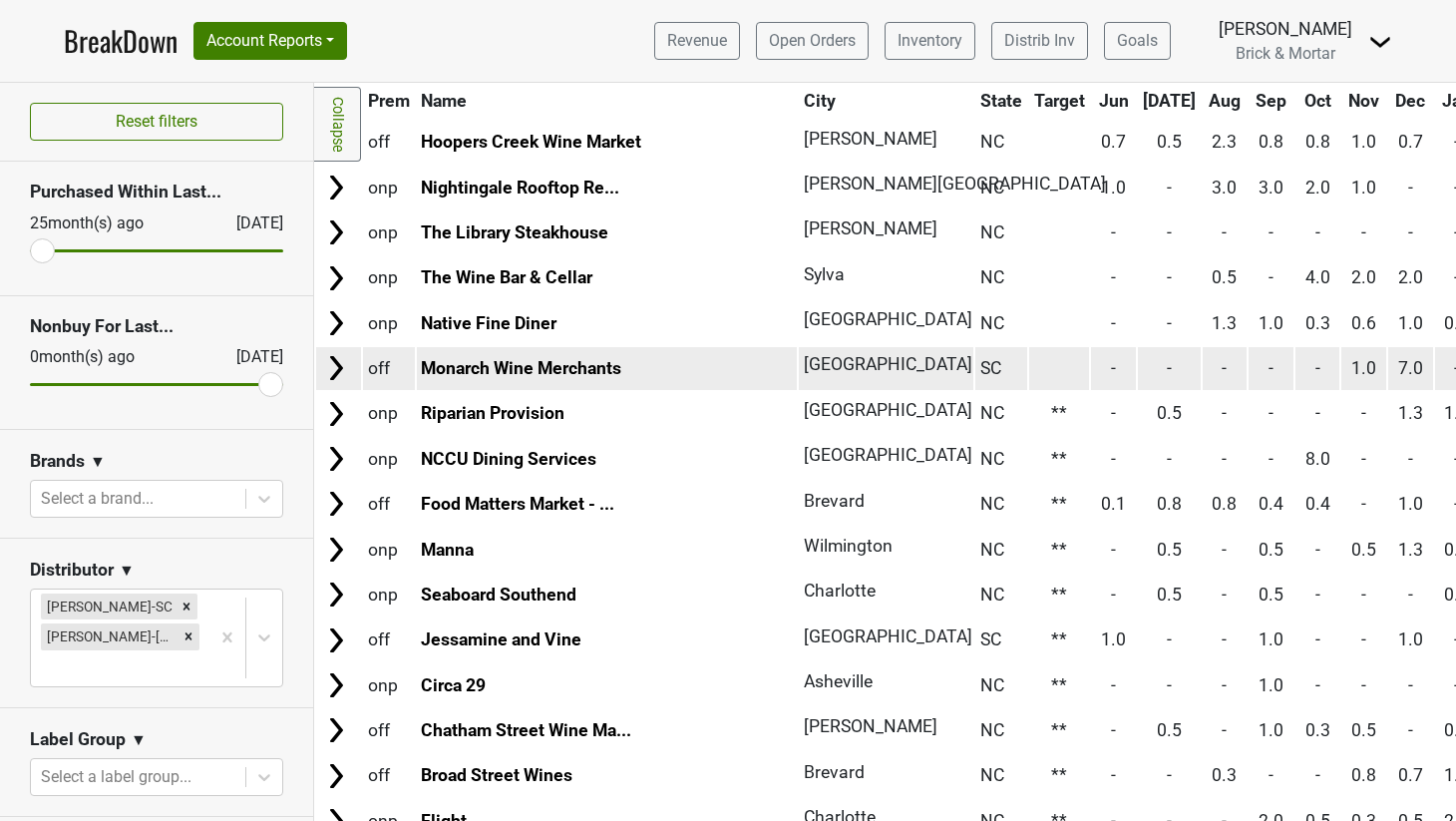 click at bounding box center [1059, 368] 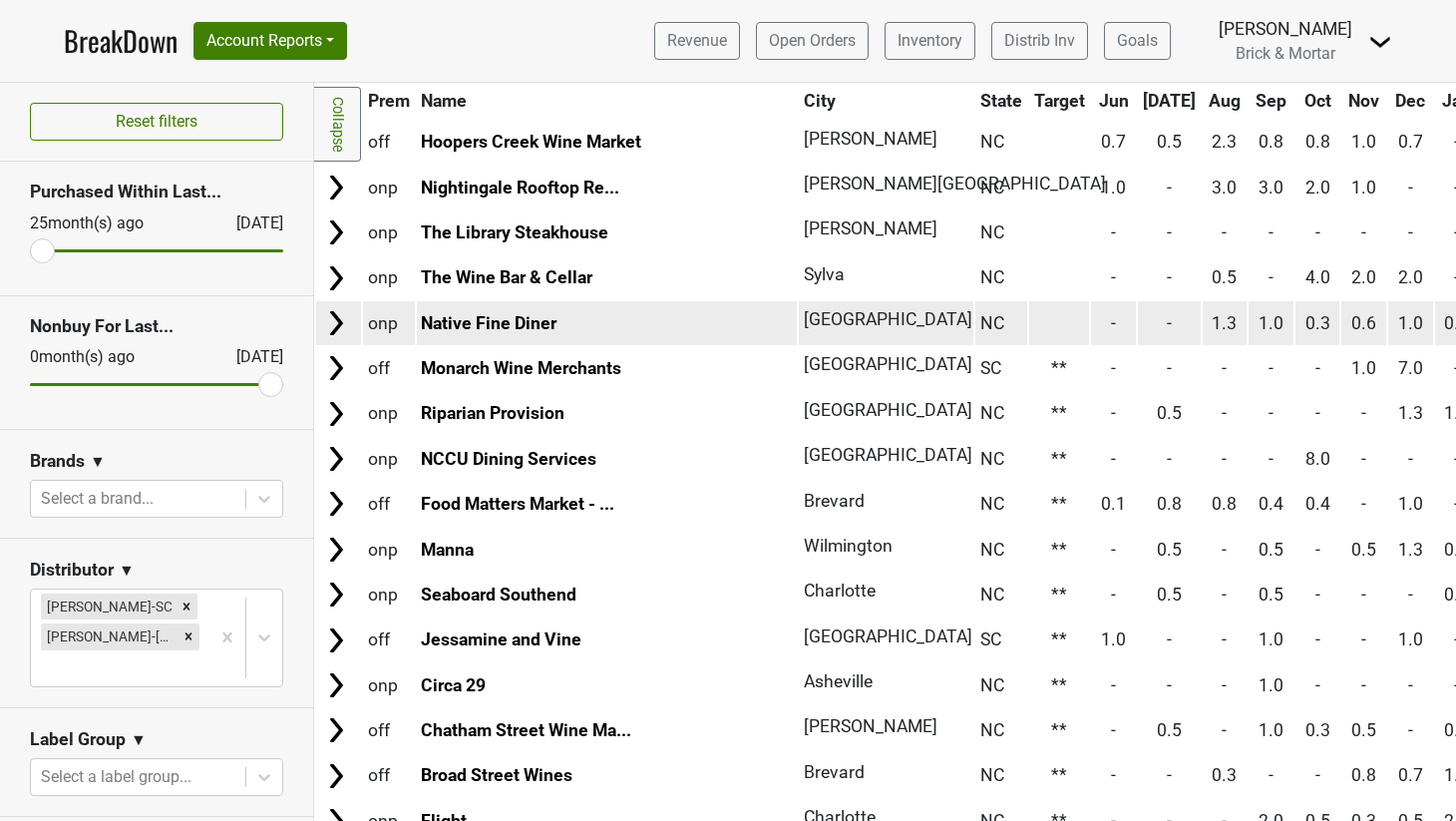 click at bounding box center (1059, 322) 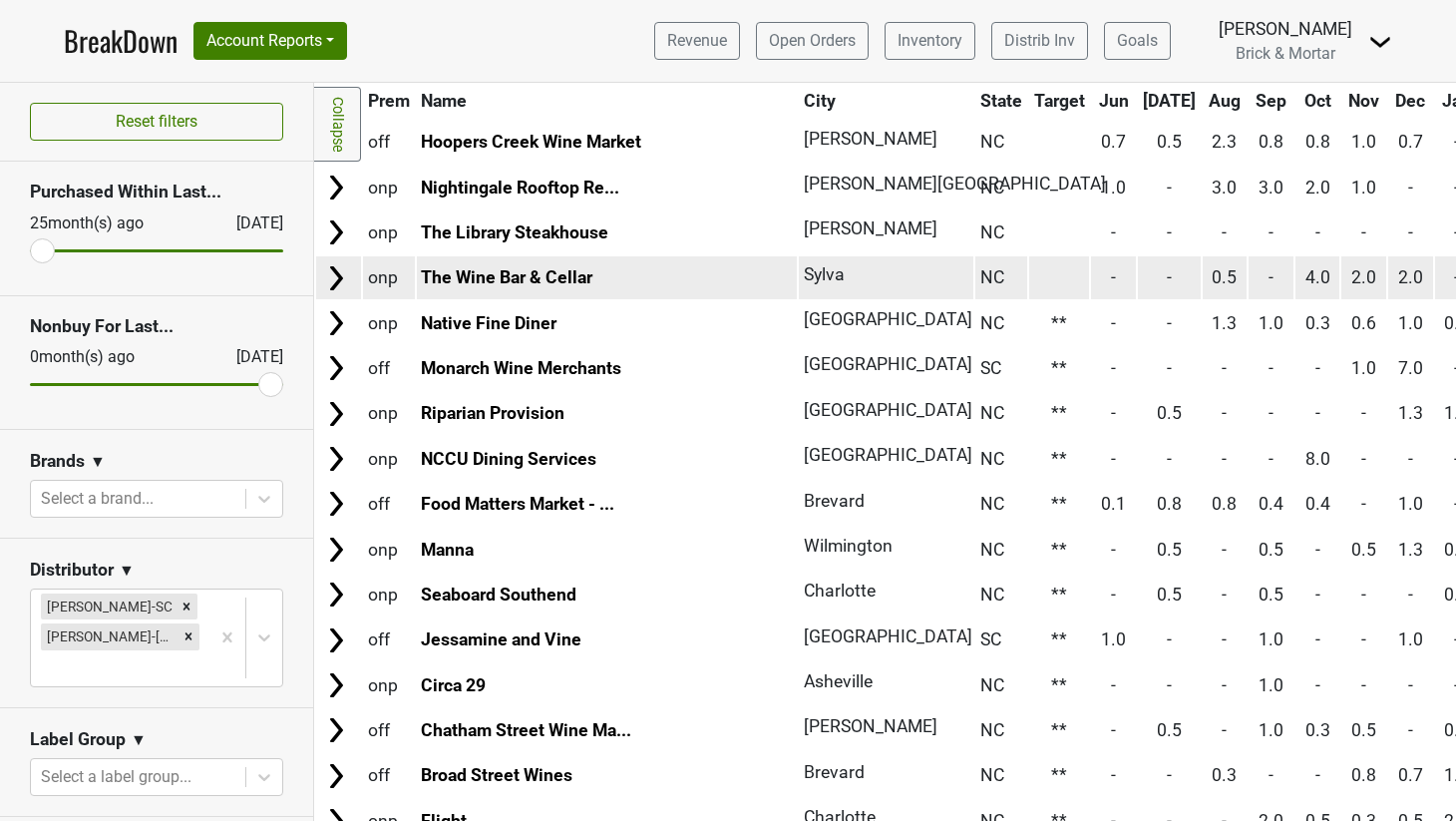 click at bounding box center [1059, 277] 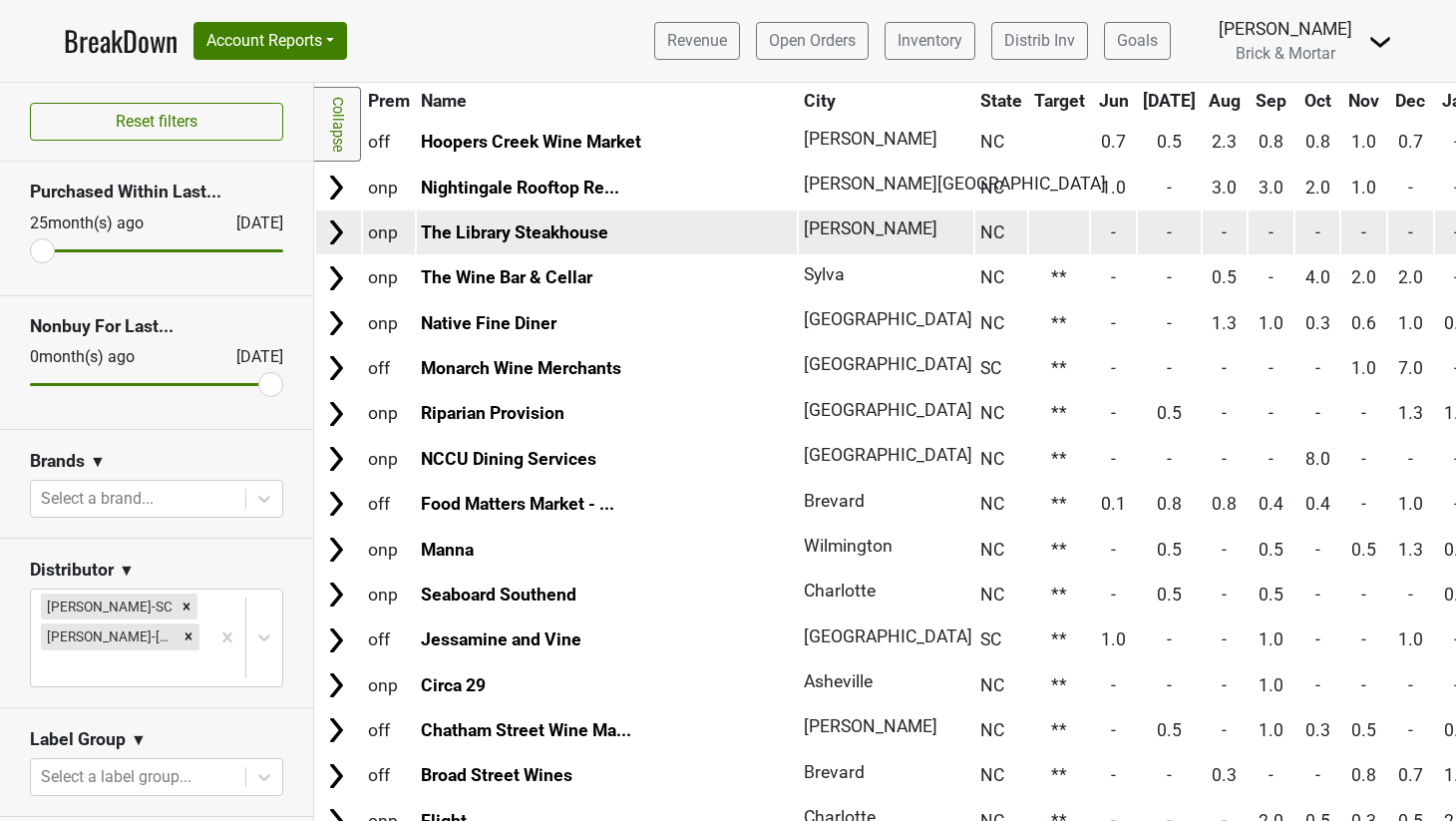 click at bounding box center (1059, 231) 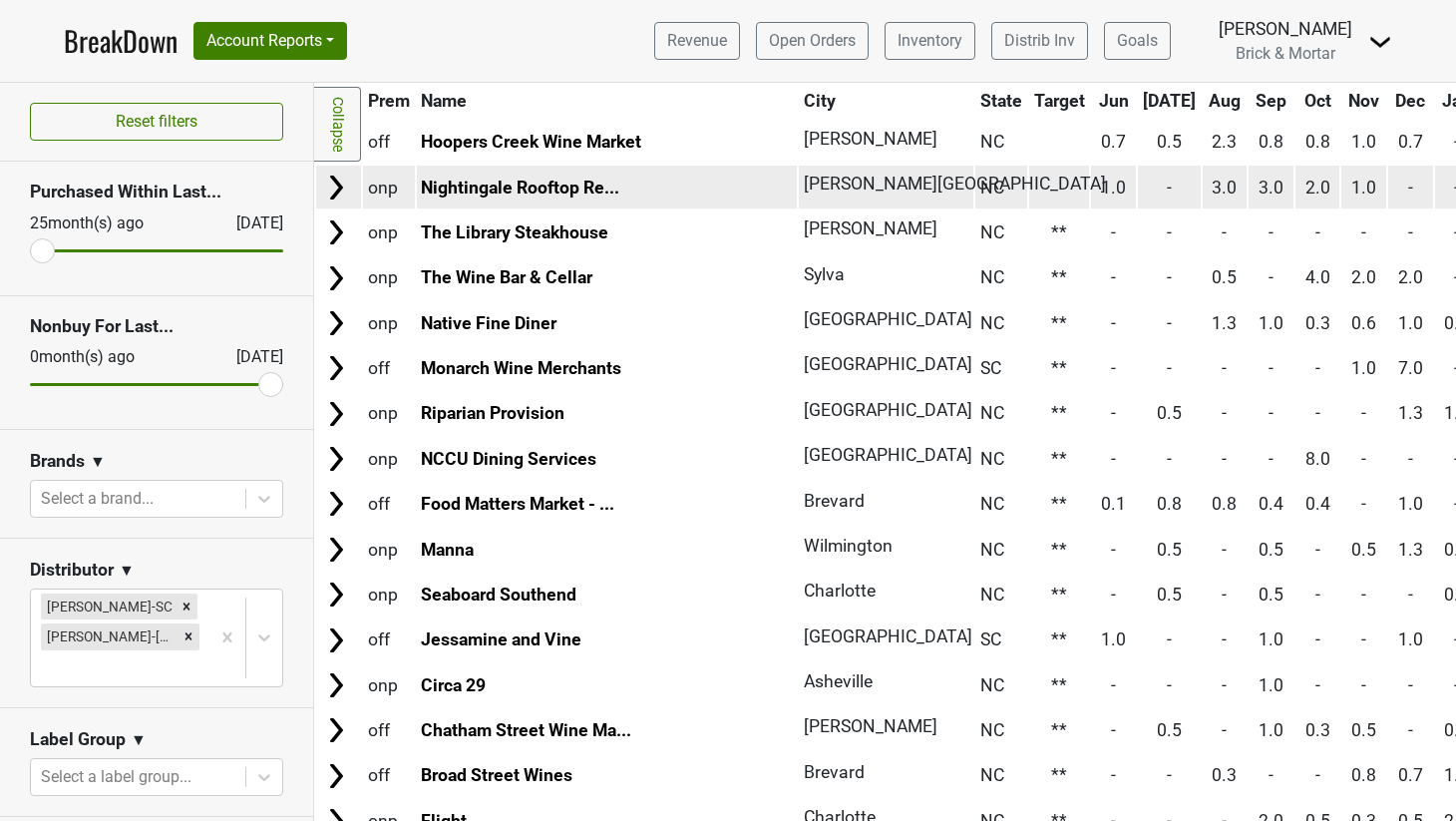 click at bounding box center [1059, 187] 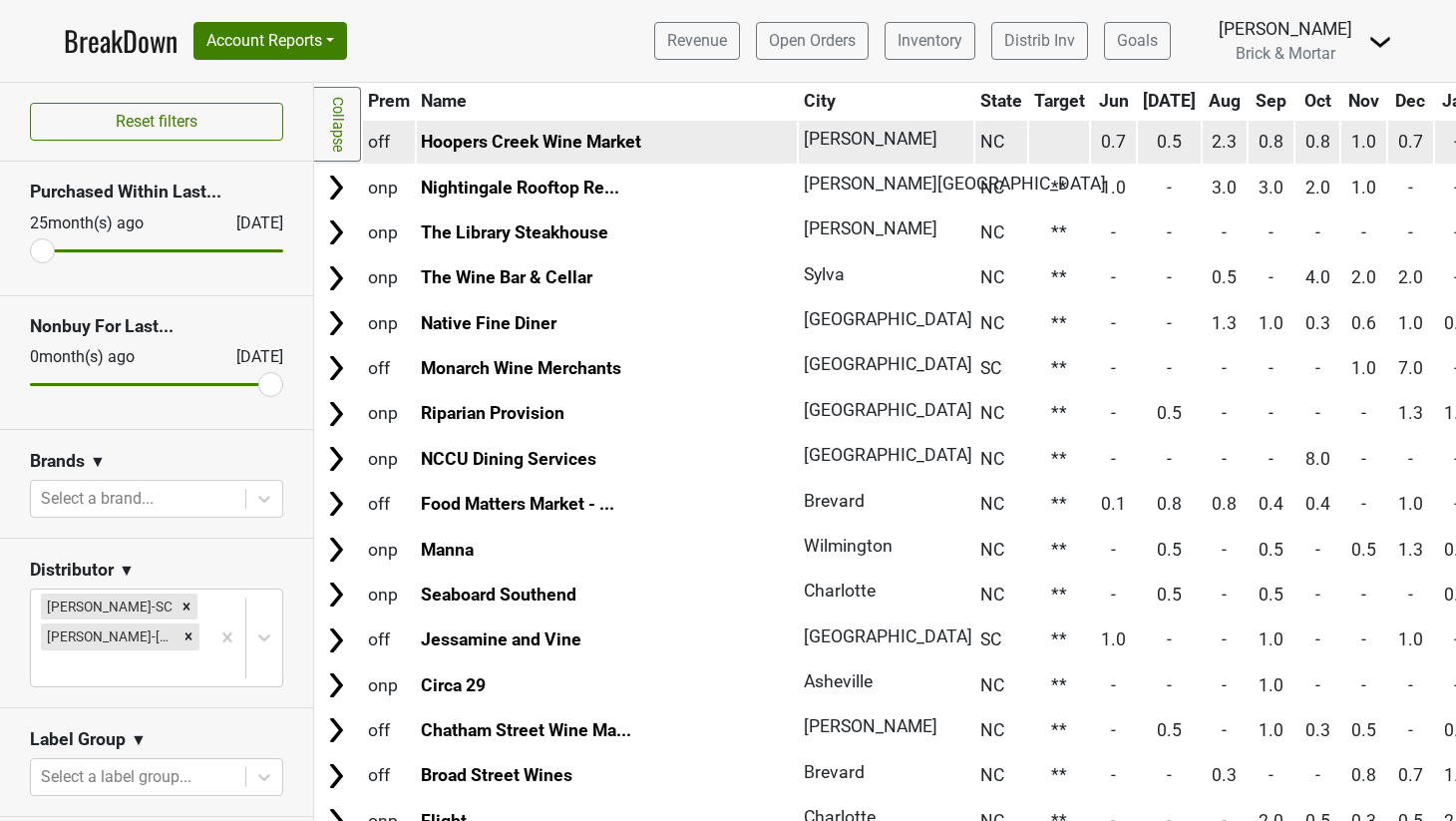 click at bounding box center [1059, 142] 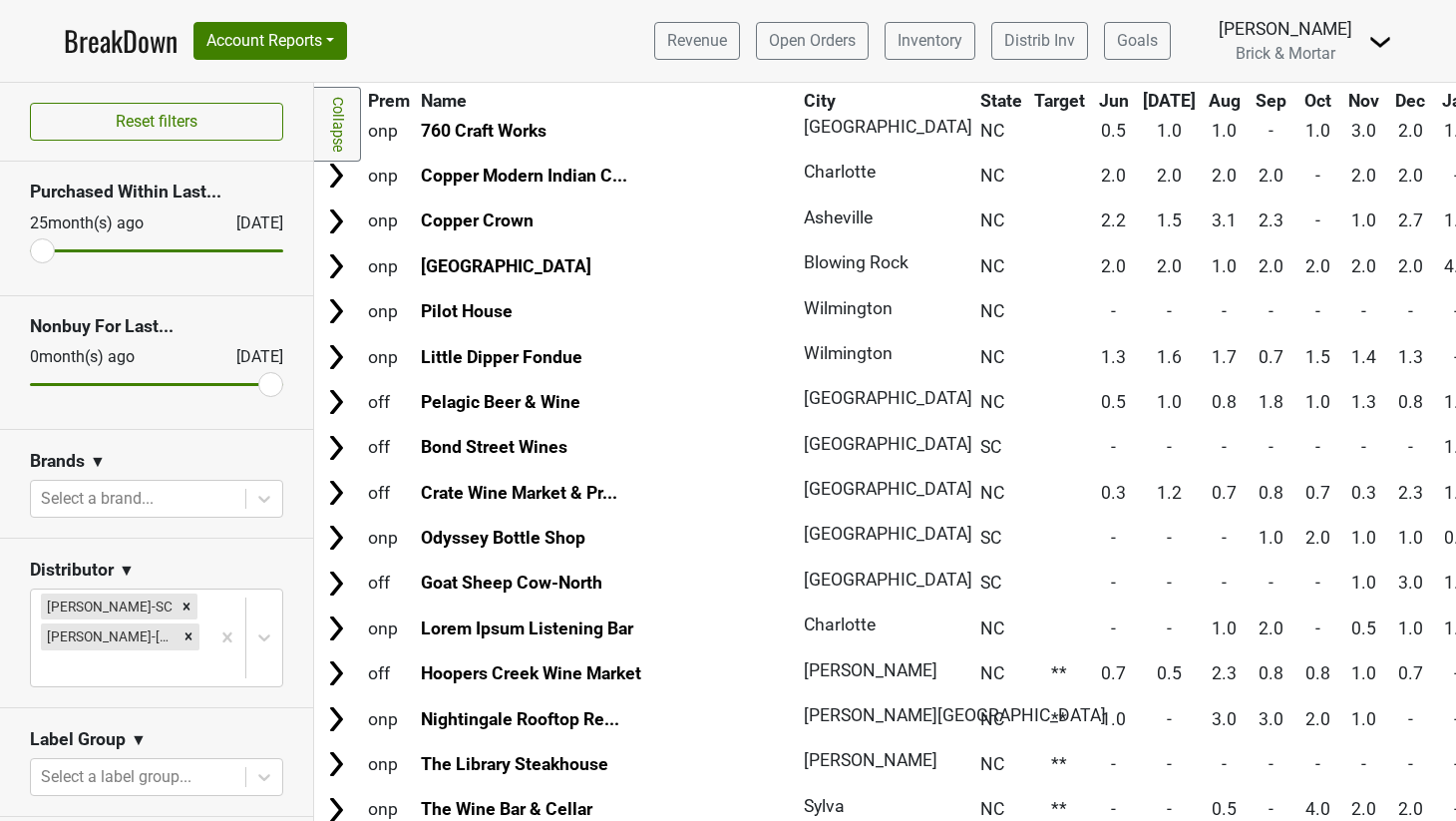 scroll, scrollTop: 755, scrollLeft: 0, axis: vertical 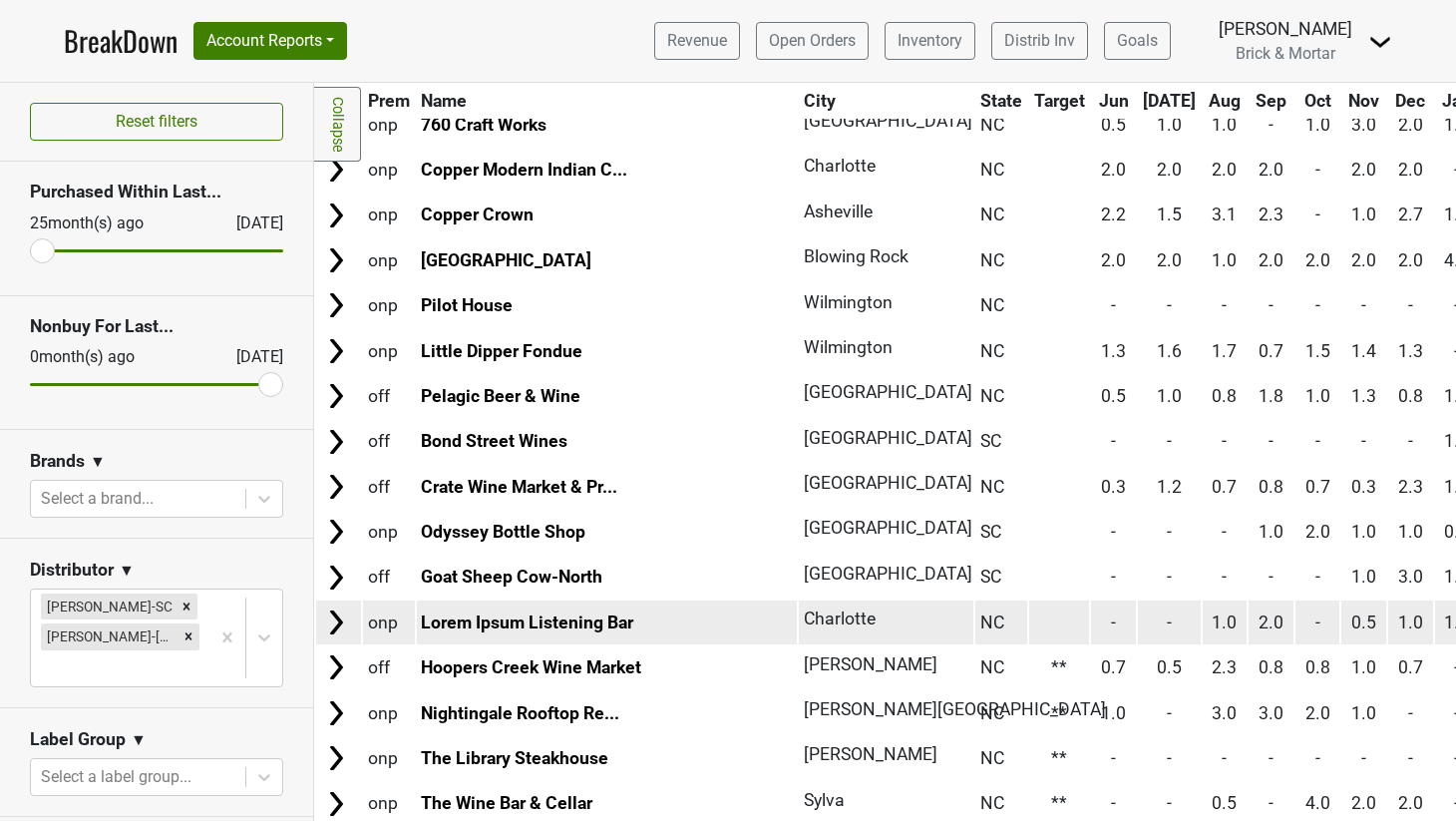 click at bounding box center [1059, 621] 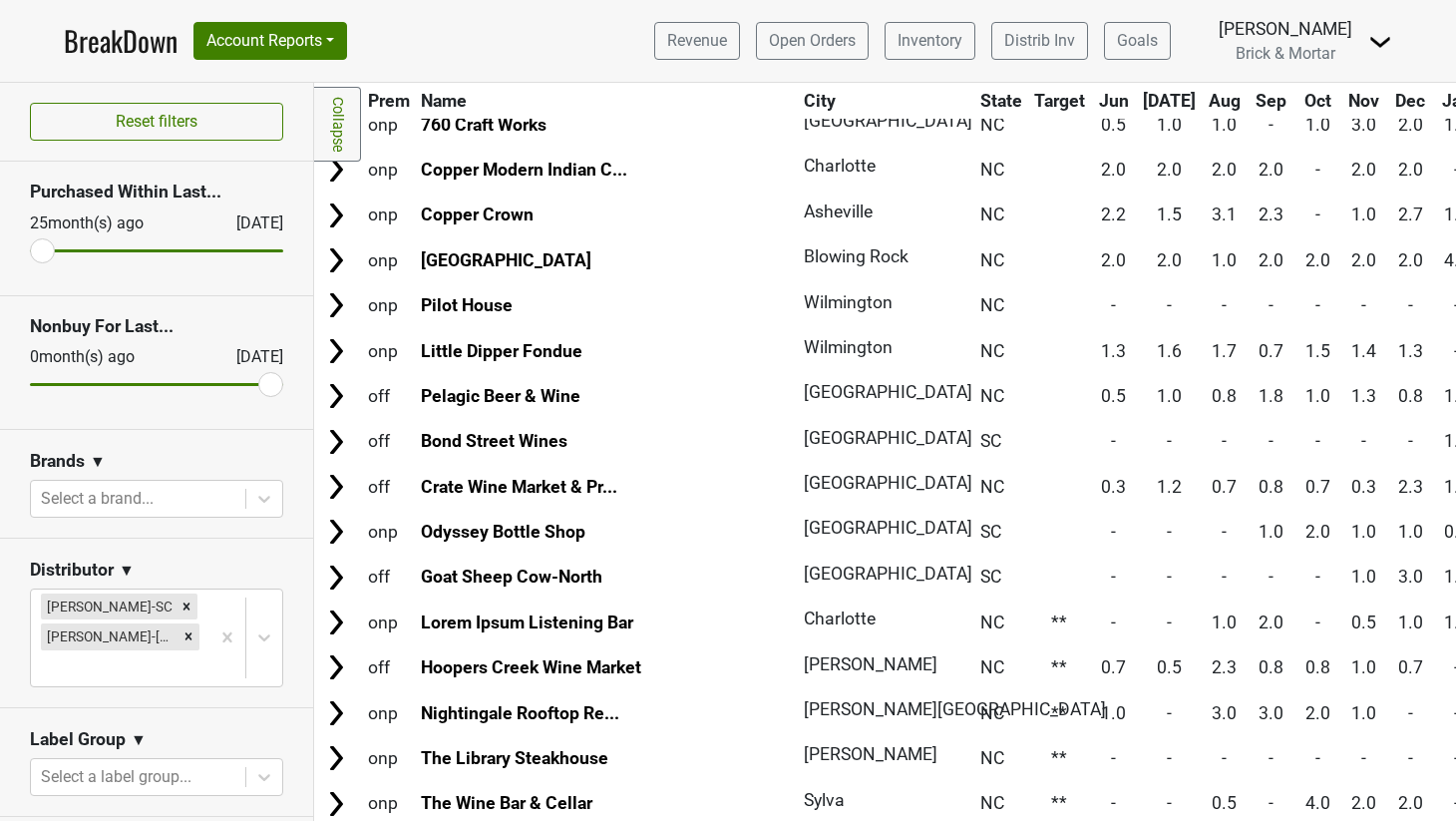 click at bounding box center (1059, 577) 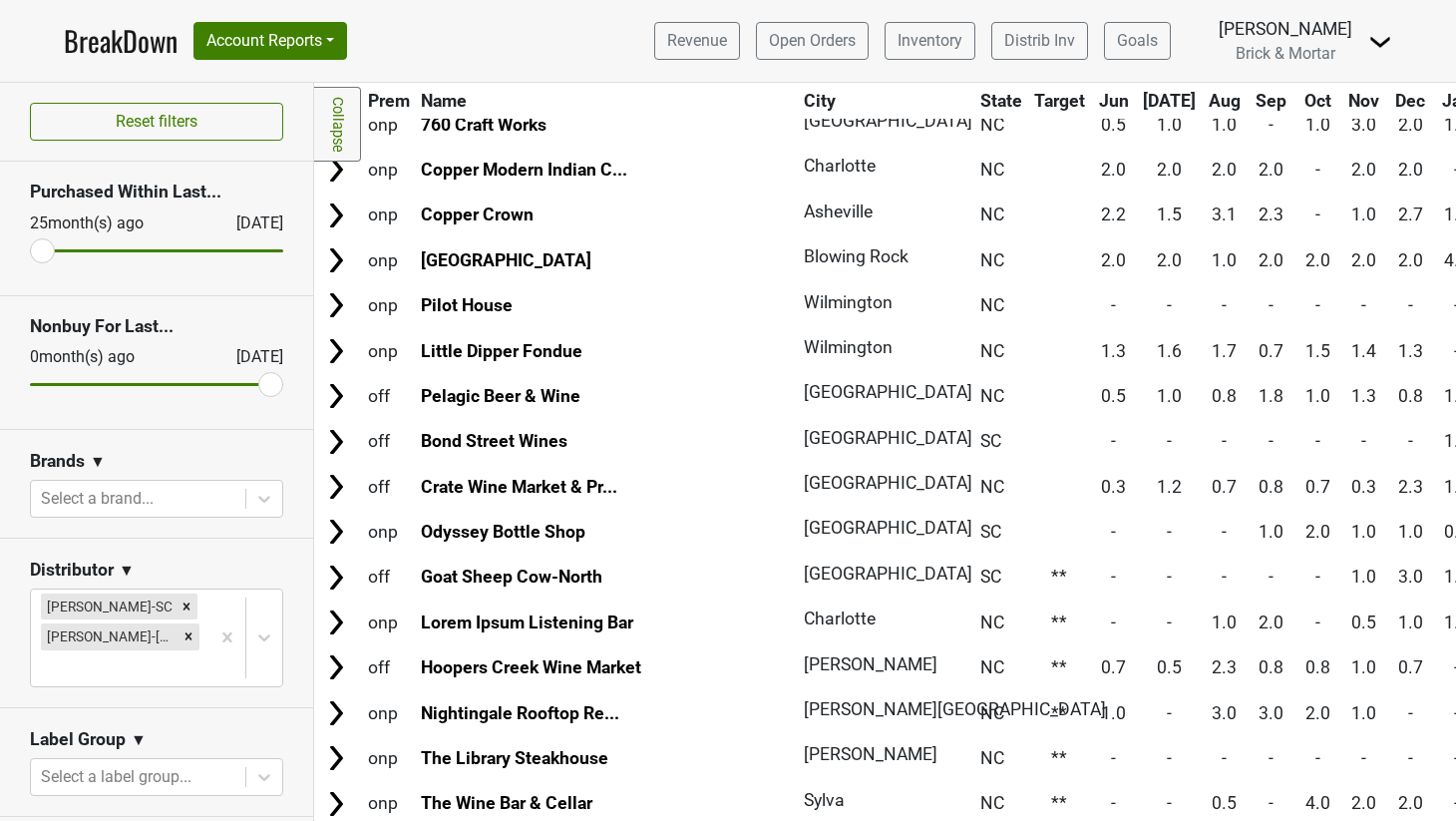 click at bounding box center (1059, 532) 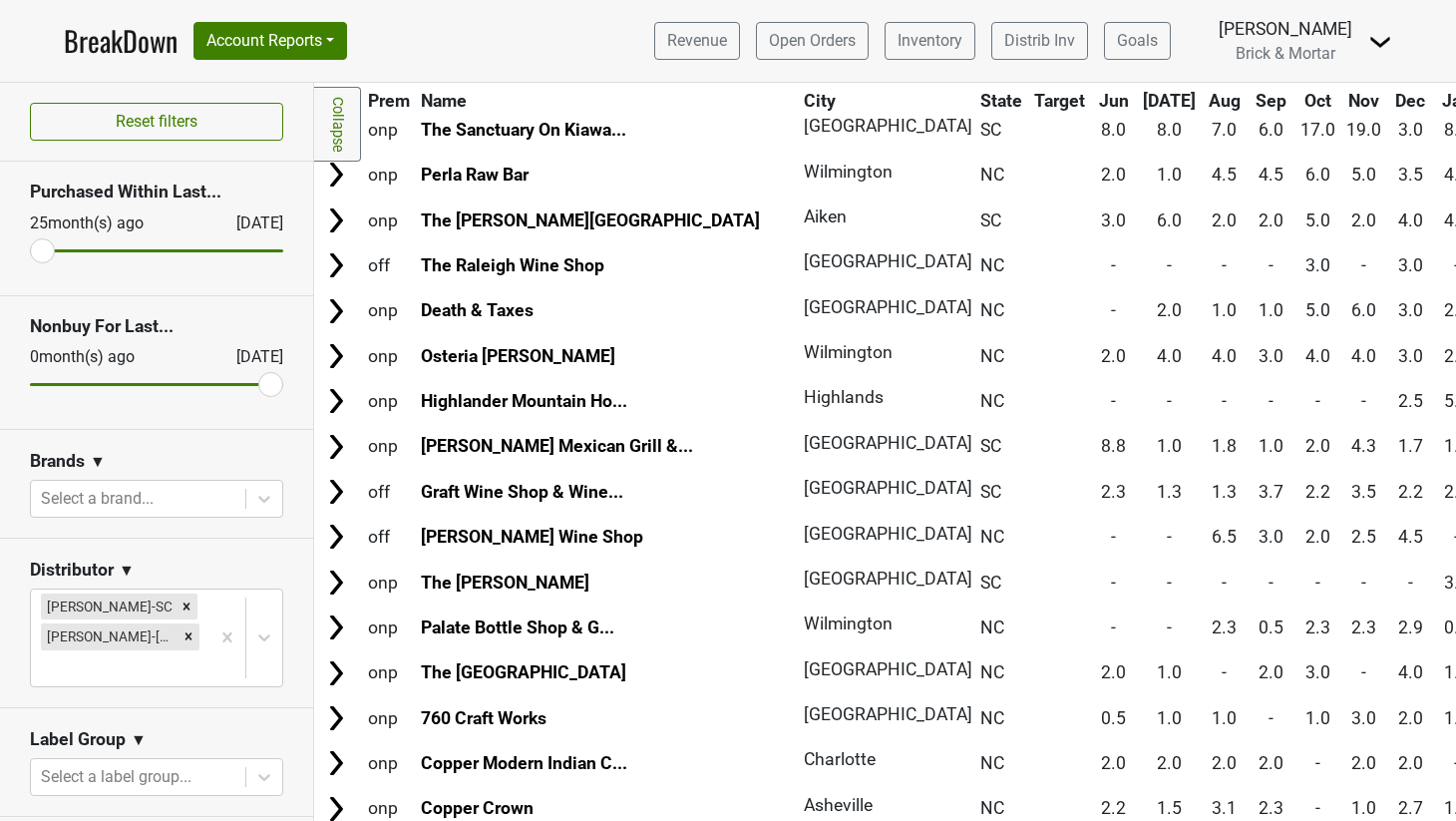 scroll, scrollTop: 0, scrollLeft: 0, axis: both 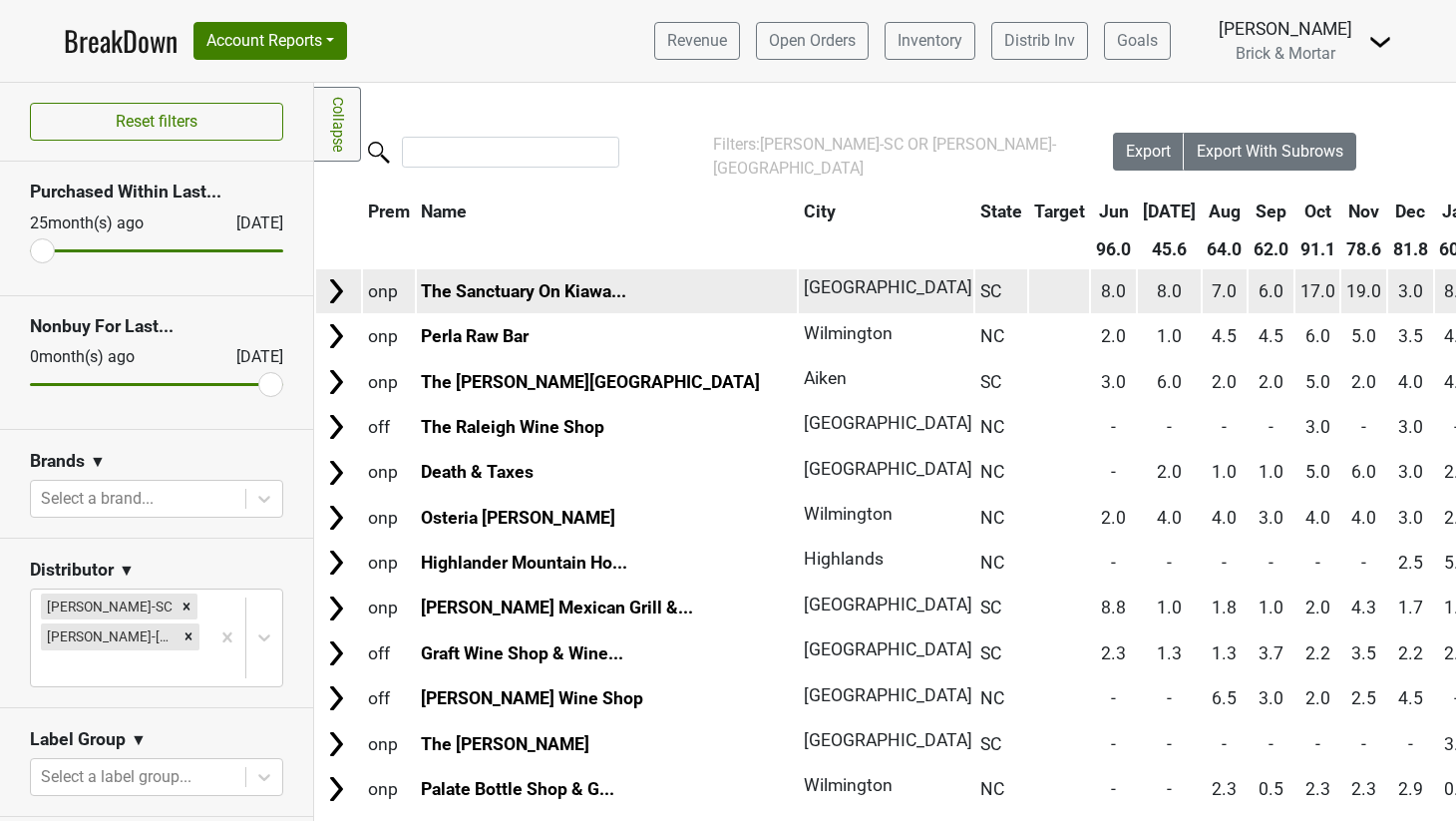 click at bounding box center (1059, 290) 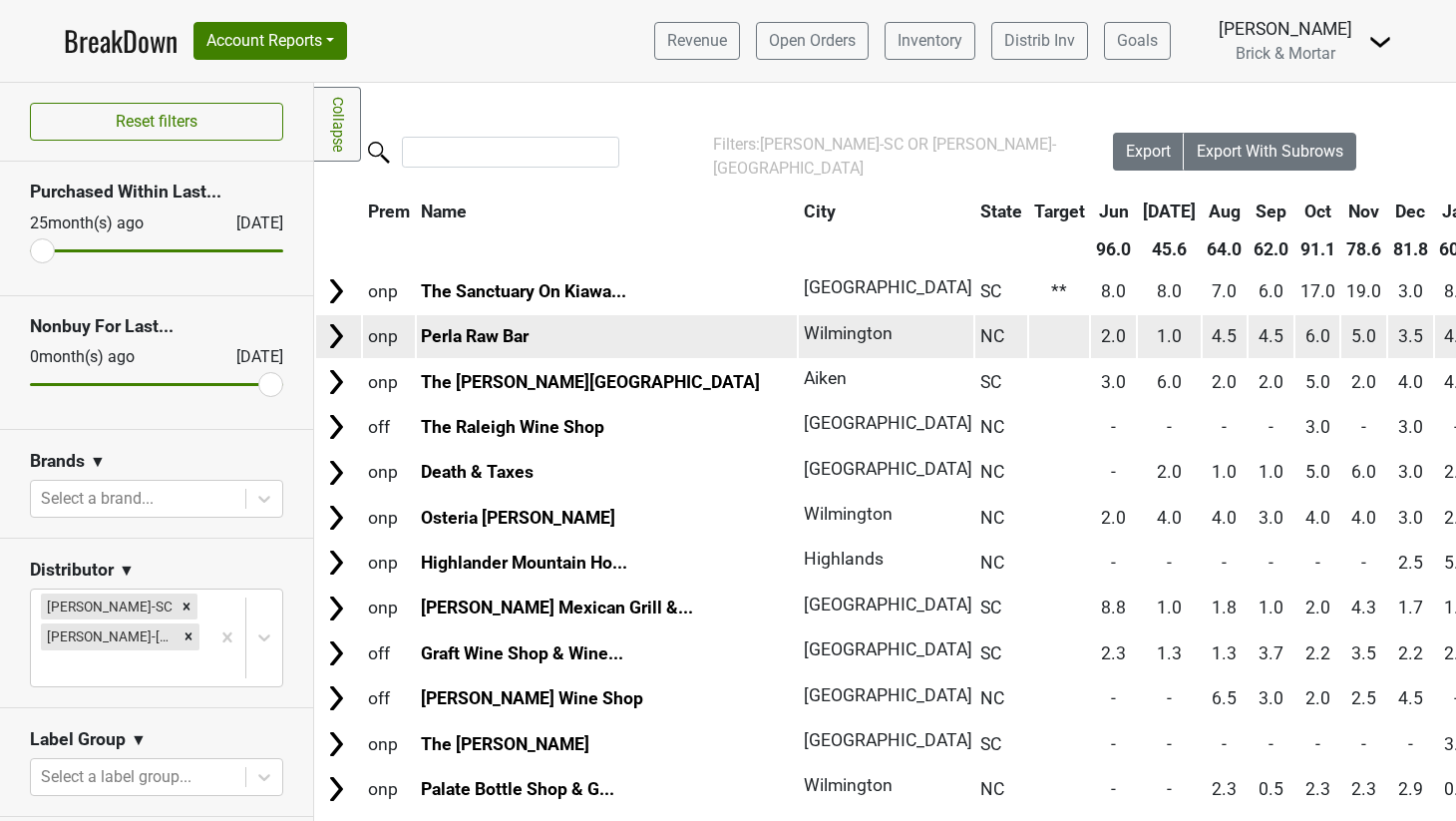 click at bounding box center (1059, 336) 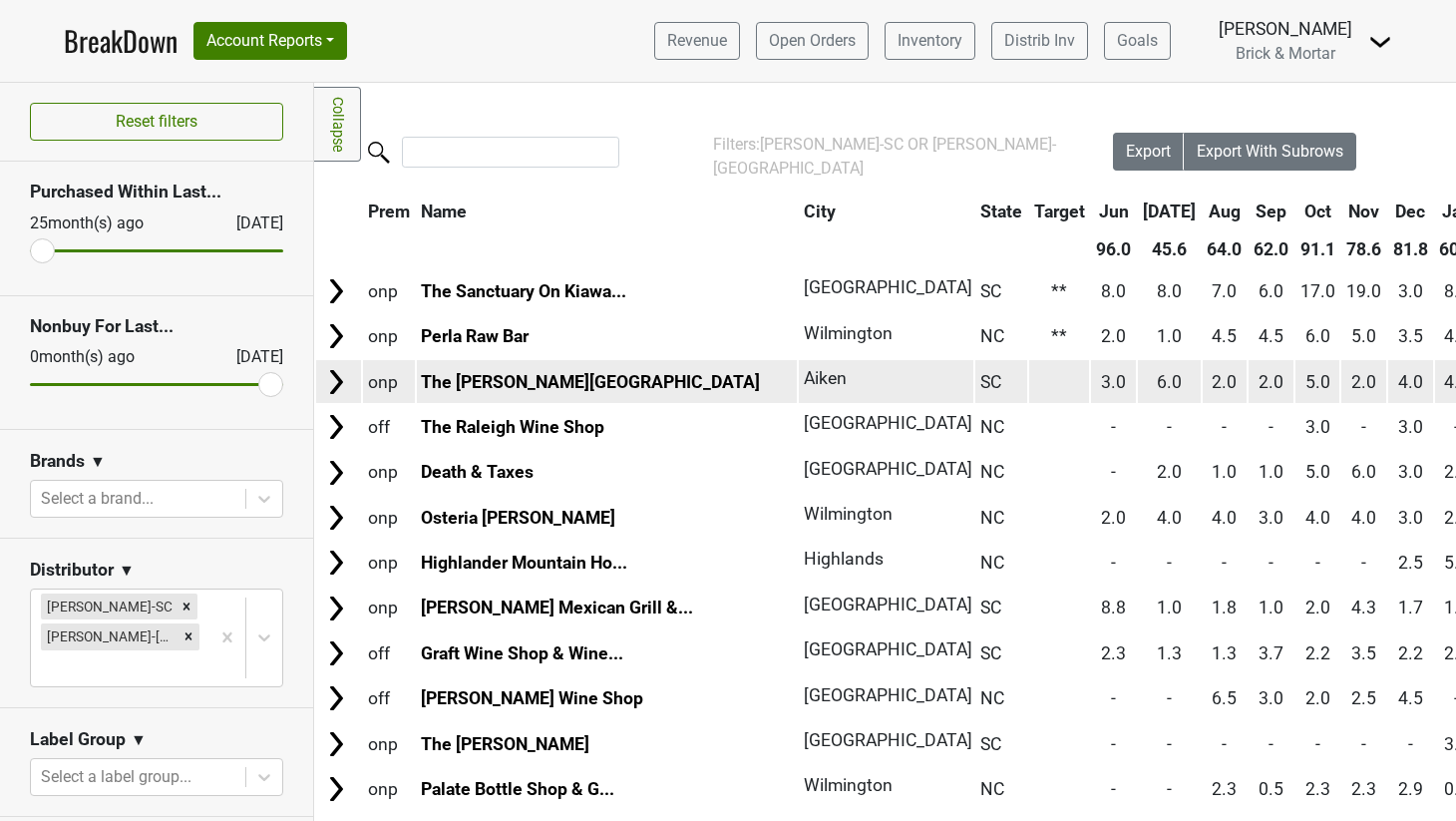 click at bounding box center (1059, 381) 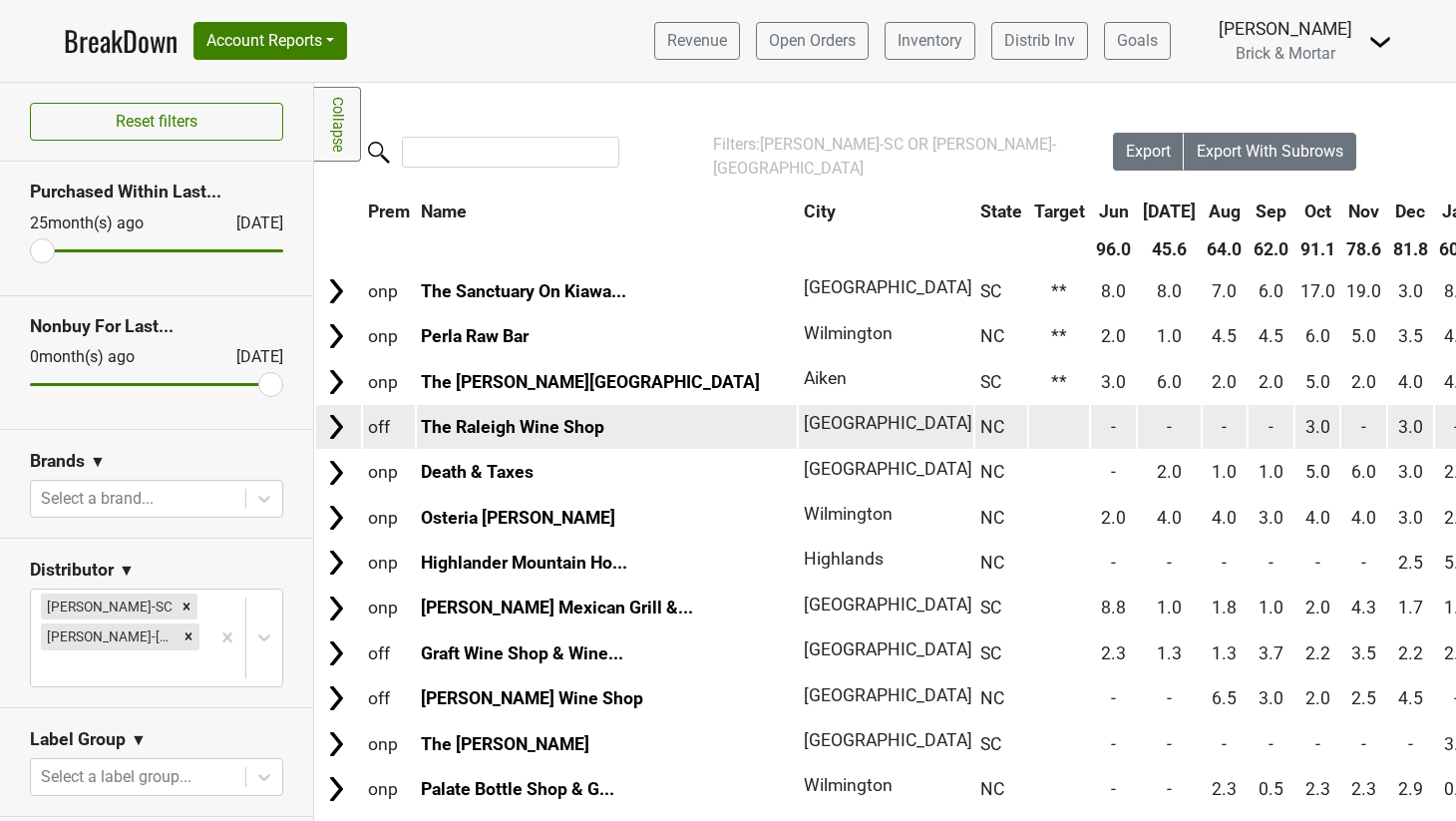click at bounding box center (1059, 426) 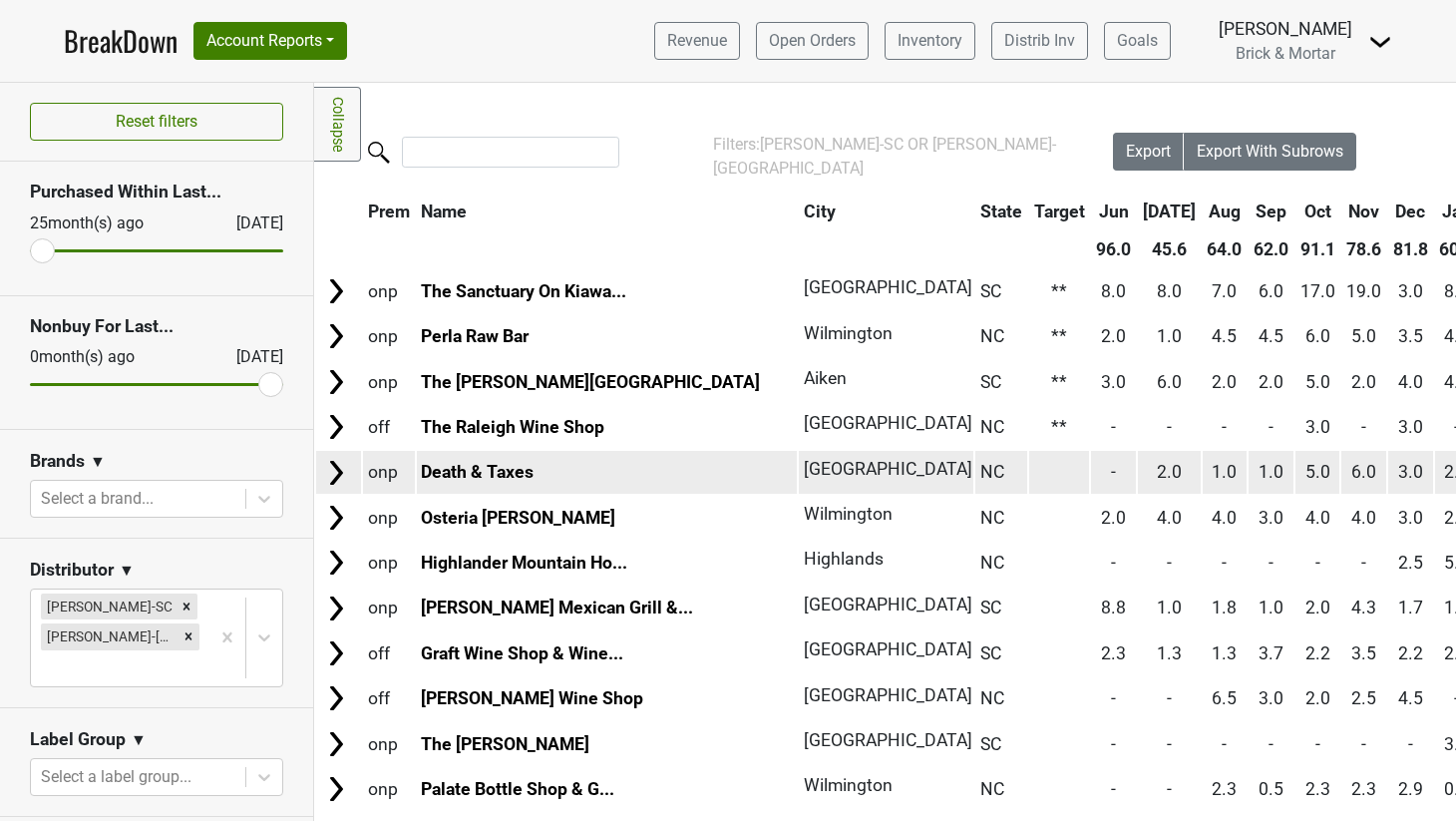 click at bounding box center [1059, 472] 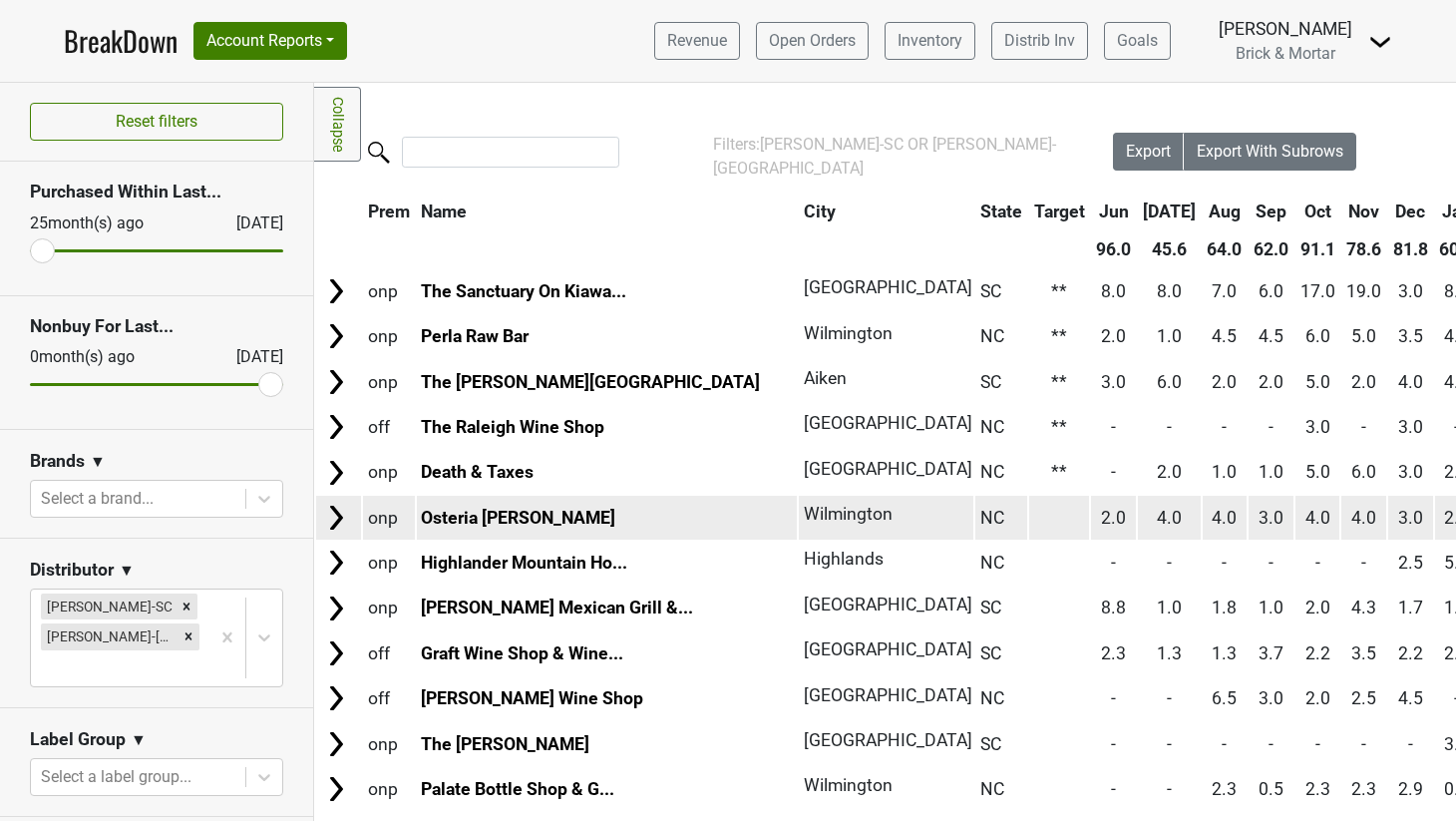 click at bounding box center [1059, 517] 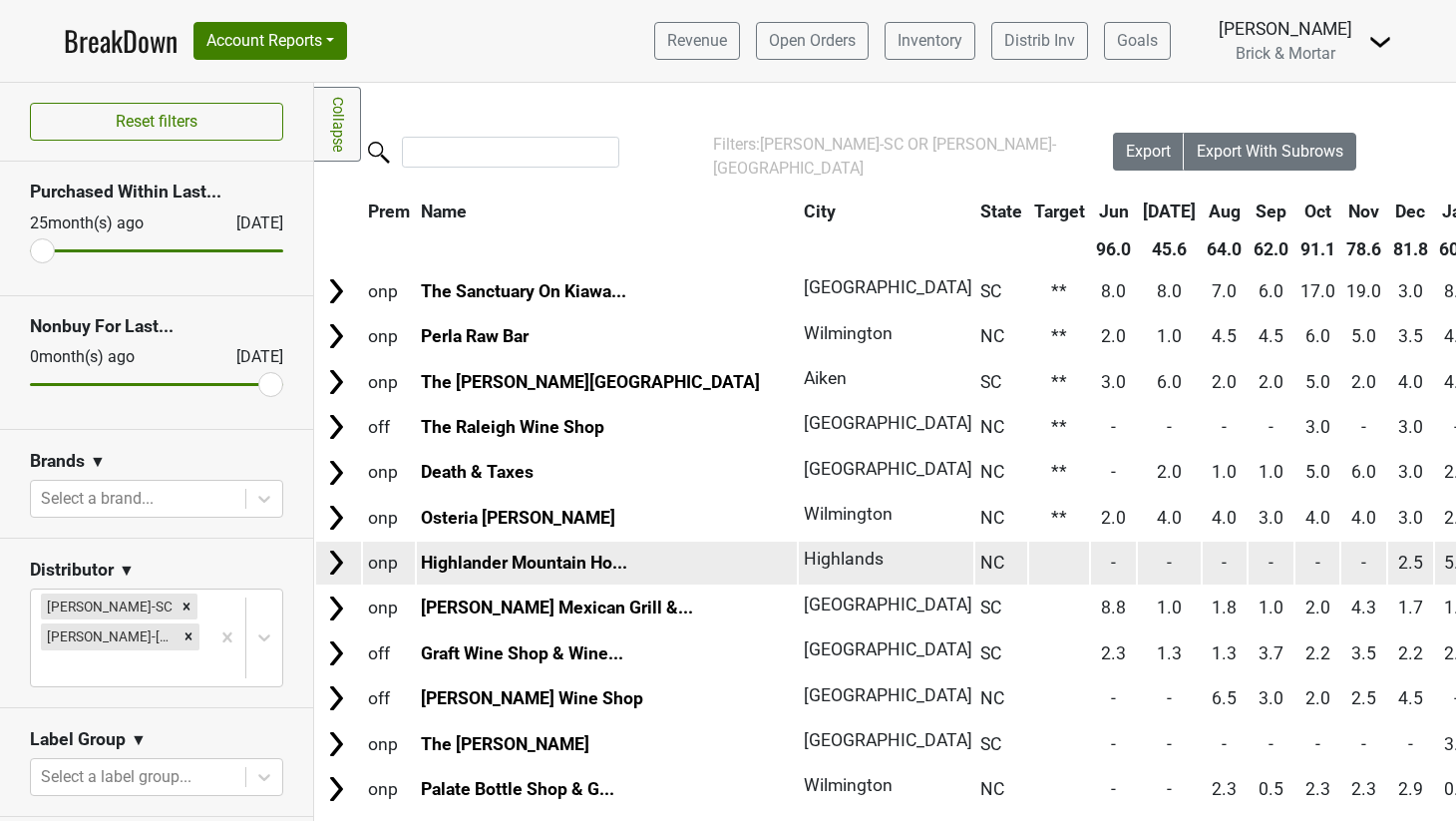 click at bounding box center [1059, 563] 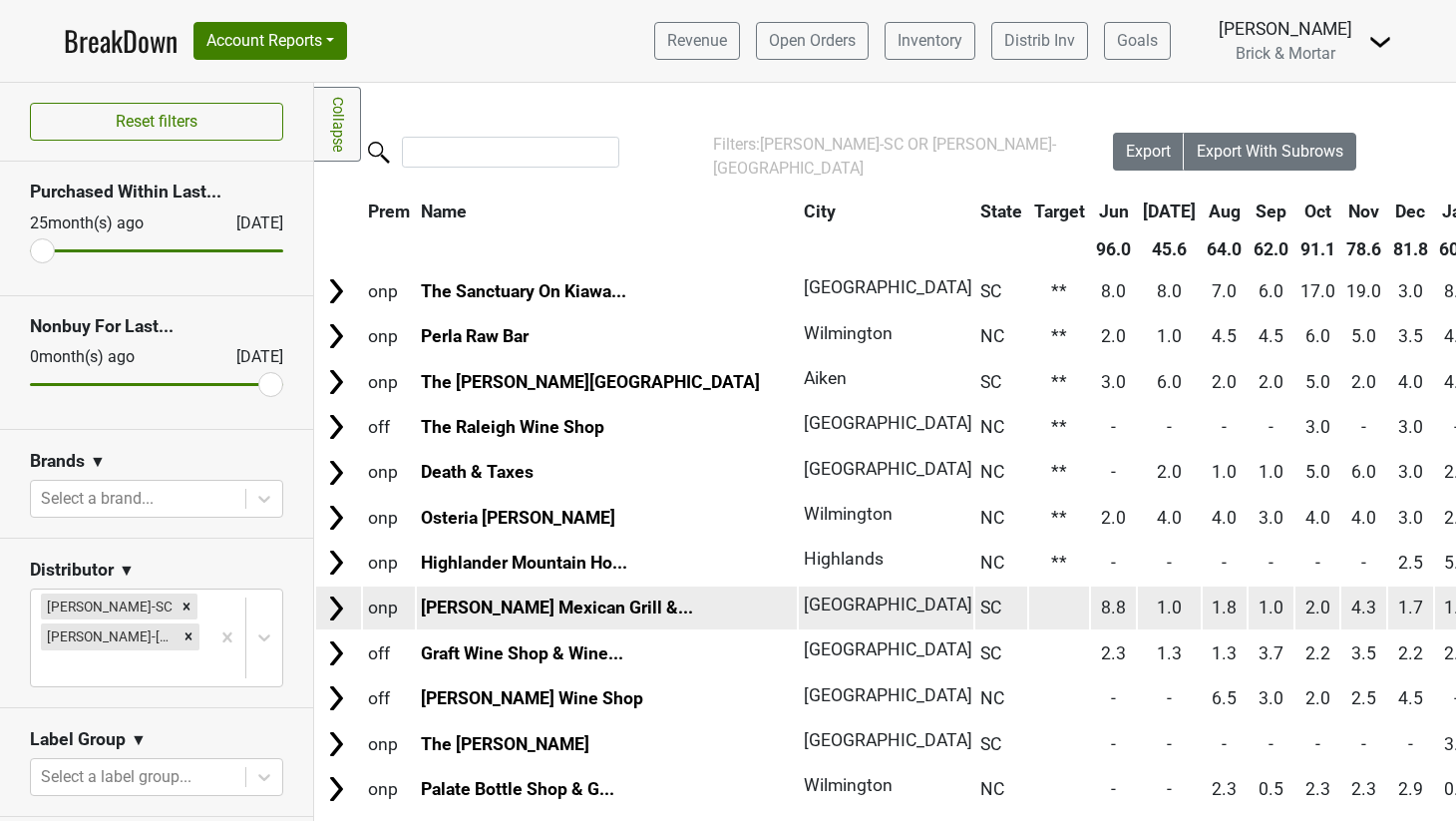 click at bounding box center [1059, 608] 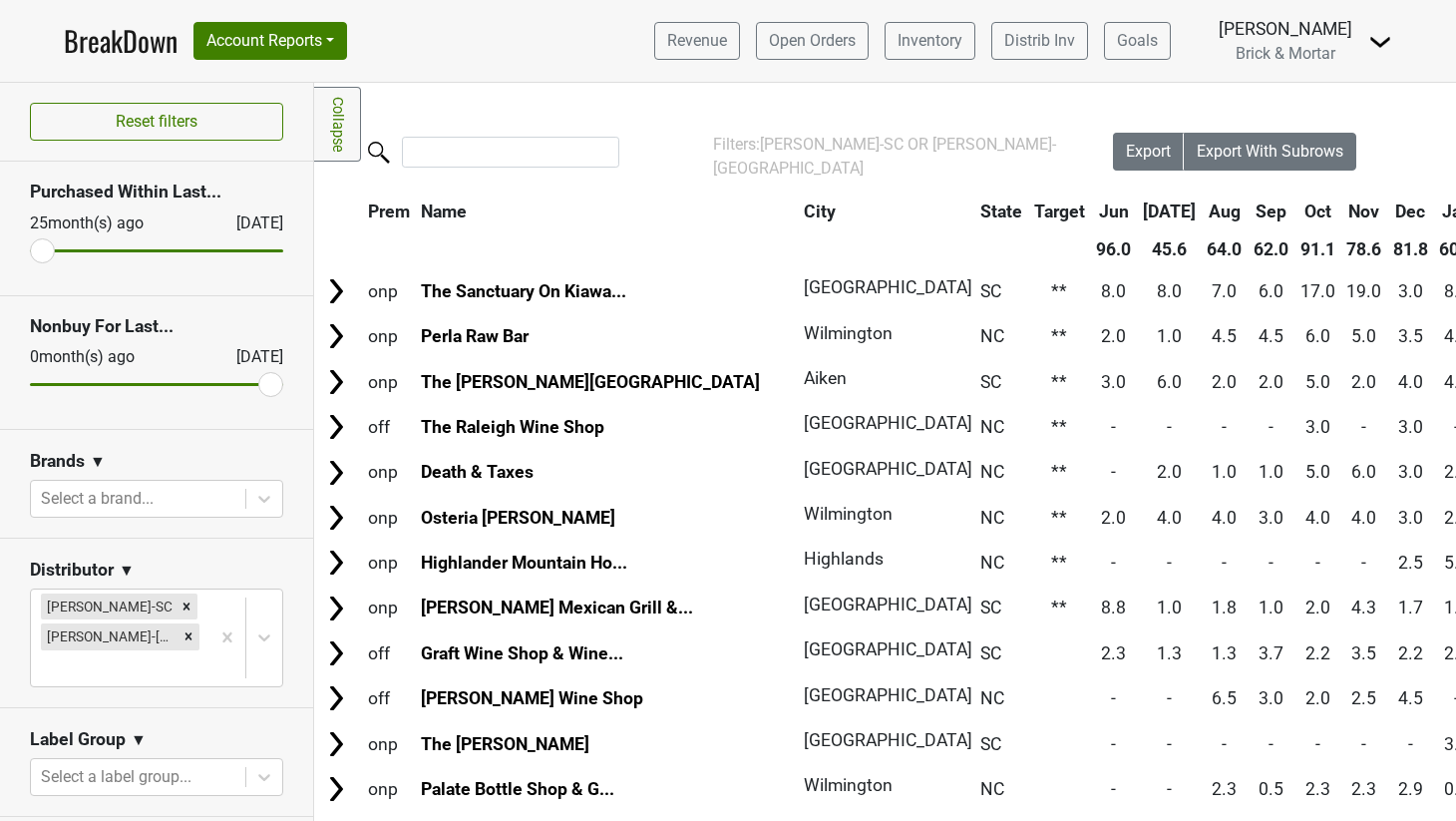 click at bounding box center (1059, 652) 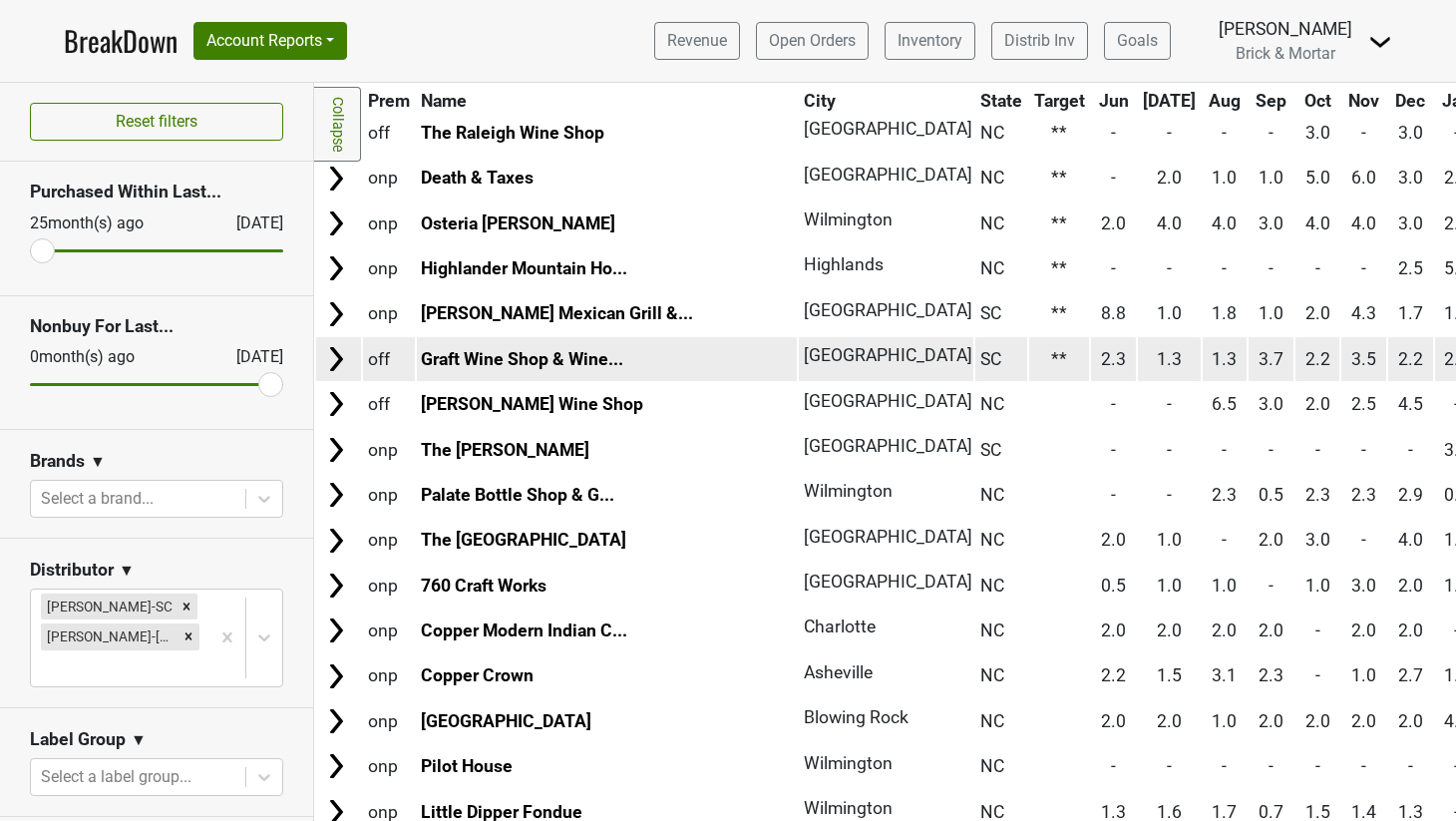 scroll, scrollTop: 295, scrollLeft: 0, axis: vertical 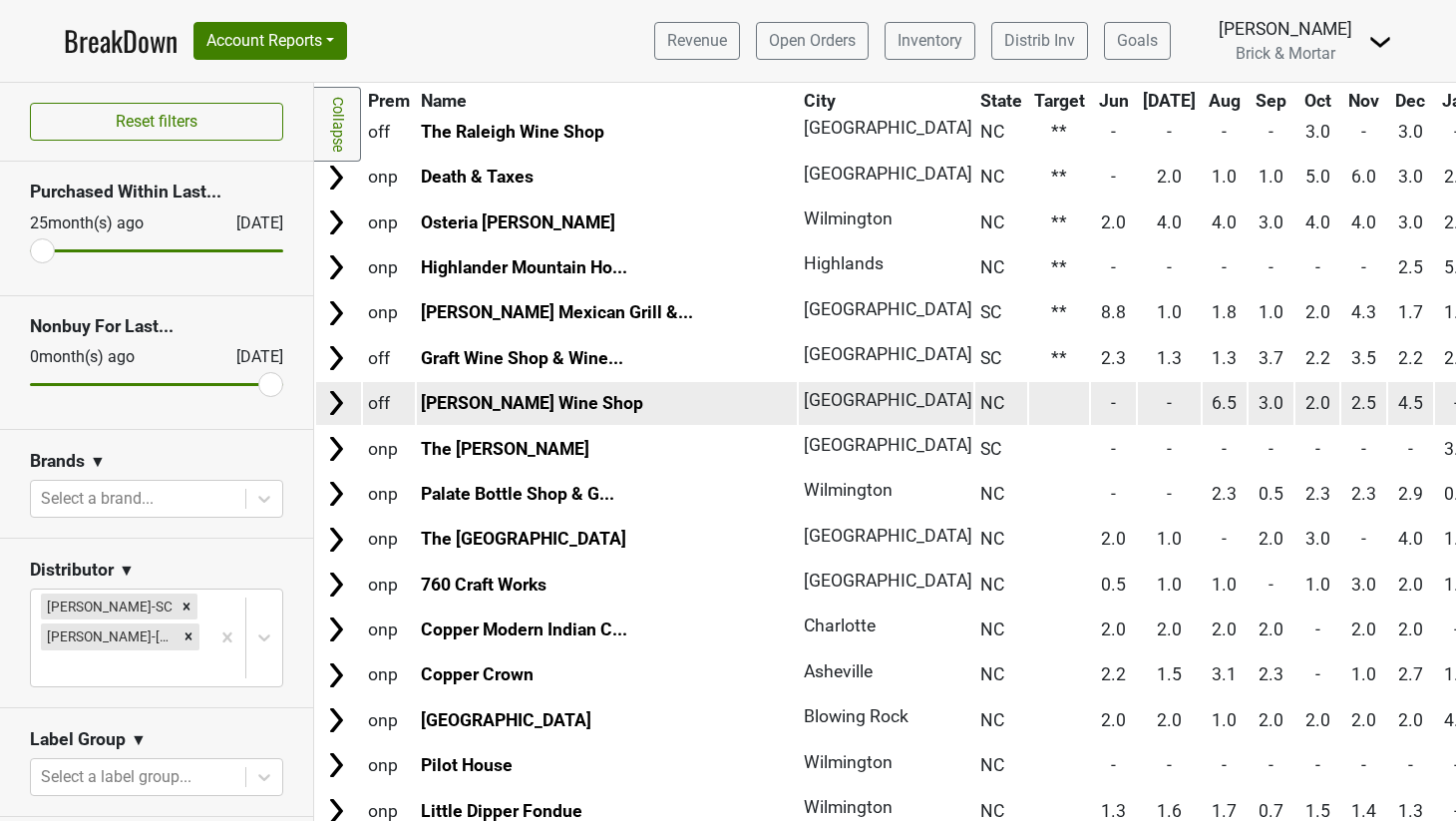 click at bounding box center (1059, 403) 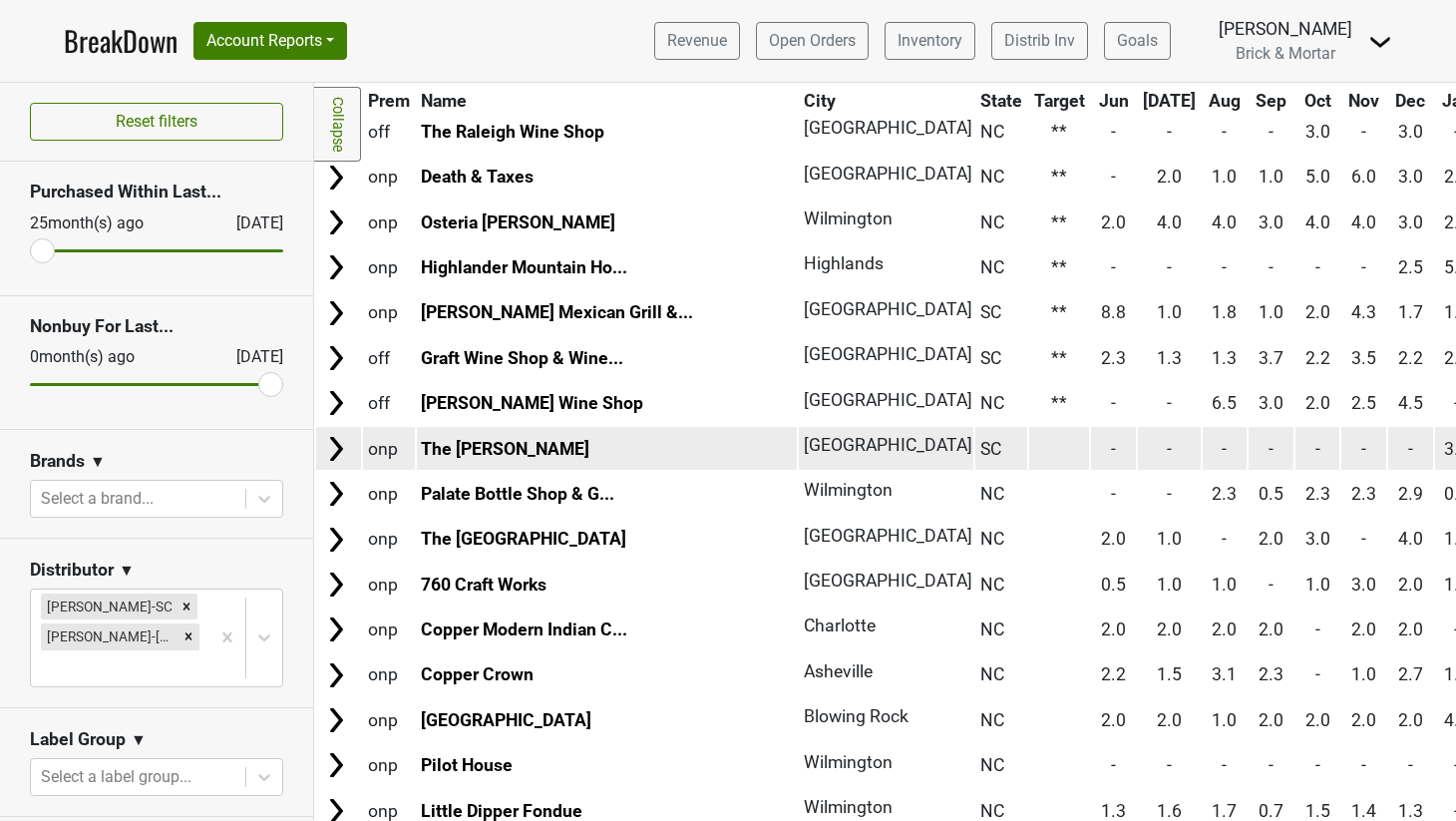 click at bounding box center (1059, 448) 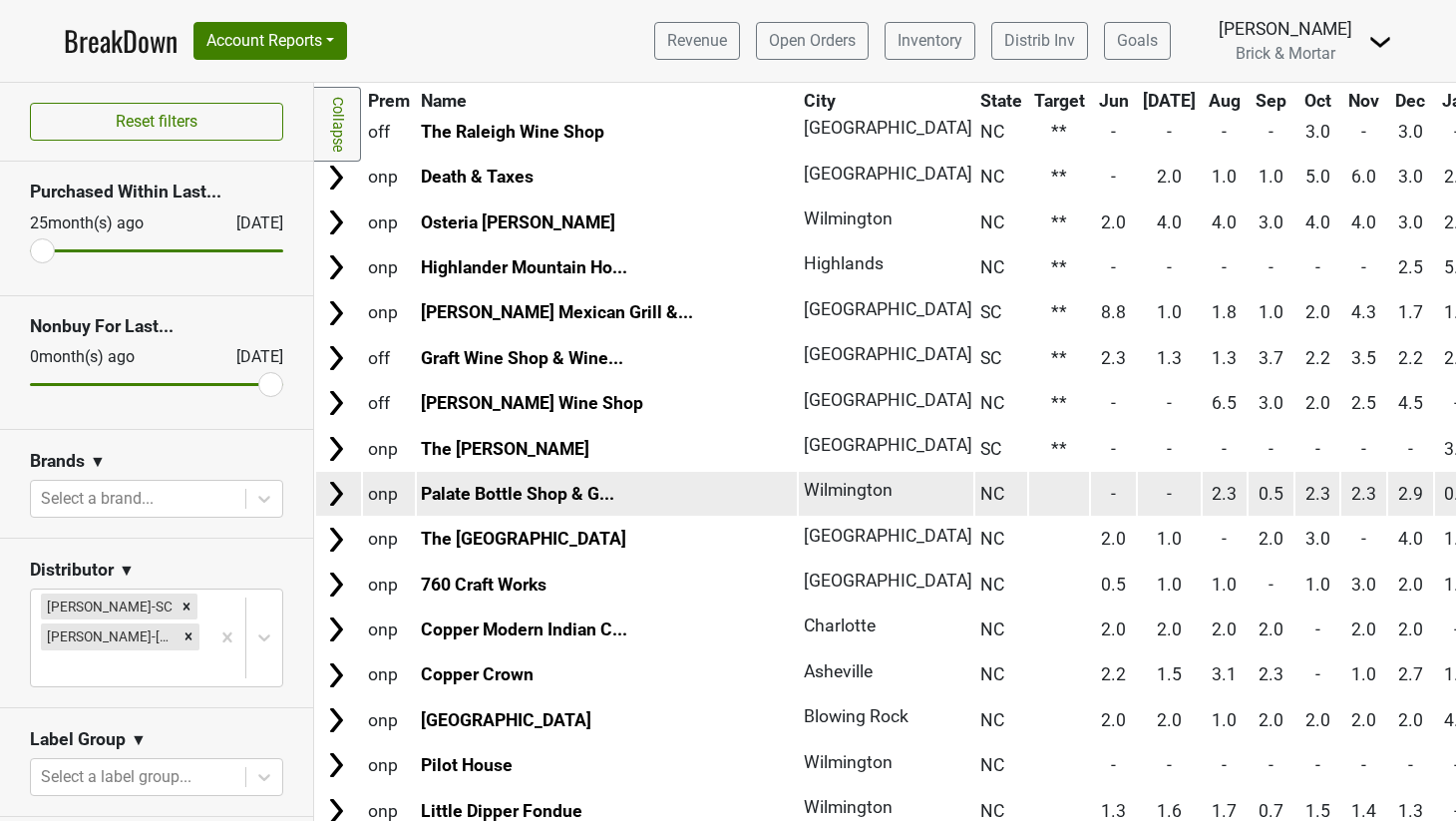 click at bounding box center (1059, 493) 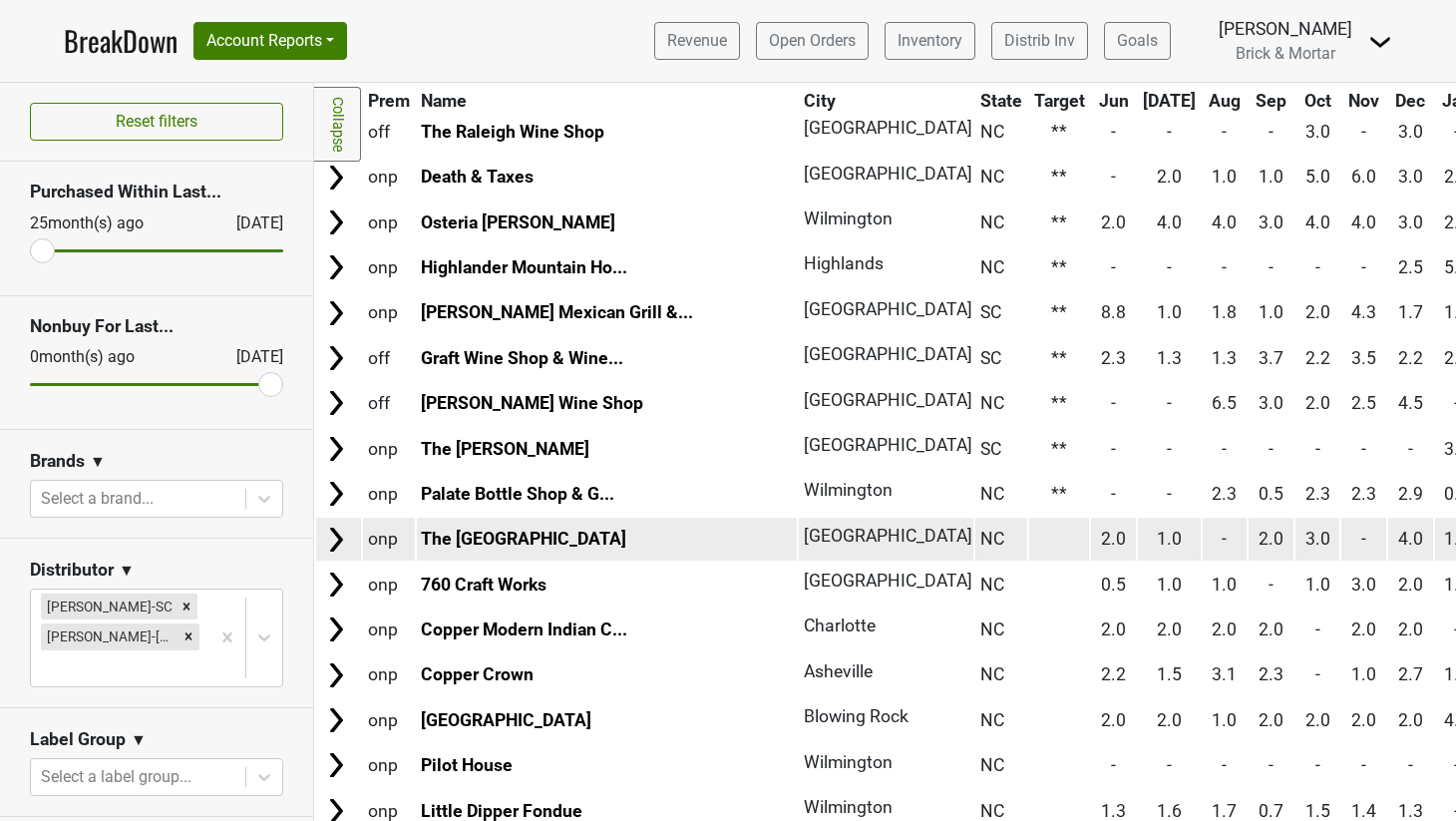 click at bounding box center [1059, 539] 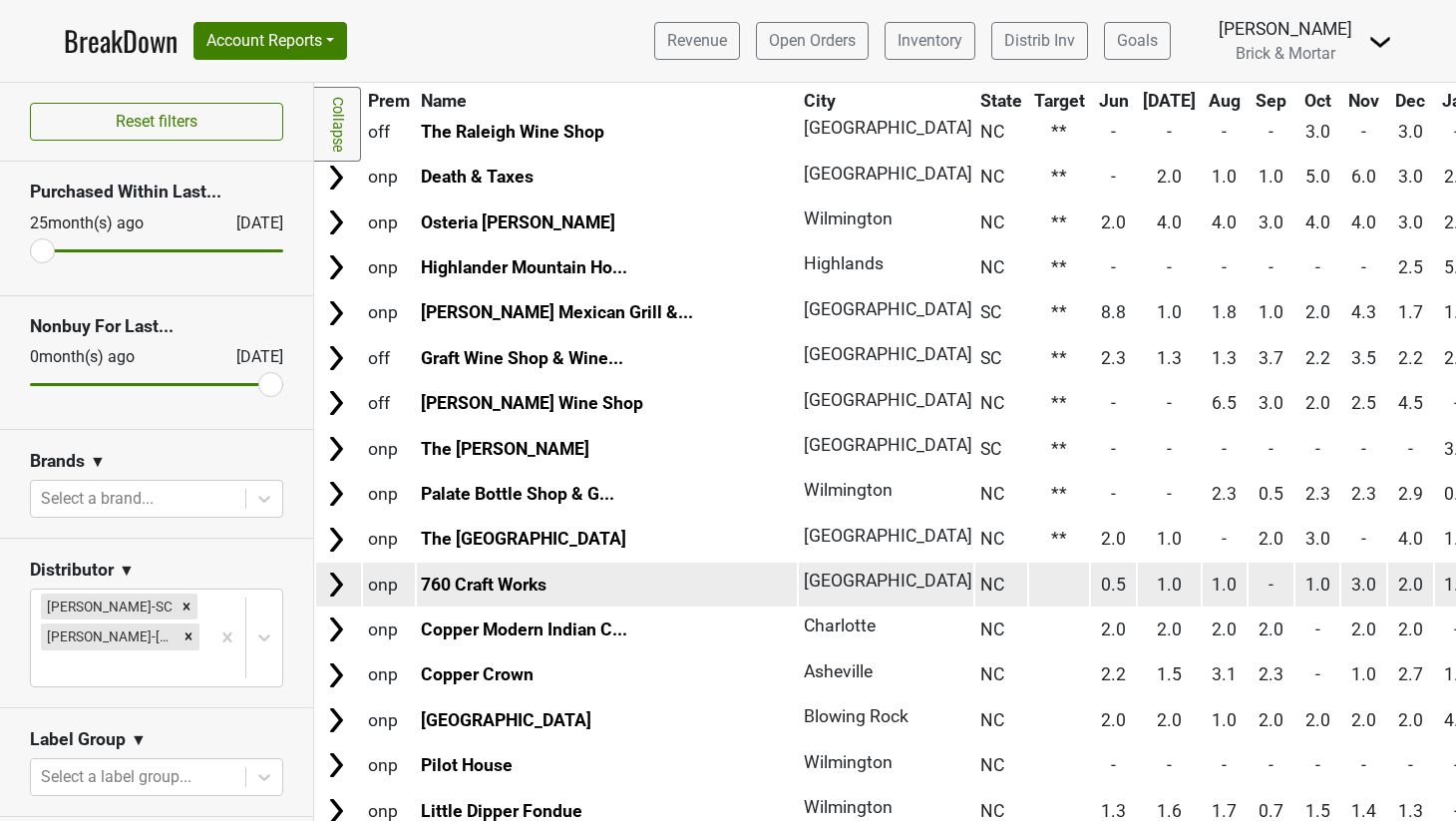 click at bounding box center (1059, 584) 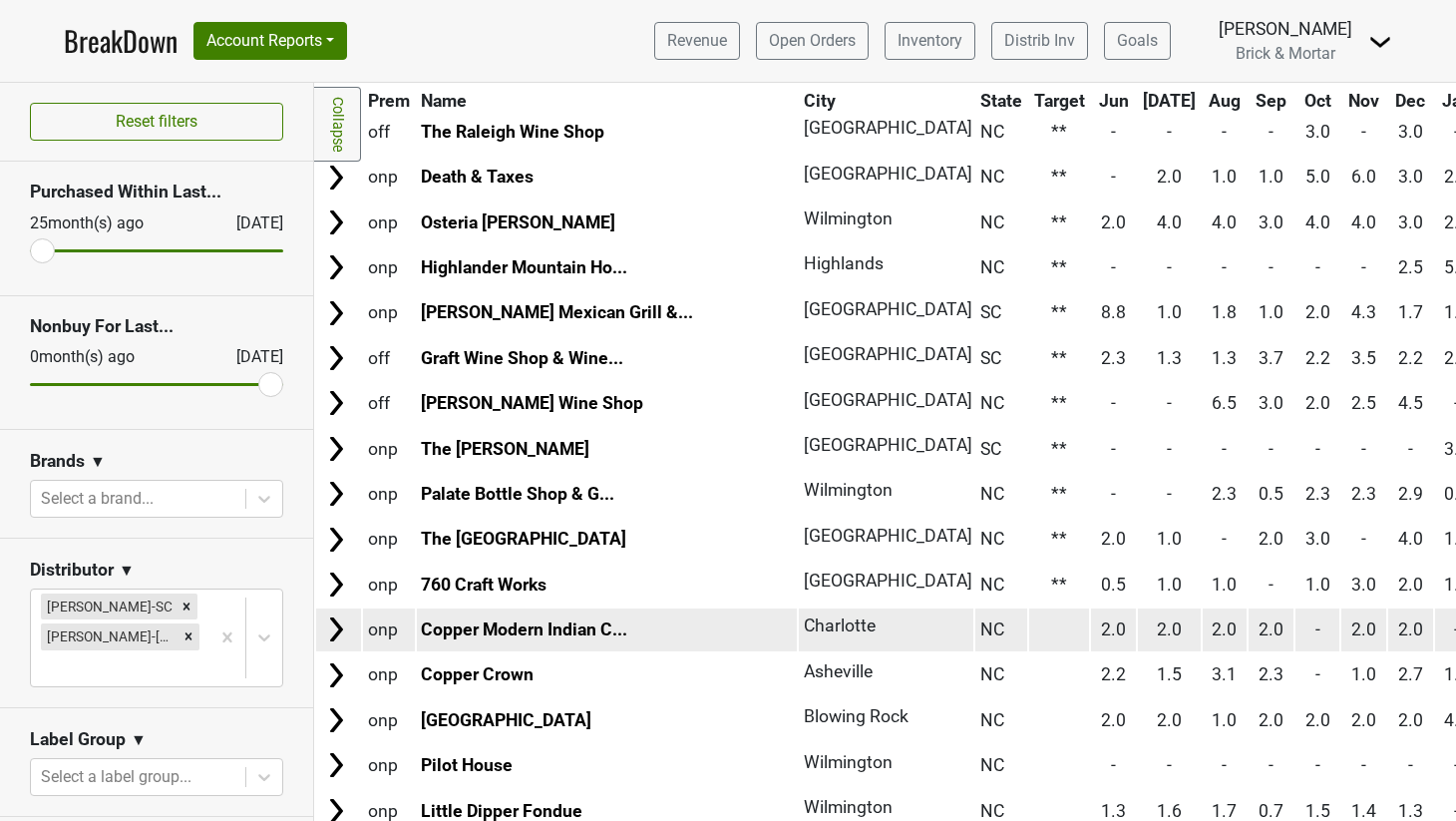 click at bounding box center (1059, 629) 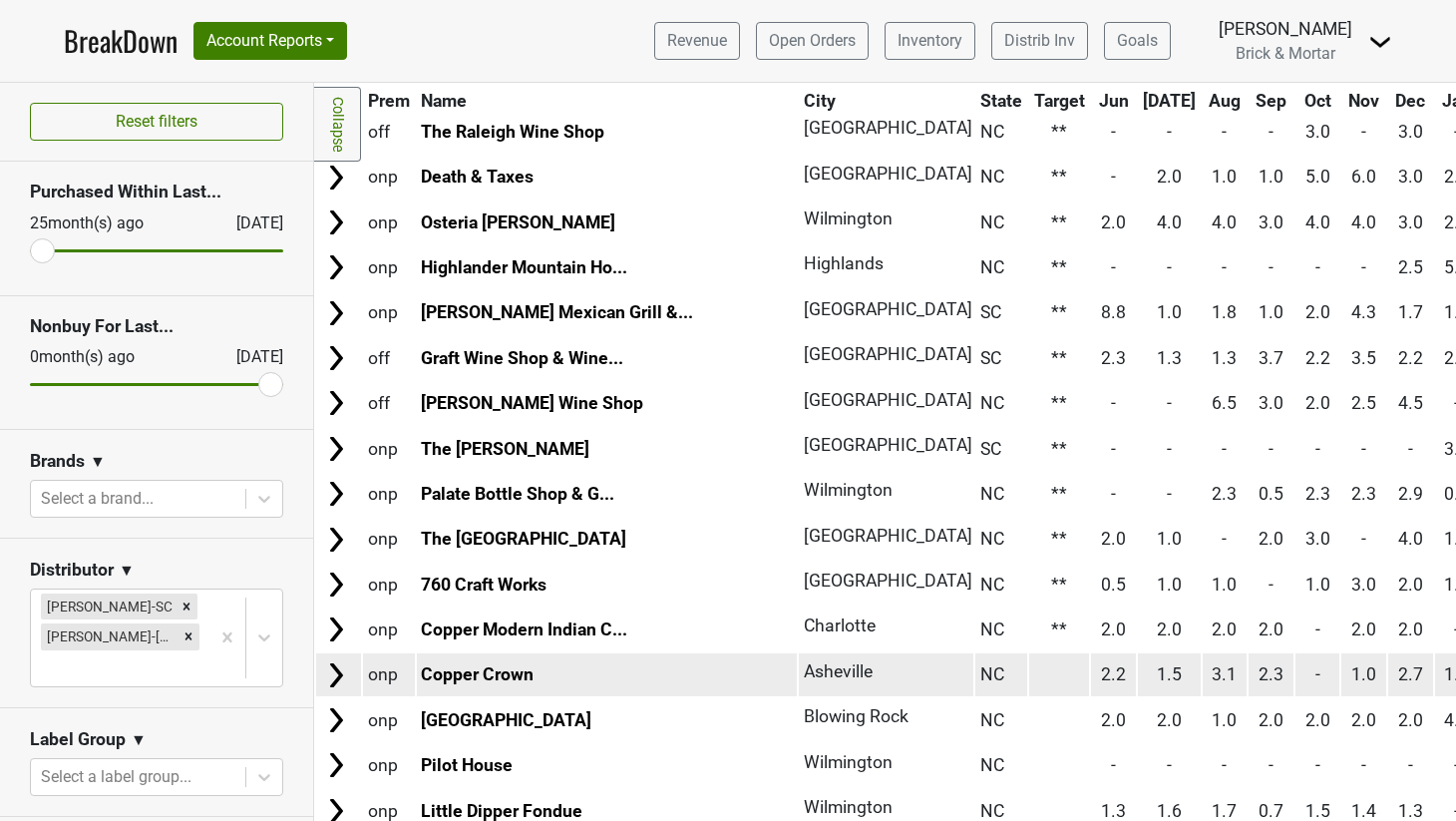 click at bounding box center [1059, 674] 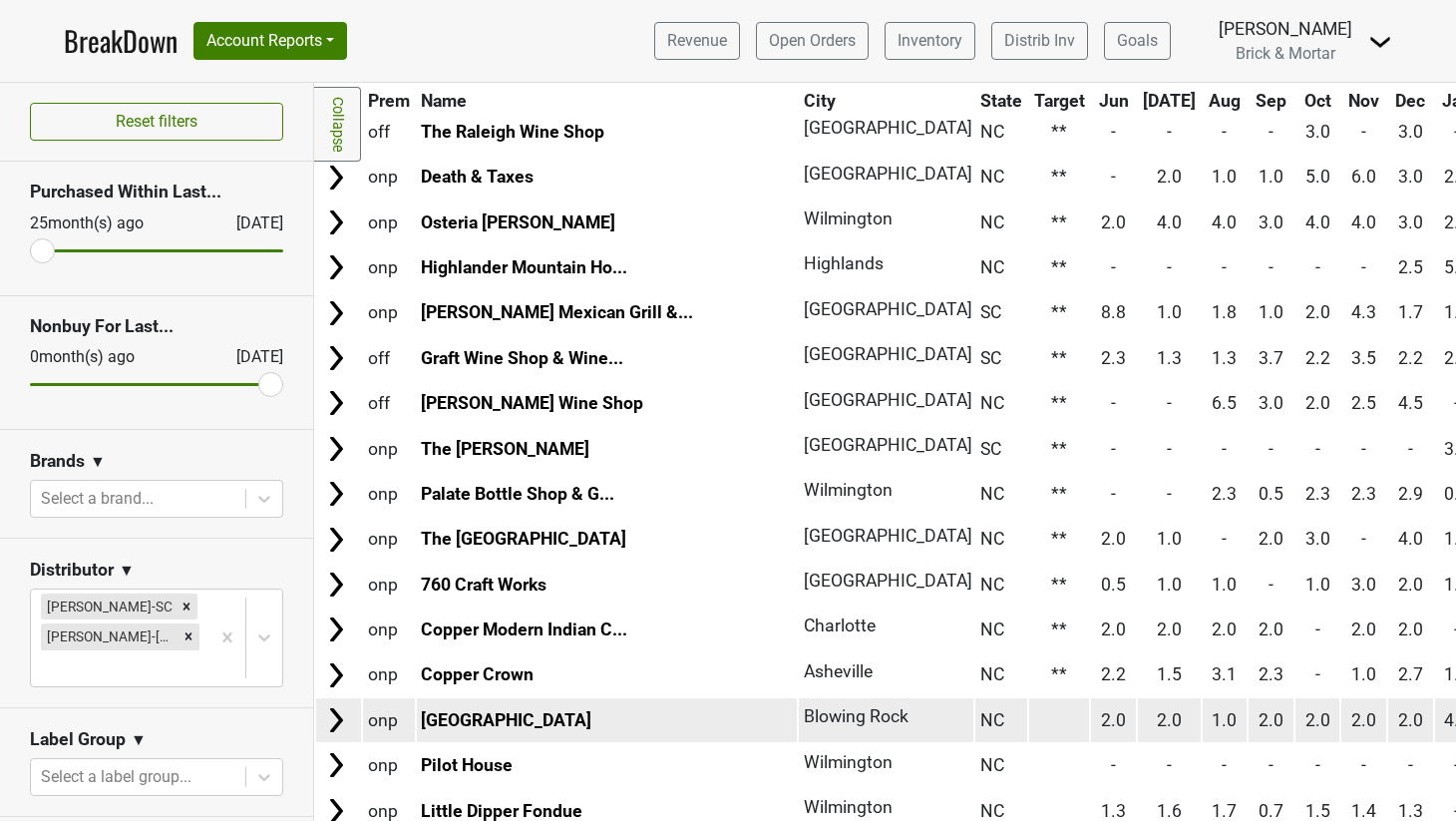 click at bounding box center [1059, 719] 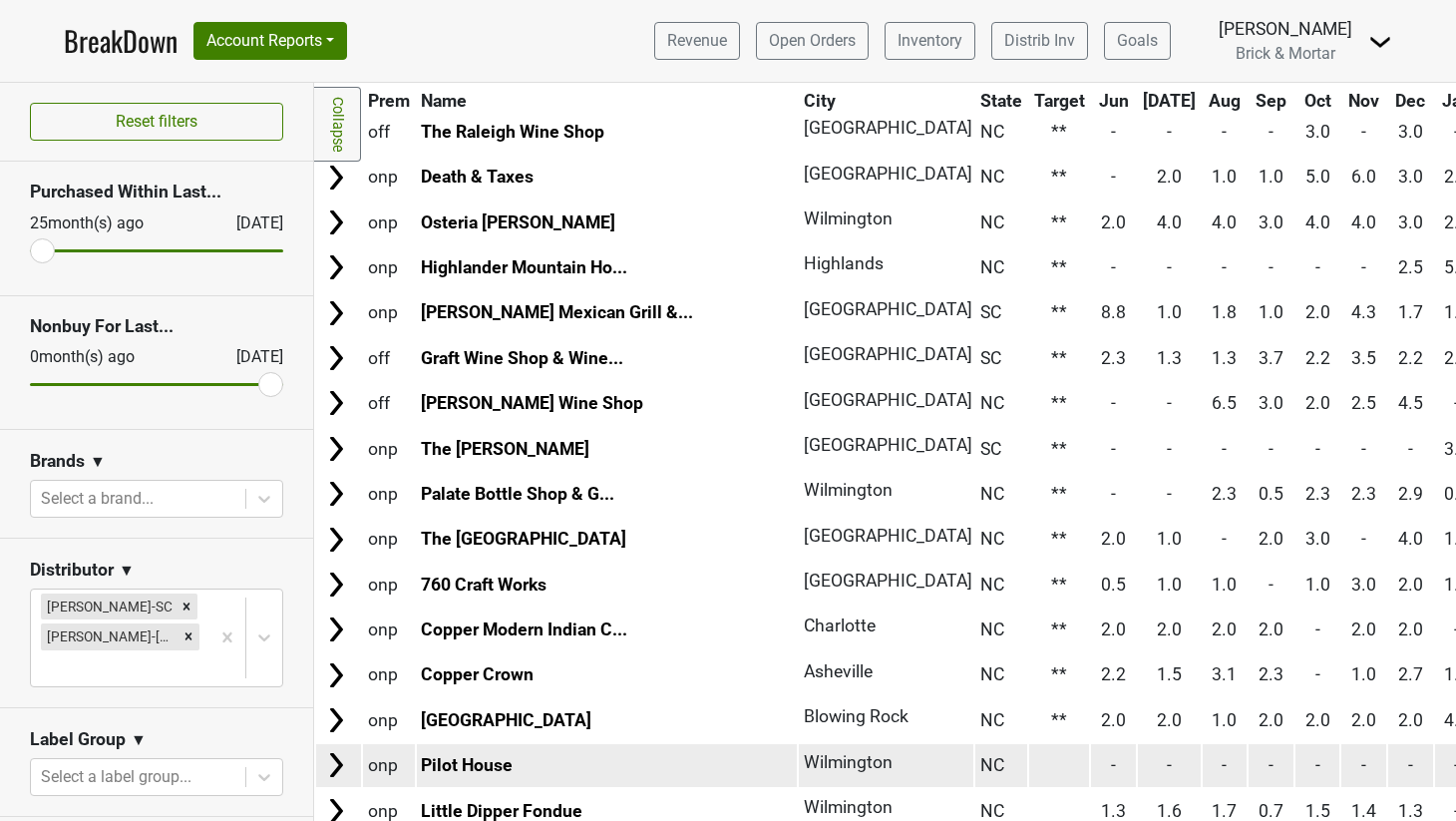 click at bounding box center [1059, 765] 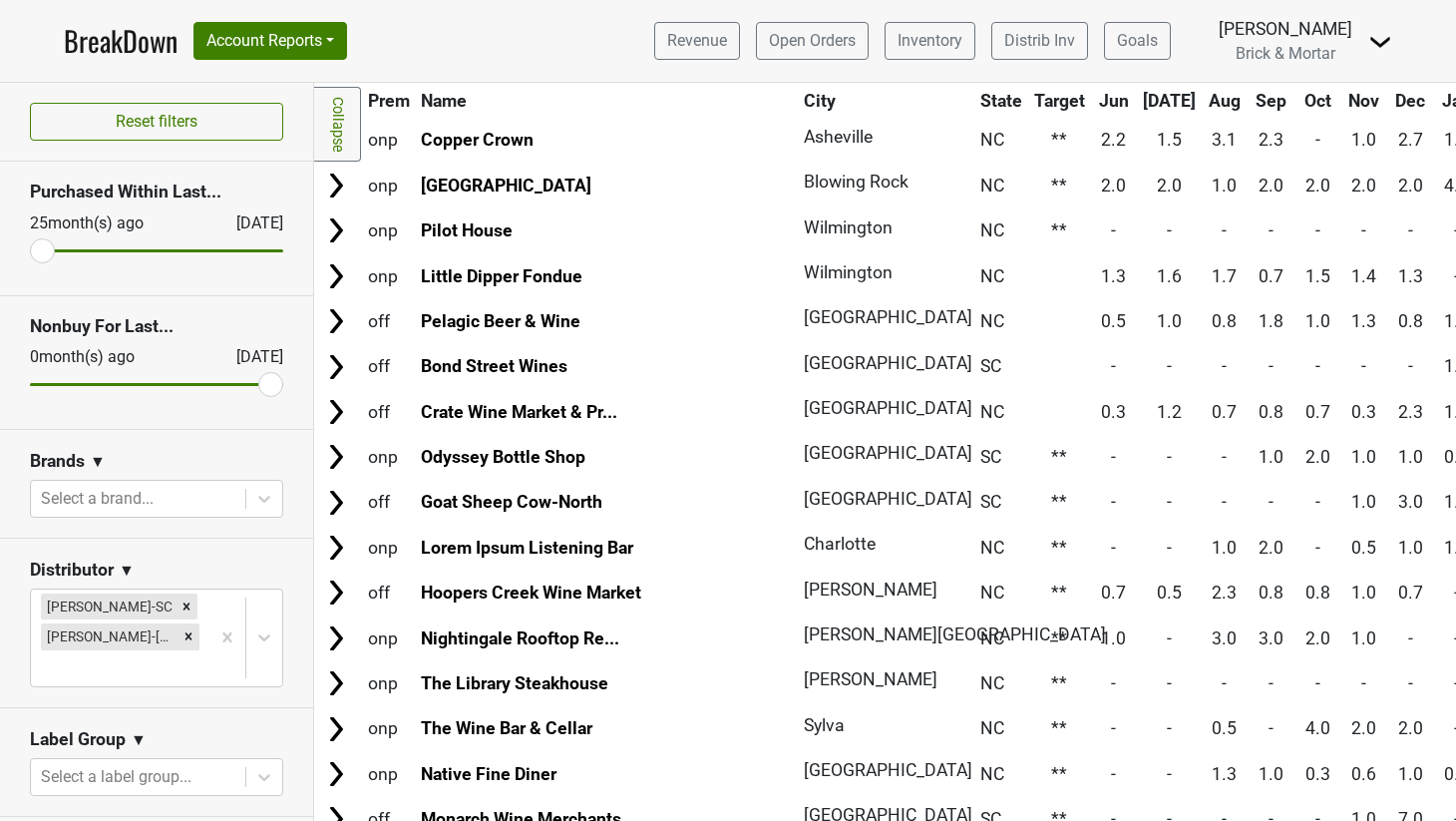 scroll, scrollTop: 837, scrollLeft: 0, axis: vertical 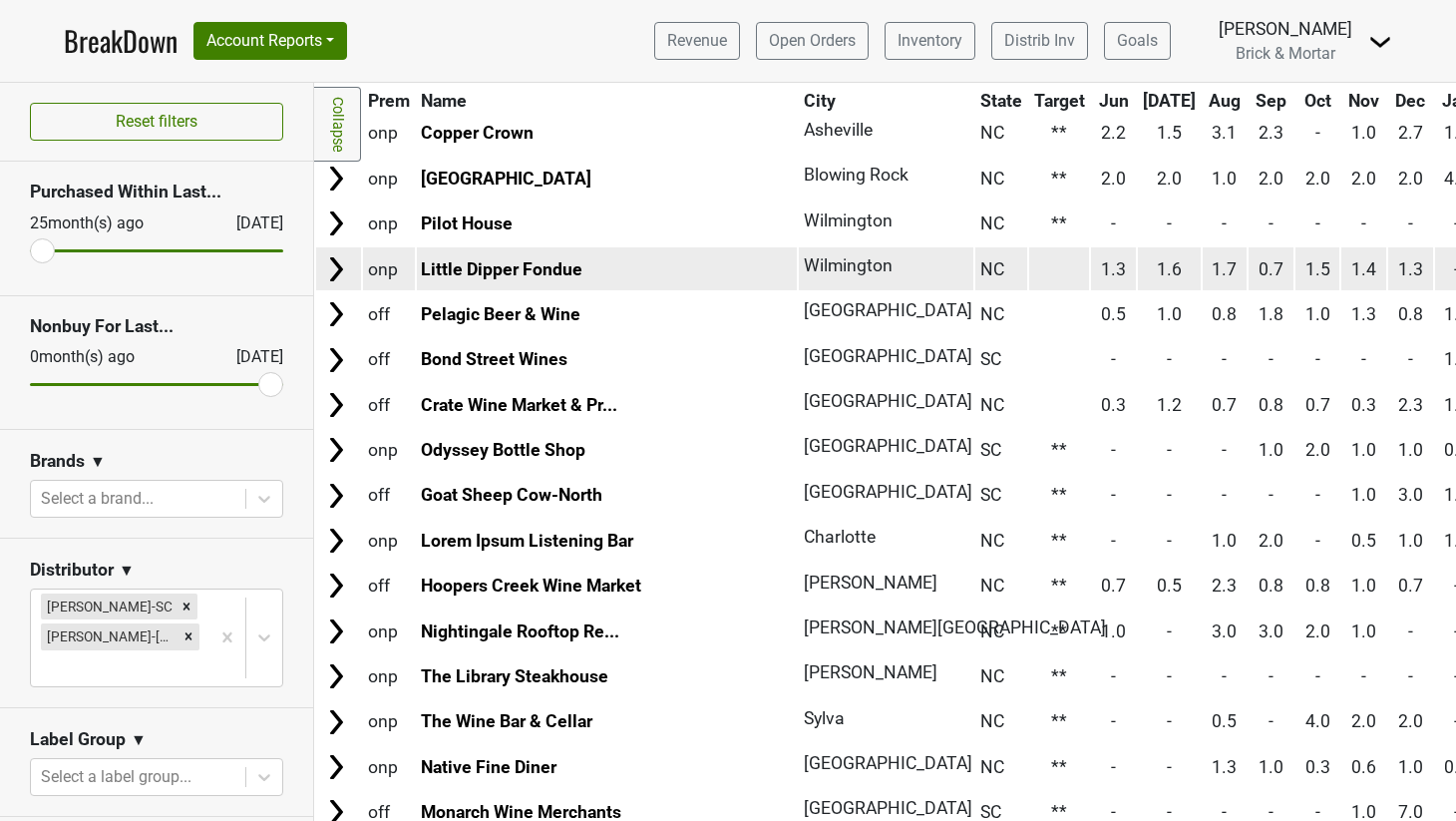 click at bounding box center (1059, 268) 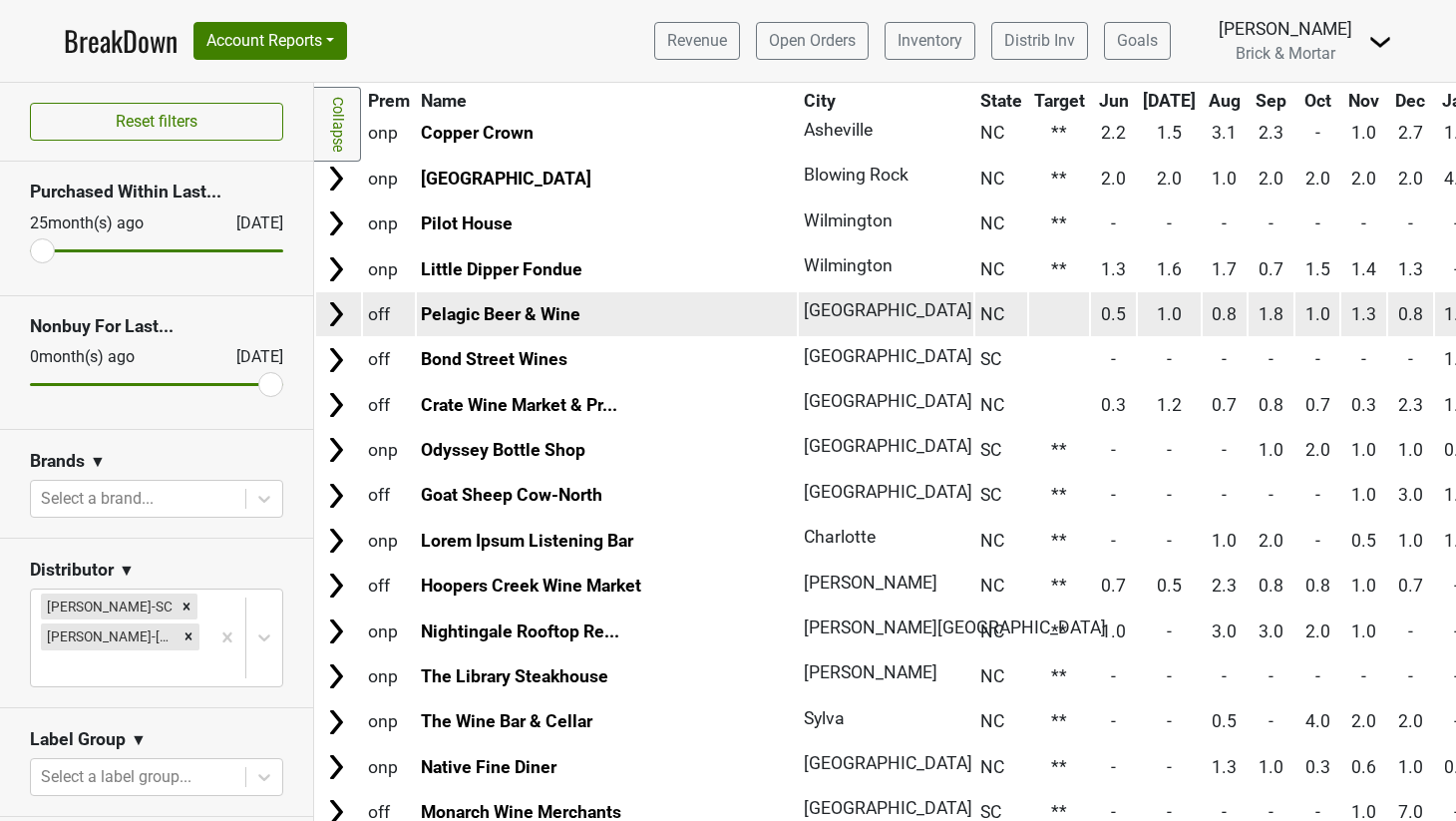 click at bounding box center (1059, 313) 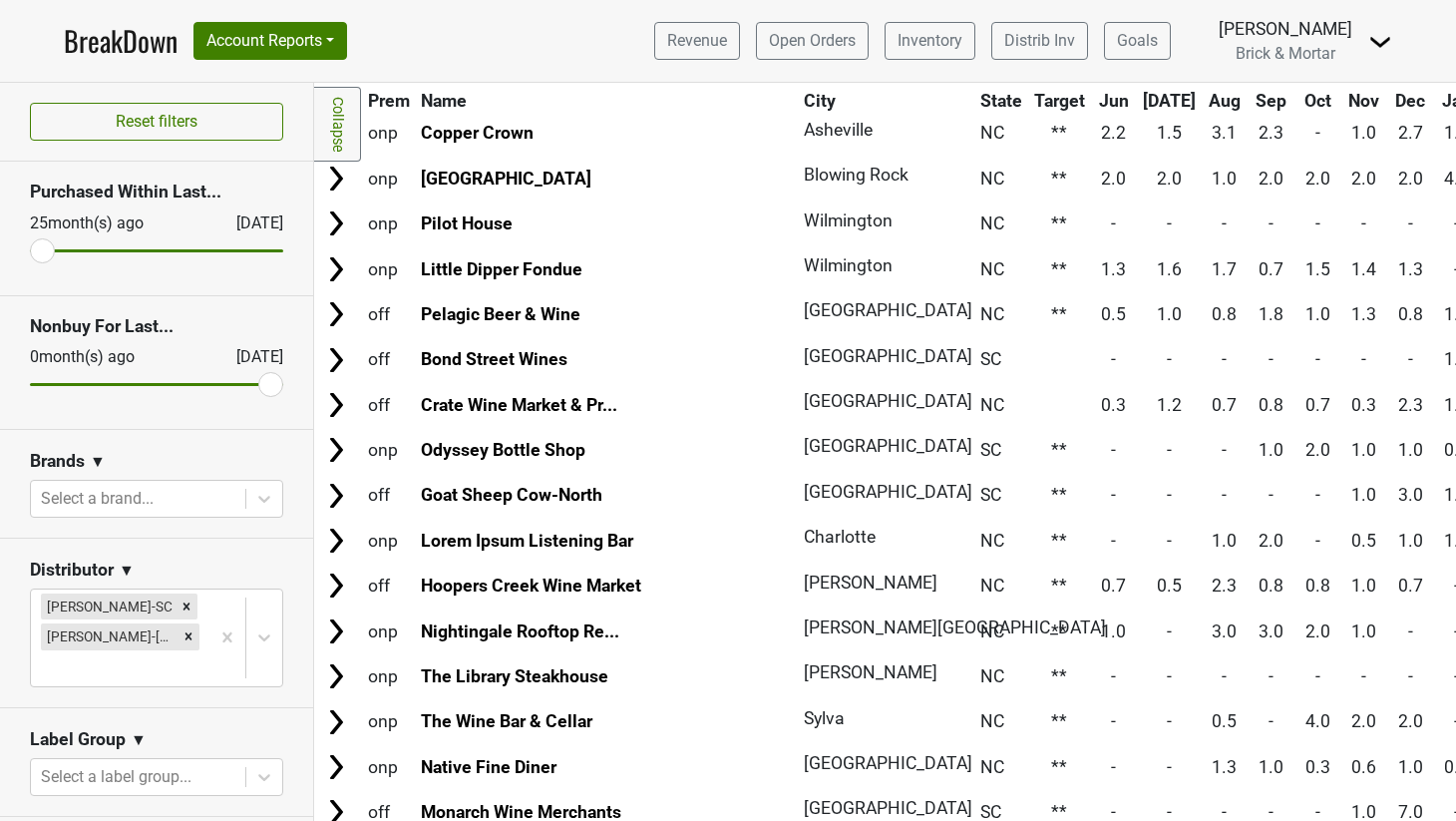 click at bounding box center [1059, 359] 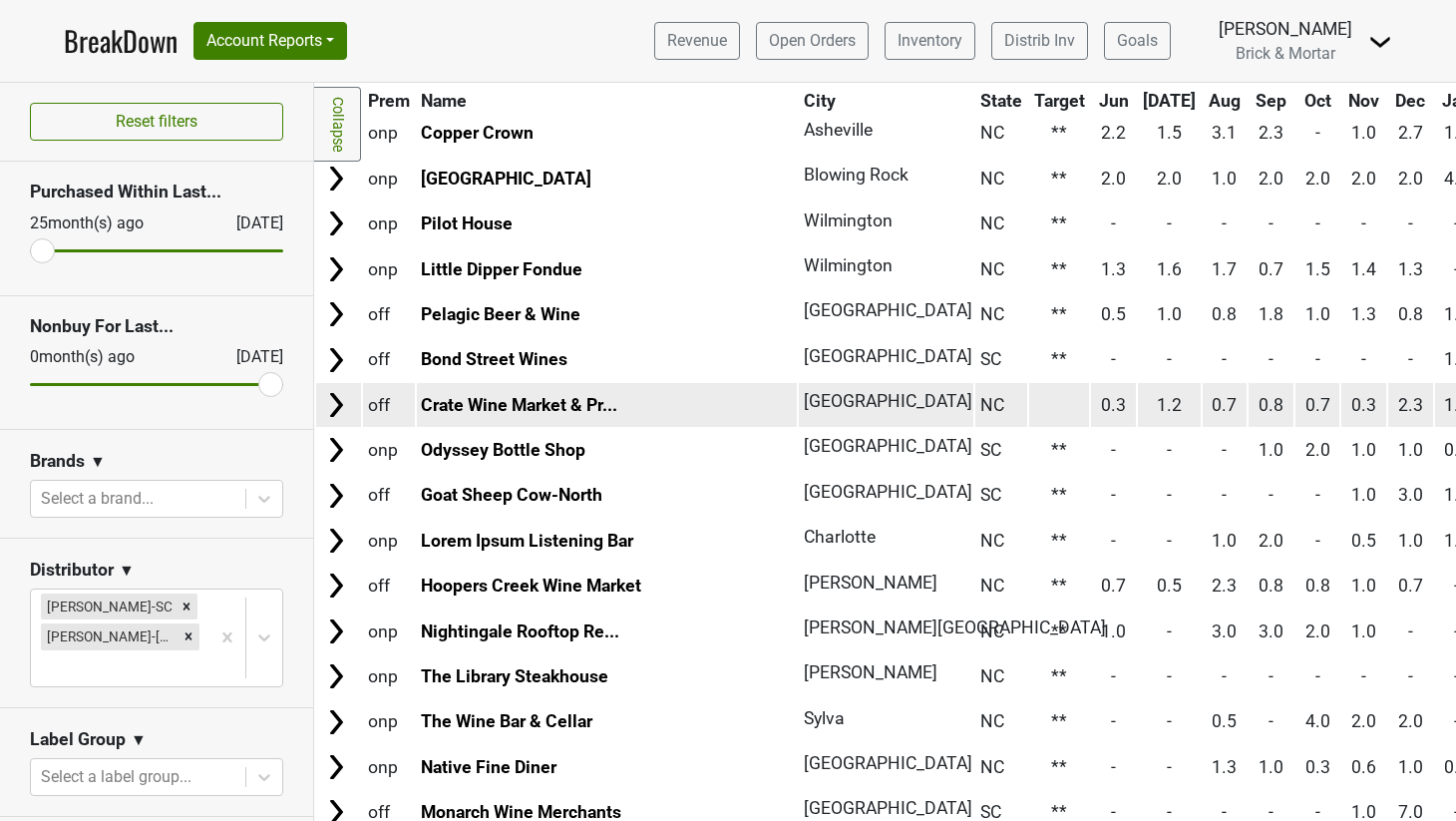 click at bounding box center [1059, 404] 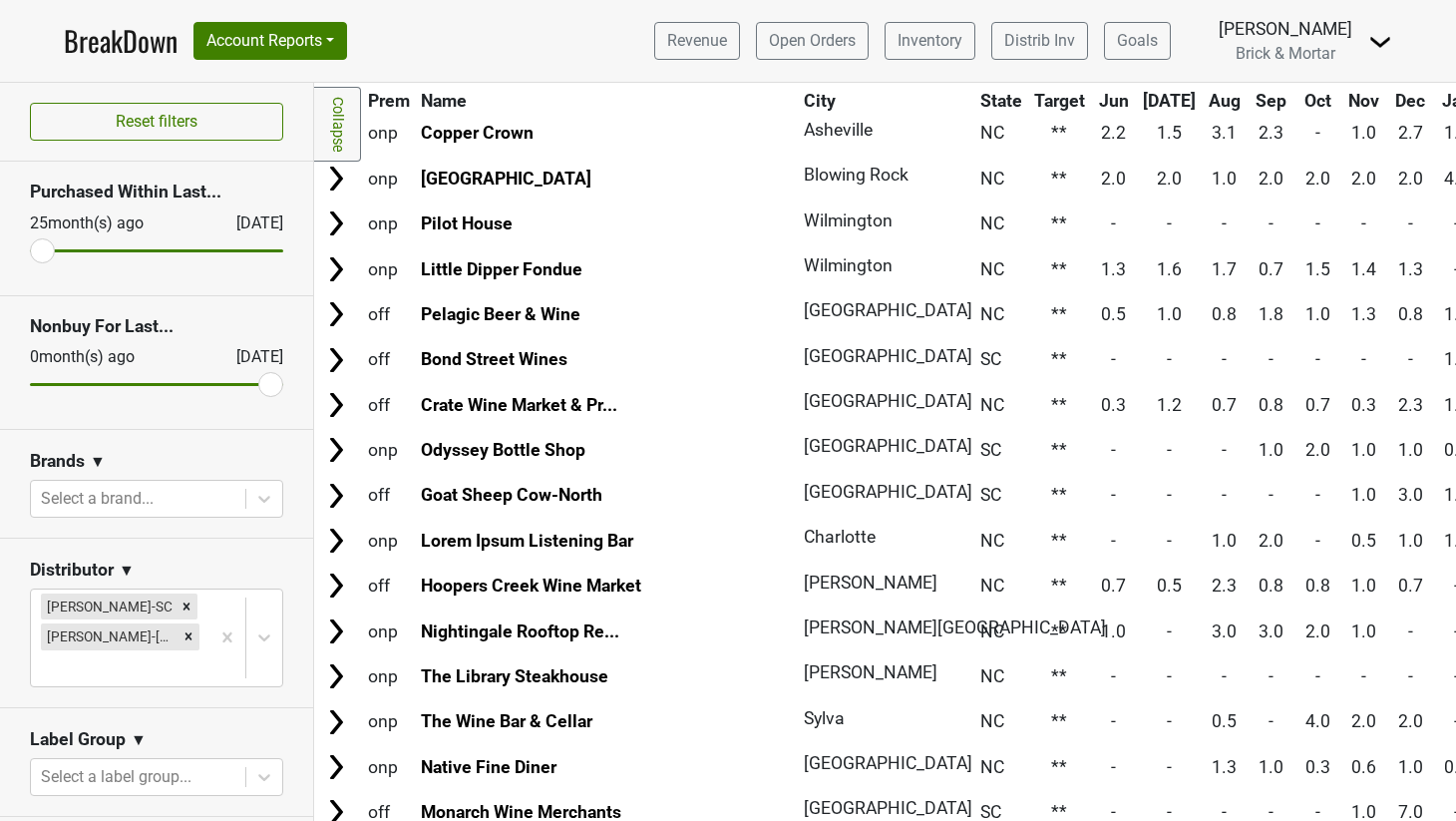 click on "Revenue
Open Orders
Inventory
Distrib Inv
Goals
Anne Cameron
Brick & Mortar
Control Center" at bounding box center (1015, 41) 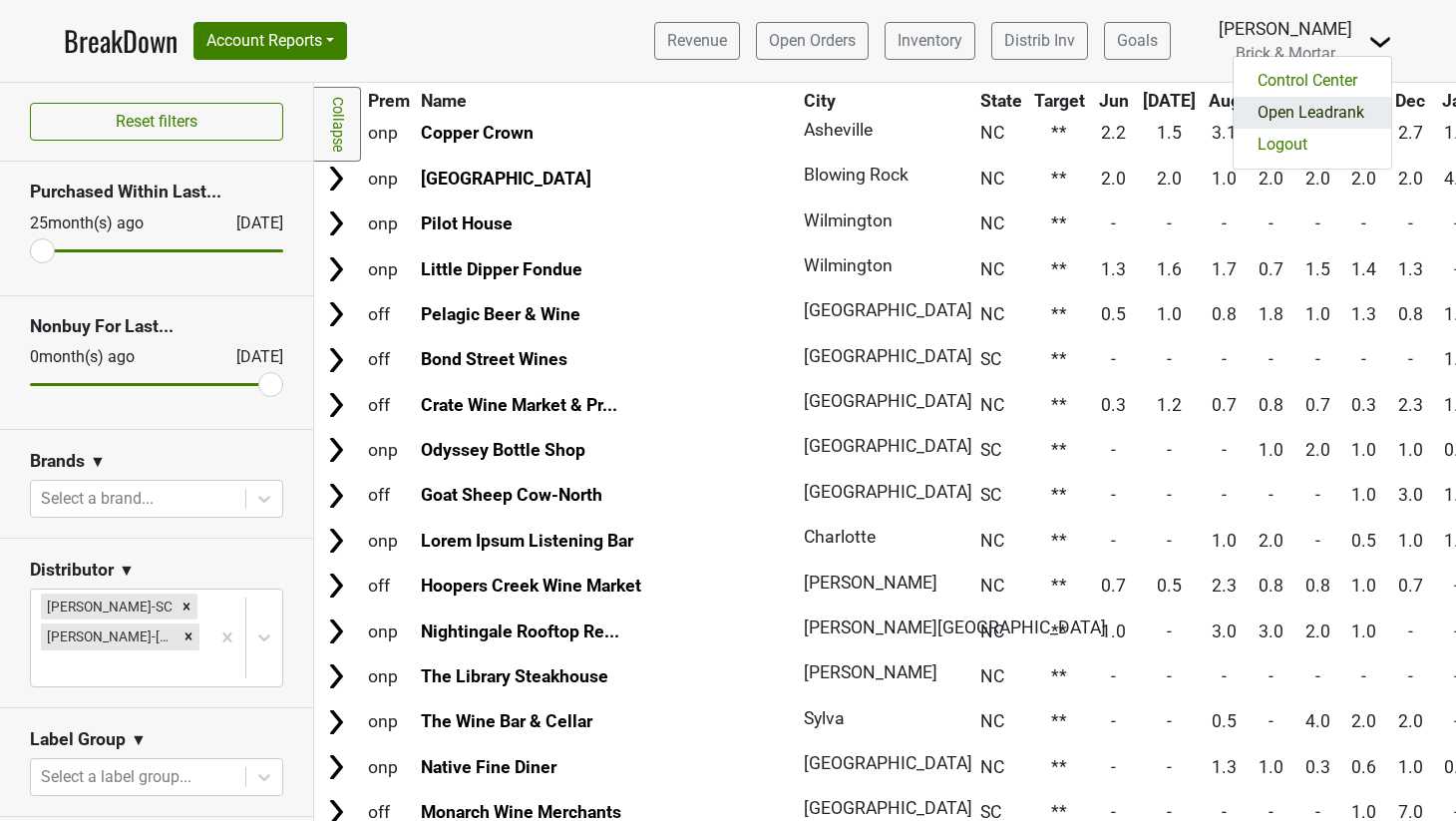 click on "Open Leadrank" at bounding box center (1312, 113) 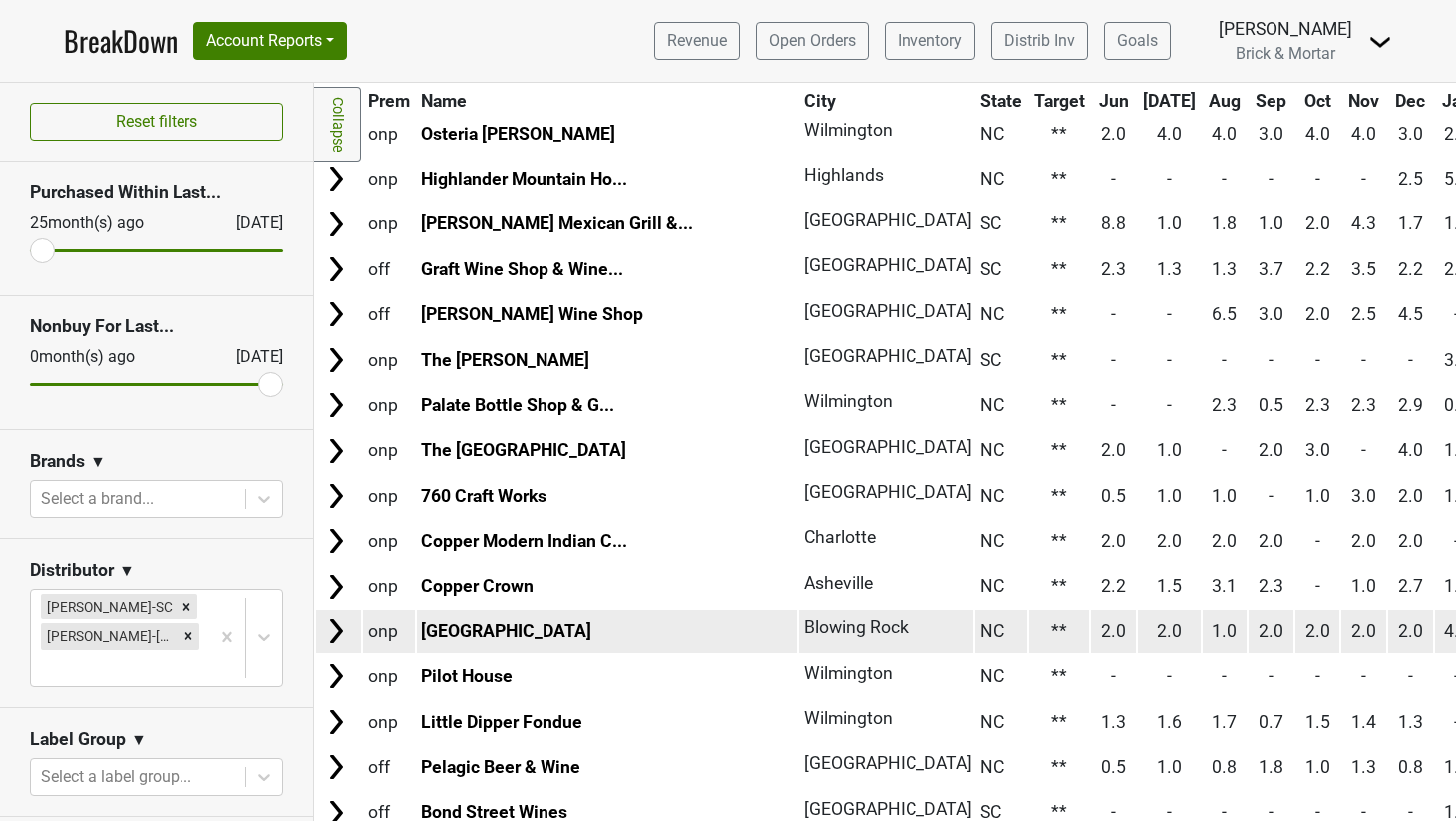 scroll, scrollTop: 0, scrollLeft: 0, axis: both 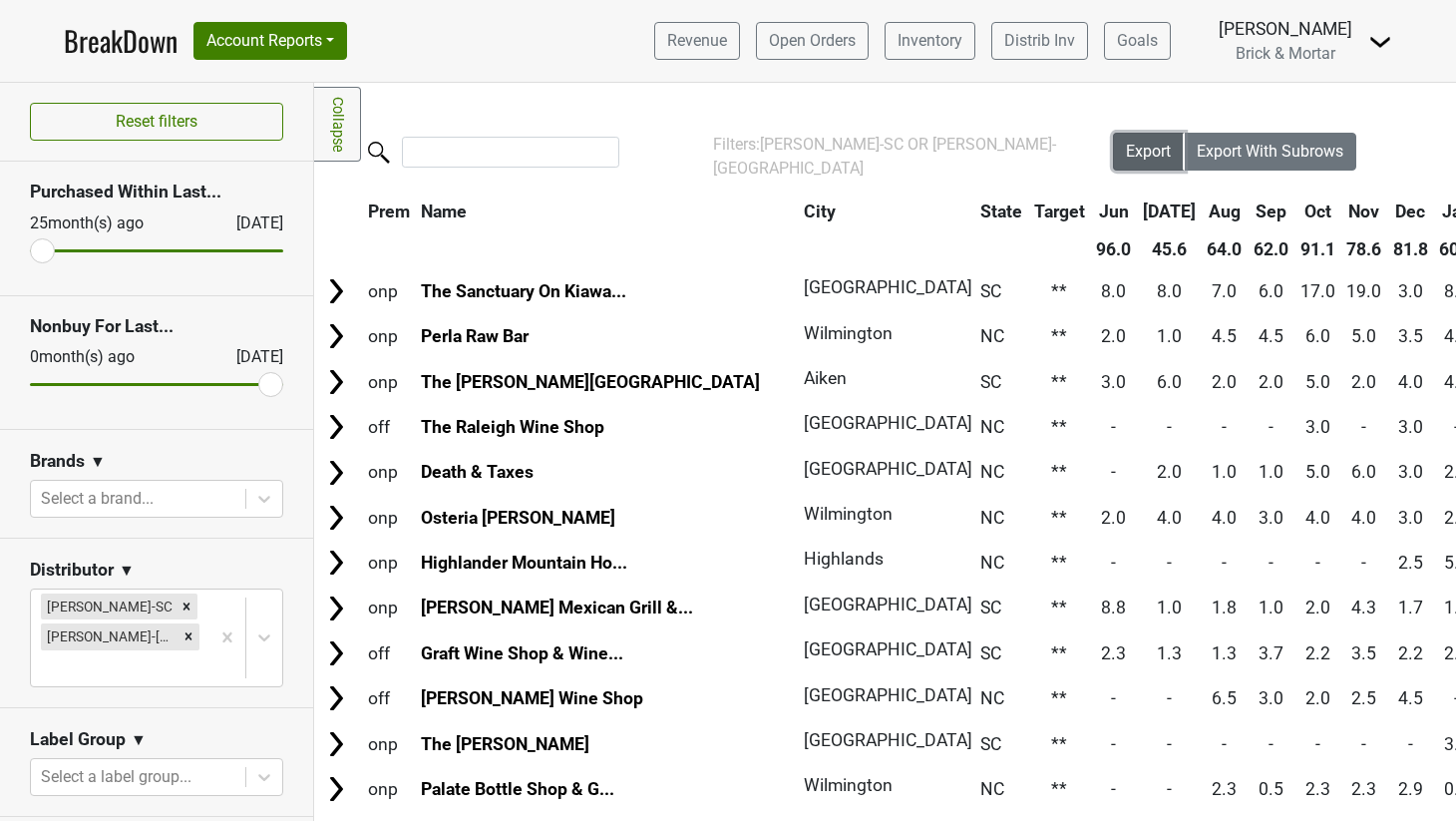 click on "Export" at bounding box center [1148, 151] 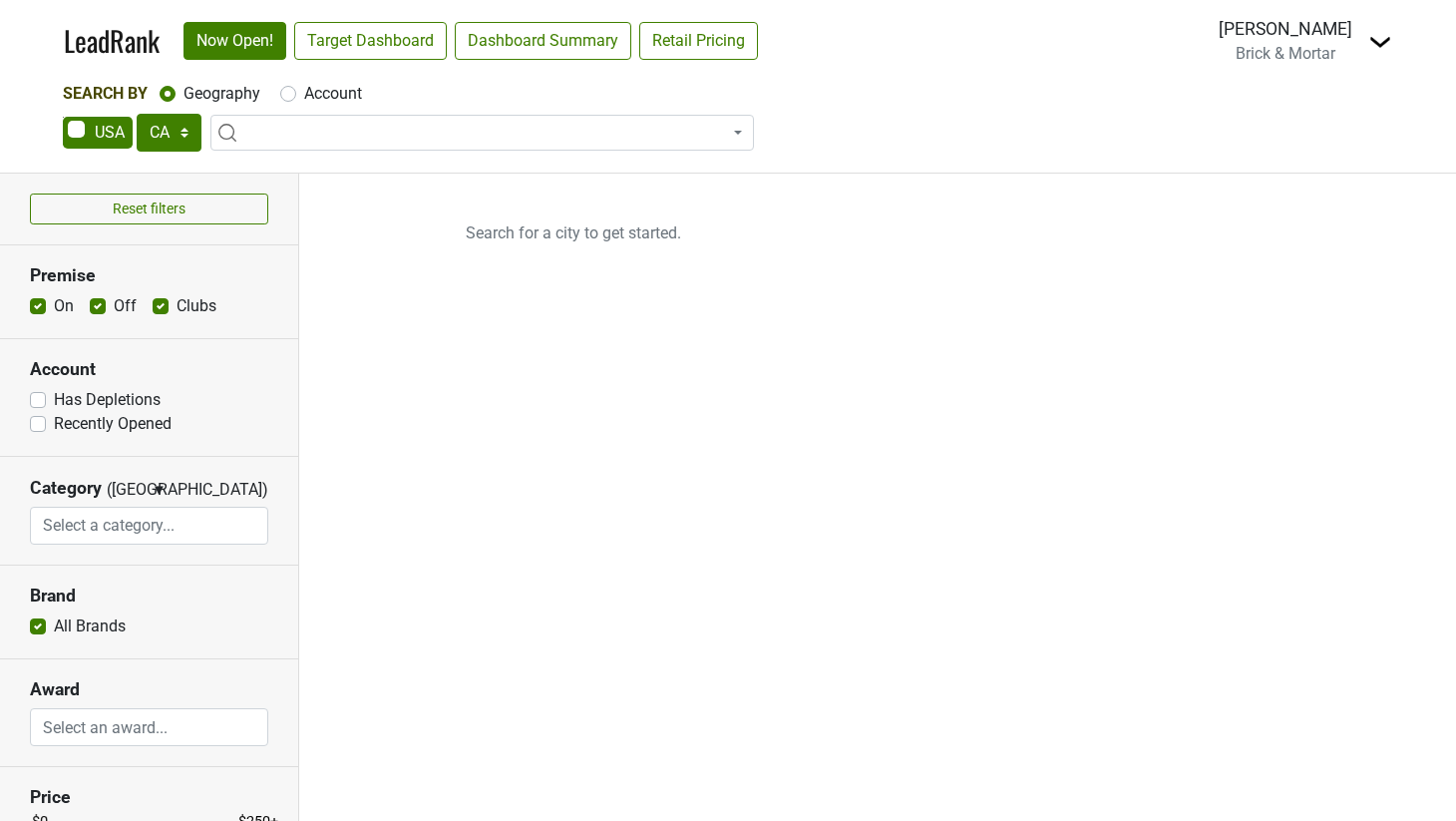 scroll, scrollTop: 0, scrollLeft: 0, axis: both 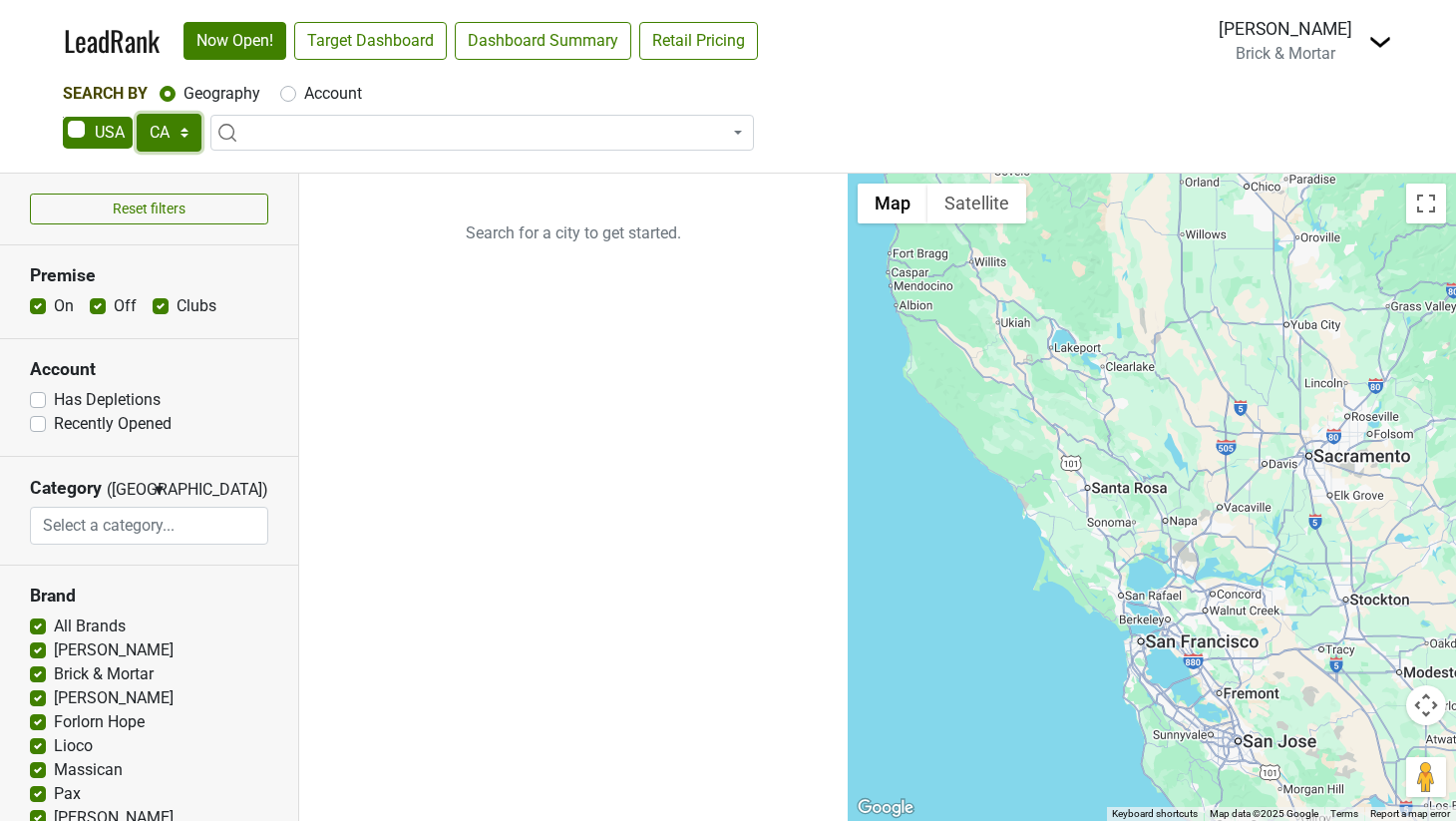 click on "AK AL AR AZ CA CO CT DC DE FL [GEOGRAPHIC_DATA] HI IA ID IL IN KS [GEOGRAPHIC_DATA] LA MA MD [GEOGRAPHIC_DATA] [GEOGRAPHIC_DATA] [GEOGRAPHIC_DATA] [GEOGRAPHIC_DATA] [GEOGRAPHIC_DATA] MT [GEOGRAPHIC_DATA] [GEOGRAPHIC_DATA] [GEOGRAPHIC_DATA] NH [GEOGRAPHIC_DATA] [GEOGRAPHIC_DATA] [GEOGRAPHIC_DATA] [GEOGRAPHIC_DATA] [GEOGRAPHIC_DATA] [GEOGRAPHIC_DATA] OR [GEOGRAPHIC_DATA] [GEOGRAPHIC_DATA] SC SD [GEOGRAPHIC_DATA] [GEOGRAPHIC_DATA] [GEOGRAPHIC_DATA] [GEOGRAPHIC_DATA] [GEOGRAPHIC_DATA] [GEOGRAPHIC_DATA] [GEOGRAPHIC_DATA] WV WY" at bounding box center (169, 133) 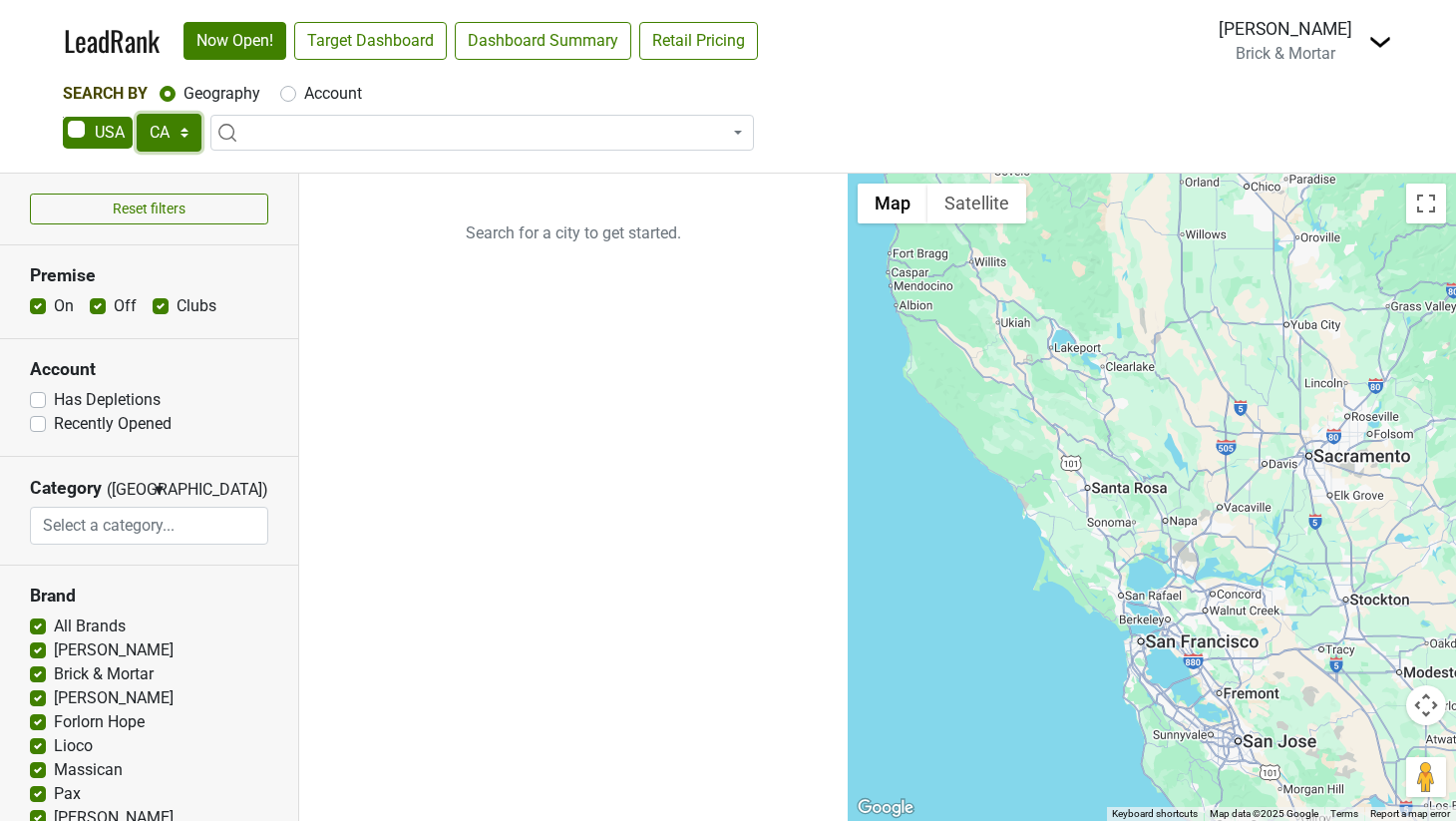 select on "NC" 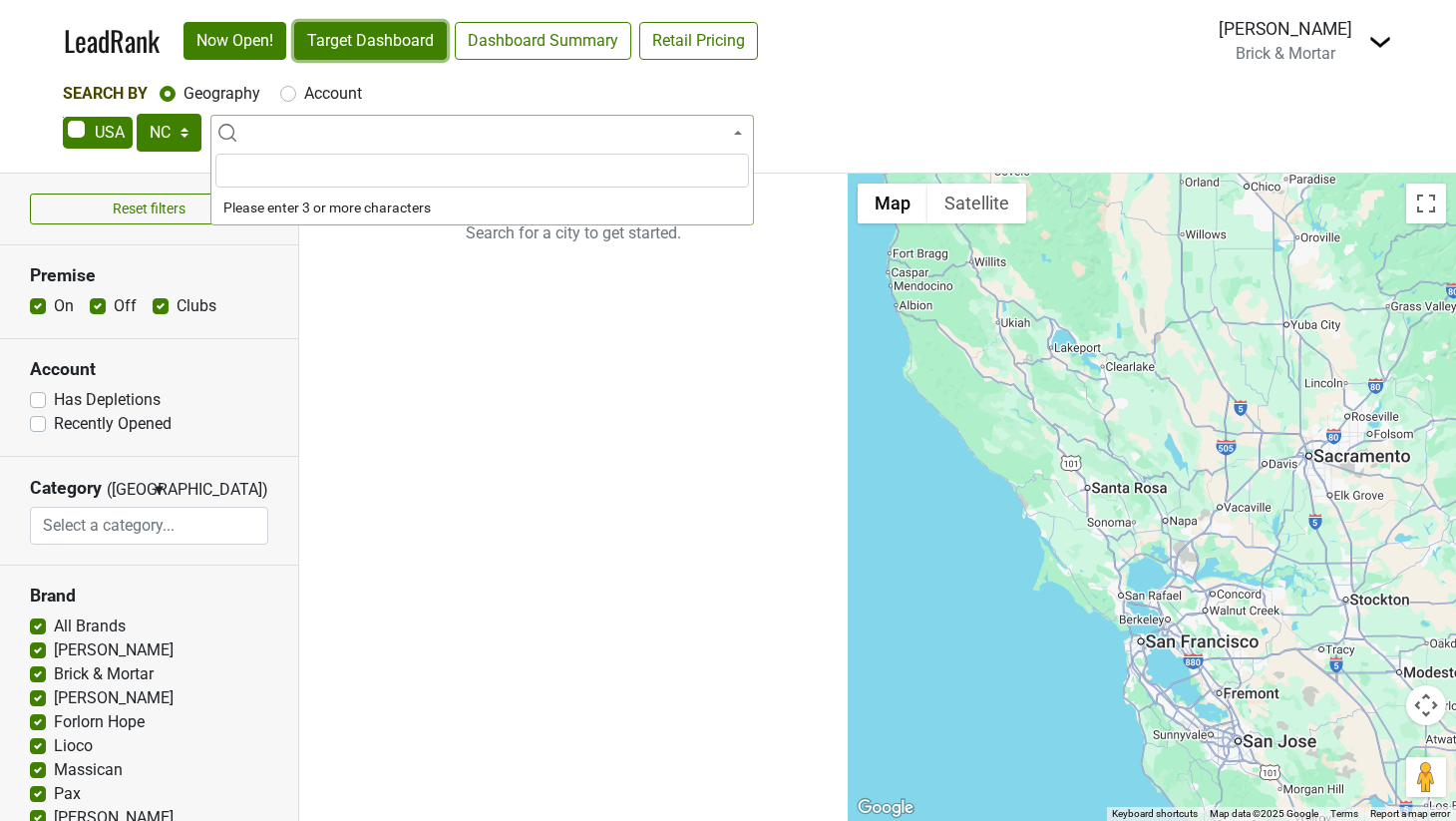 click on "Target Dashboard" at bounding box center [370, 41] 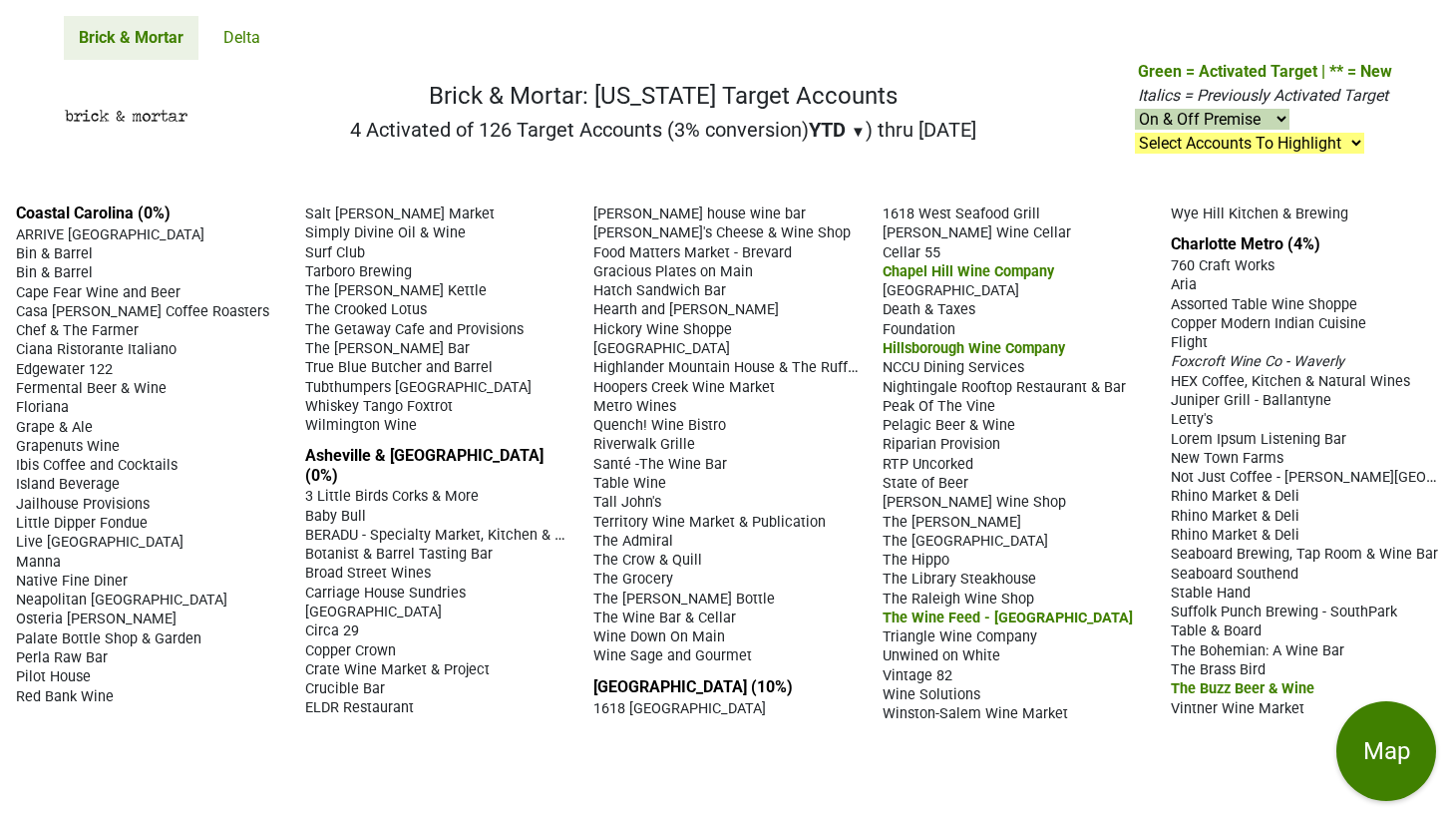 scroll, scrollTop: 0, scrollLeft: 0, axis: both 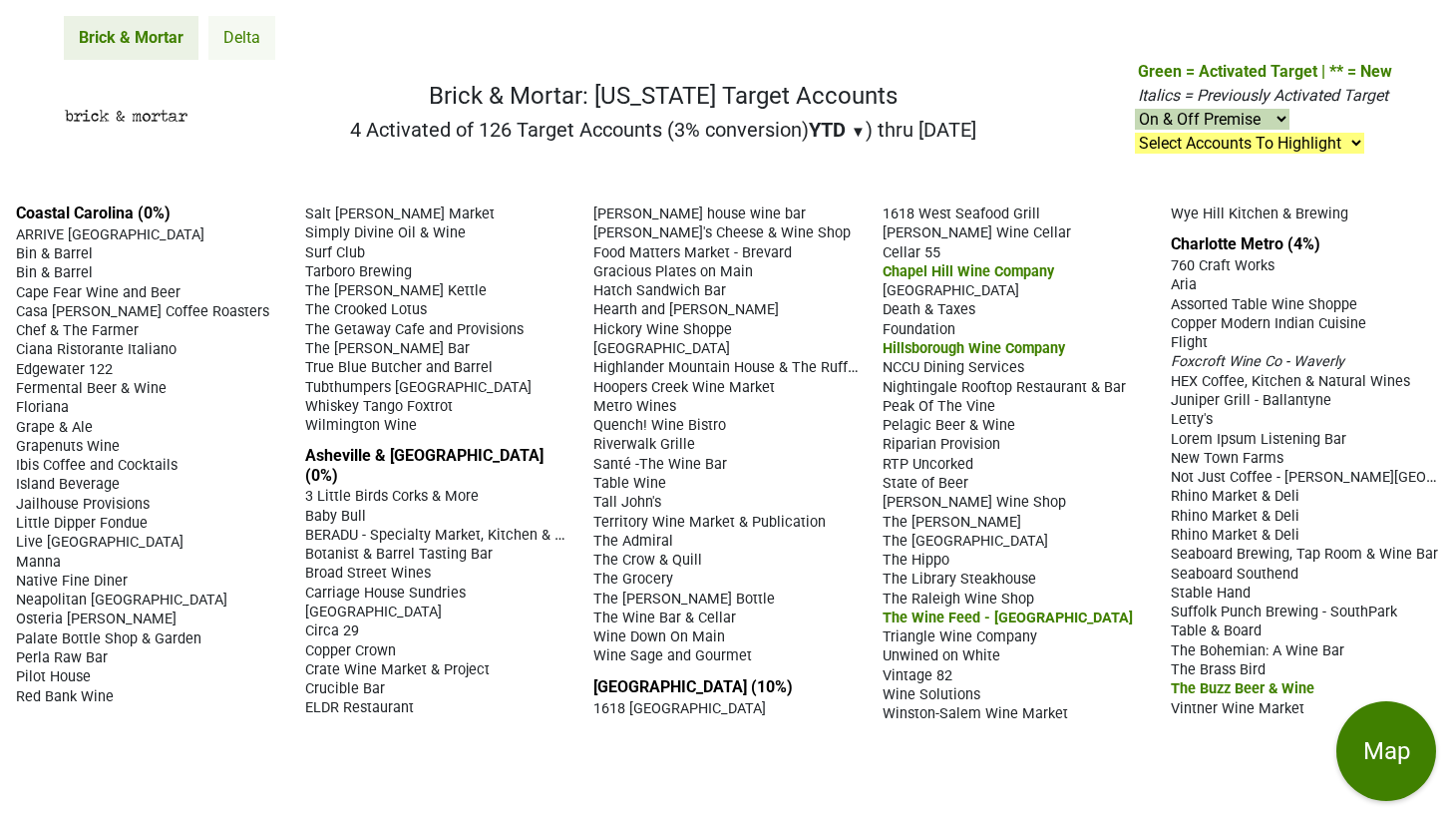 click on "Delta" at bounding box center (241, 38) 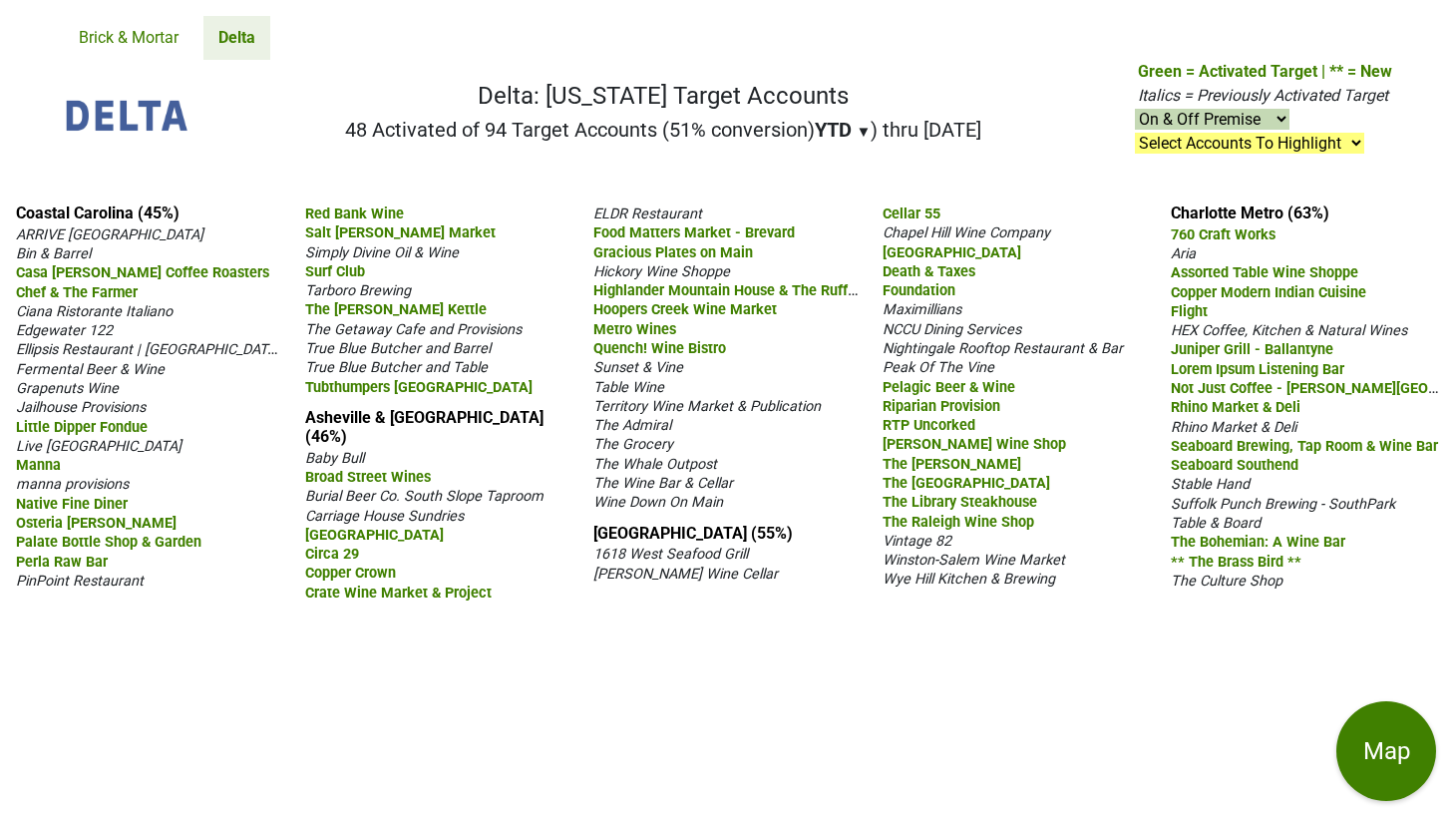 scroll, scrollTop: 0, scrollLeft: 0, axis: both 